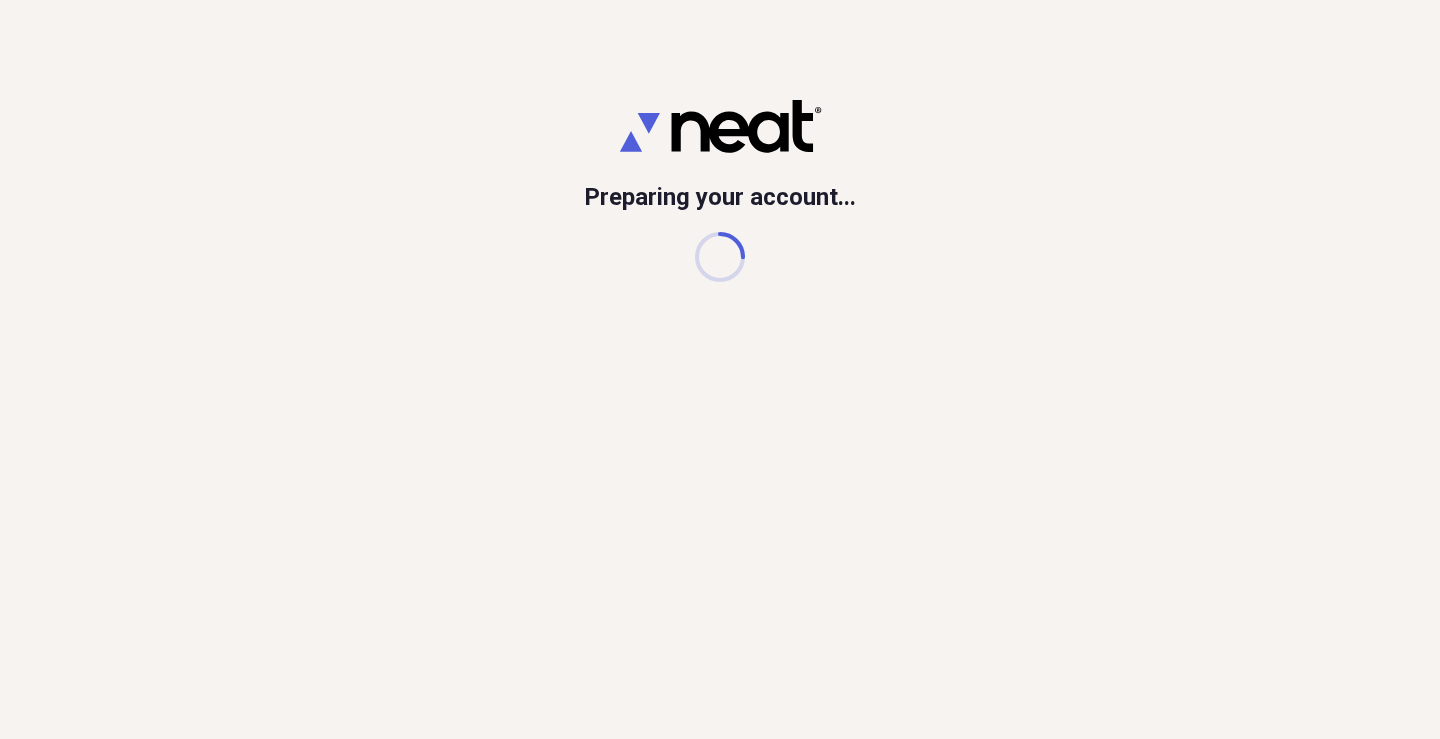scroll, scrollTop: 0, scrollLeft: 0, axis: both 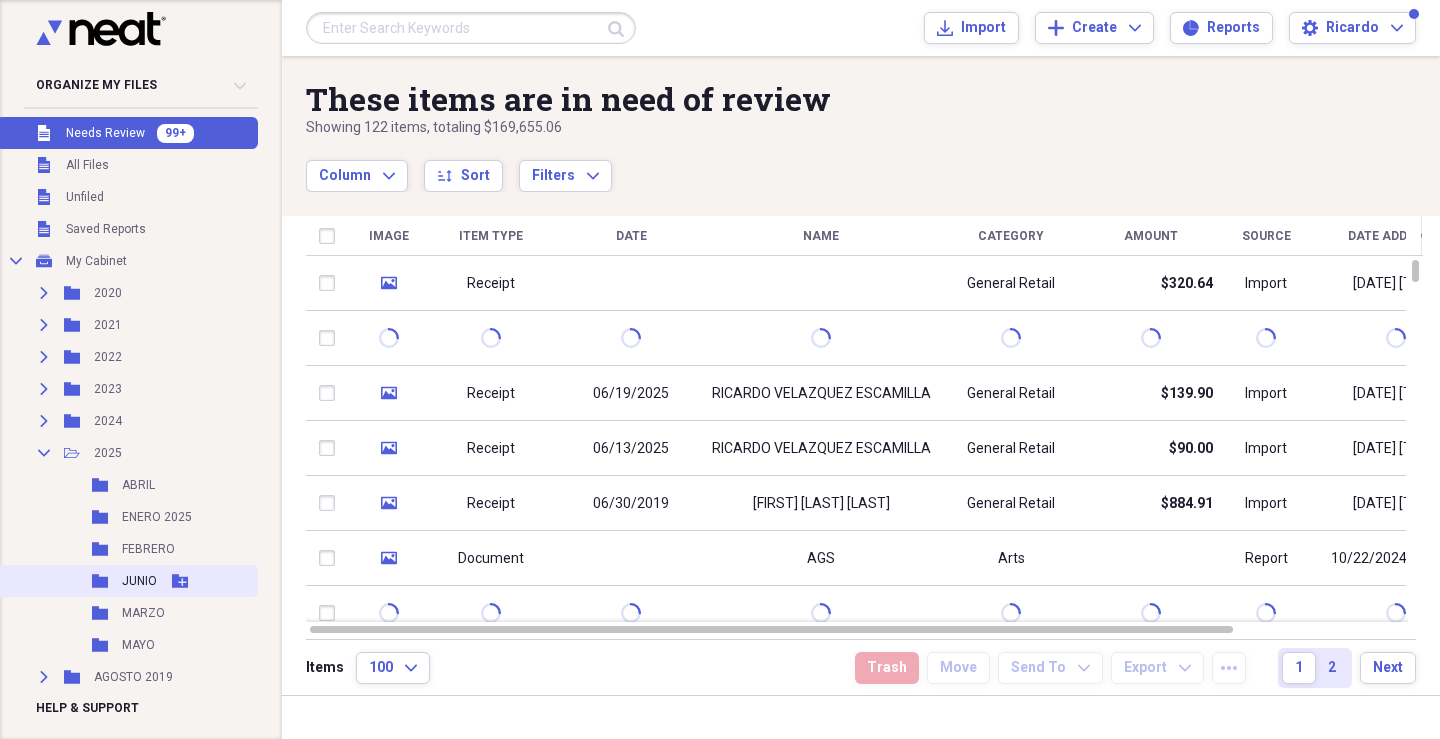 click on "JUNIO" at bounding box center (139, 581) 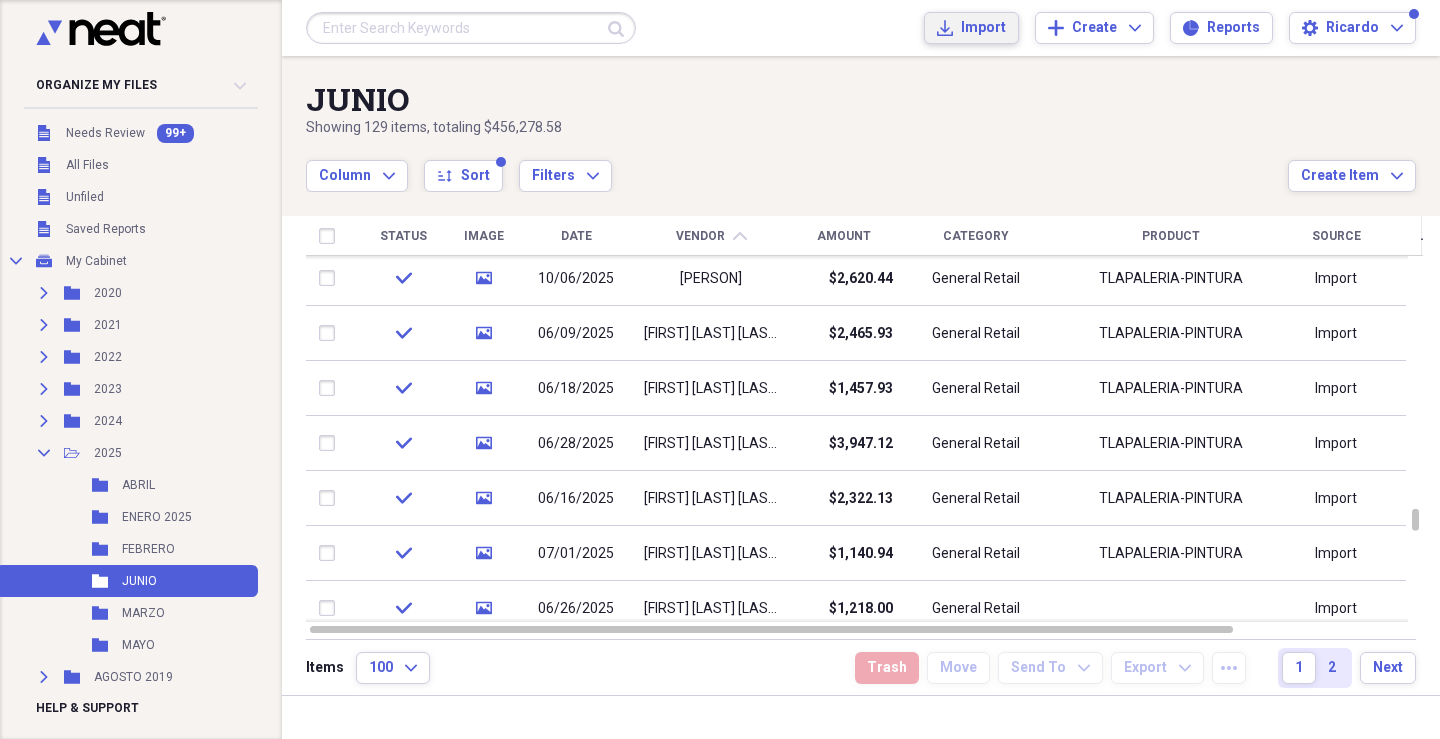 click on "Import Import" at bounding box center (971, 28) 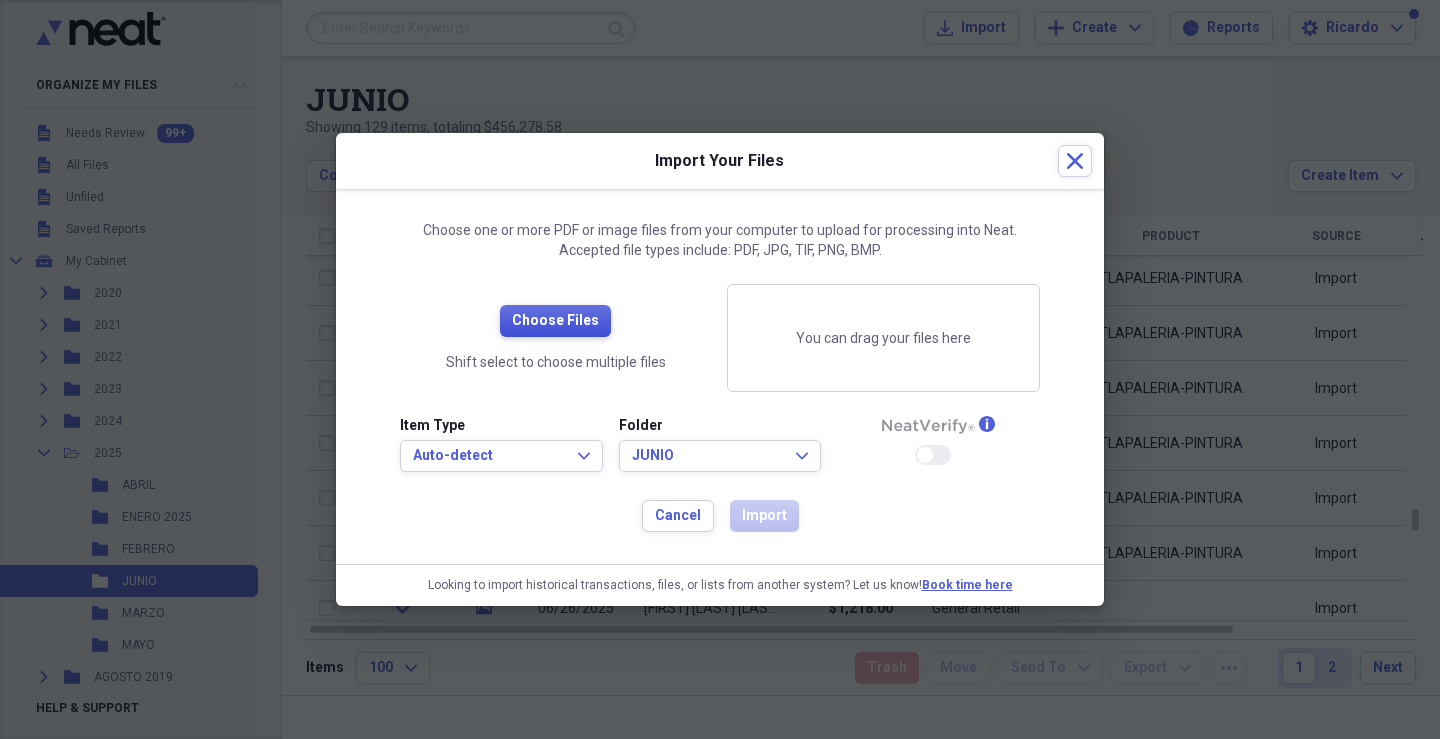 click on "Choose Files" at bounding box center [555, 321] 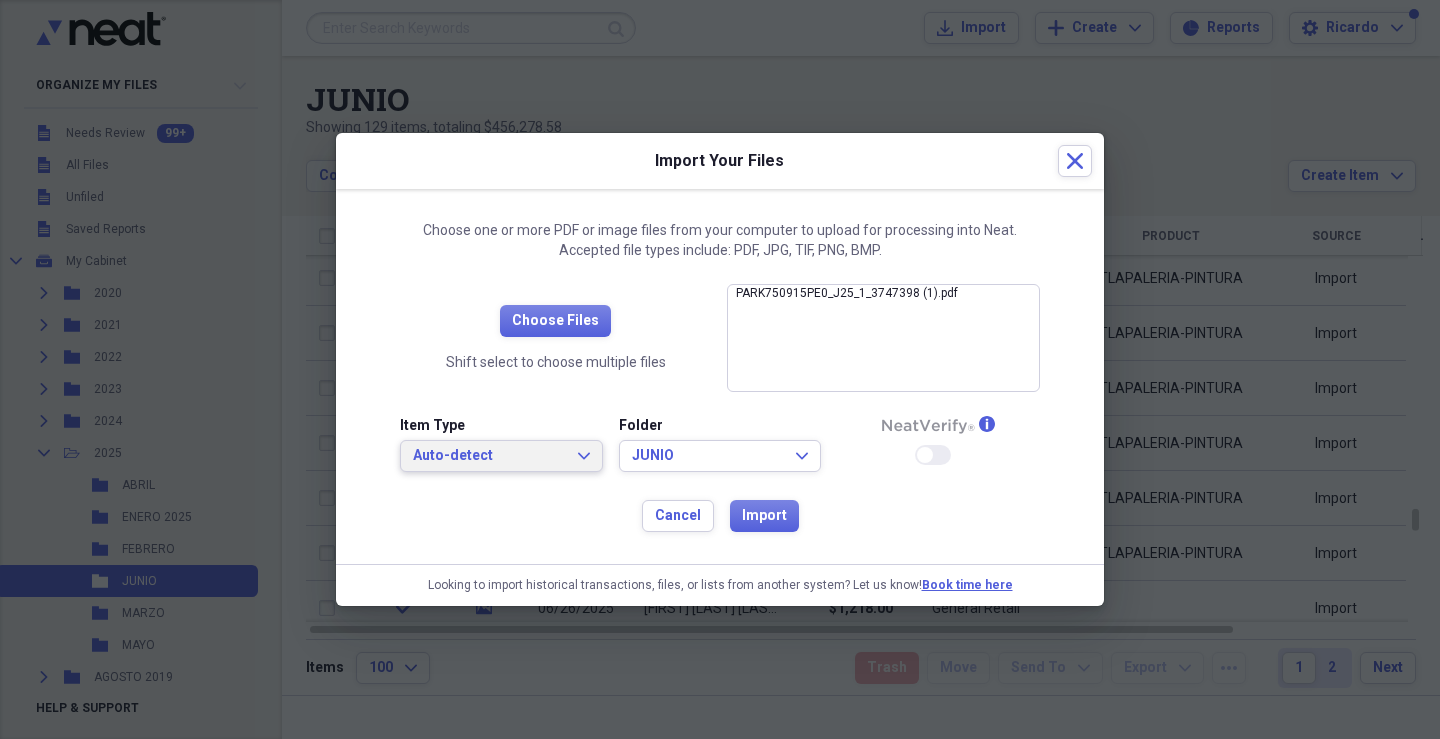 click on "Auto-detect" at bounding box center (489, 456) 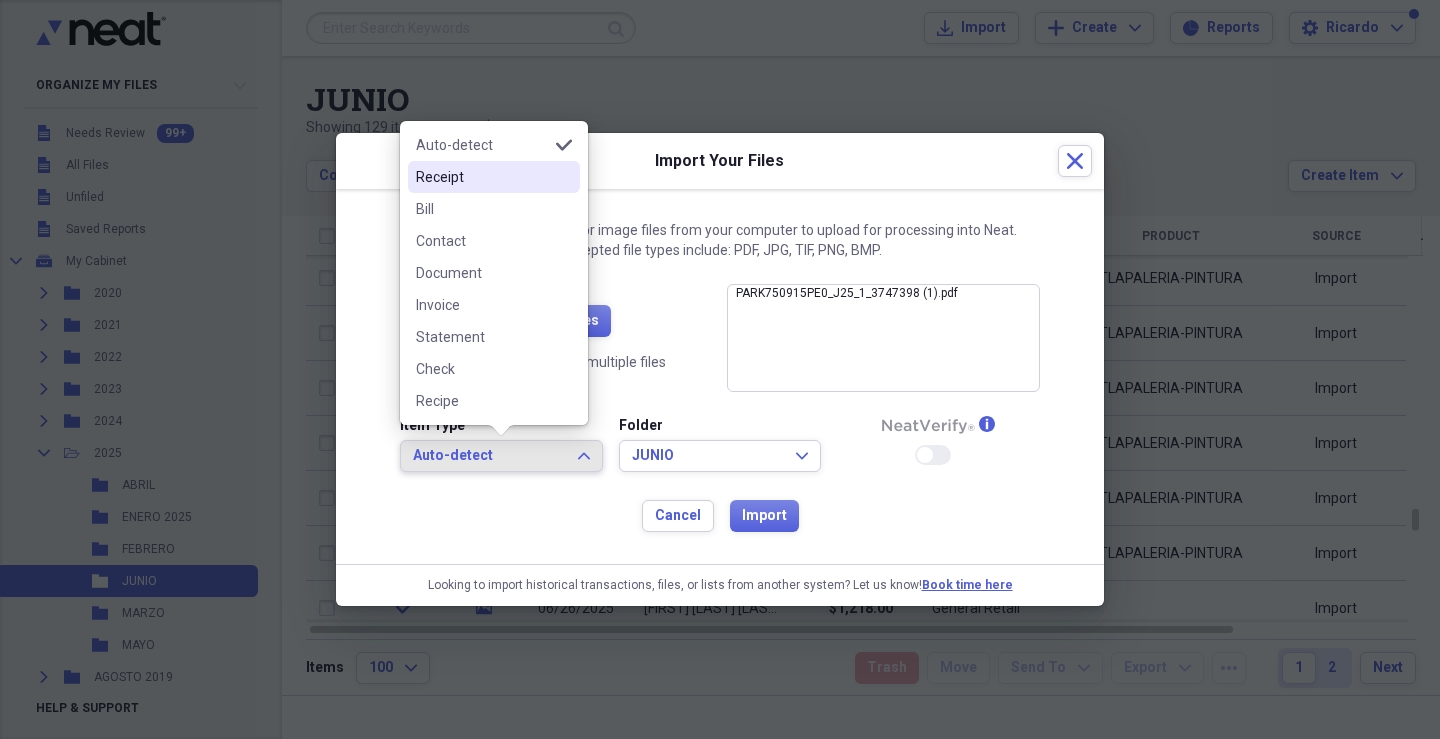 click on "Receipt" at bounding box center (482, 177) 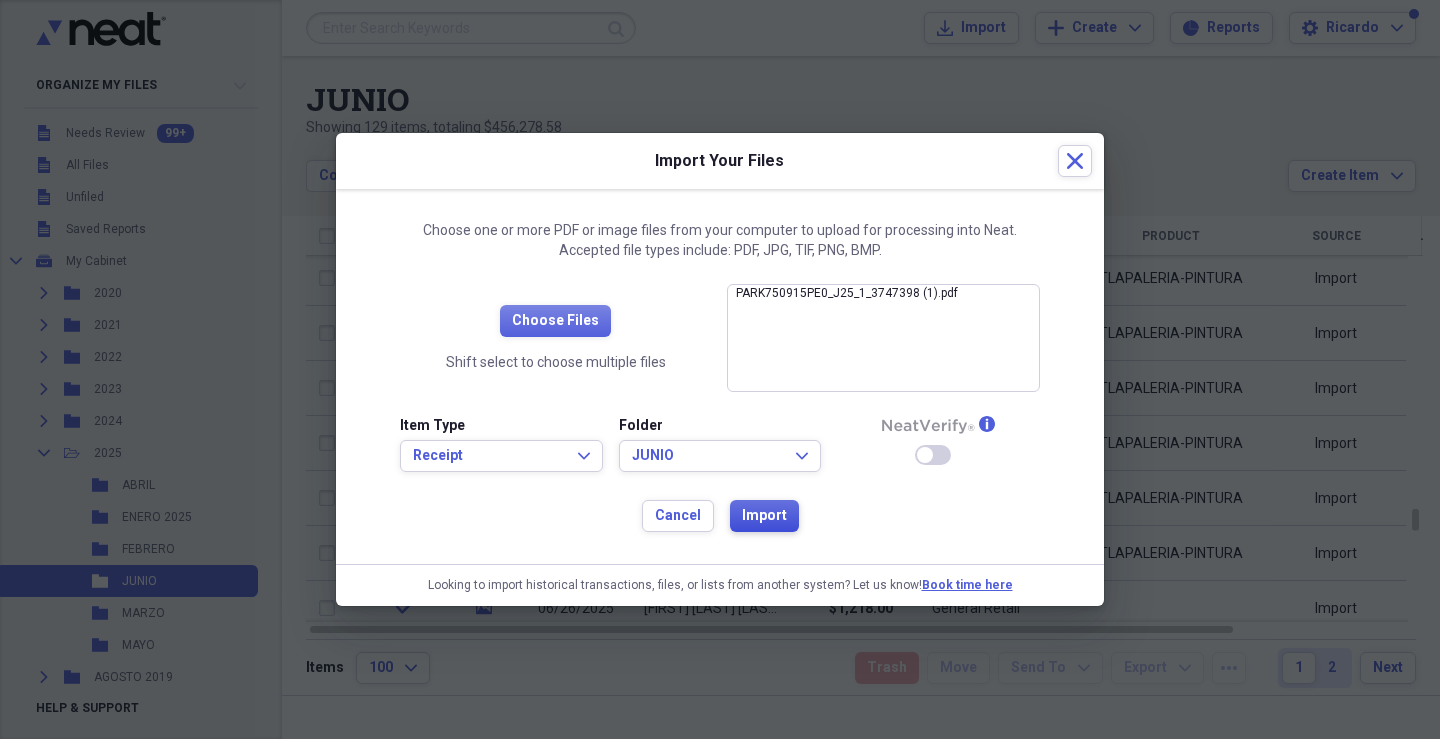 click on "Import" at bounding box center [764, 516] 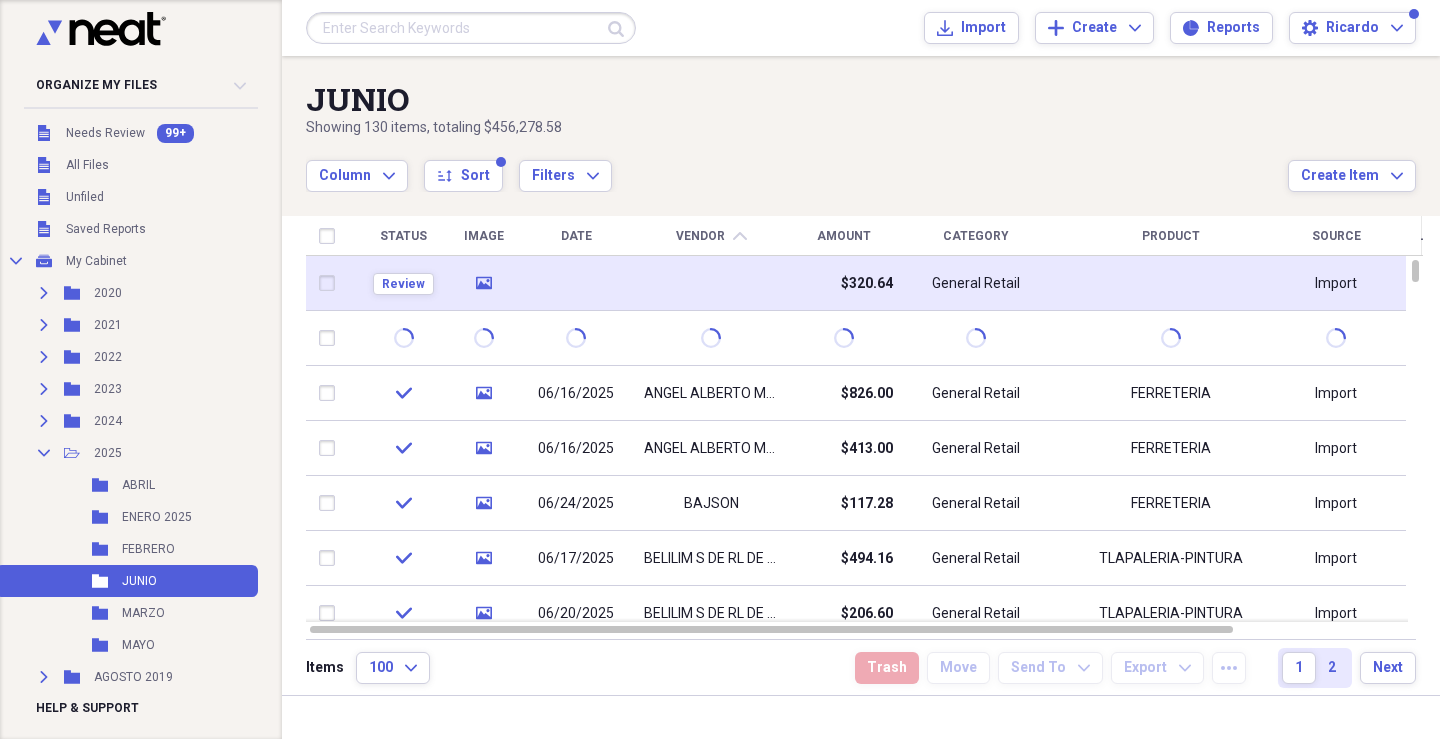 click at bounding box center (576, 283) 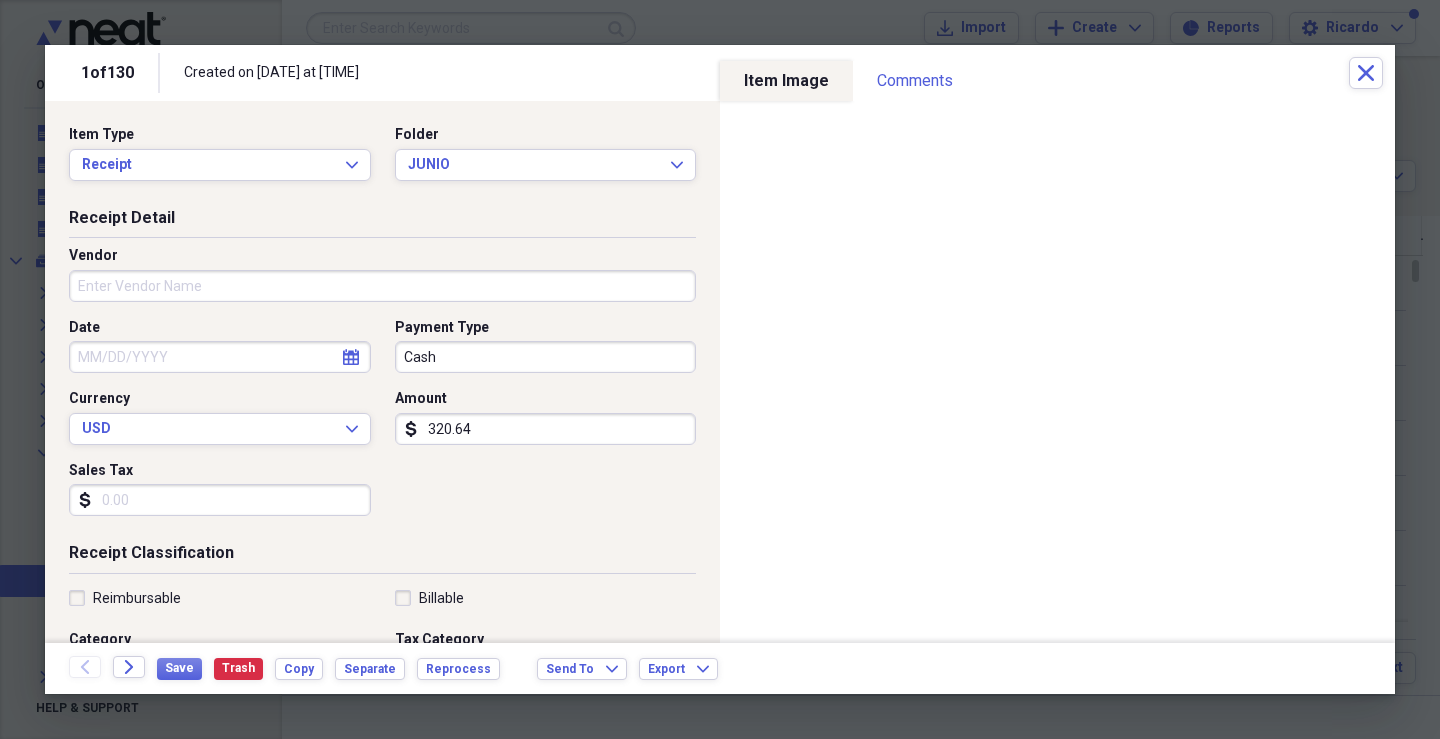 click on "Vendor" at bounding box center (382, 286) 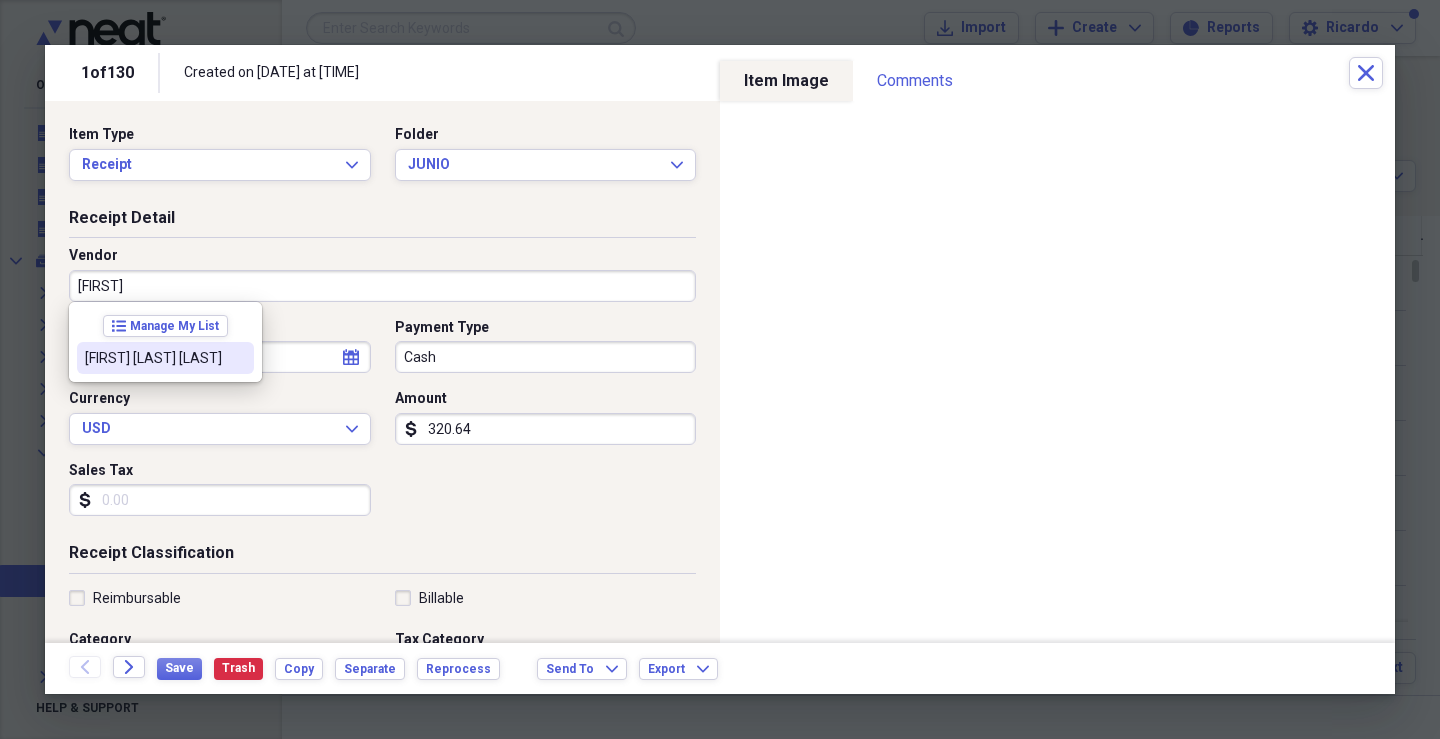 drag, startPoint x: 255, startPoint y: 357, endPoint x: 374, endPoint y: 355, distance: 119.01681 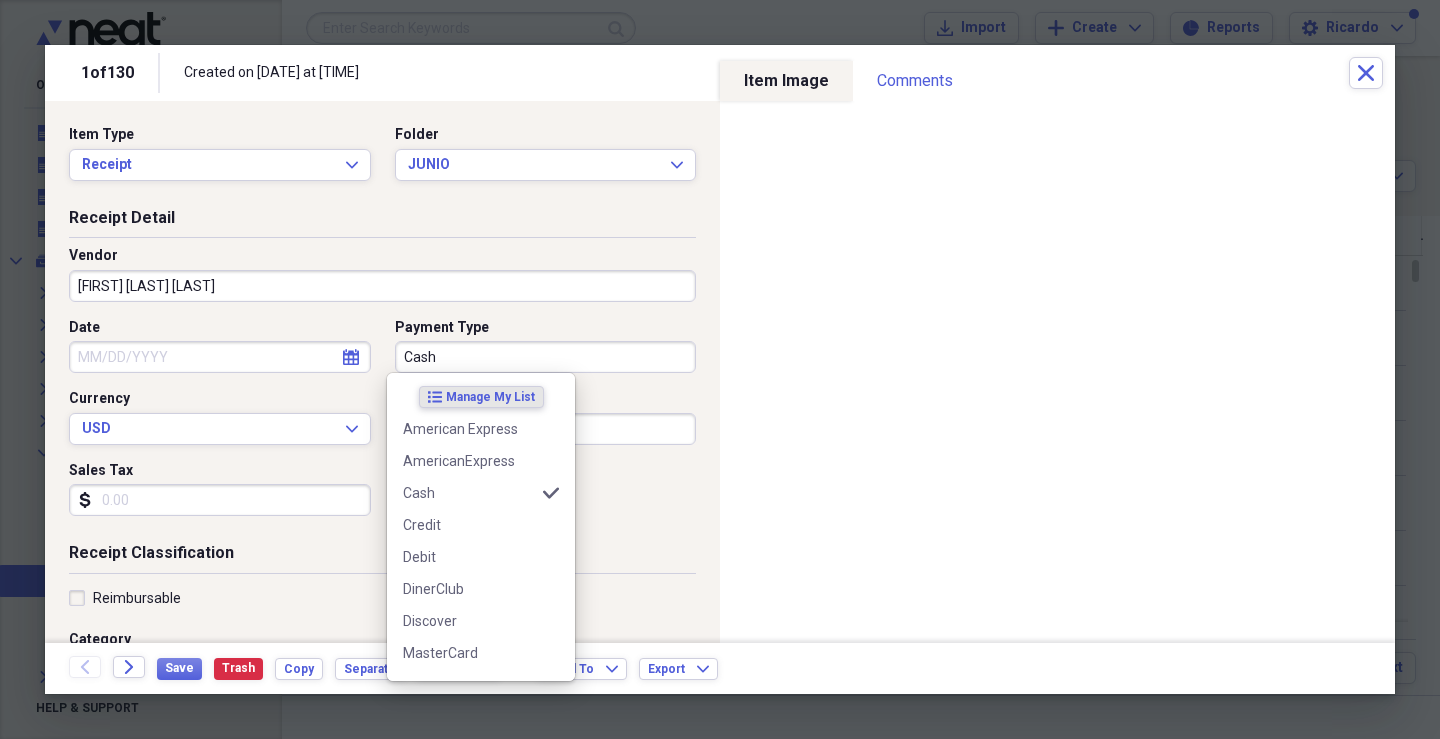 type on "NONE" 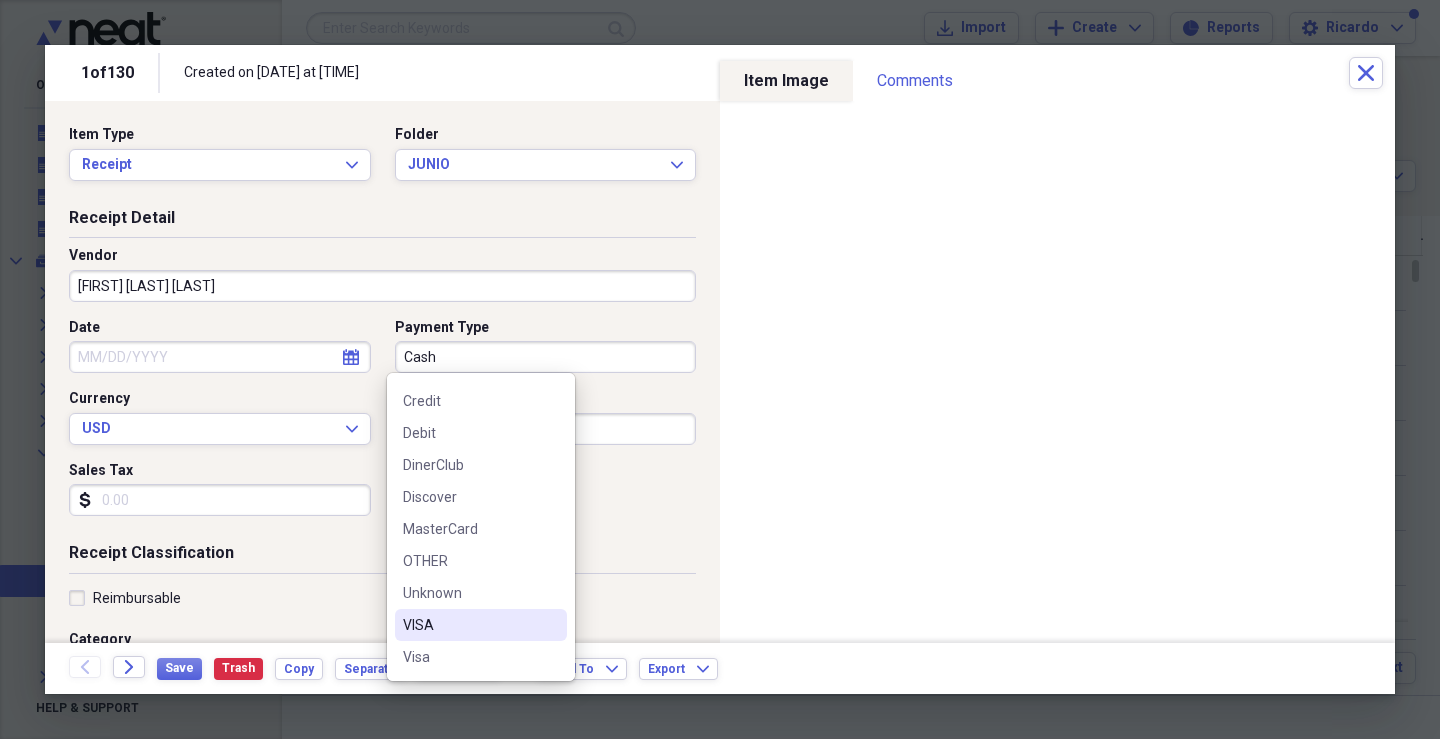 click on "VISA" at bounding box center [469, 625] 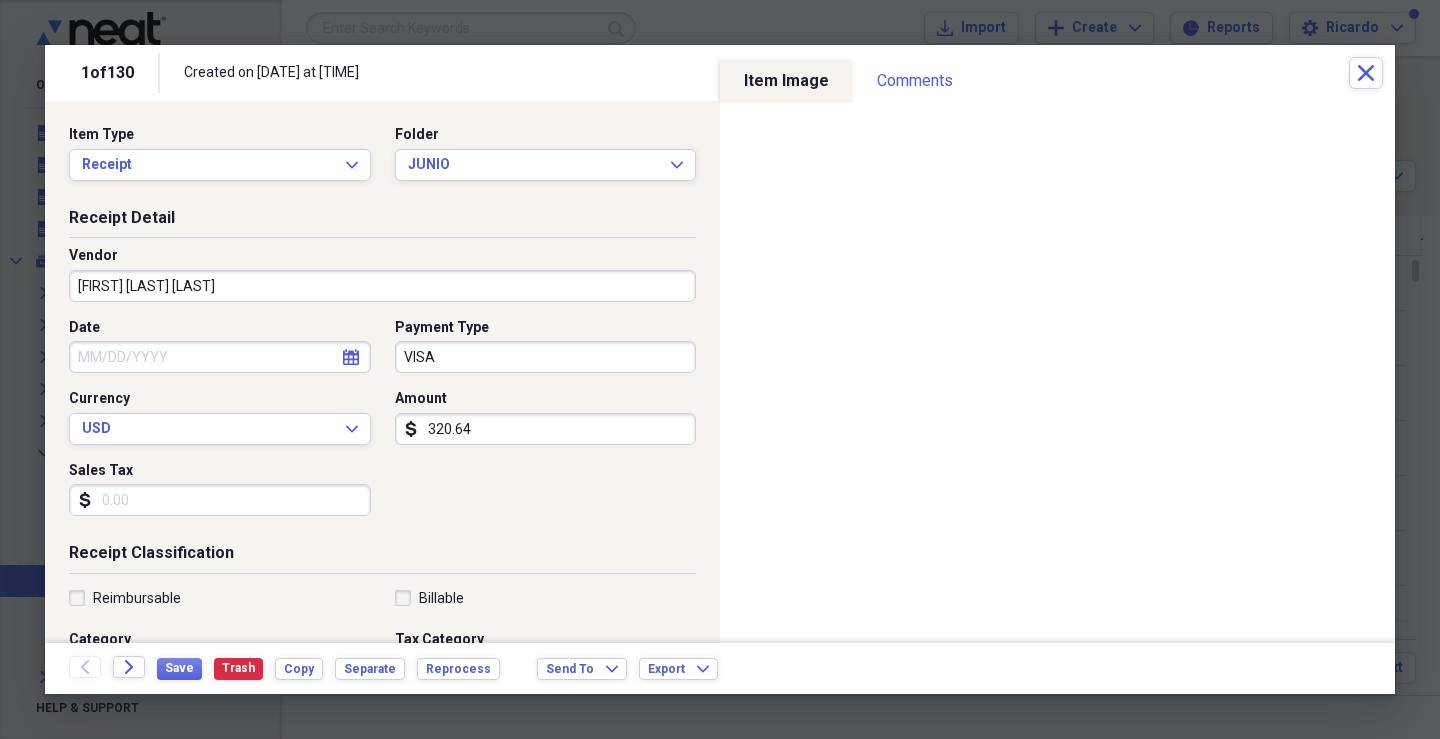 select on "7" 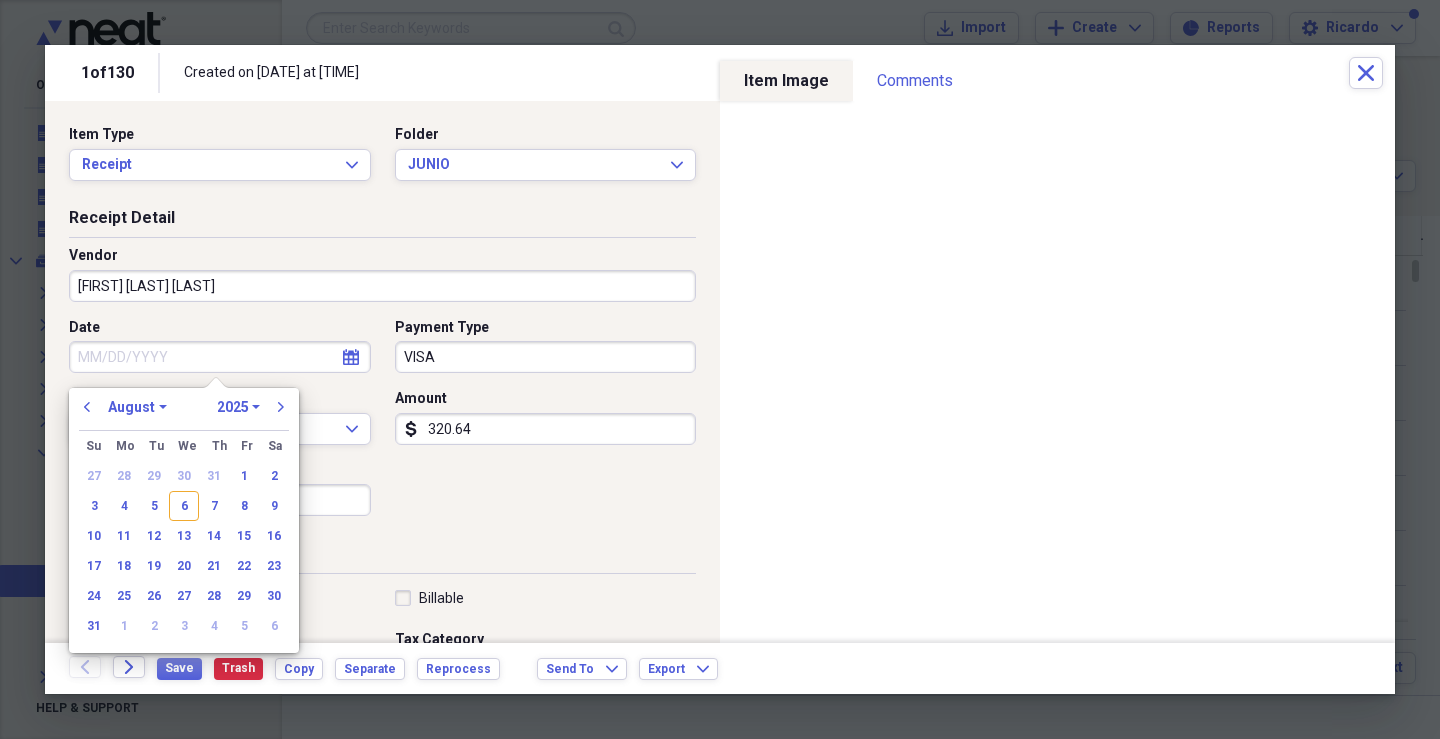 click on "Date" at bounding box center [220, 357] 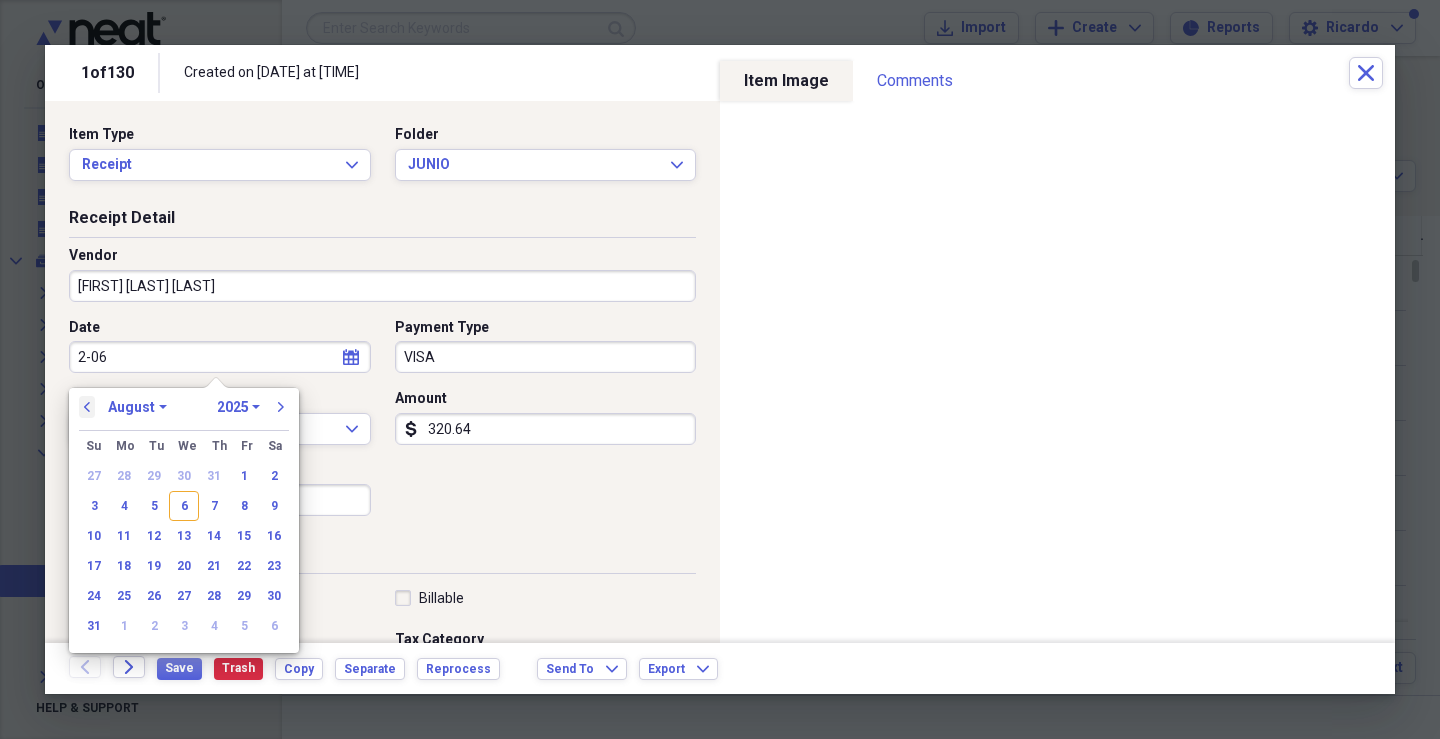 type on "2-06" 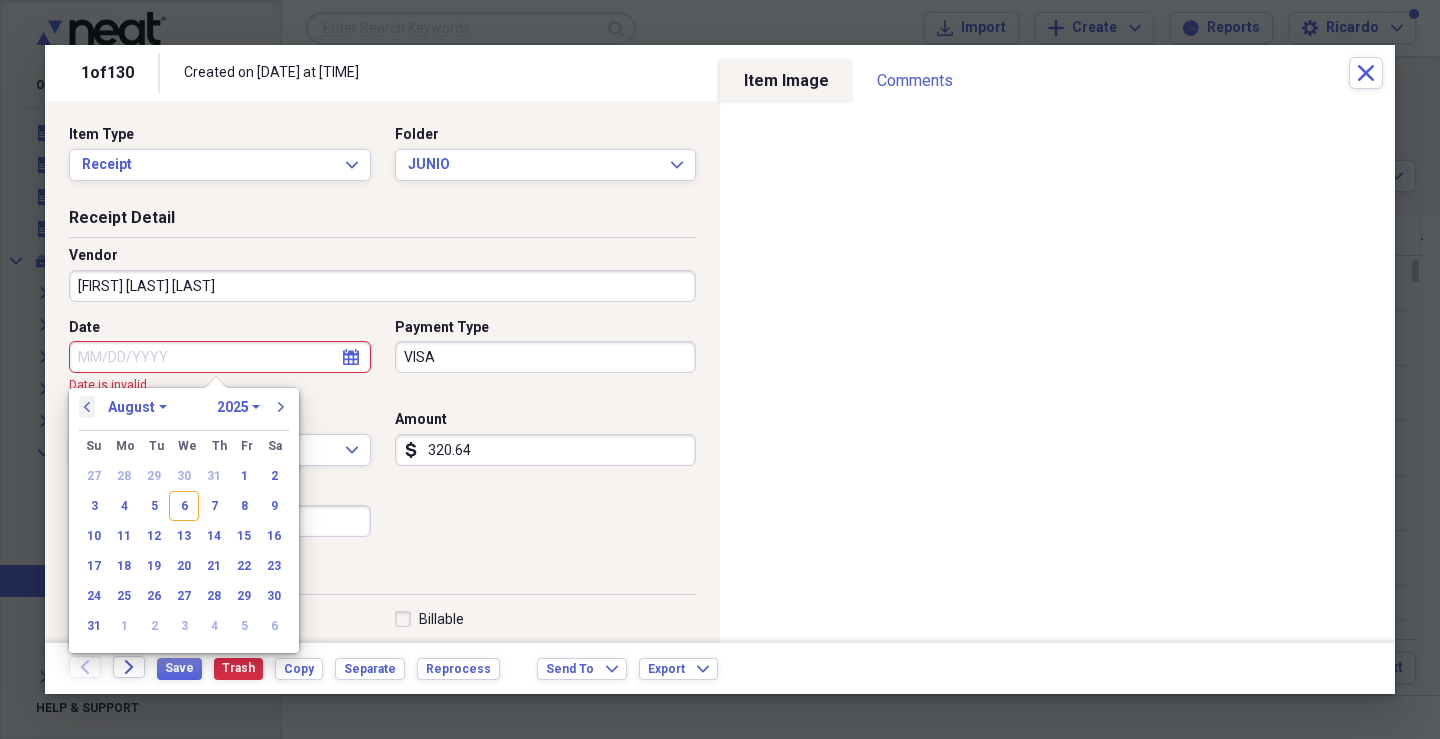 click on "previous" at bounding box center [87, 407] 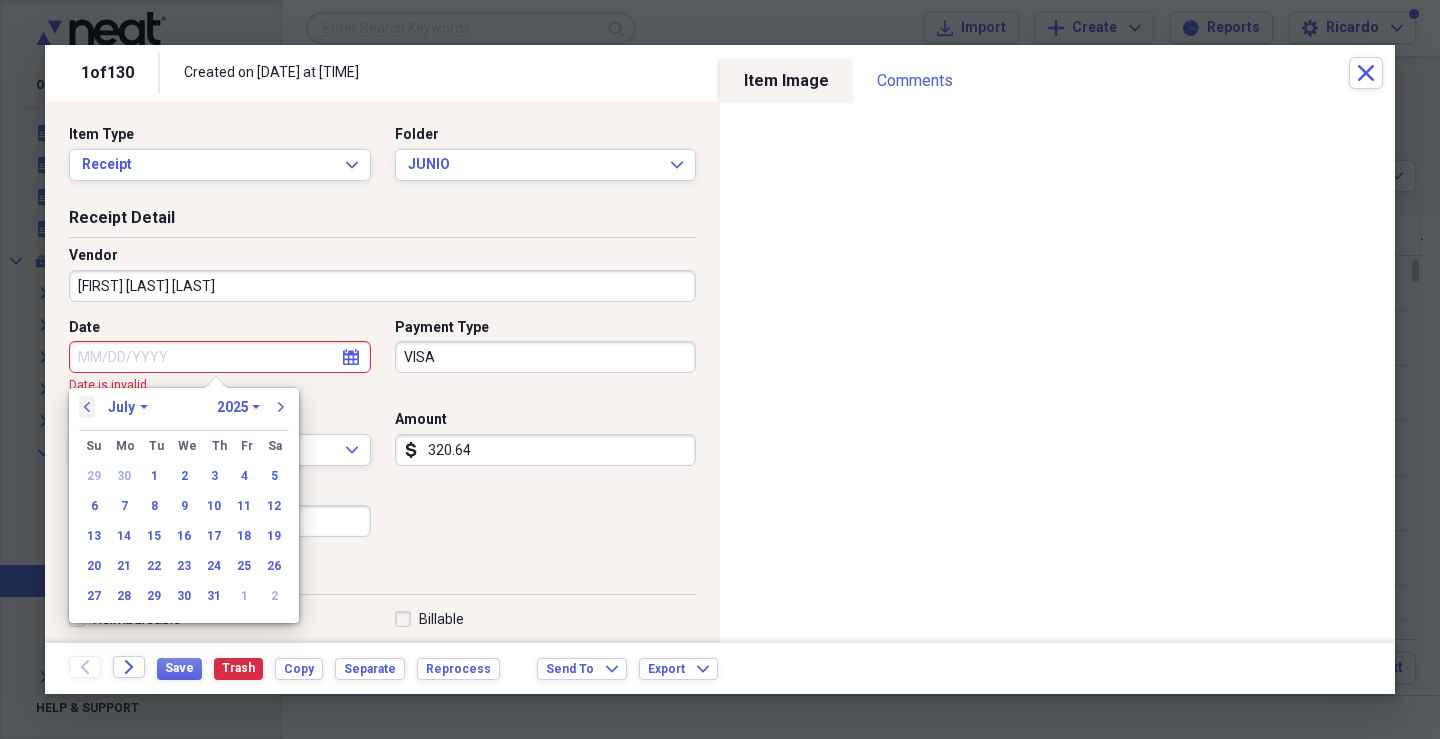 click on "previous" at bounding box center [87, 407] 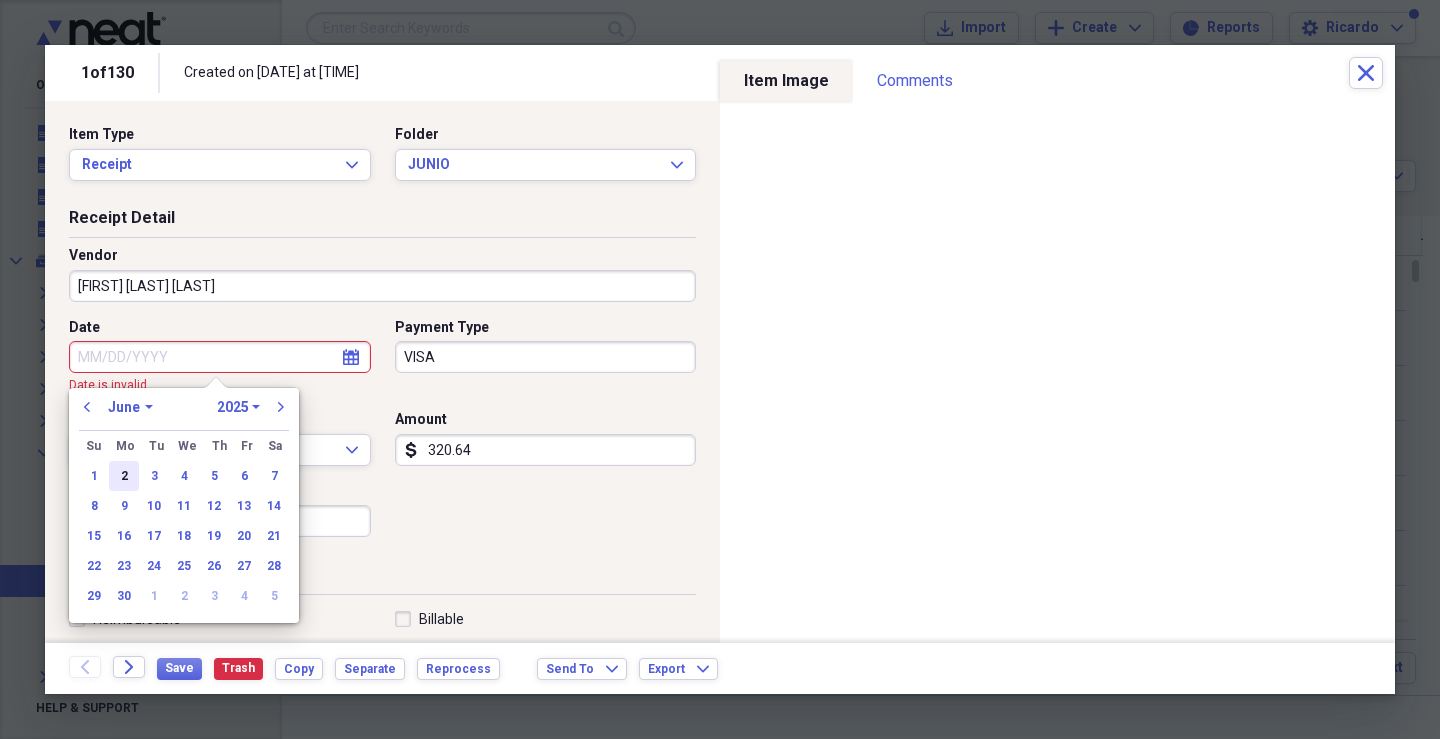 click on "2" at bounding box center (124, 476) 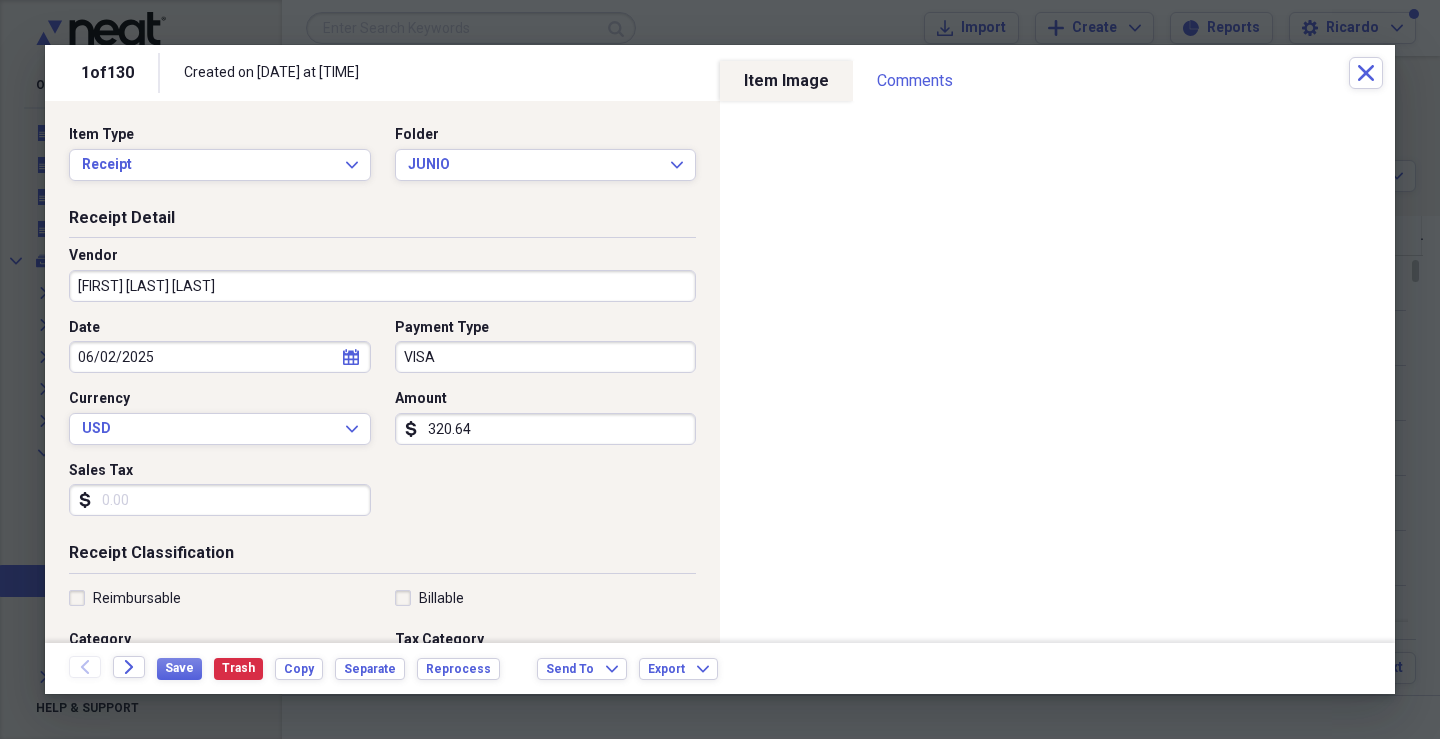 click on "320.64" at bounding box center [546, 429] 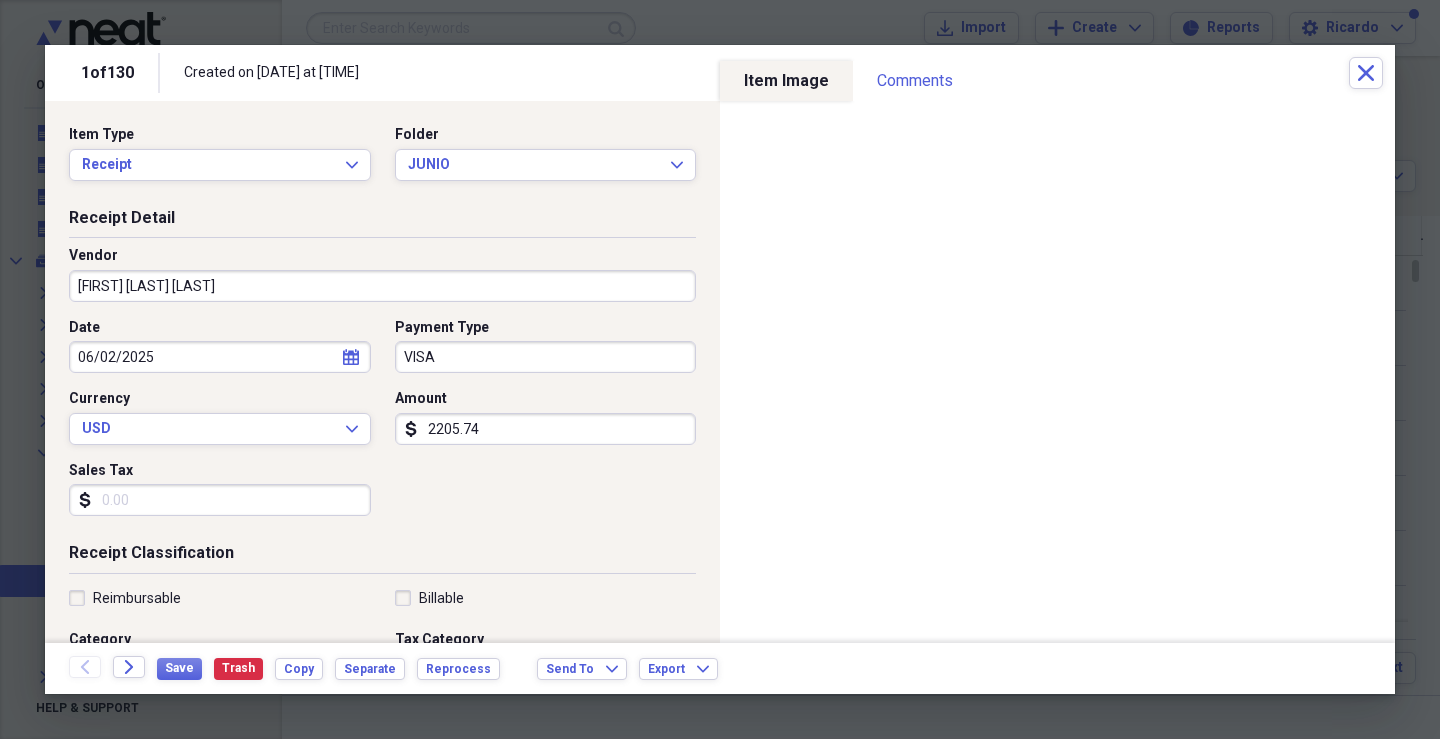 type on "2205.74" 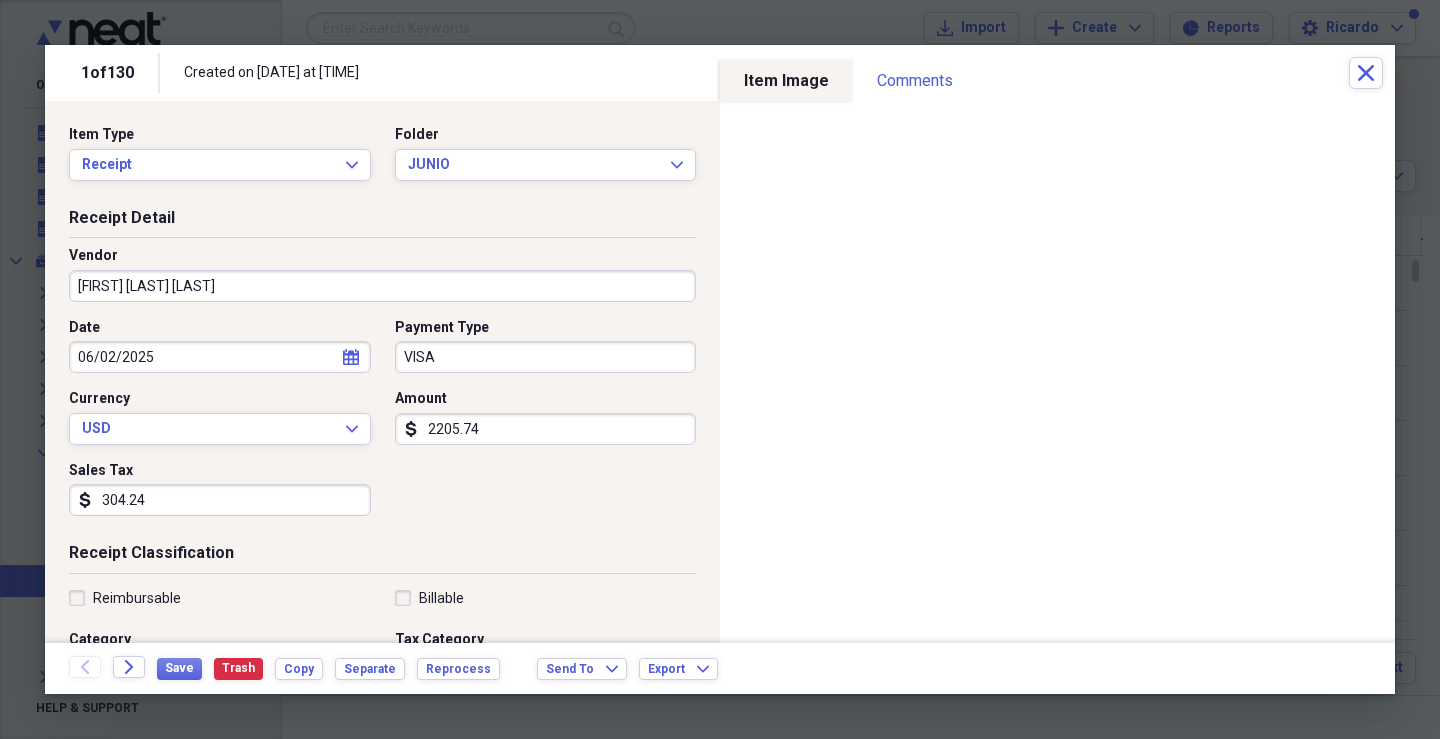 type on "304.24" 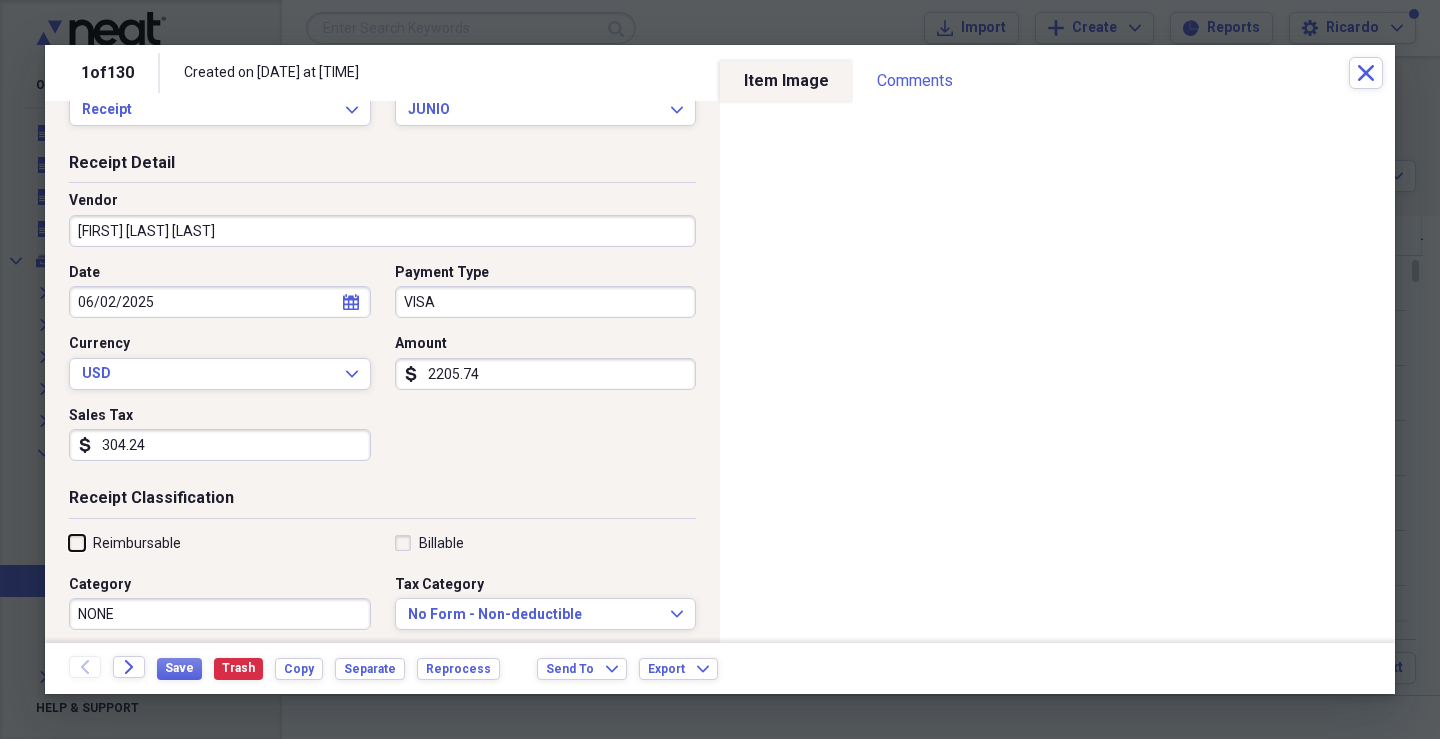scroll, scrollTop: 300, scrollLeft: 0, axis: vertical 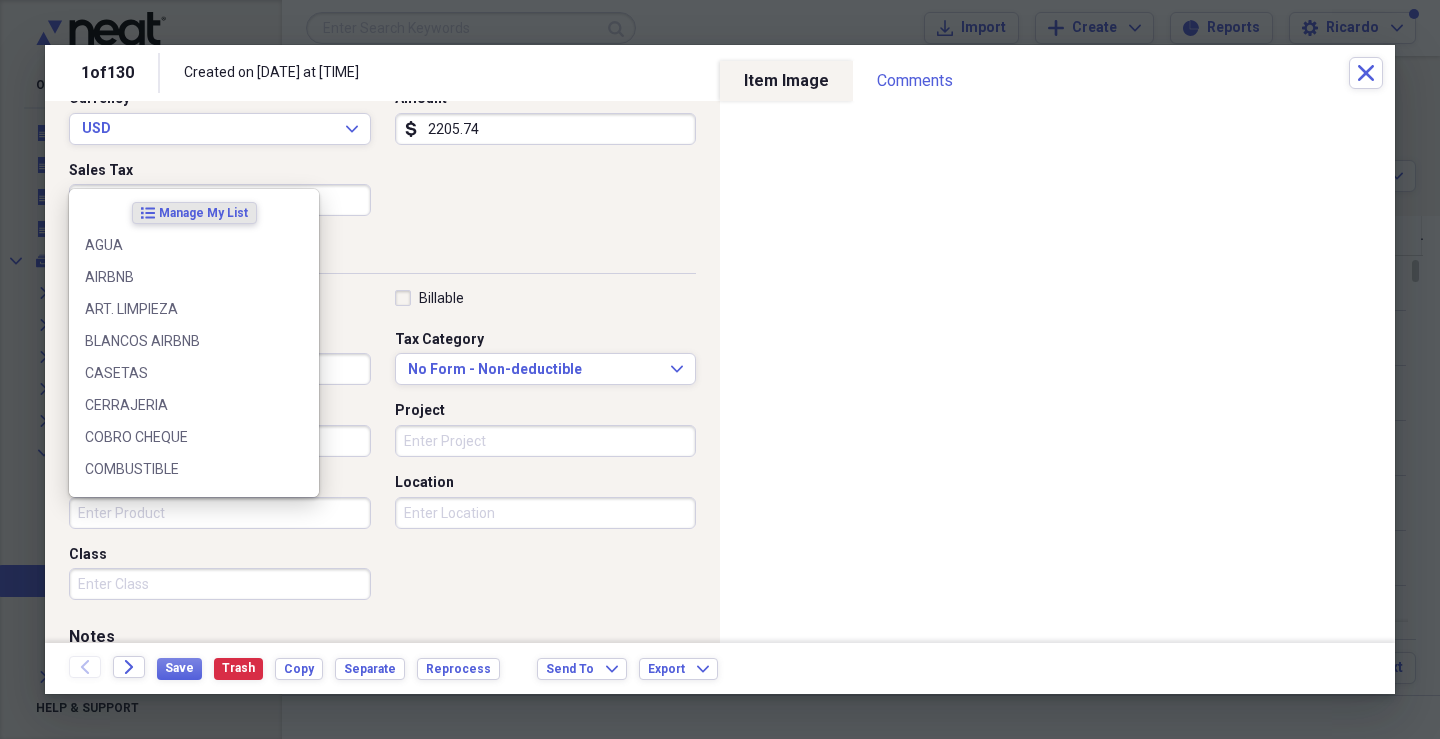 click on "Product" at bounding box center [220, 513] 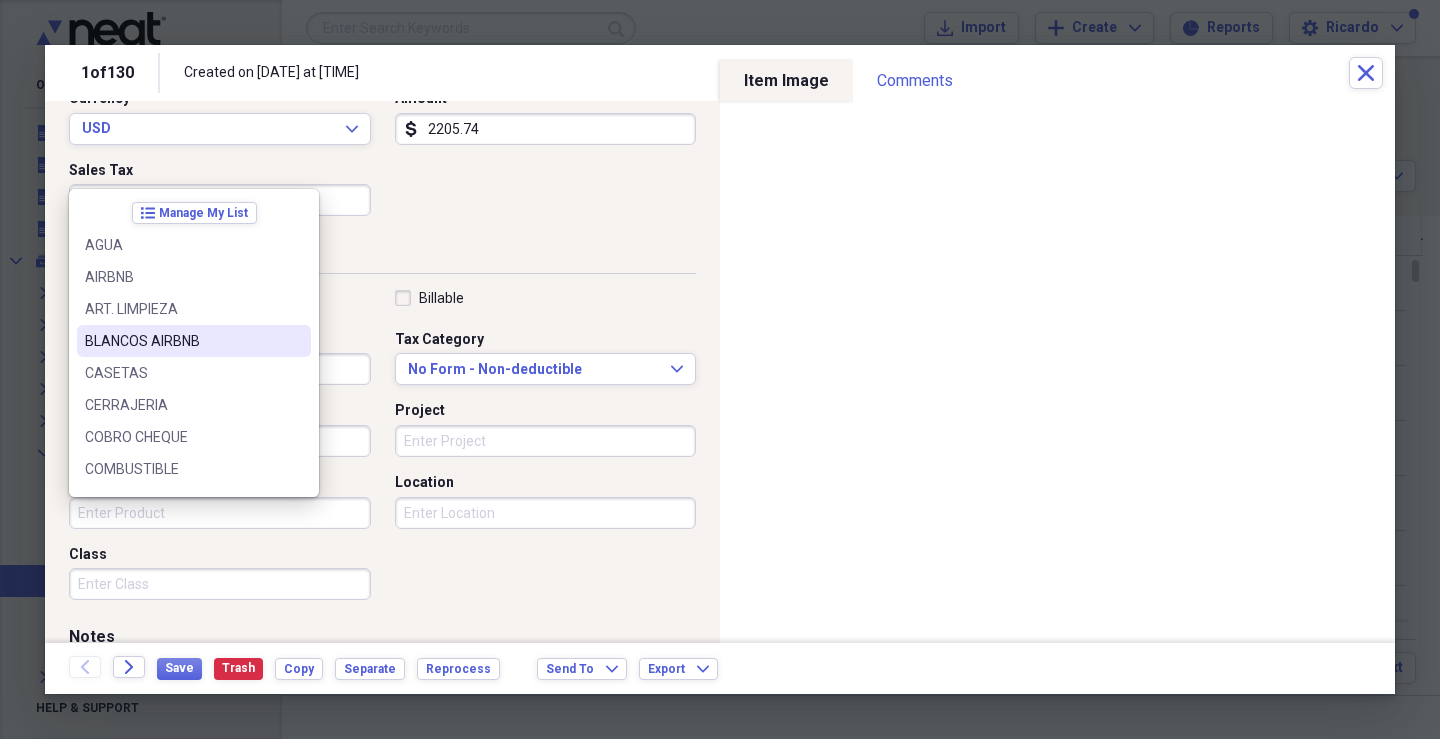click on "[DATE_TIME_REFERENCE] [DATE_TIME_REFERENCE] [CATEGORY_REFERENCE] [CATEGORY_REFERENCE] [TAX_CATEGORY_REFERENCE] [TAX_CATEGORY_REFERENCE] [FORM_REFERENCE] - [DEDUCTIBLE_REFERENCE] [EXPAND_REFERENCE] [CUSTOMER_REFERENCE] [PROJECT_REFERENCE] [PRODUCT_REFERENCE] [LOCATION_REFERENCE] [CLASS_REFERENCE]" at bounding box center [382, 449] 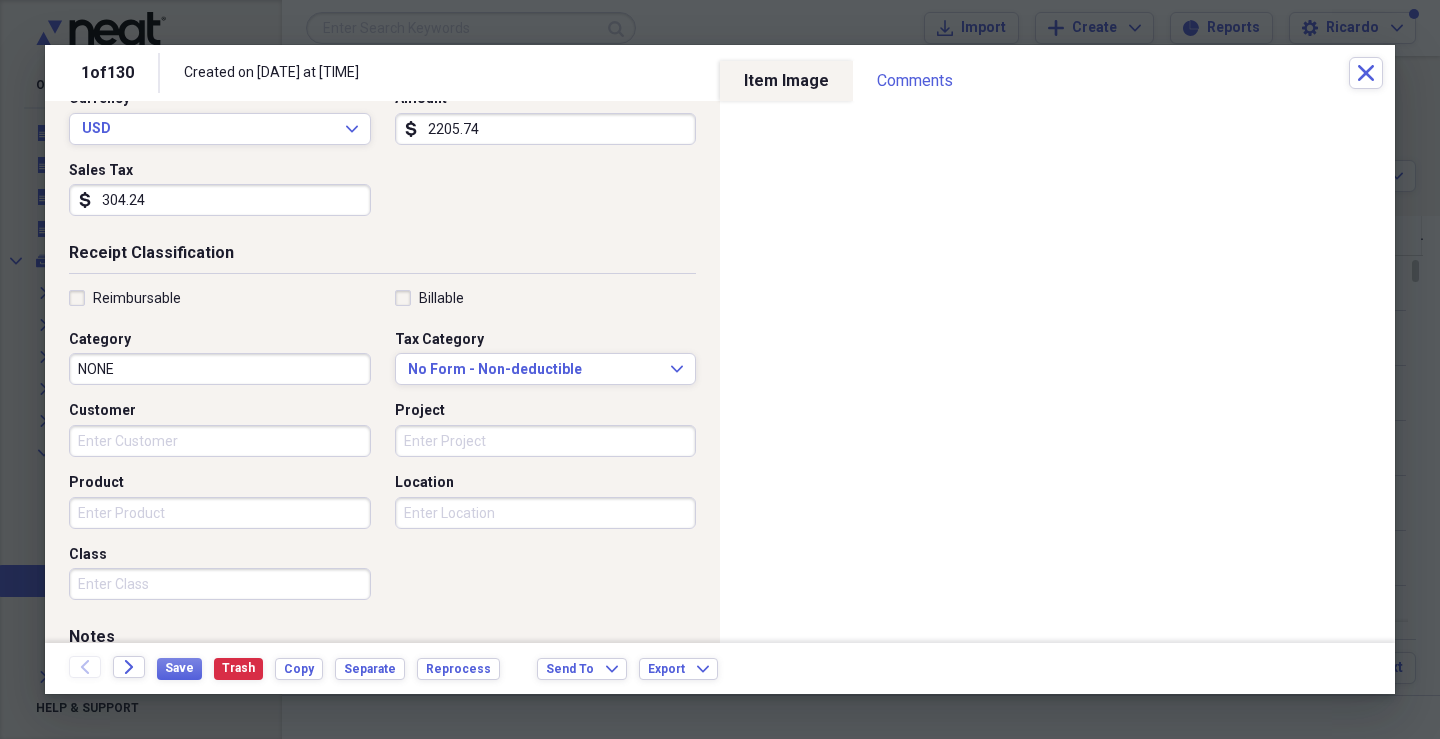 click on "NONE" at bounding box center [220, 369] 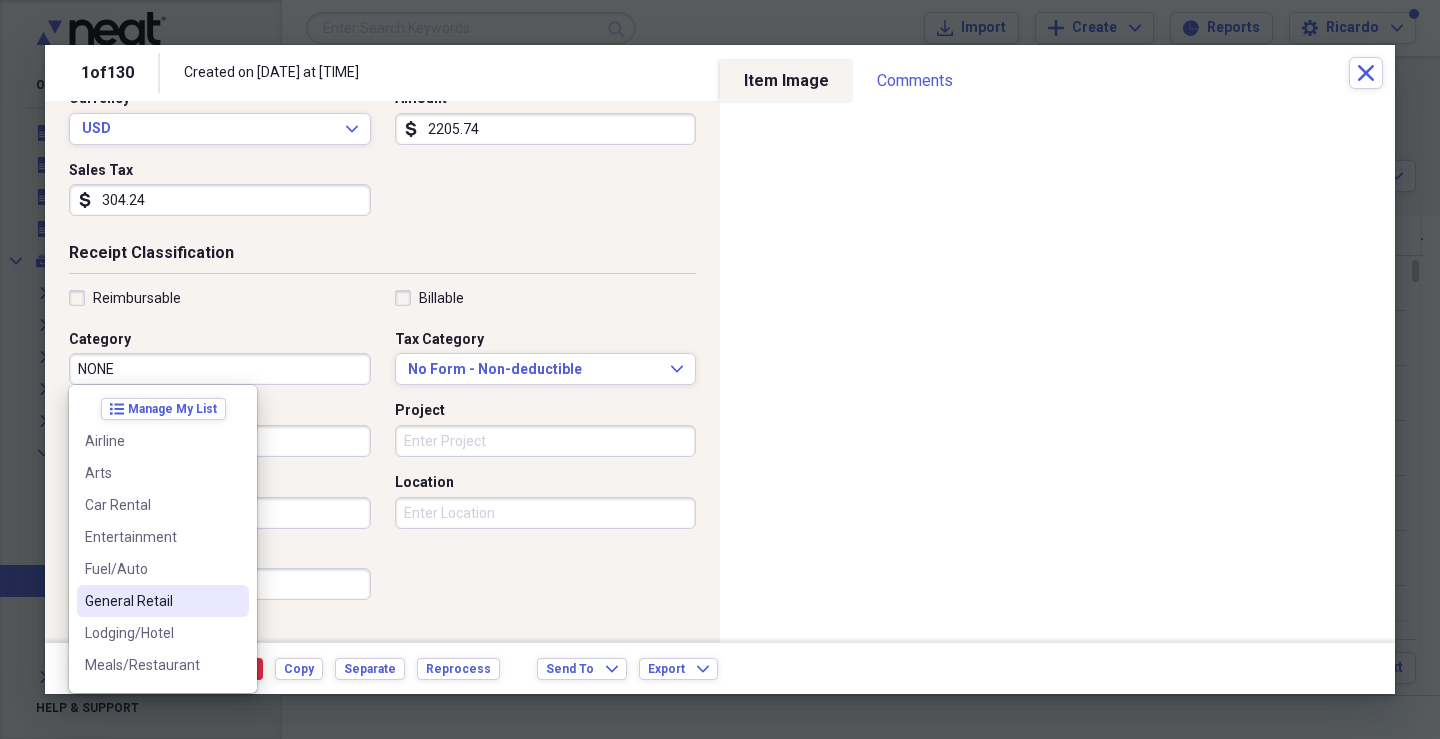 click on "General Retail" at bounding box center [151, 601] 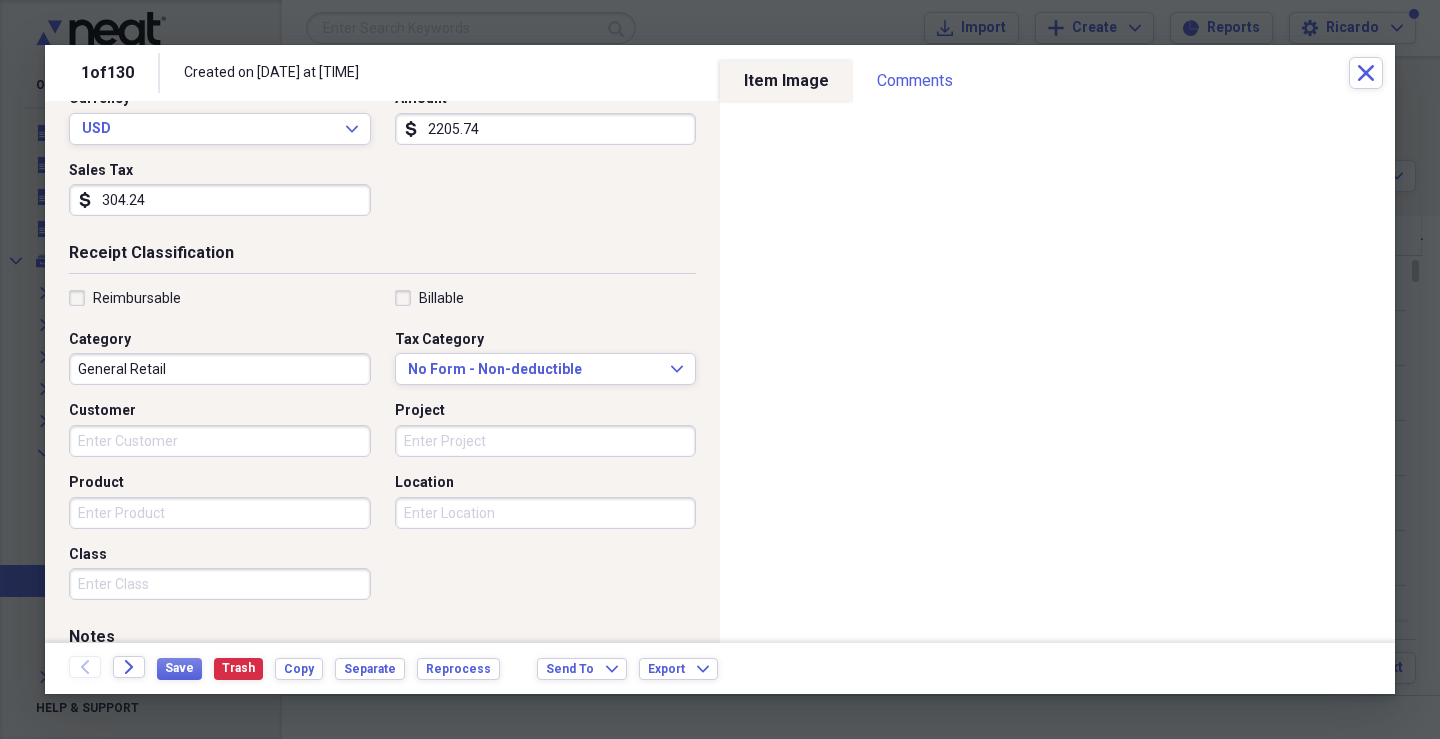 click on "Customer" at bounding box center [220, 441] 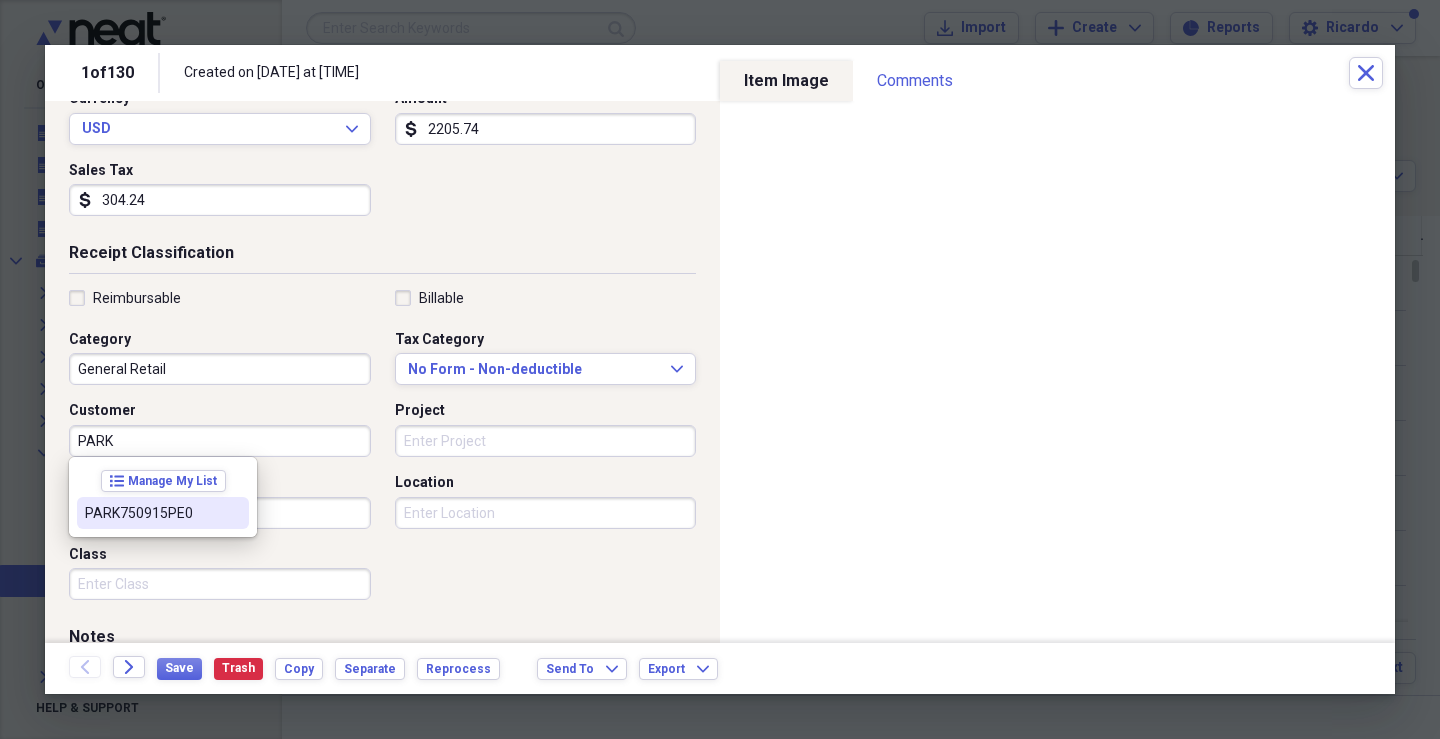 click on "PARK750915PE0" at bounding box center (151, 513) 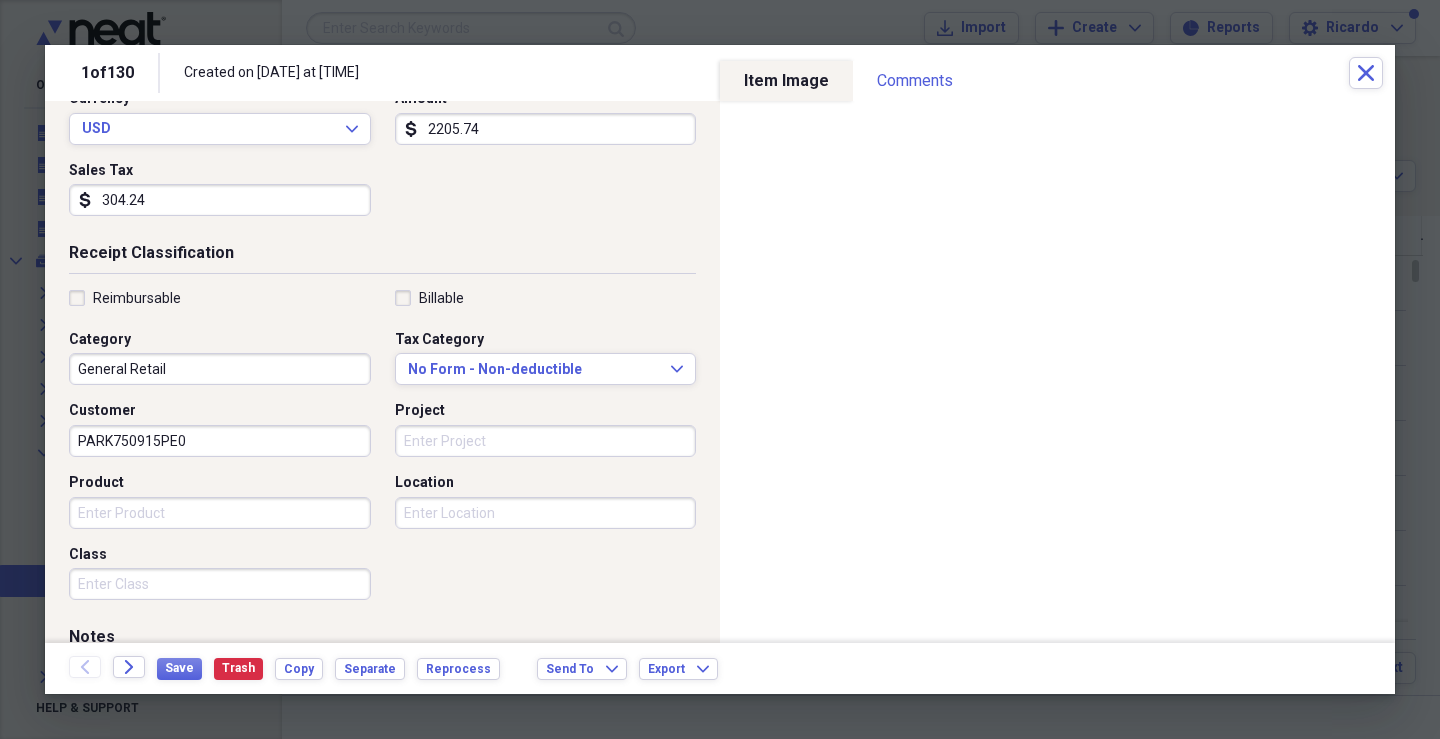 click on "Project" at bounding box center (546, 441) 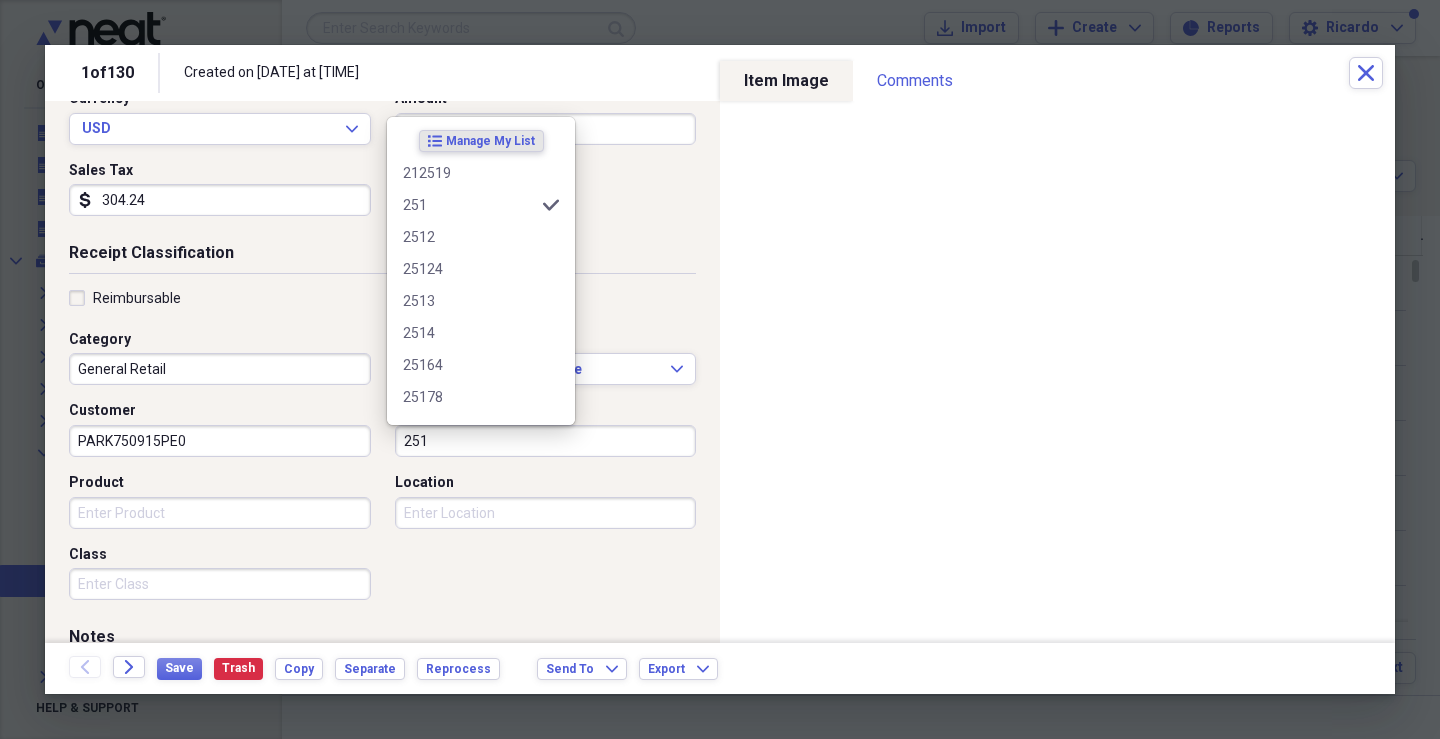 type on "251" 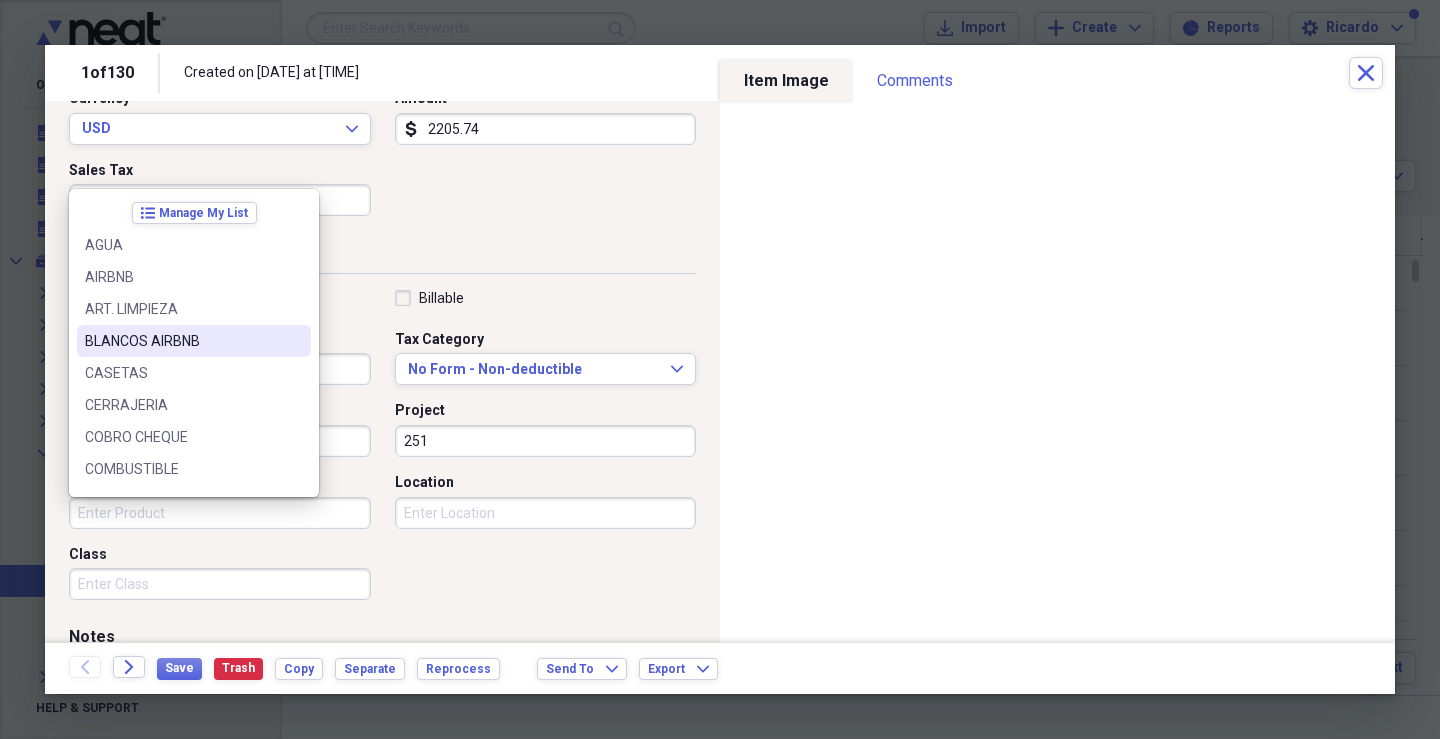 click on "Product" at bounding box center (220, 513) 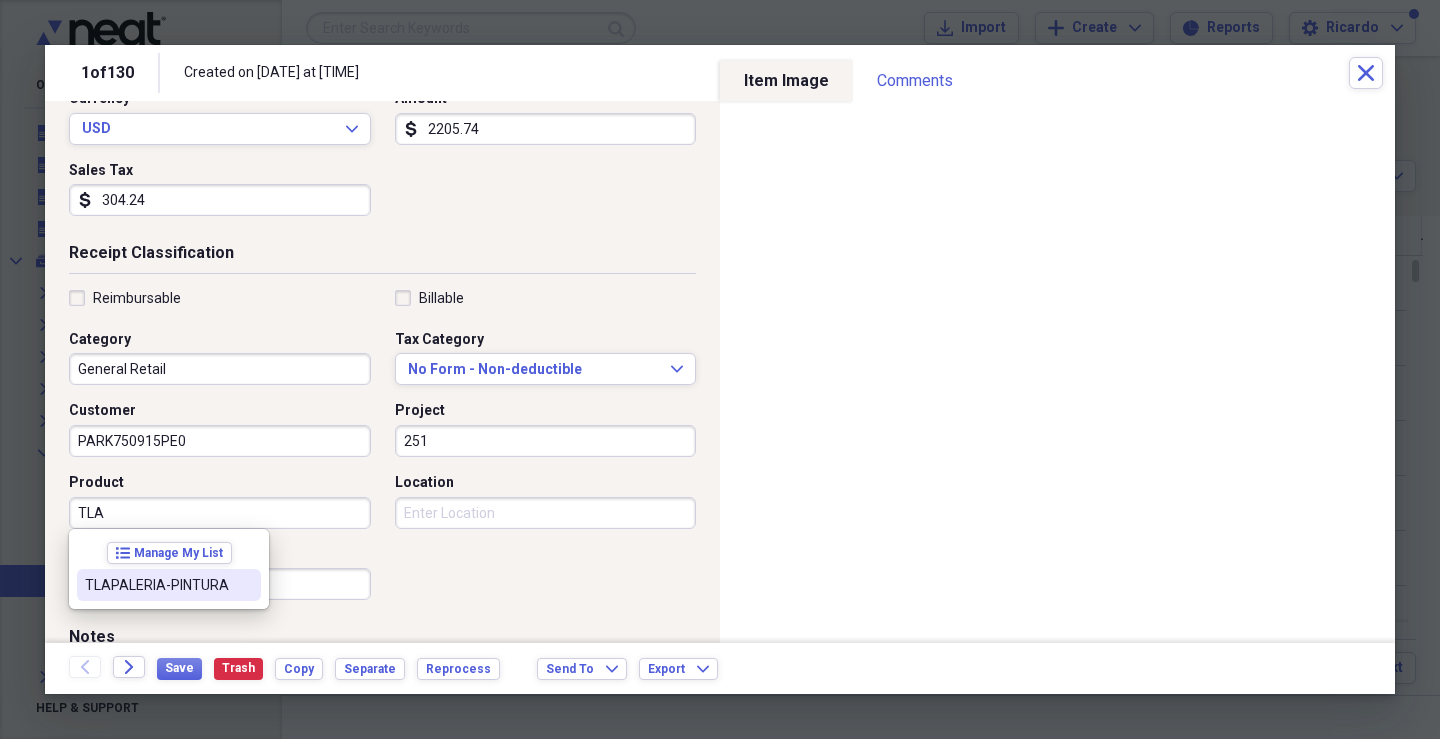 click on "Reimbursable Billable Category General Retail Tax Category No Form - Non-deductible Expand Customer [COMPANY] Project 251 Product TLA Location Class" at bounding box center [382, 449] 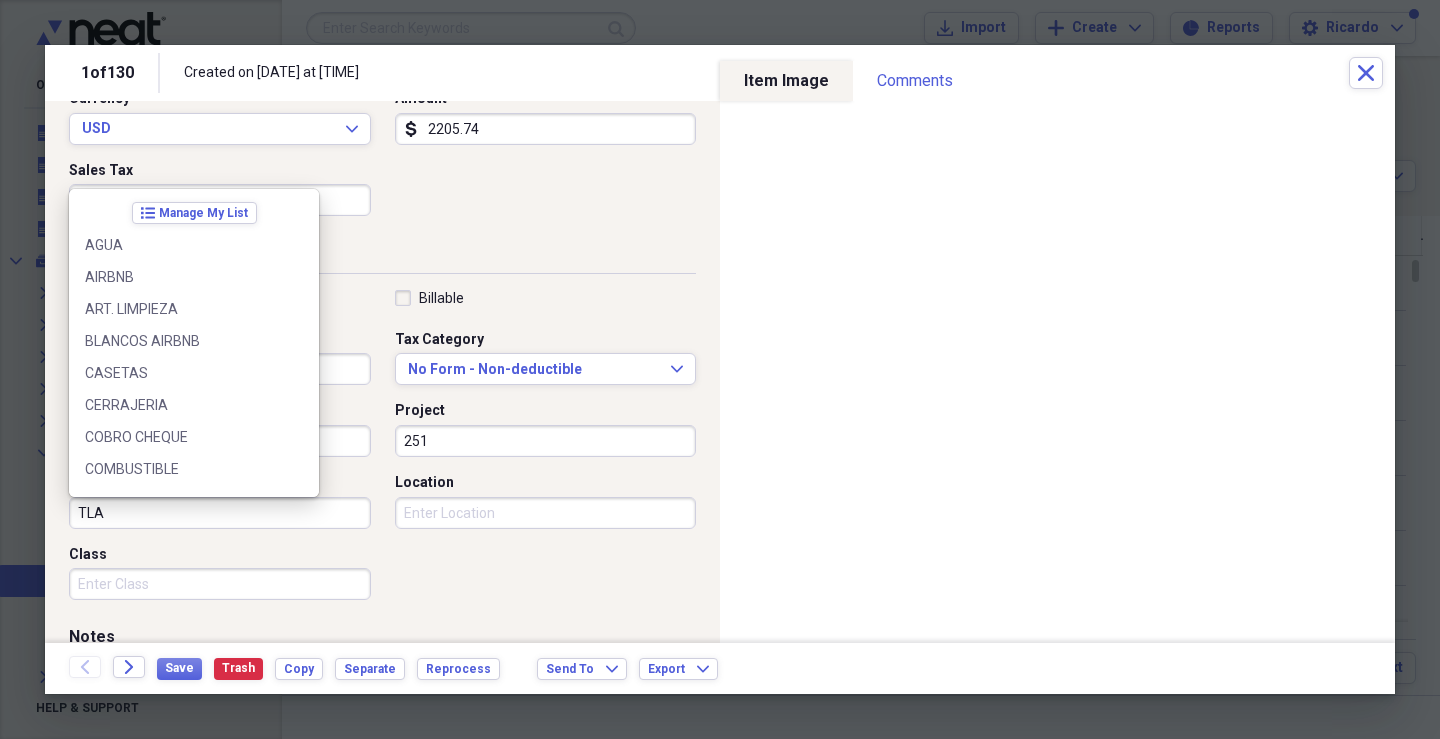 click on "TLA" at bounding box center [220, 513] 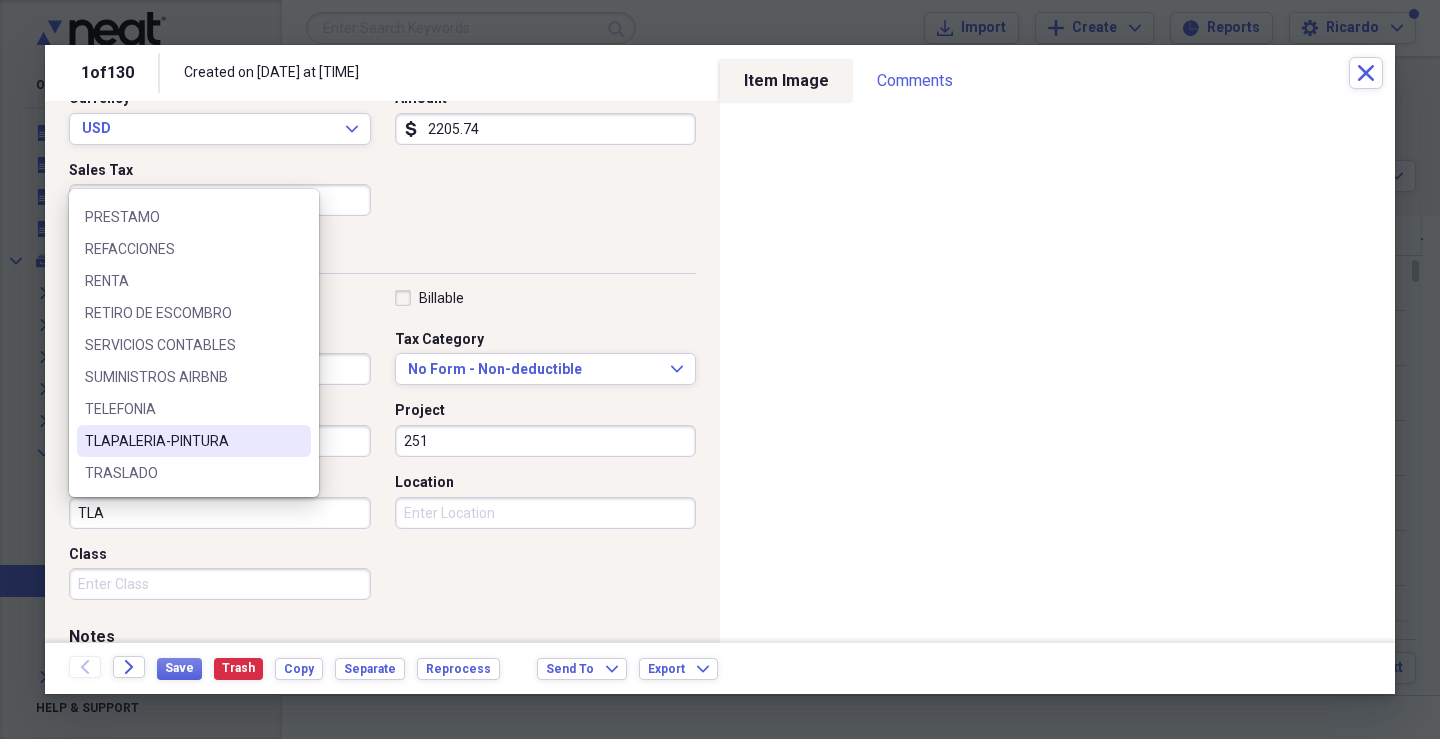 click on "TLAPALERIA-PINTURA" at bounding box center (182, 441) 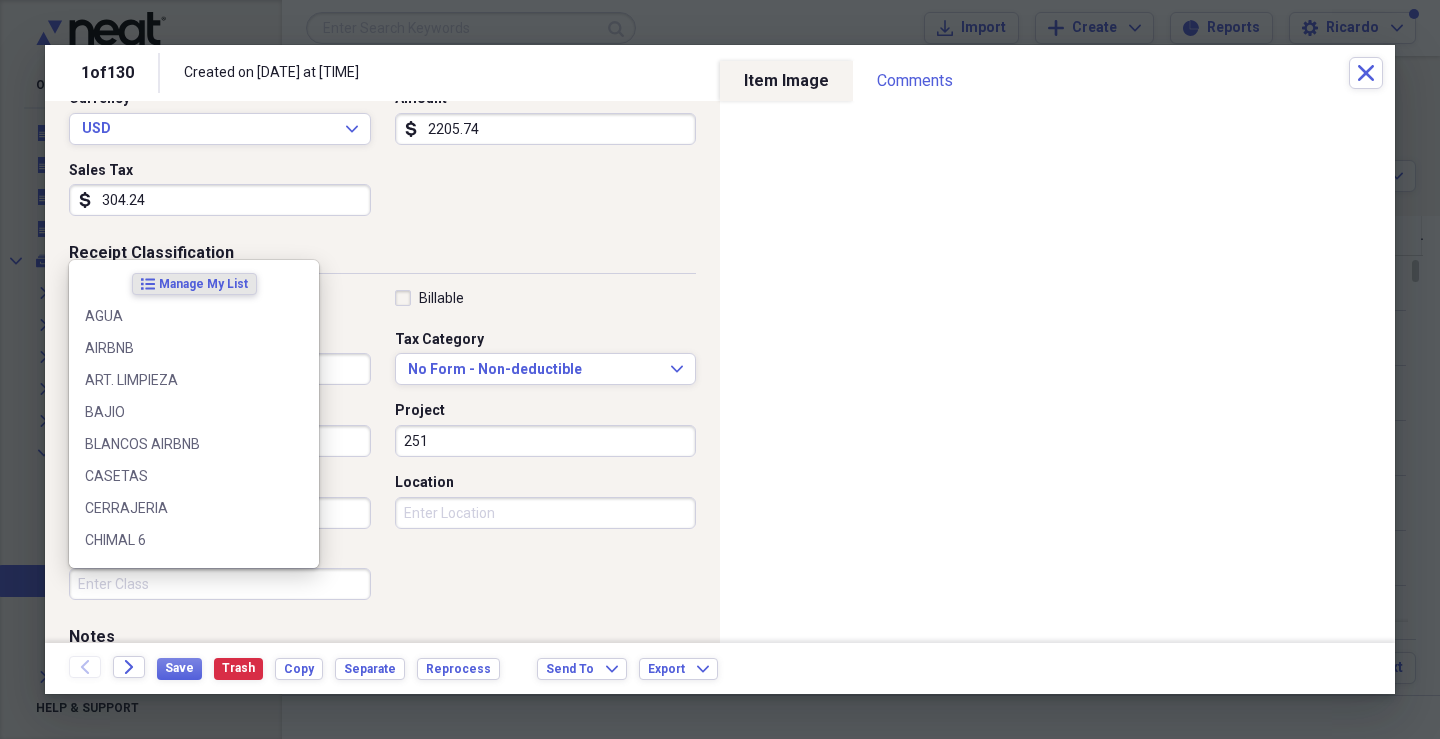 click on "Class" at bounding box center (220, 584) 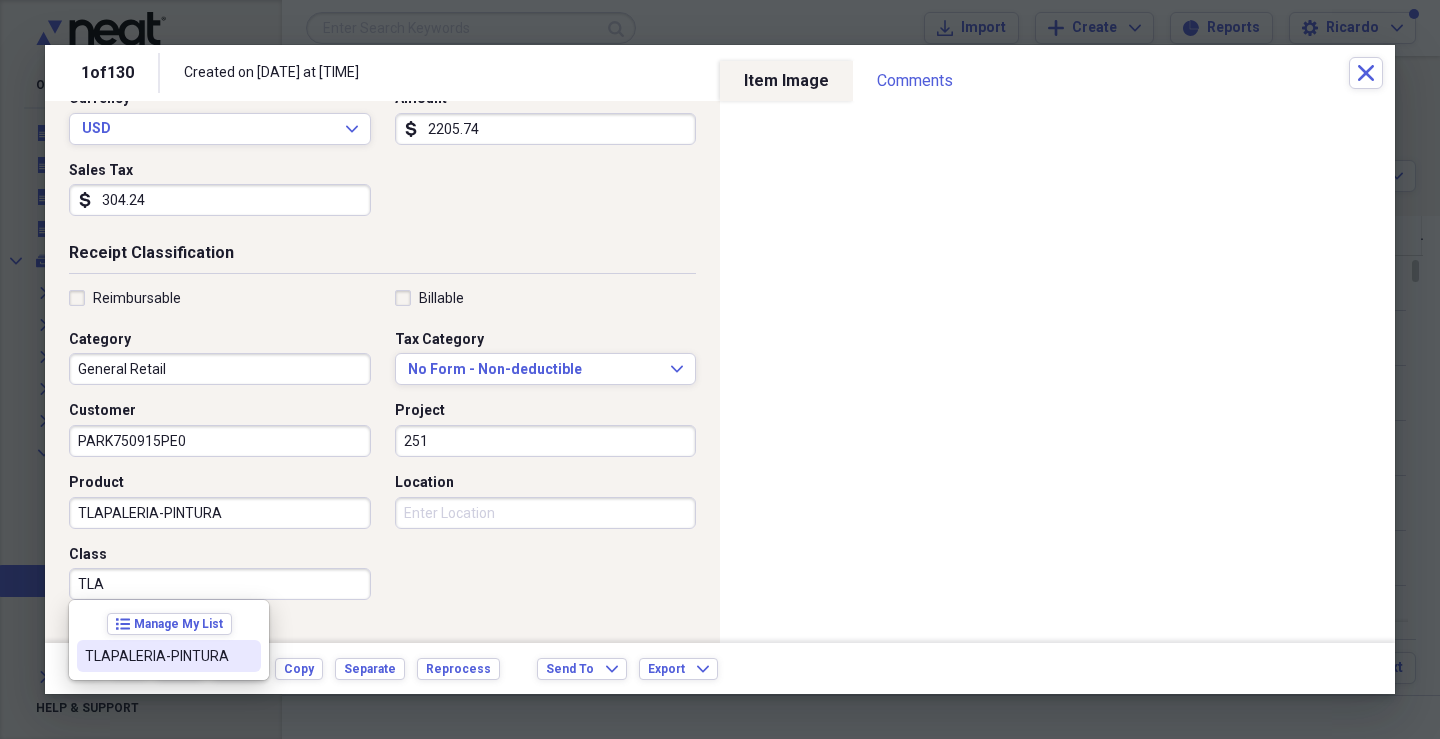 click on "TLAPALERIA-PINTURA" at bounding box center [157, 656] 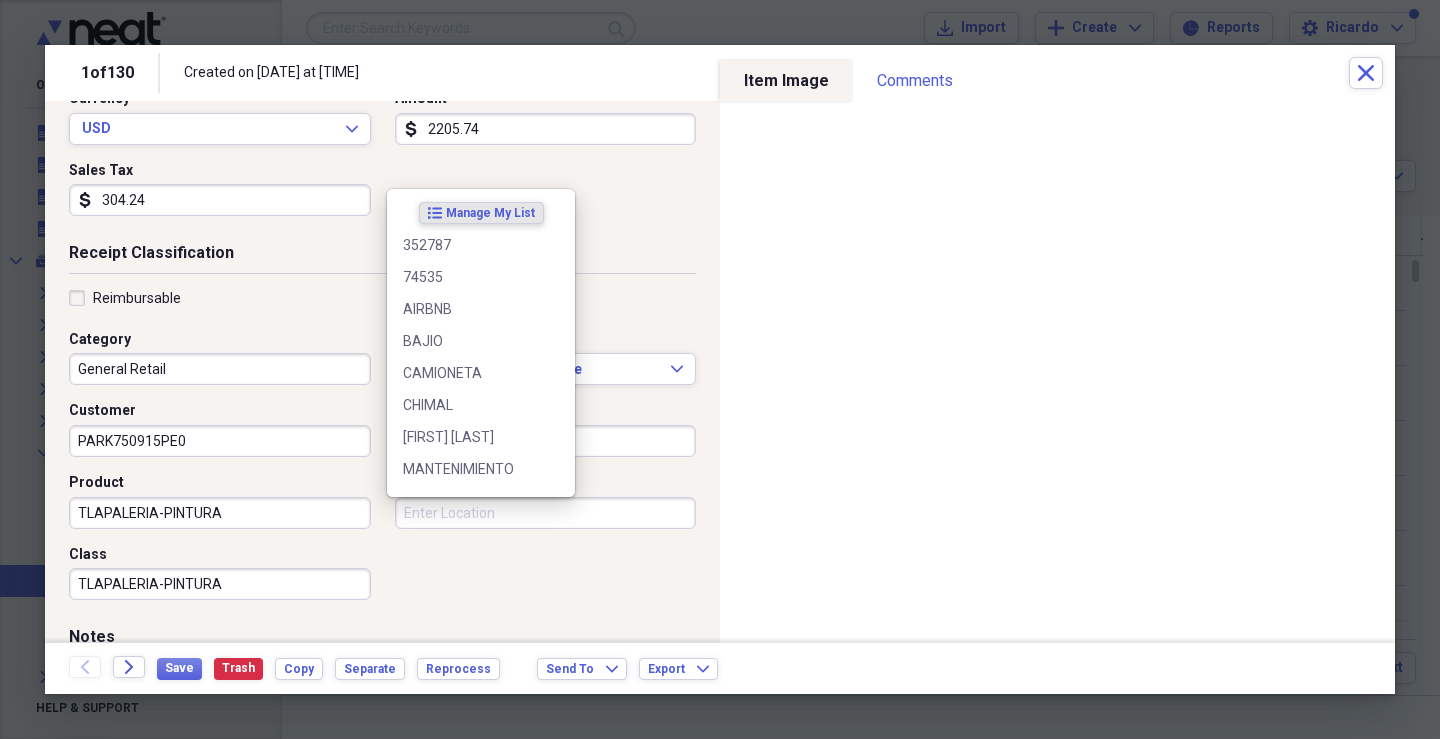 click on "Location" at bounding box center (546, 513) 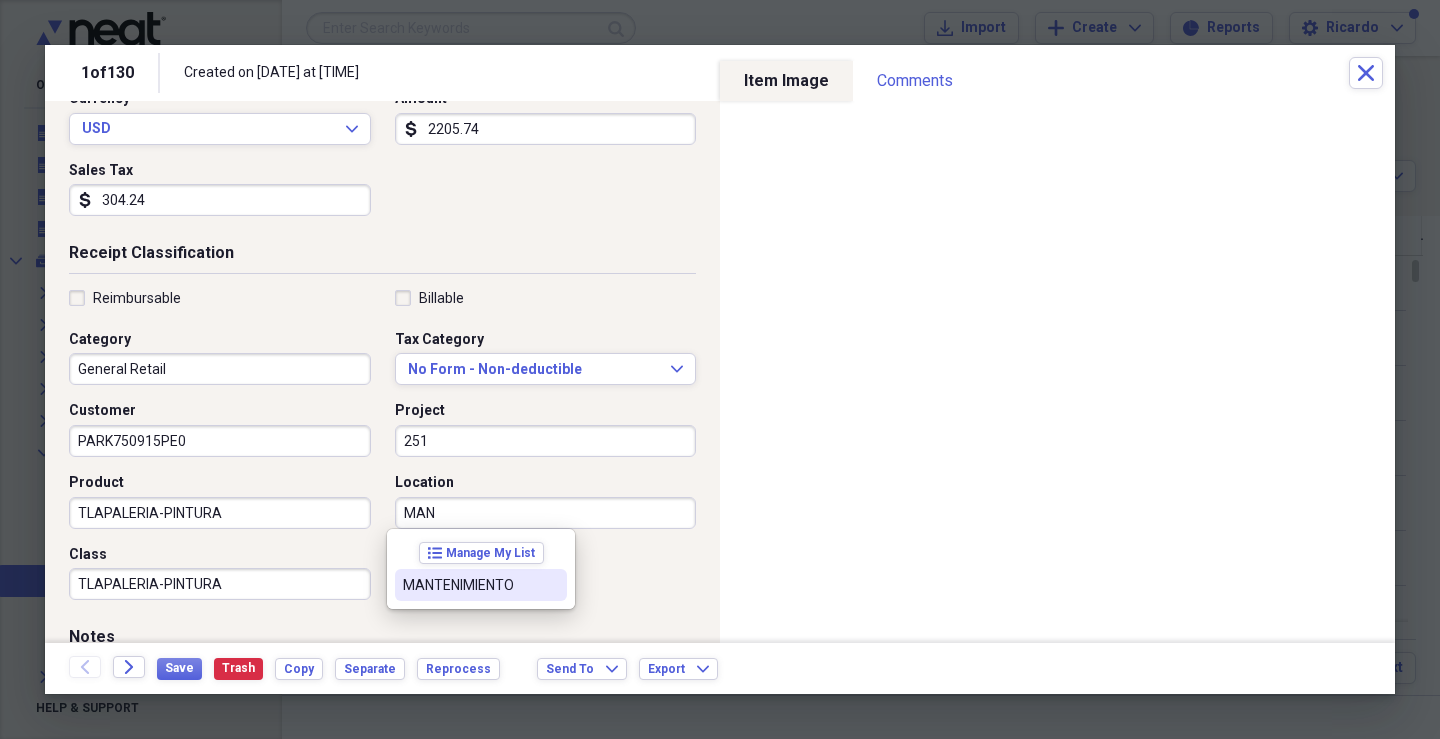 click on "list Manage My List MANTENIMIENTO" at bounding box center [481, 569] 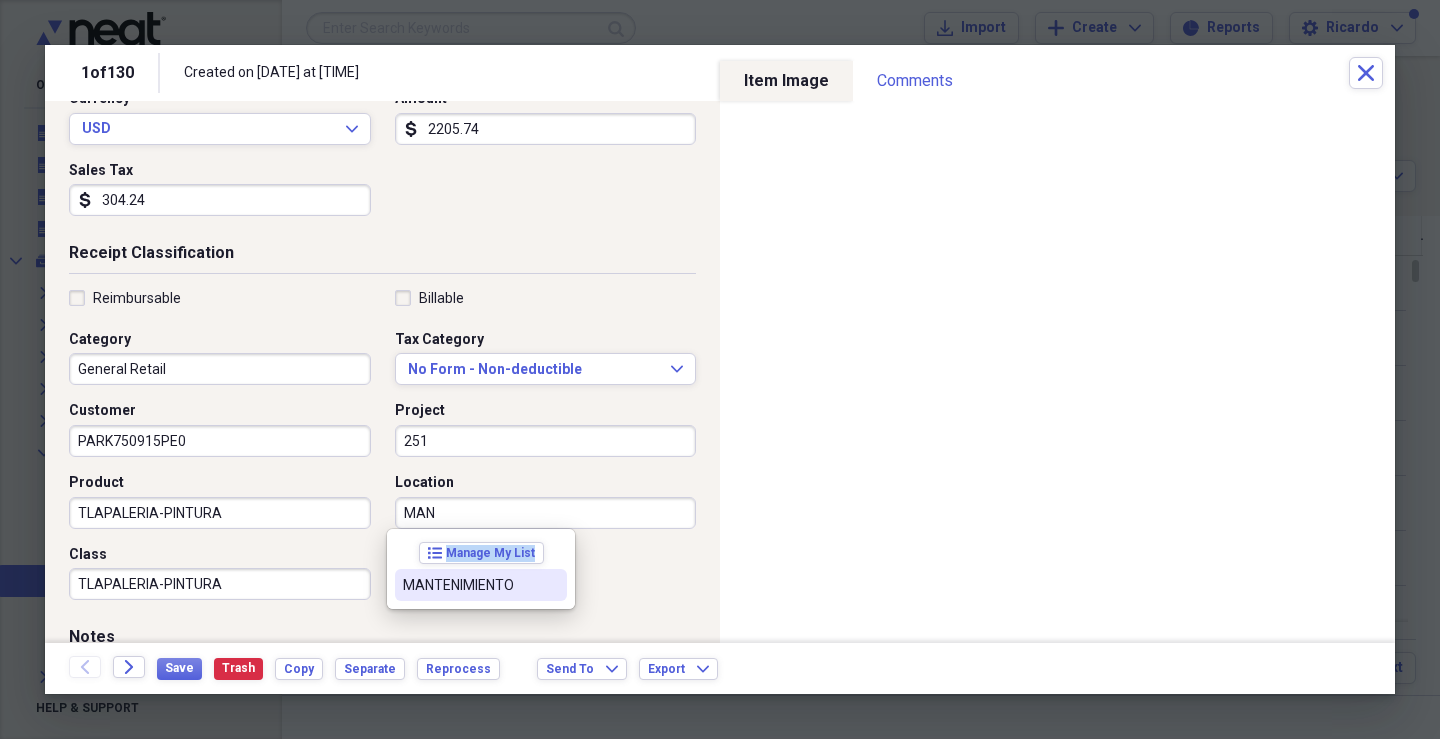 click on "MANTENIMIENTO" at bounding box center [481, 585] 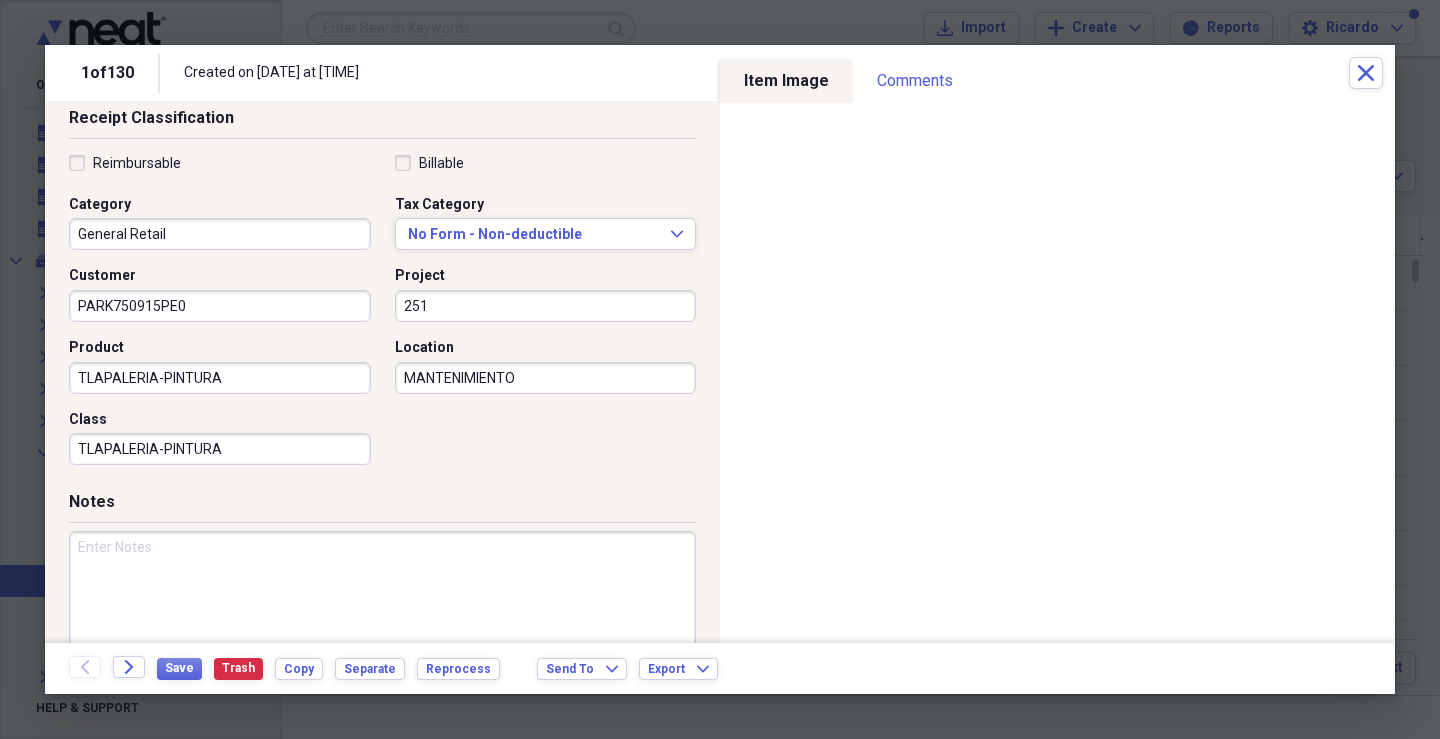 scroll, scrollTop: 479, scrollLeft: 0, axis: vertical 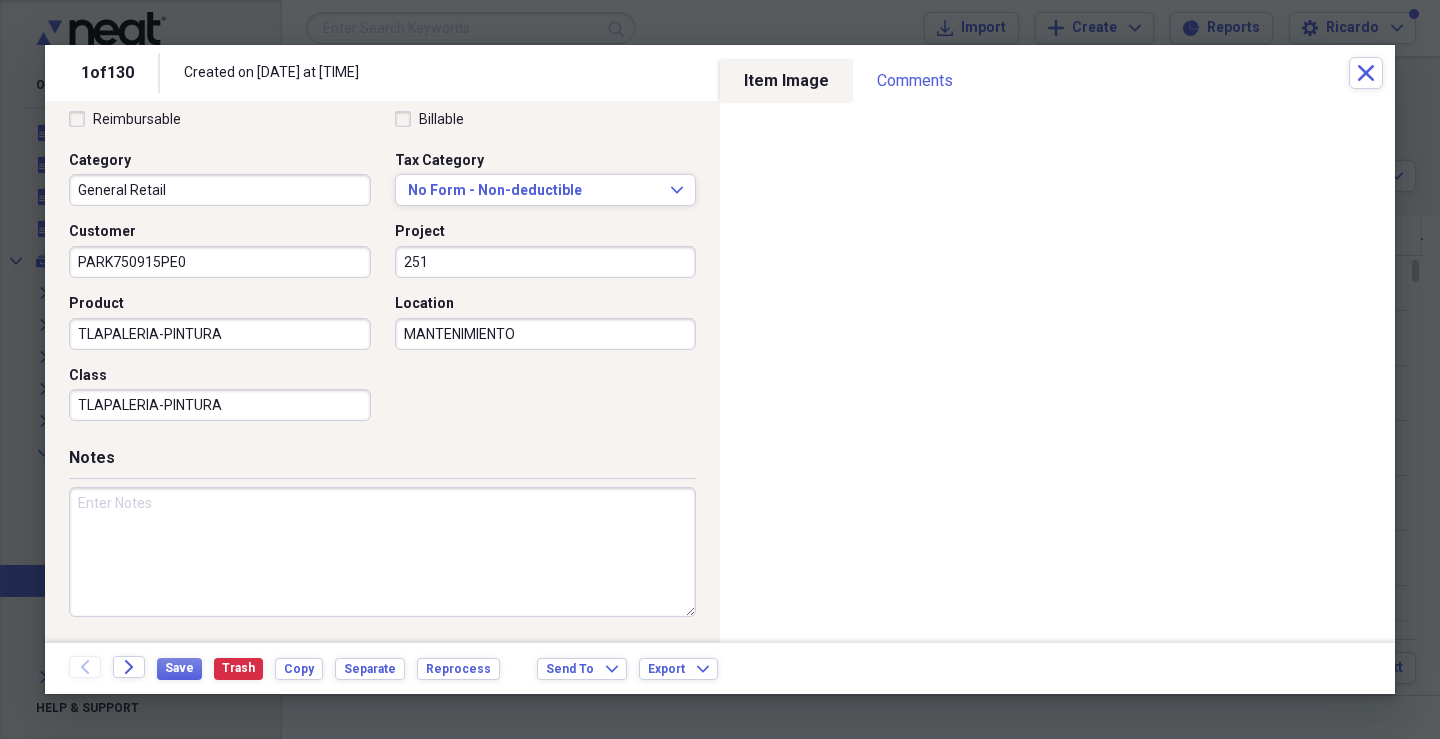click at bounding box center [382, 552] 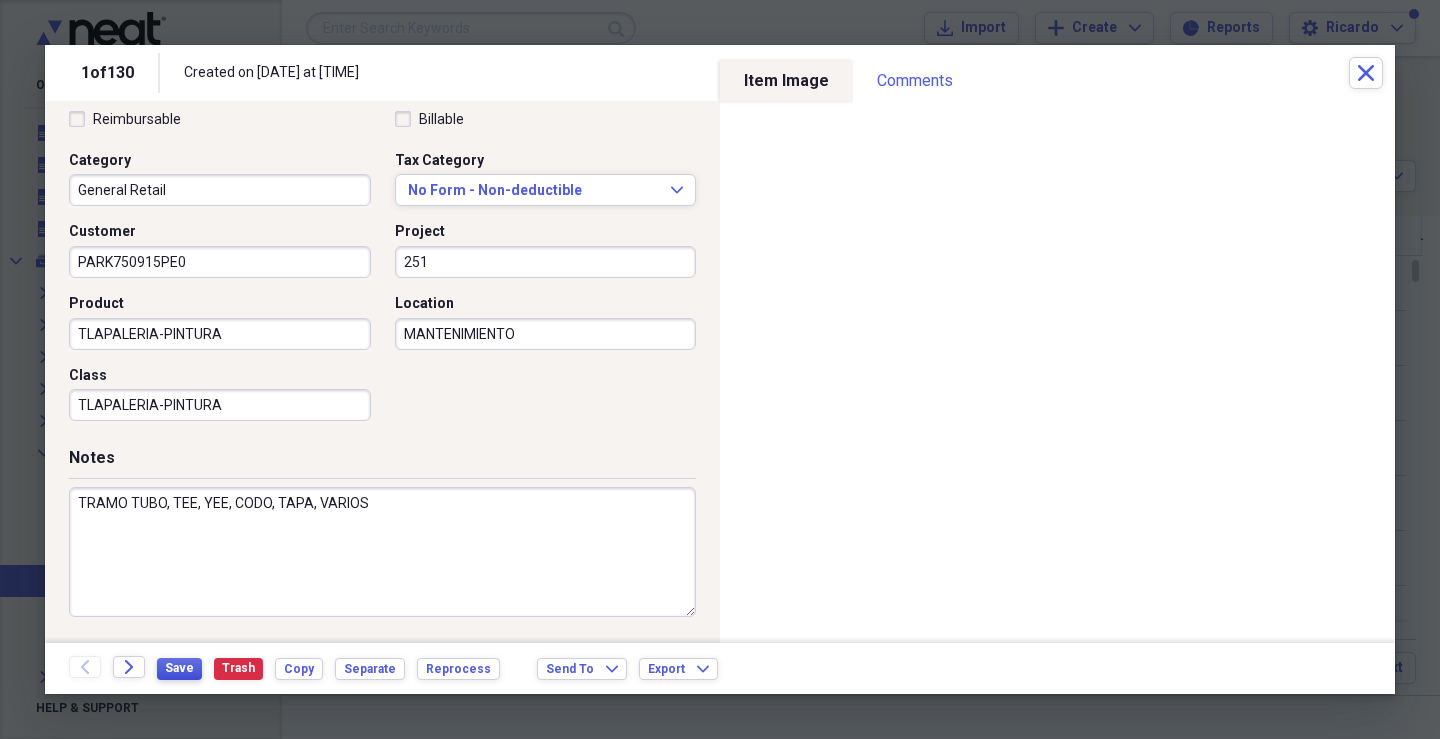 type on "TRAMO TUBO, TEE, YEE, CODO, TAPA, VARIOS" 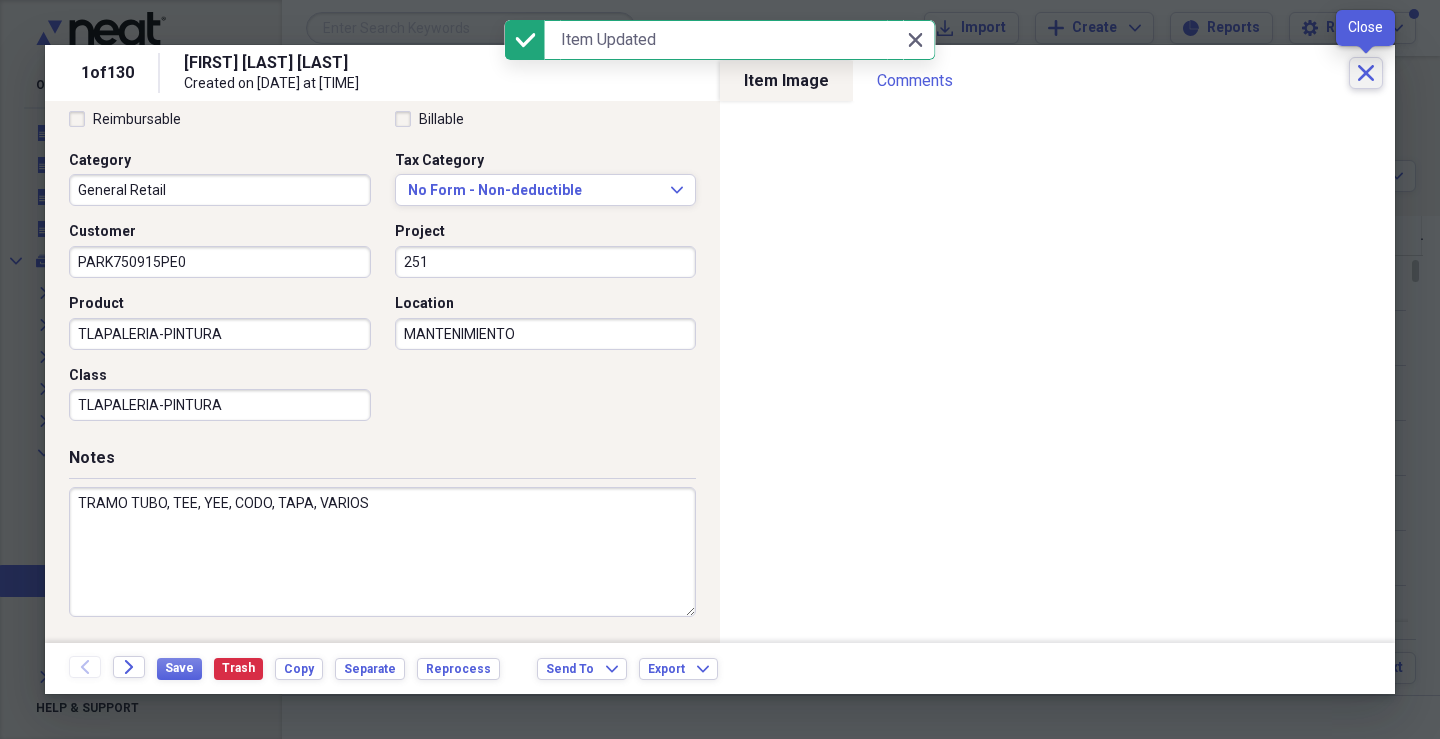 click on "Close" at bounding box center (1366, 73) 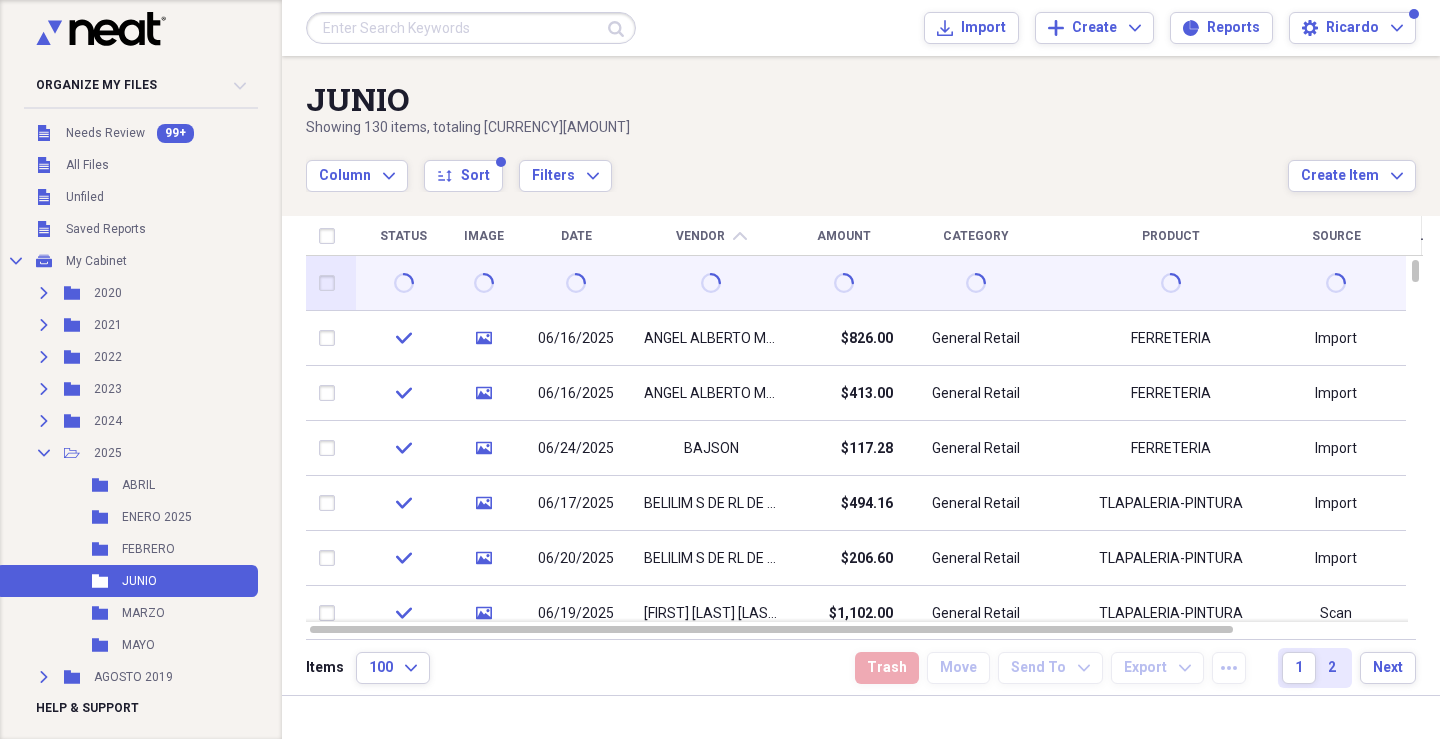 click at bounding box center [576, 283] 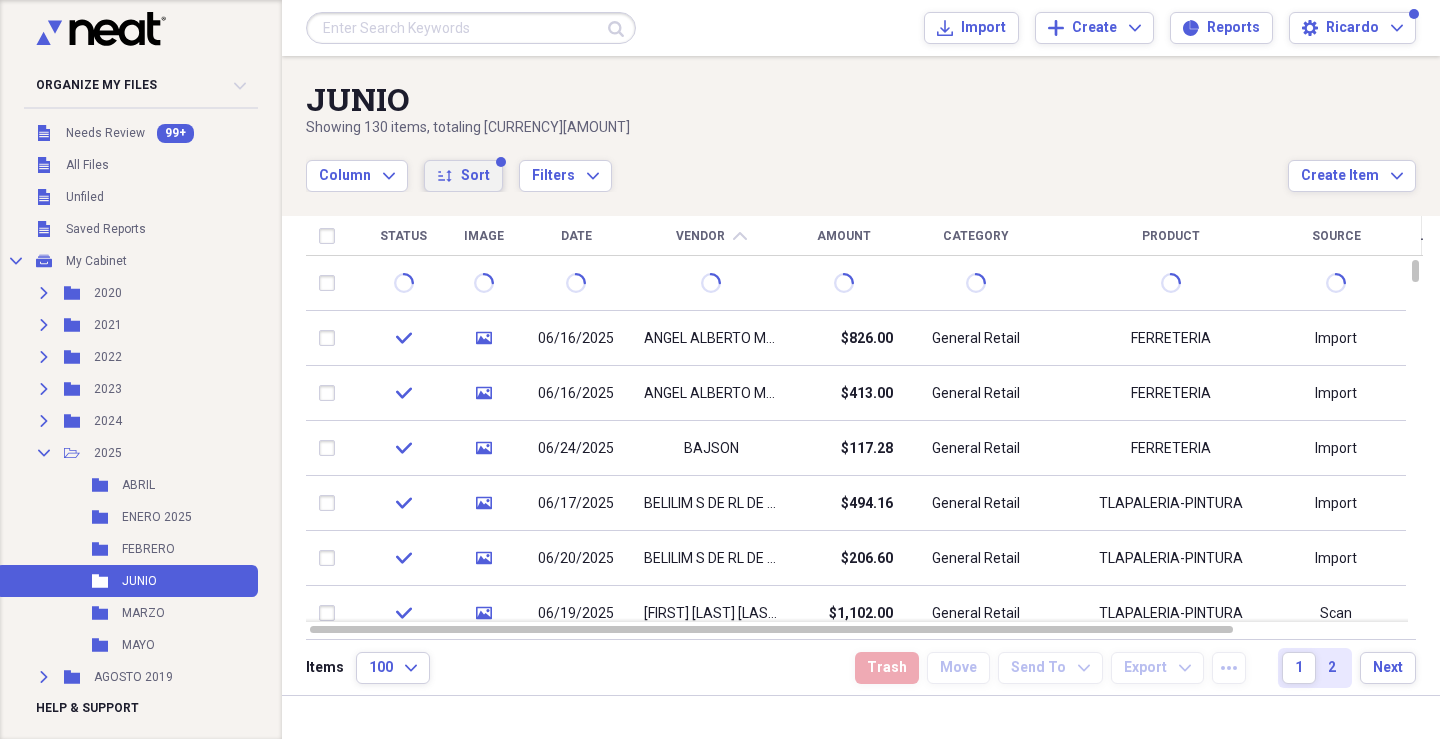 click on "Sort" at bounding box center (475, 176) 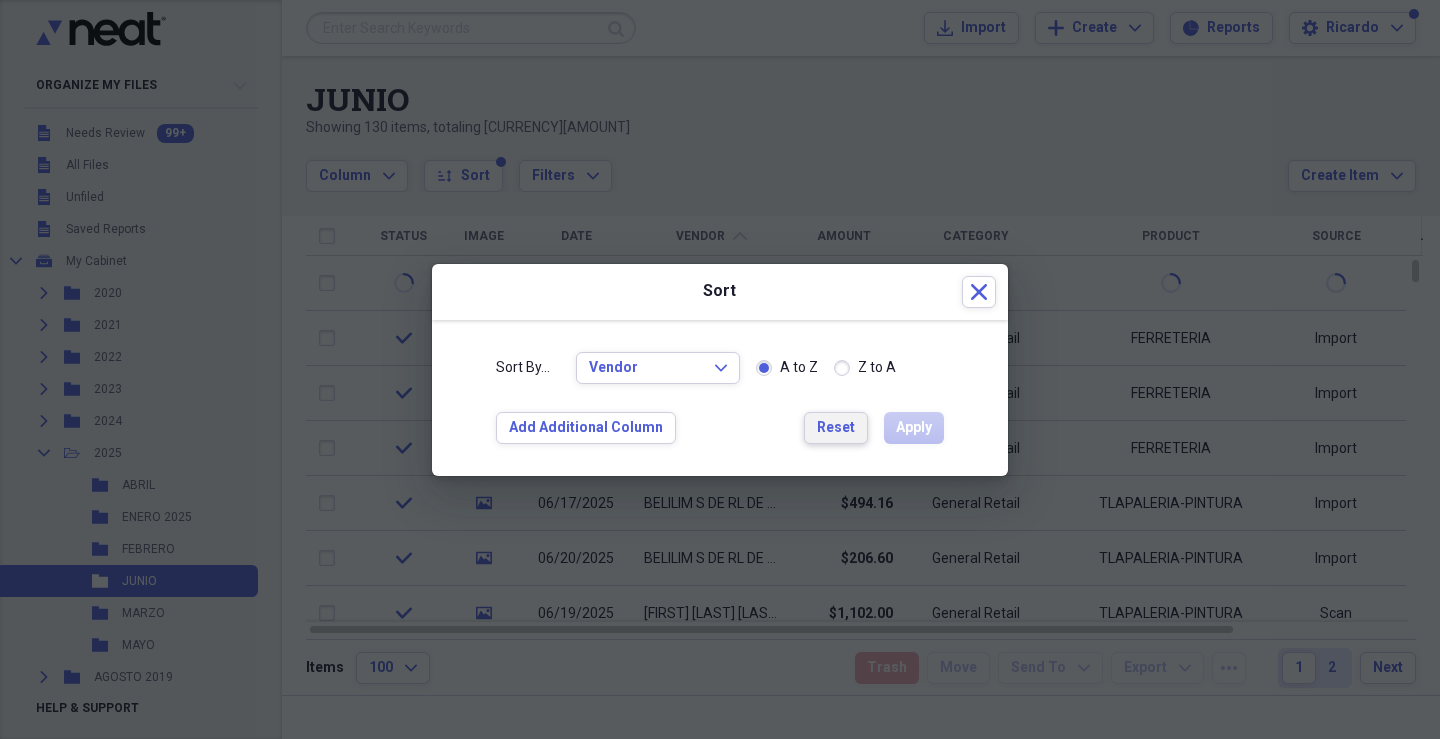 click on "Reset" at bounding box center [836, 428] 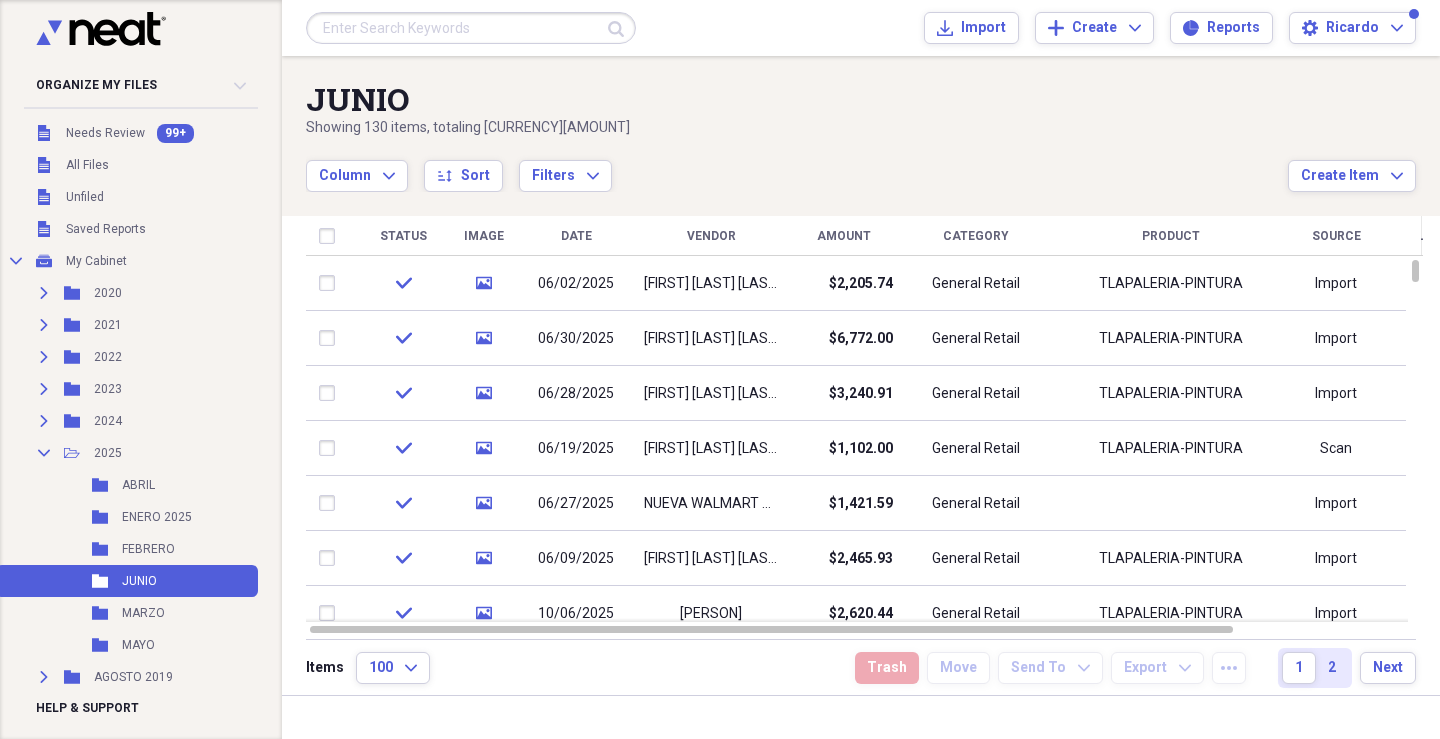 click on "Vendor" at bounding box center (711, 236) 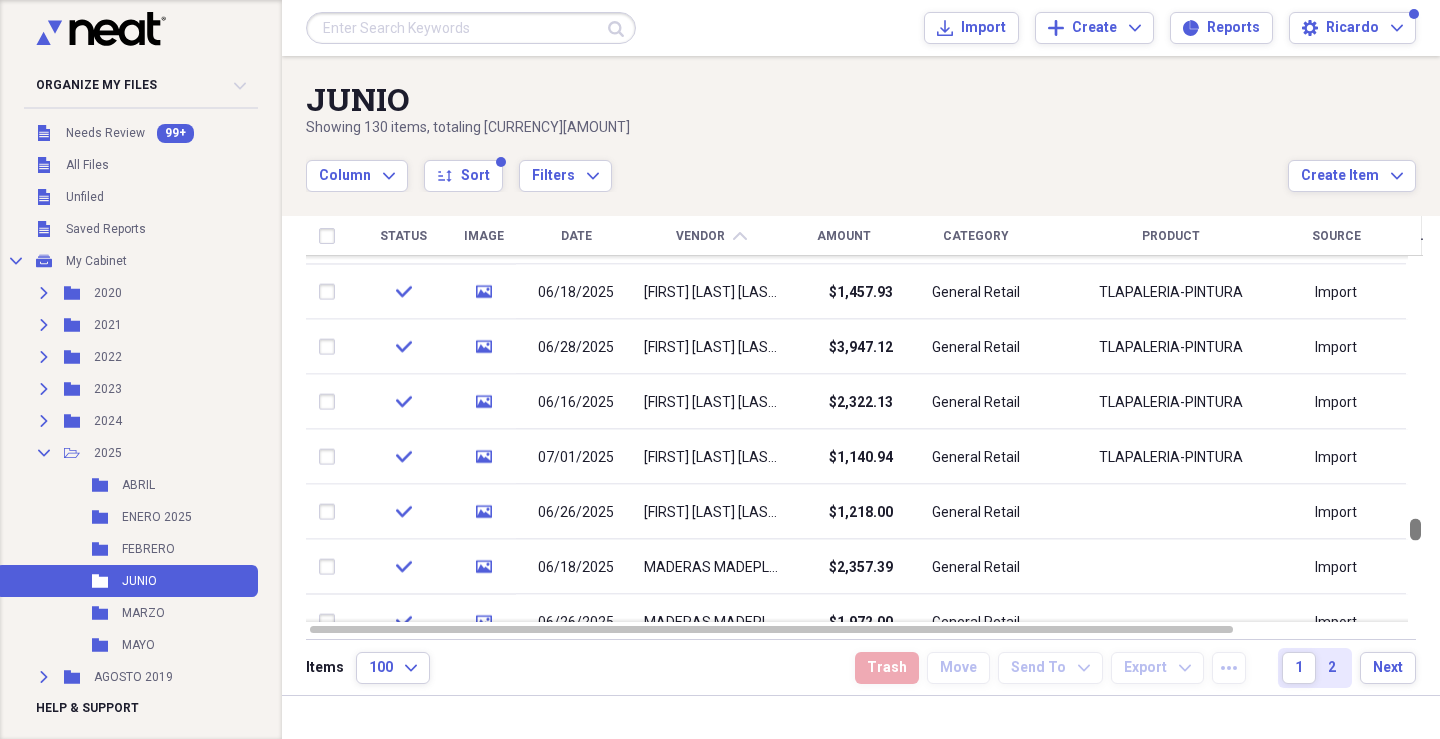 drag, startPoint x: 1434, startPoint y: 506, endPoint x: 1432, endPoint y: 529, distance: 23.086792 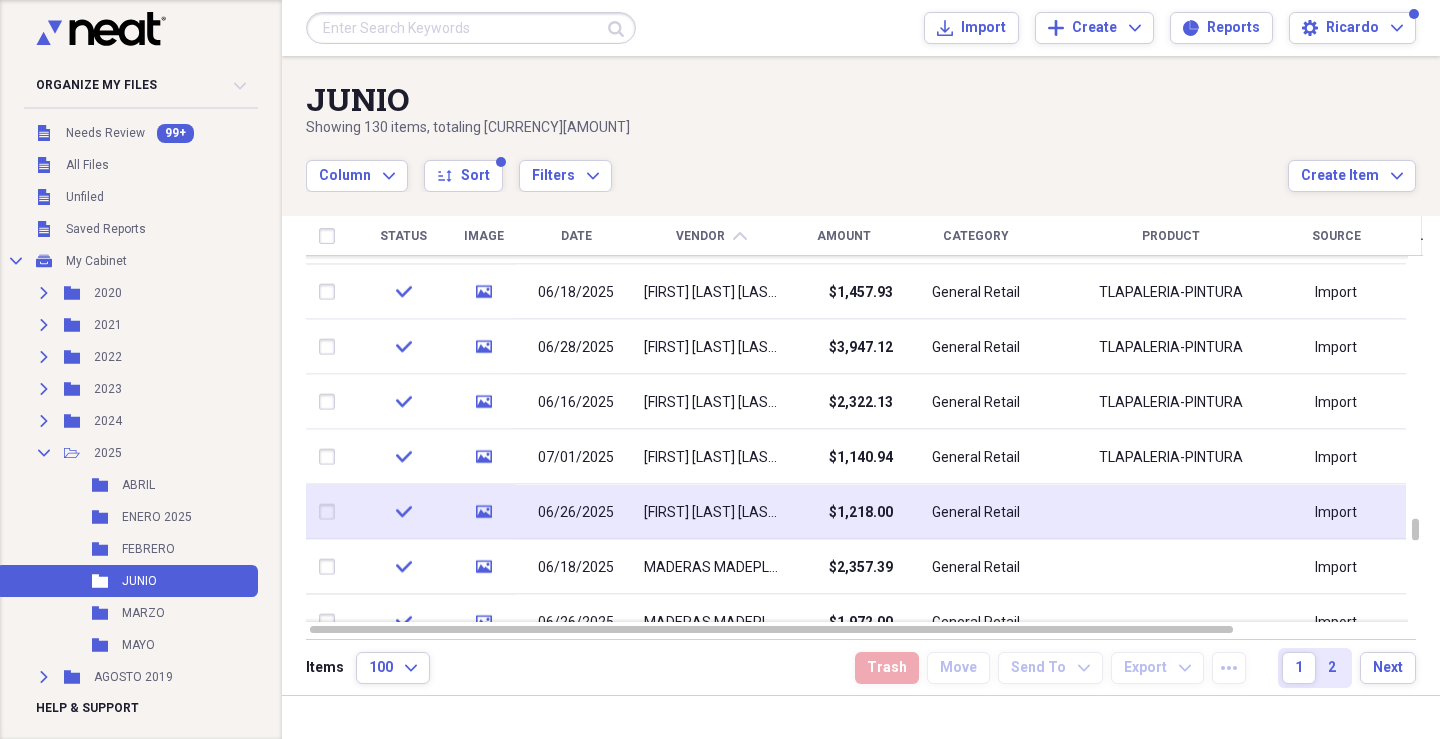 click on "[FIRST] [LAST] [LAST]" at bounding box center [711, 512] 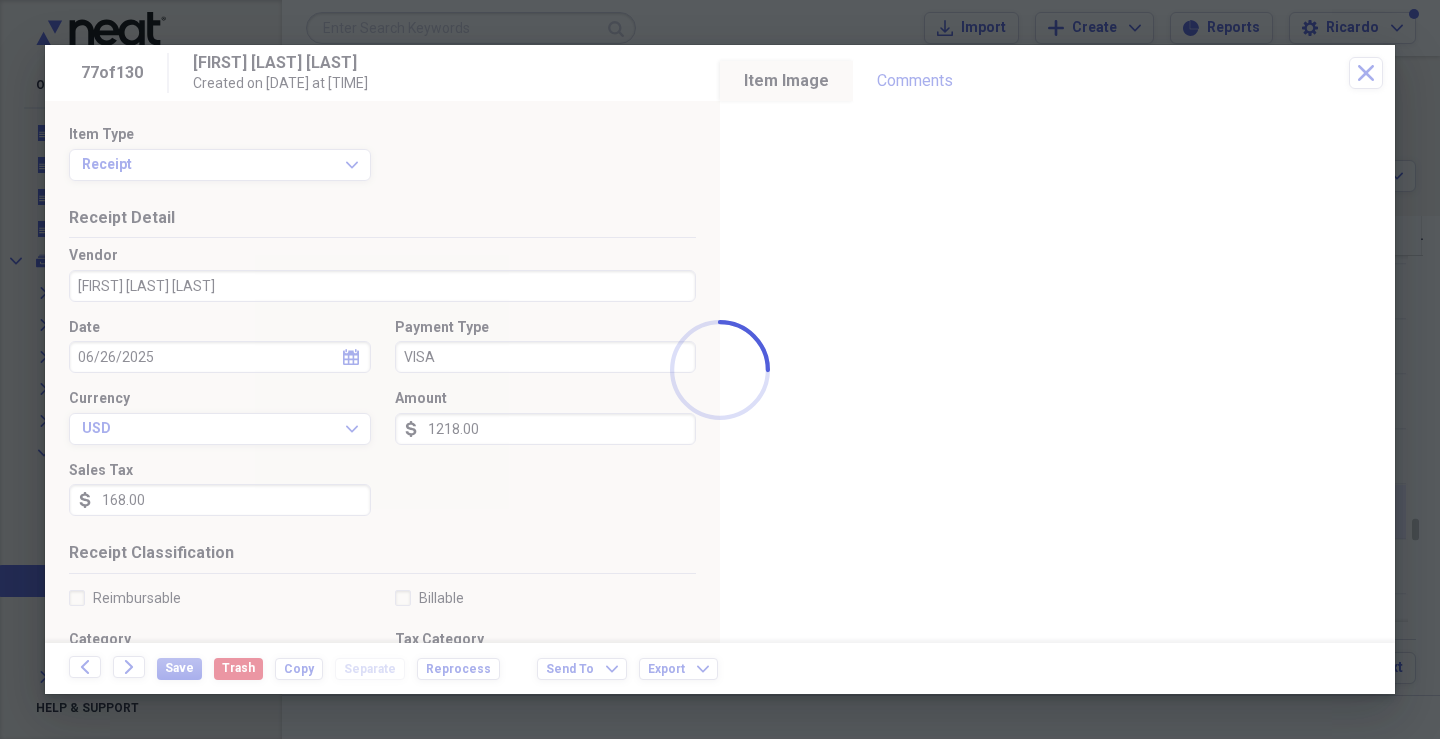drag, startPoint x: 676, startPoint y: 513, endPoint x: 679, endPoint y: 487, distance: 26.172504 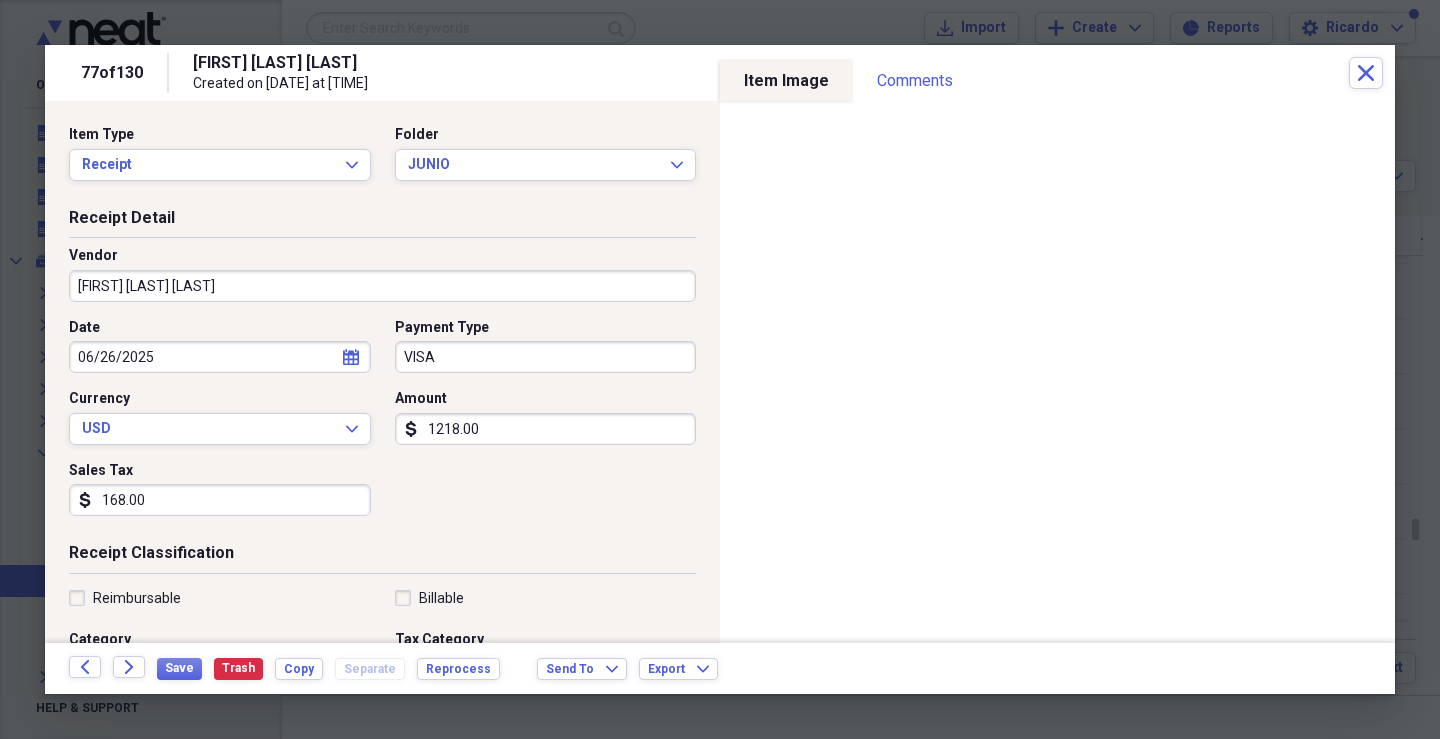 click 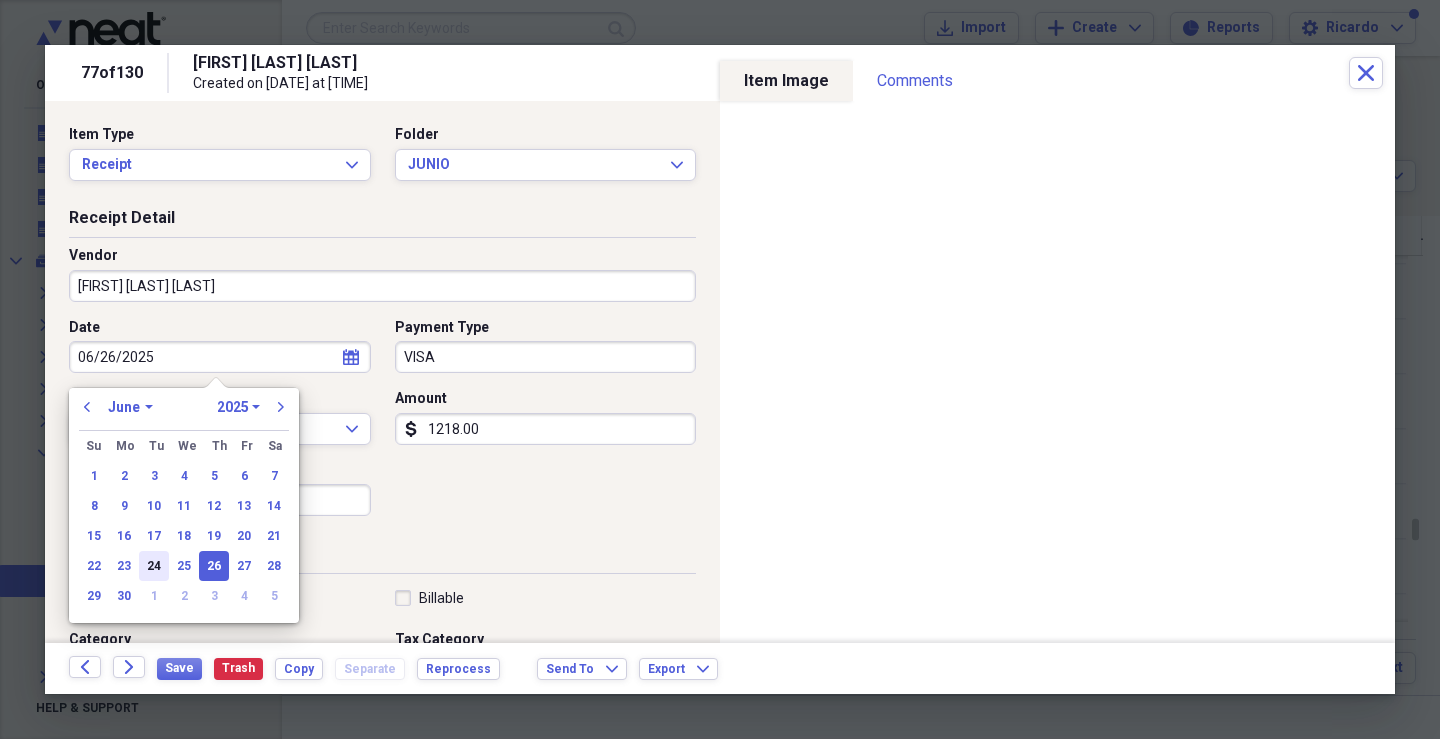 click on "24" at bounding box center [154, 566] 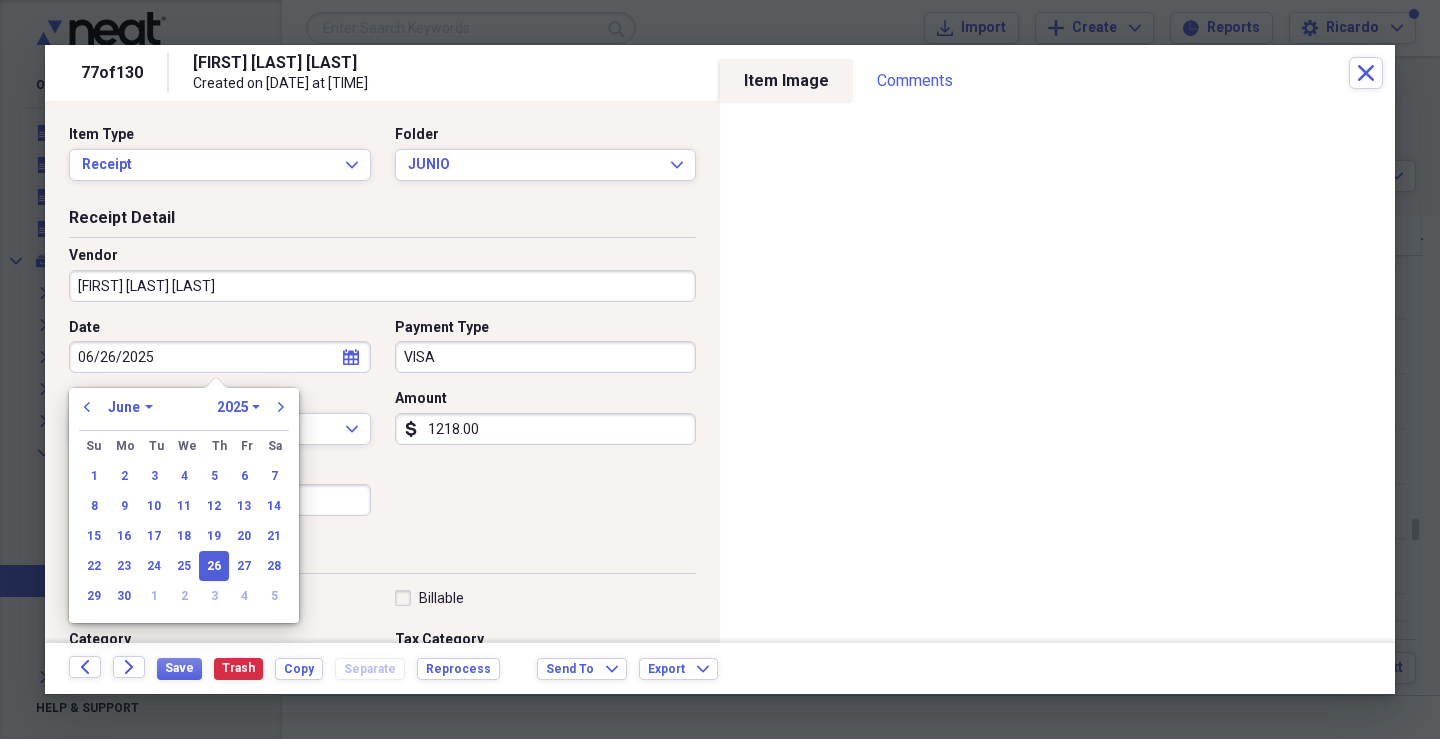 type on "06/24/2025" 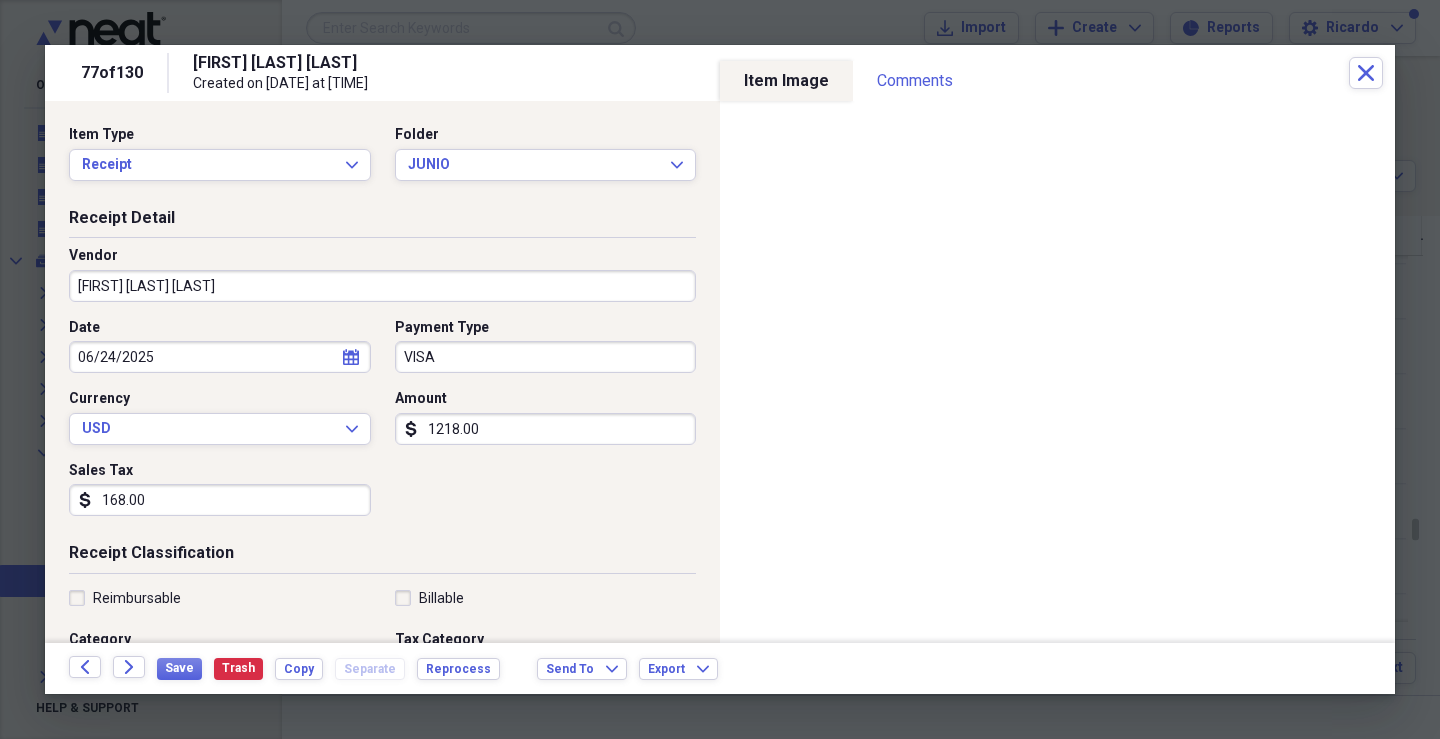 click 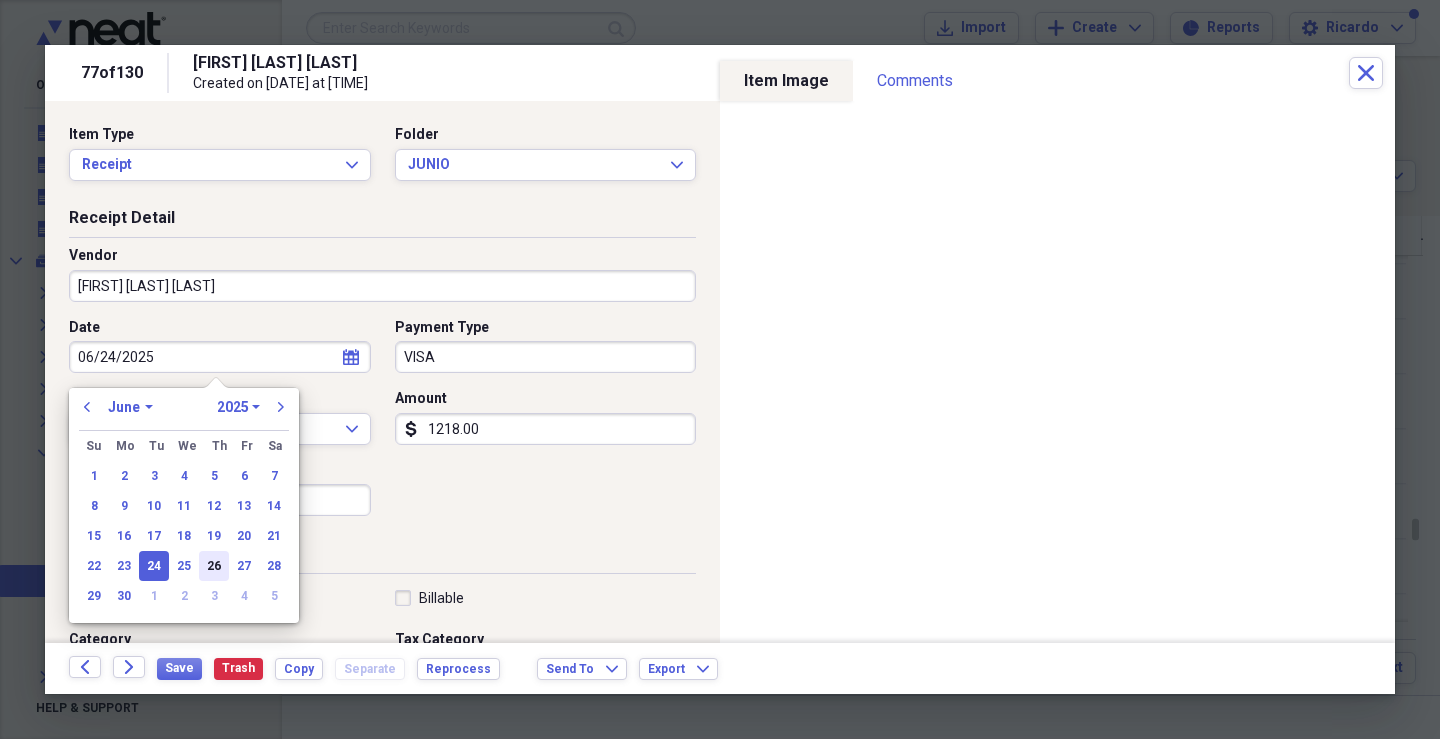 click on "26" at bounding box center [214, 566] 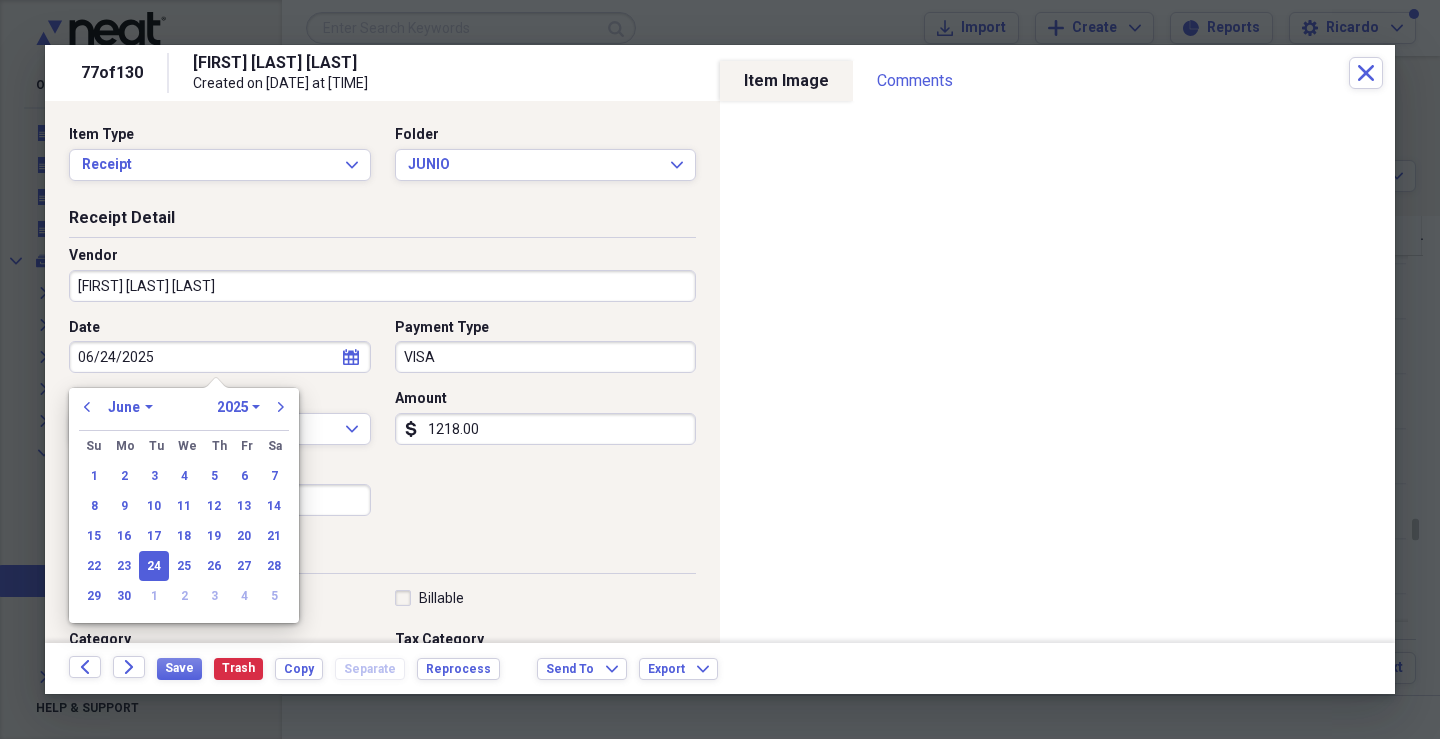 type on "06/26/2025" 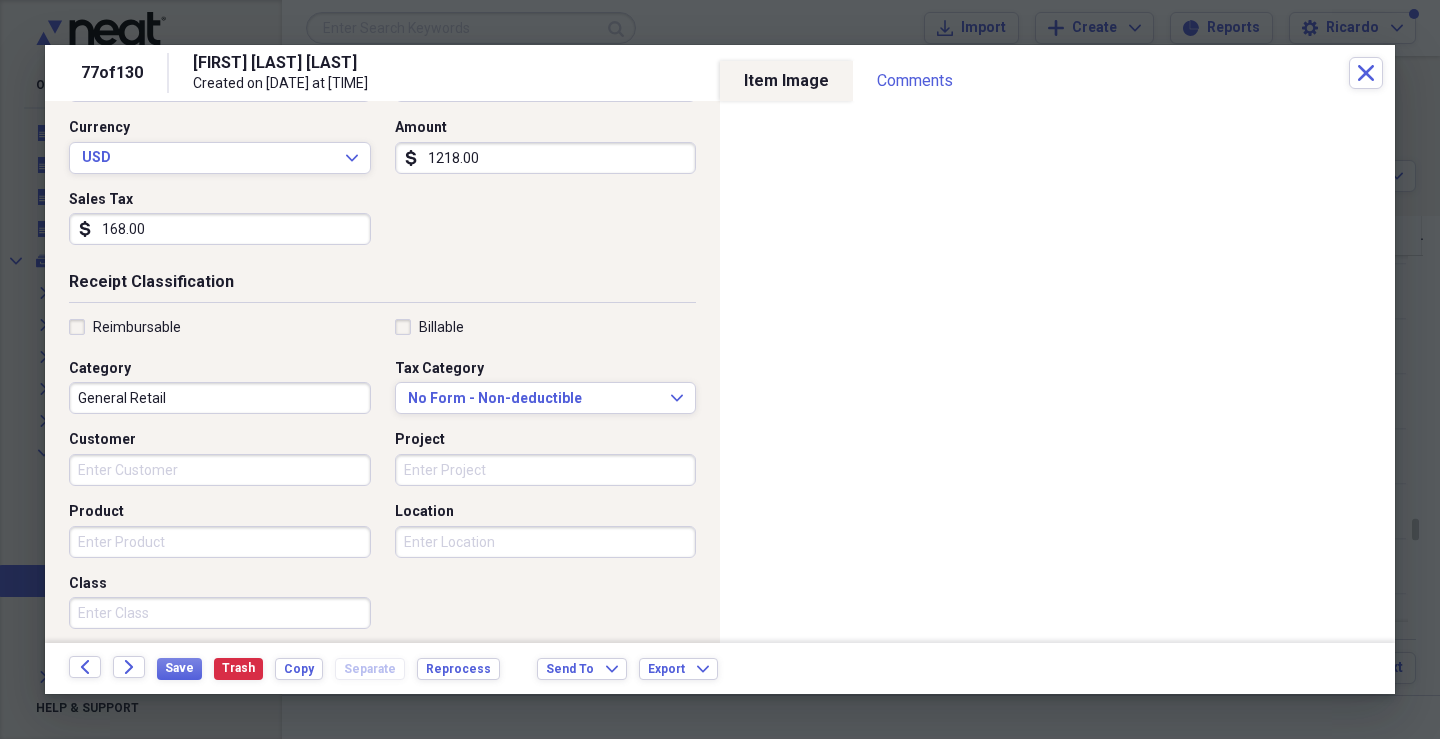scroll, scrollTop: 300, scrollLeft: 0, axis: vertical 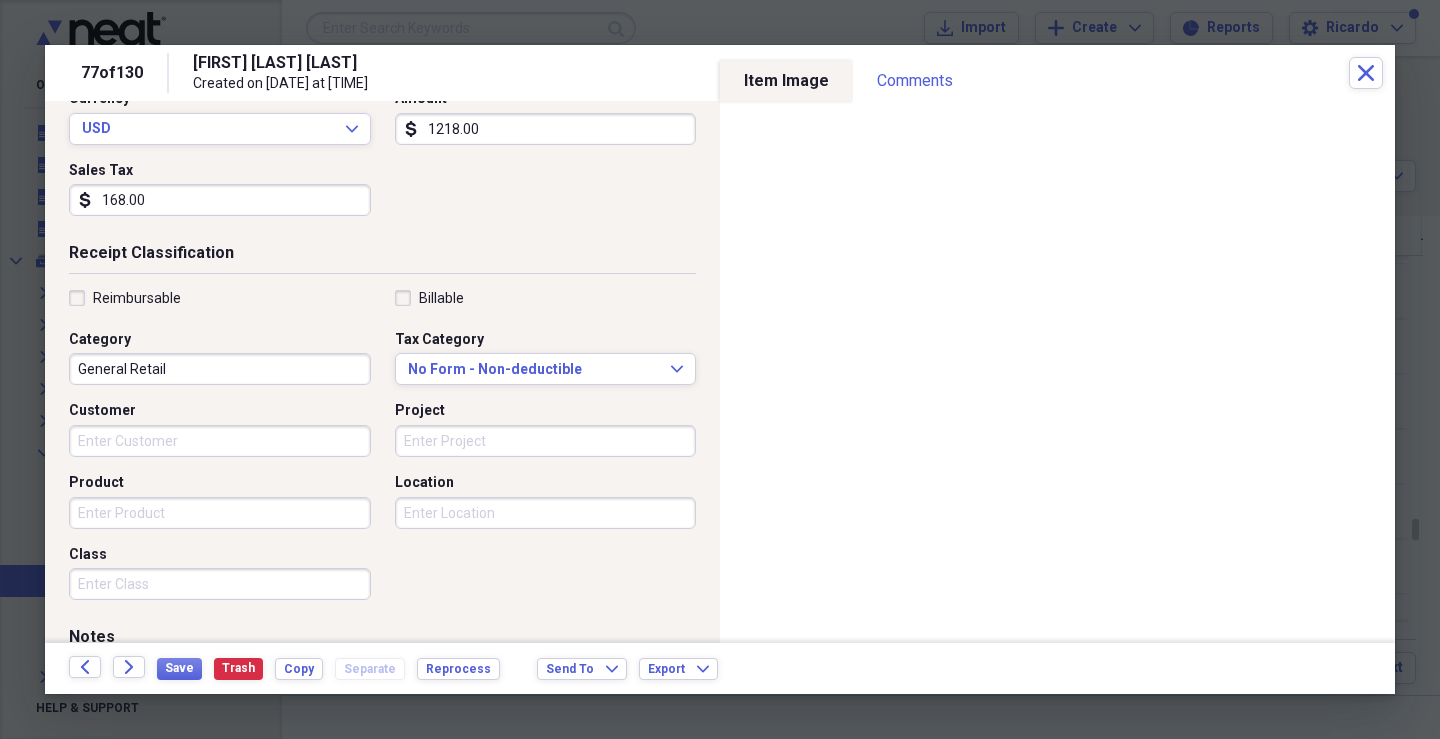 click on "Customer" at bounding box center (220, 441) 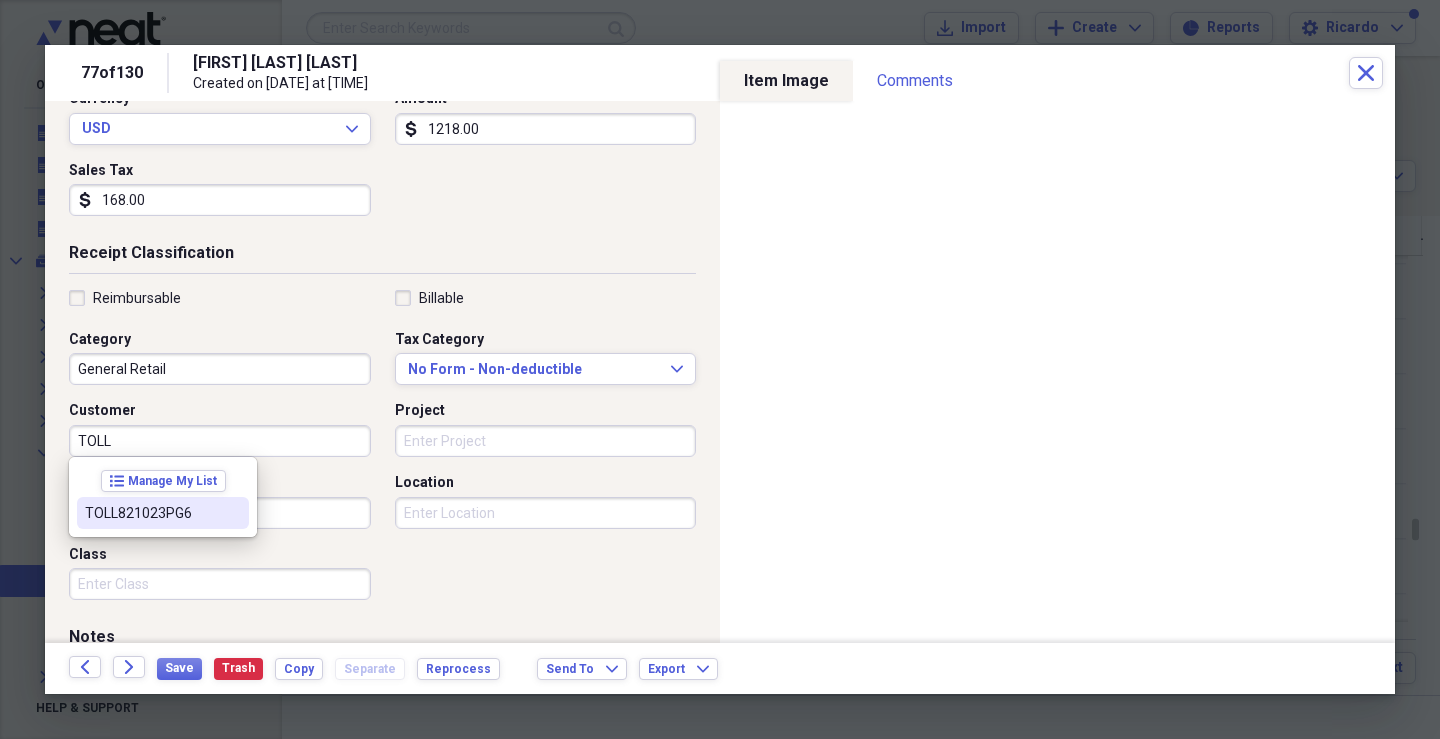 click on "TOLL821023PG6" at bounding box center (163, 513) 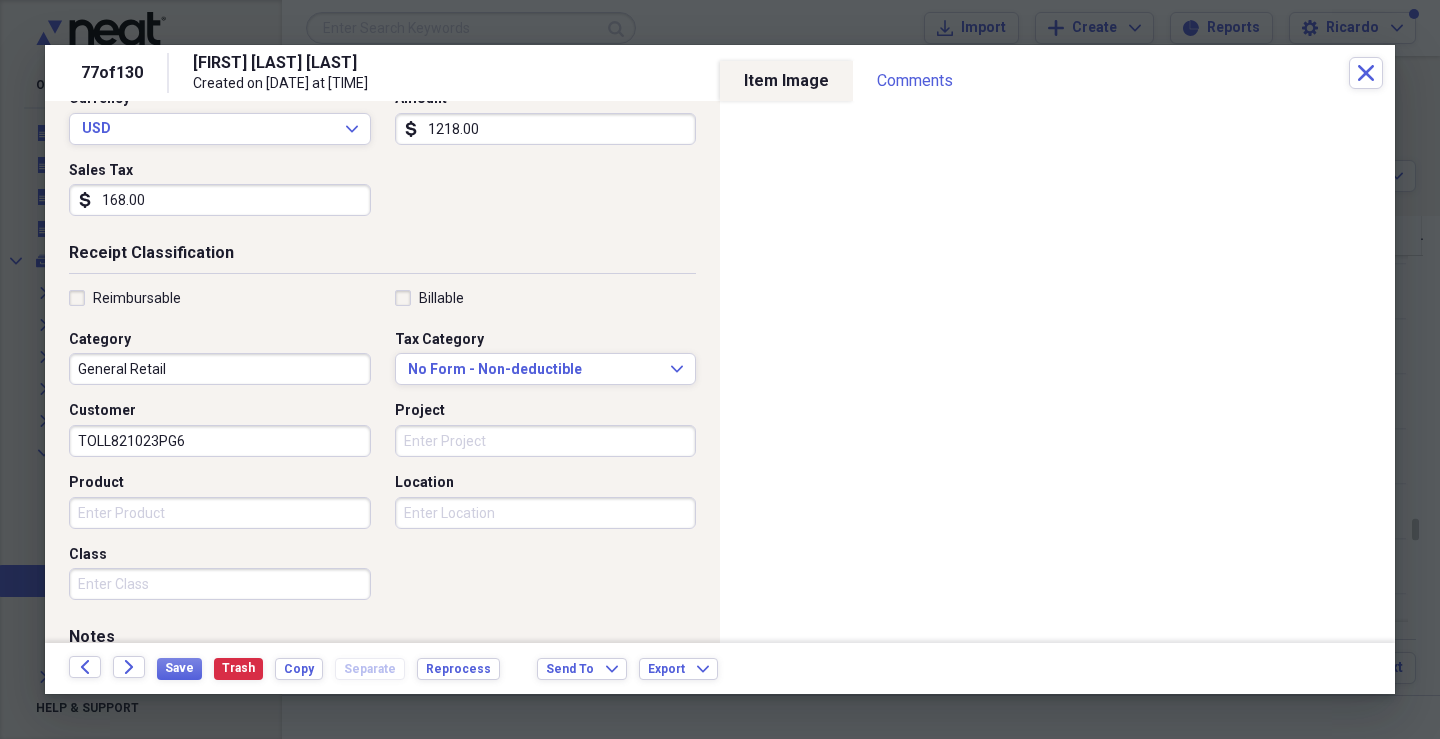 click on "Project" at bounding box center [546, 441] 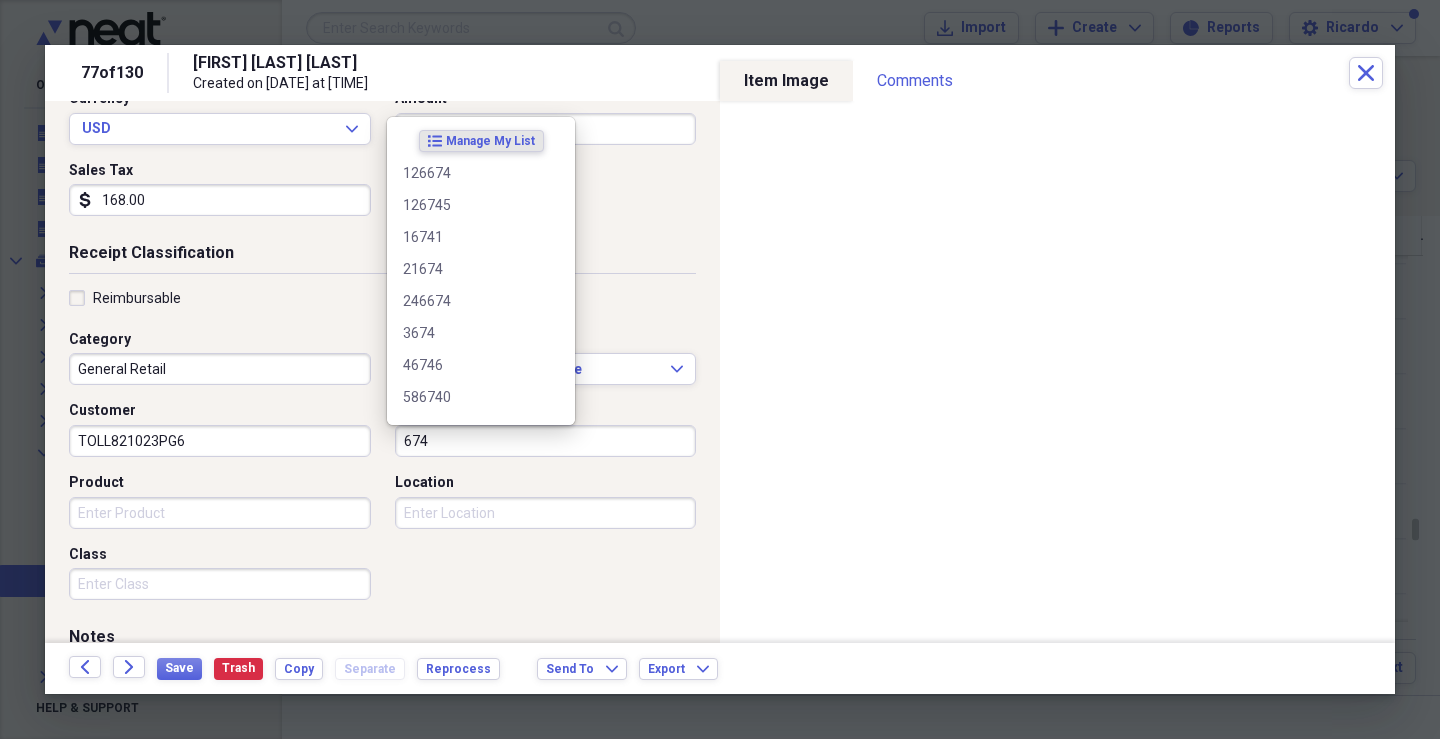 type on "674" 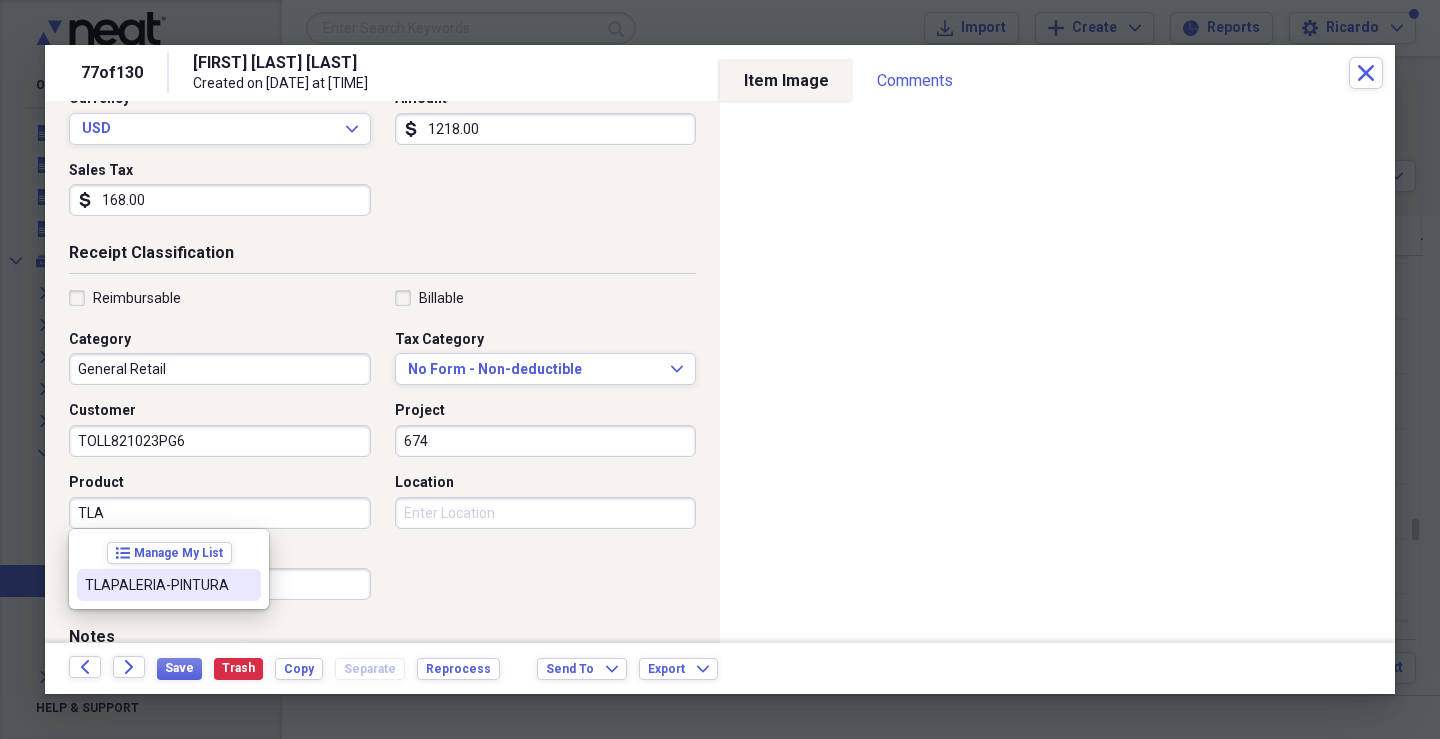 click on "TLAPALERIA-PINTURA" at bounding box center [157, 585] 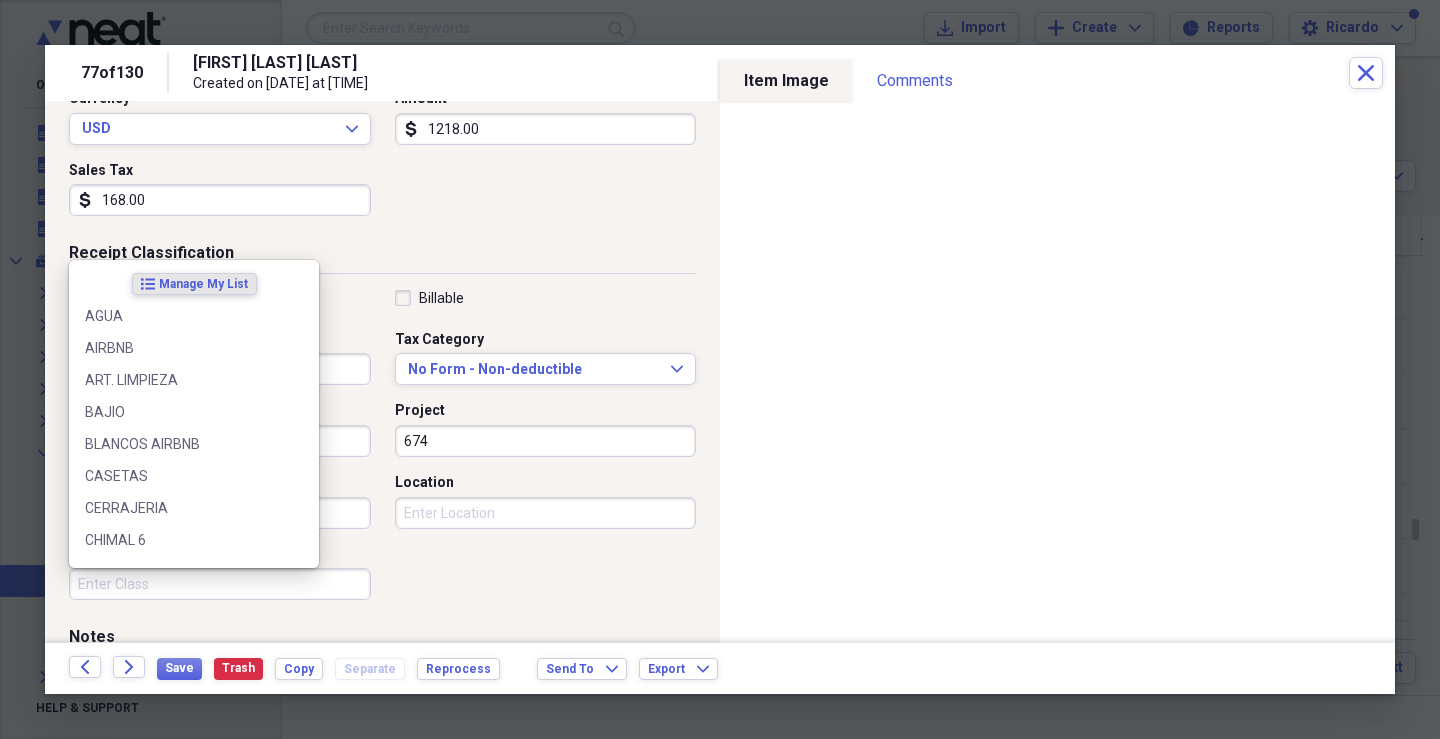 click on "Class" at bounding box center (220, 584) 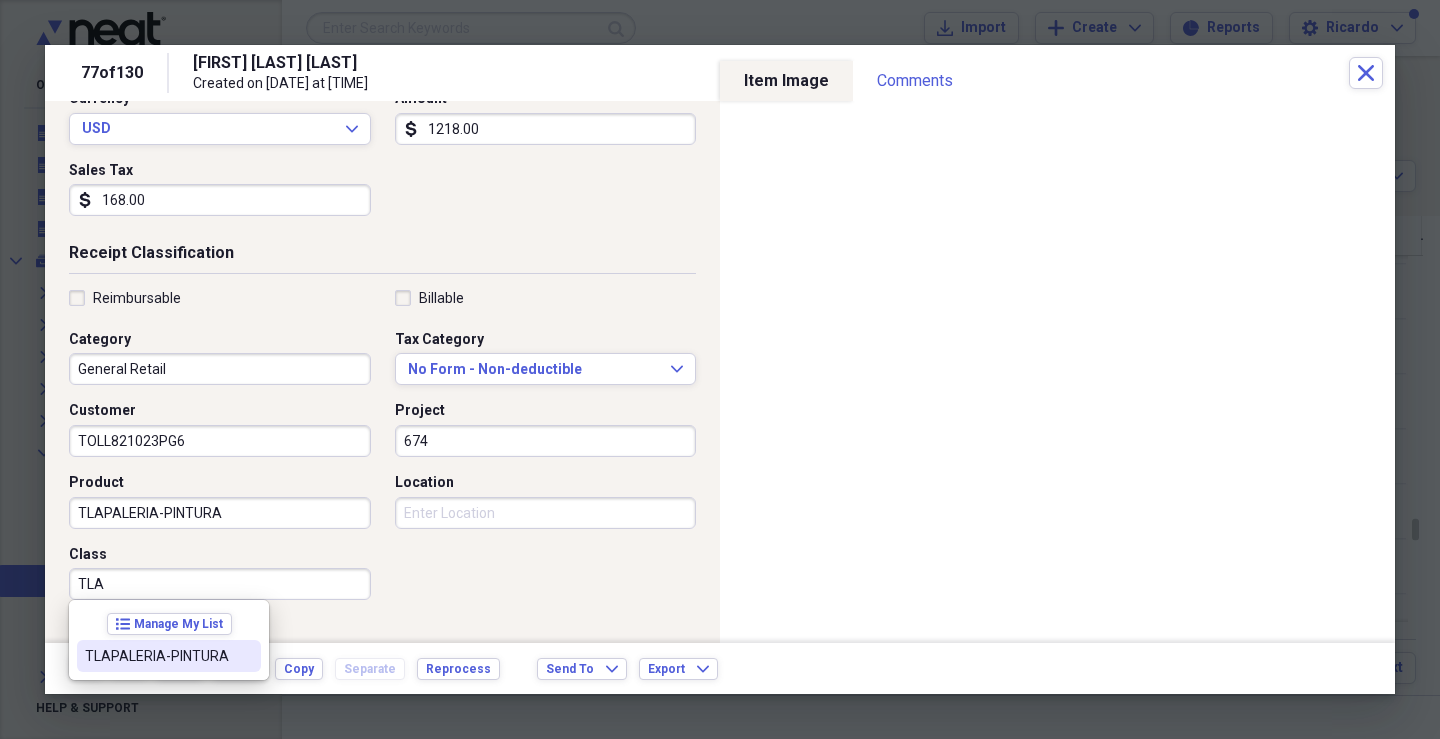 click on "TLAPALERIA-PINTURA" at bounding box center [157, 656] 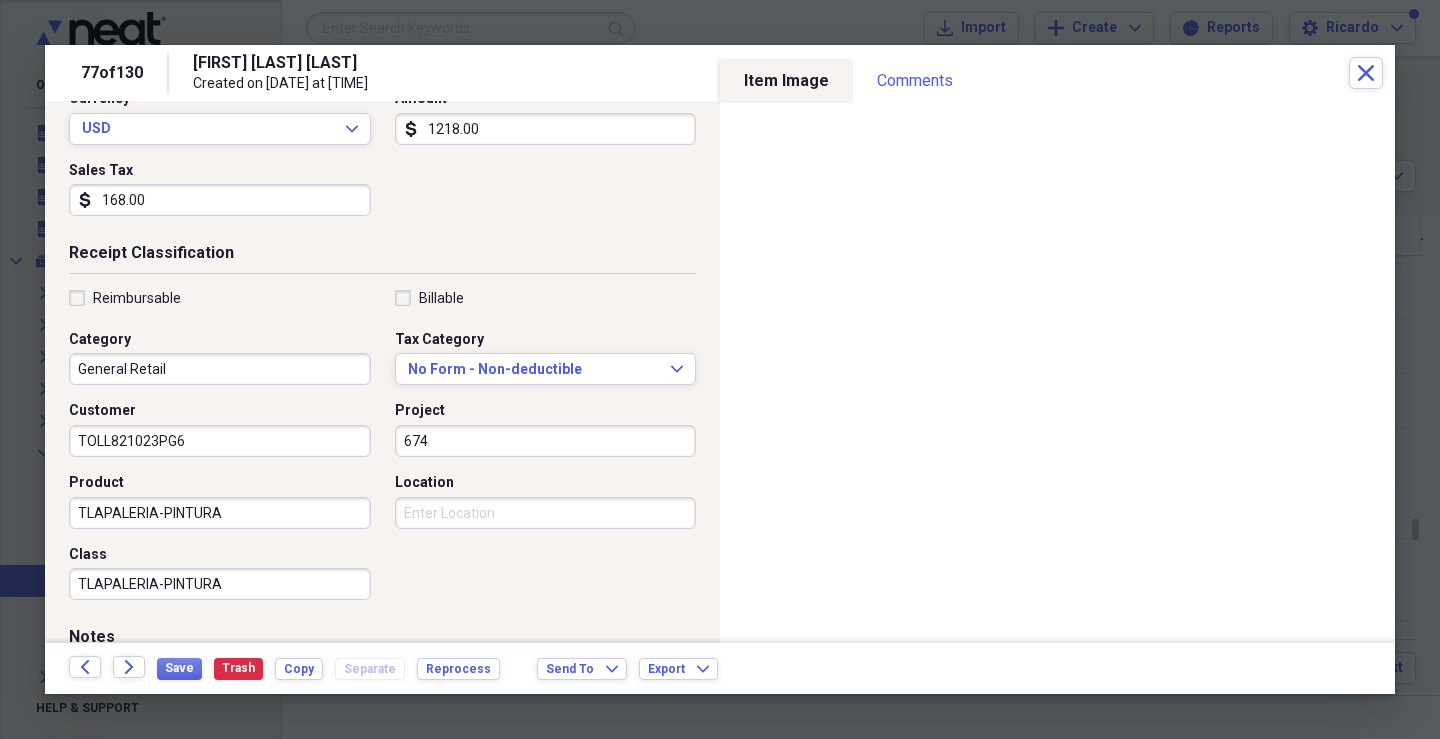 click on "Location" at bounding box center [546, 513] 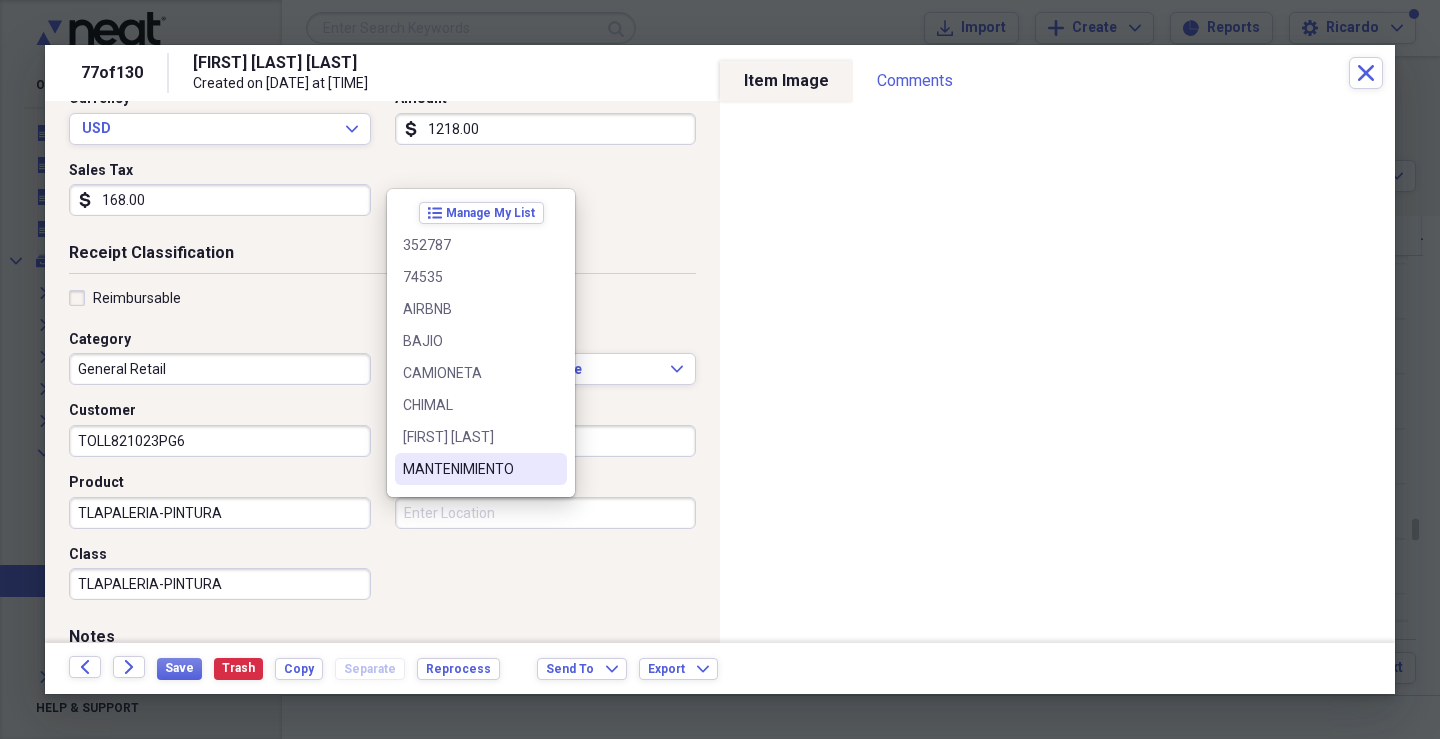 click on "MANTENIMIENTO" at bounding box center [481, 469] 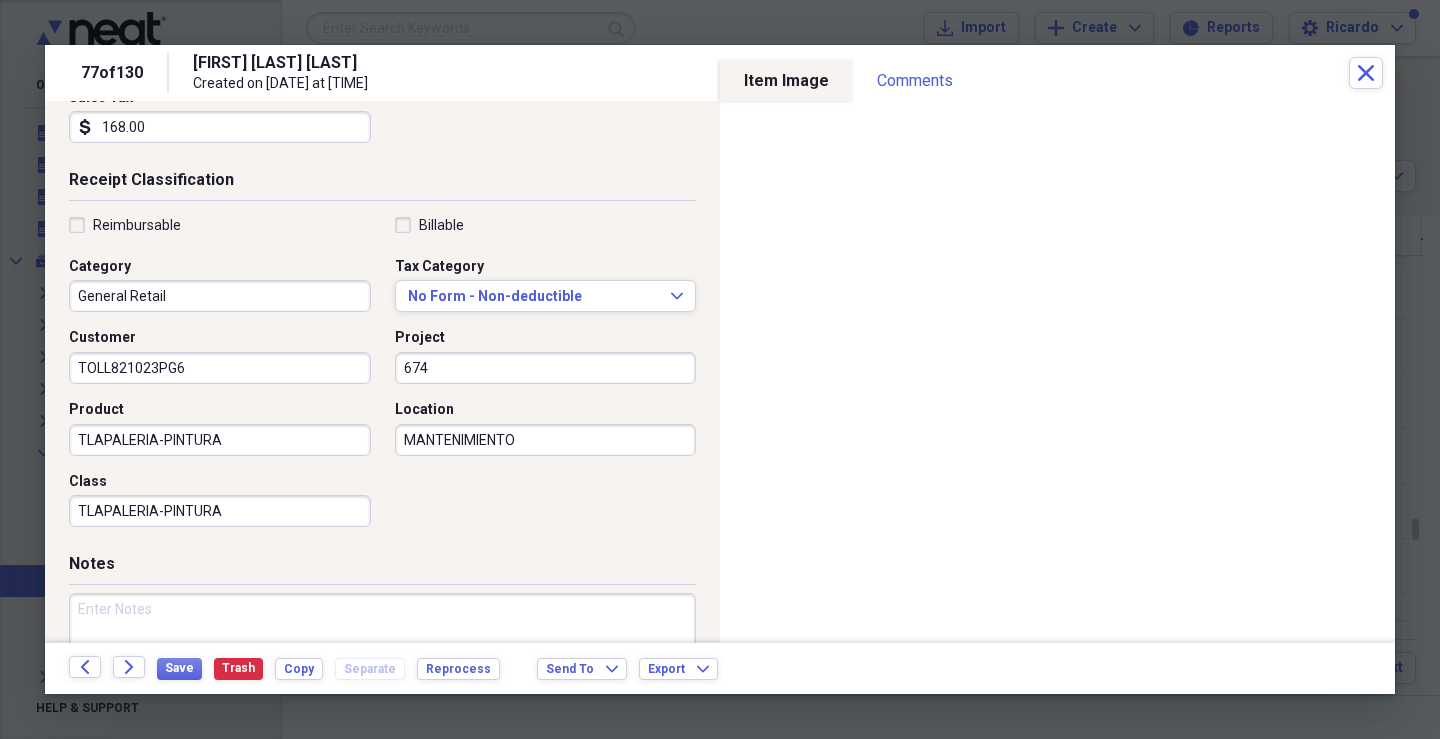 scroll, scrollTop: 479, scrollLeft: 0, axis: vertical 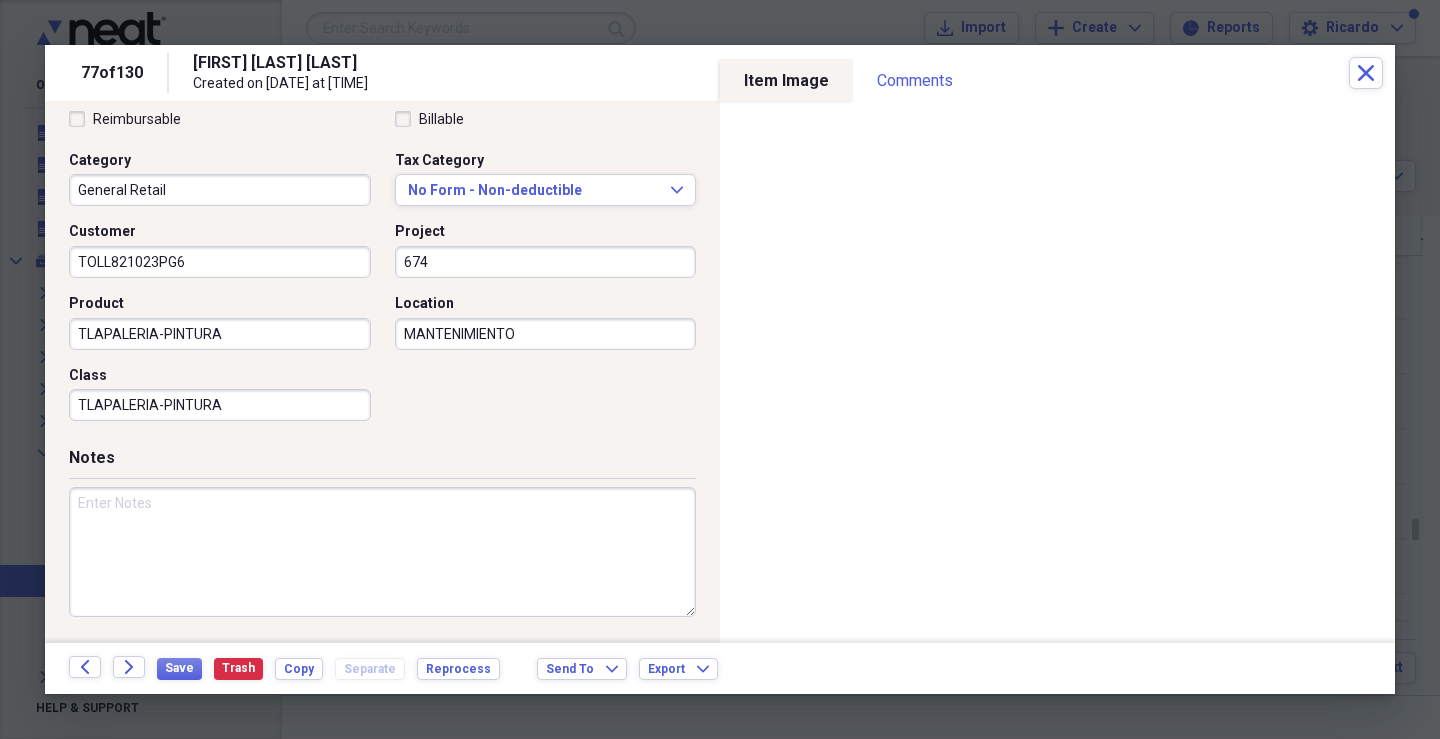 click at bounding box center (382, 552) 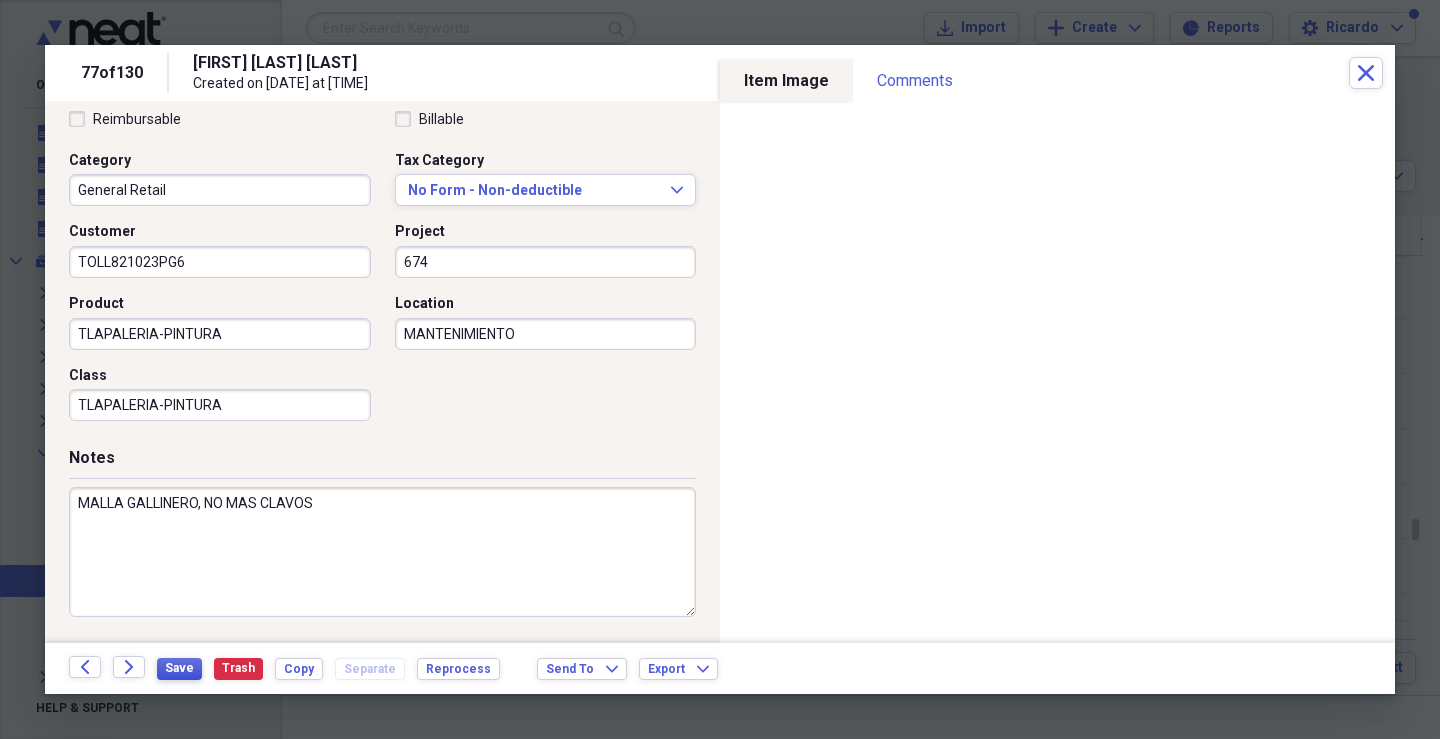 type on "MALLA GALLINERO, NO MAS CLAVOS" 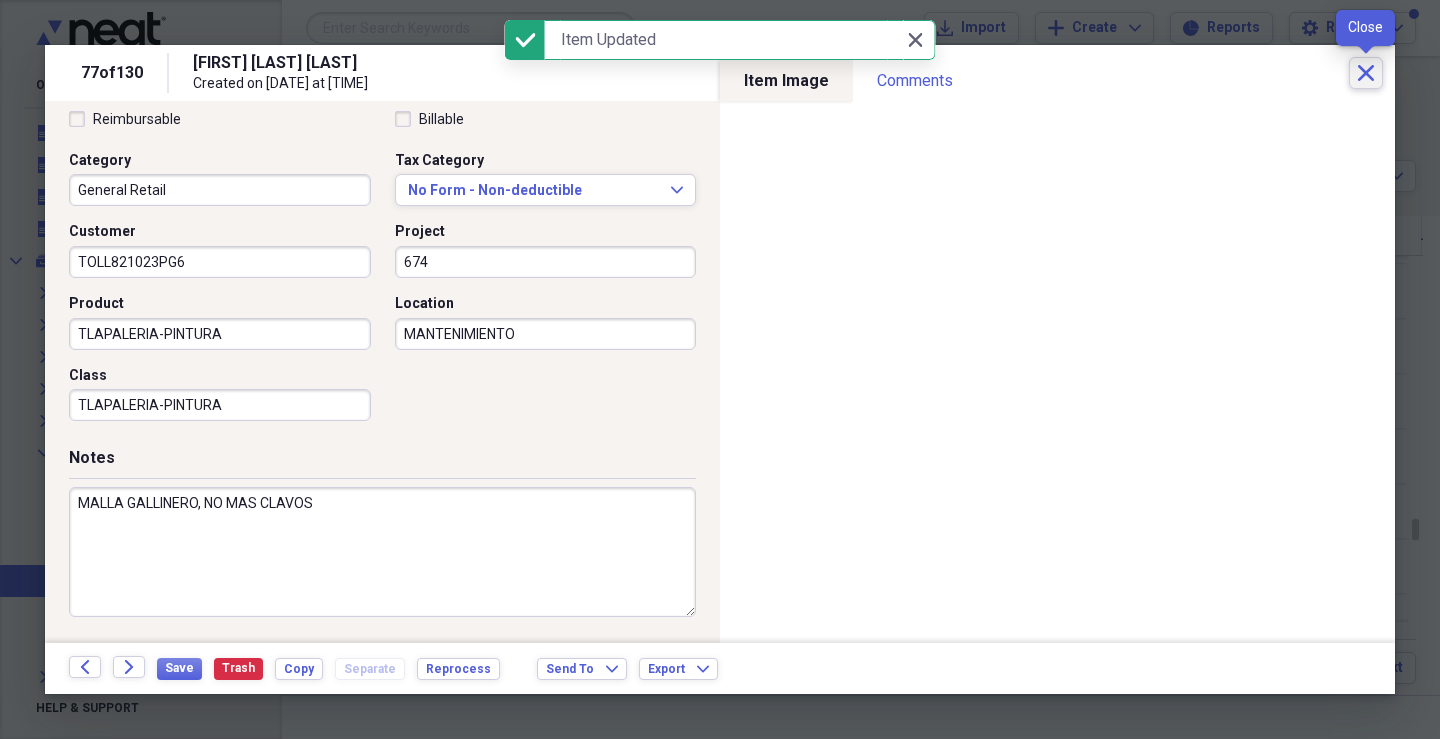 click on "Close" at bounding box center [1366, 73] 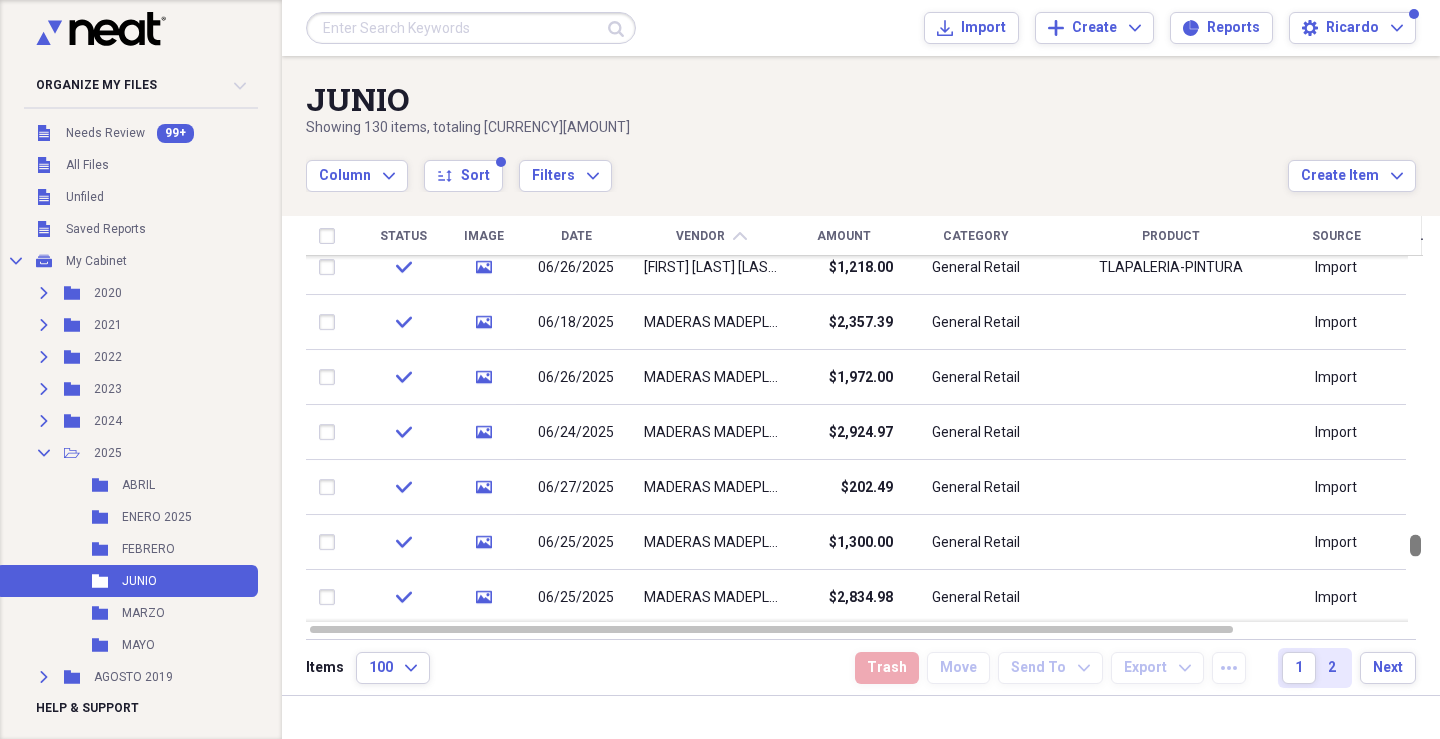 drag, startPoint x: 1430, startPoint y: 520, endPoint x: 1428, endPoint y: 536, distance: 16.124516 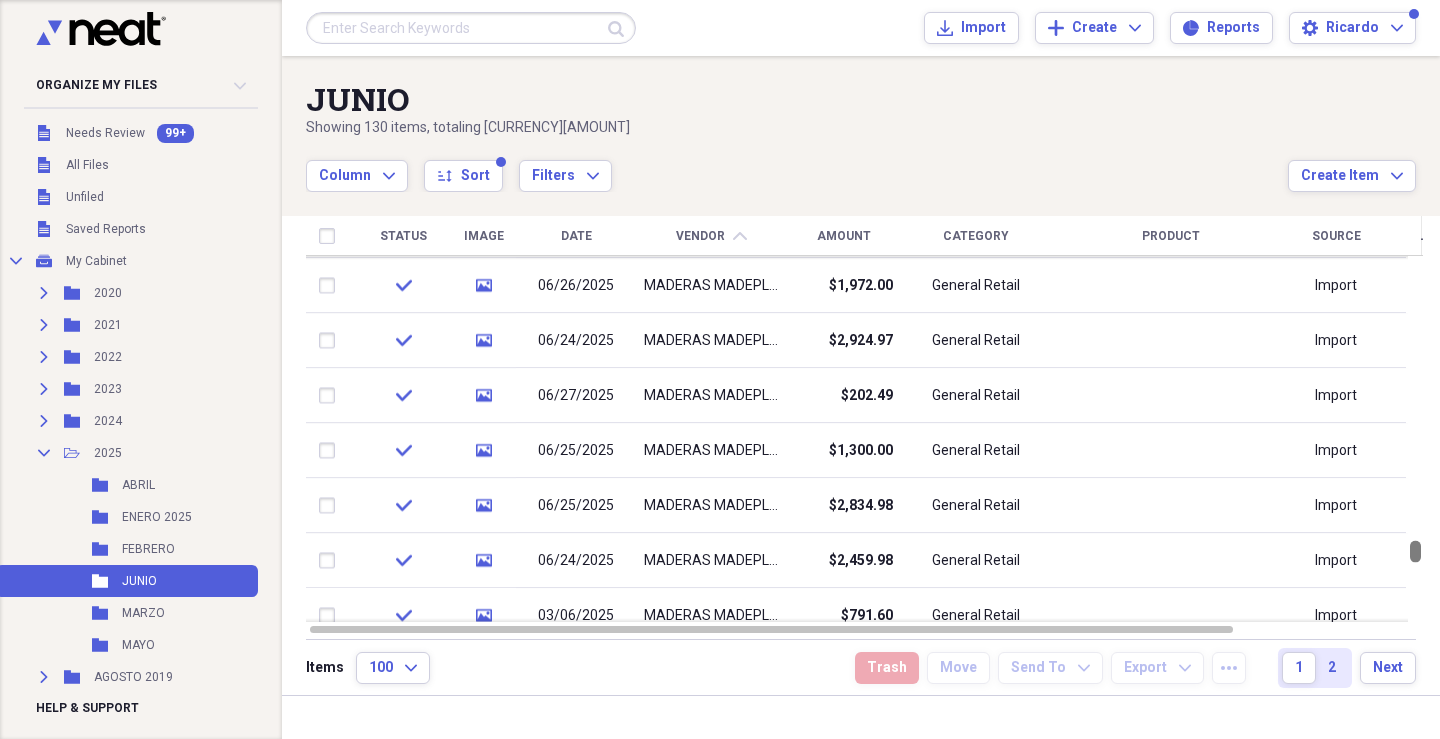 click at bounding box center (1415, 552) 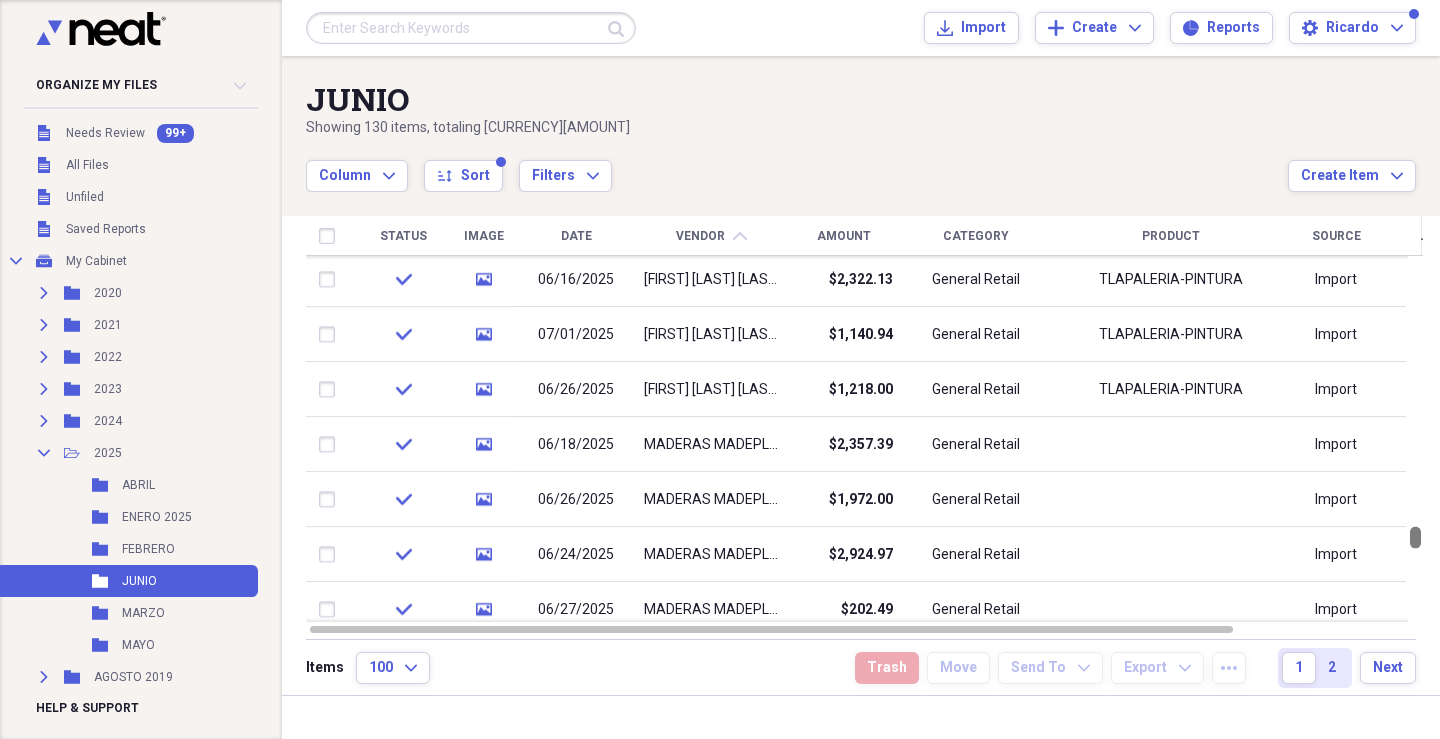 drag, startPoint x: 1436, startPoint y: 556, endPoint x: 1435, endPoint y: 542, distance: 14.035668 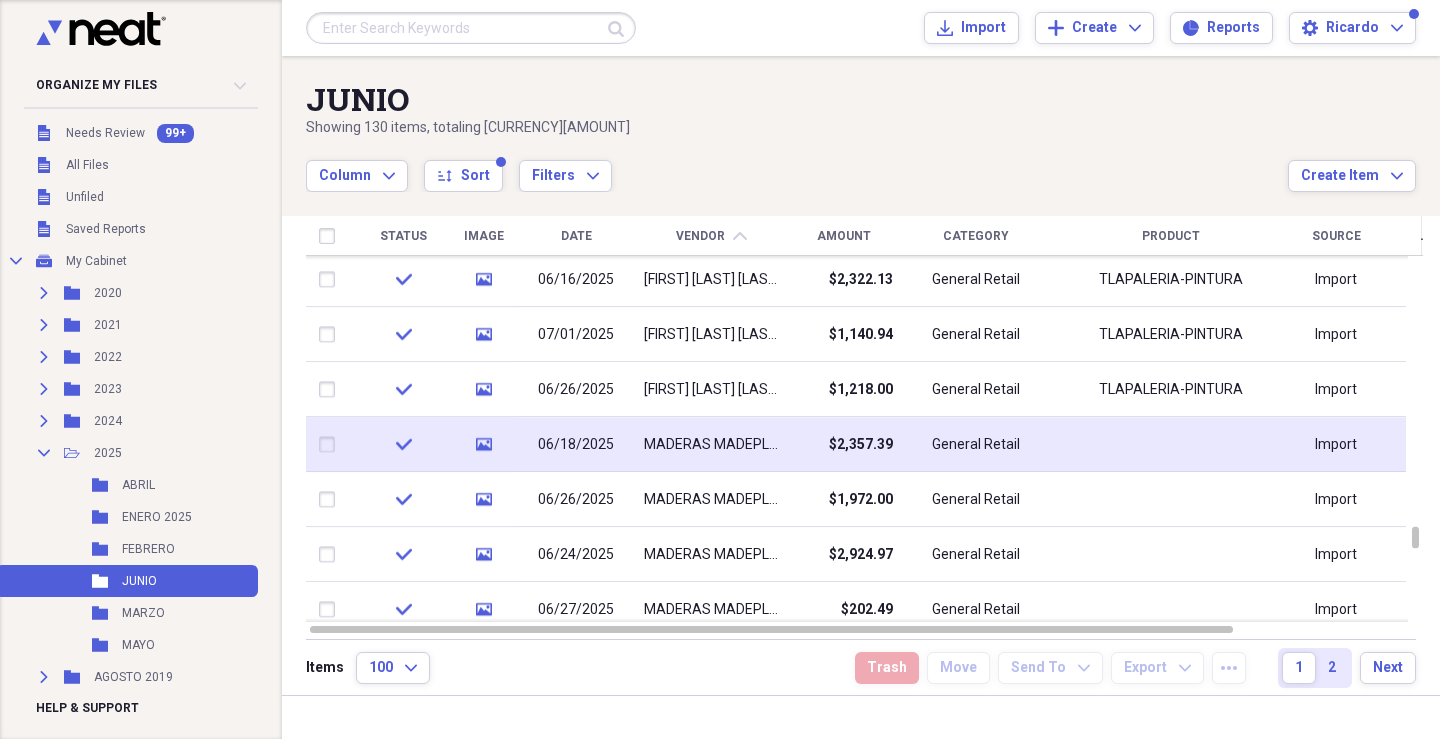 click on "MADERAS MADEPLUS SA DE CV" at bounding box center (711, 445) 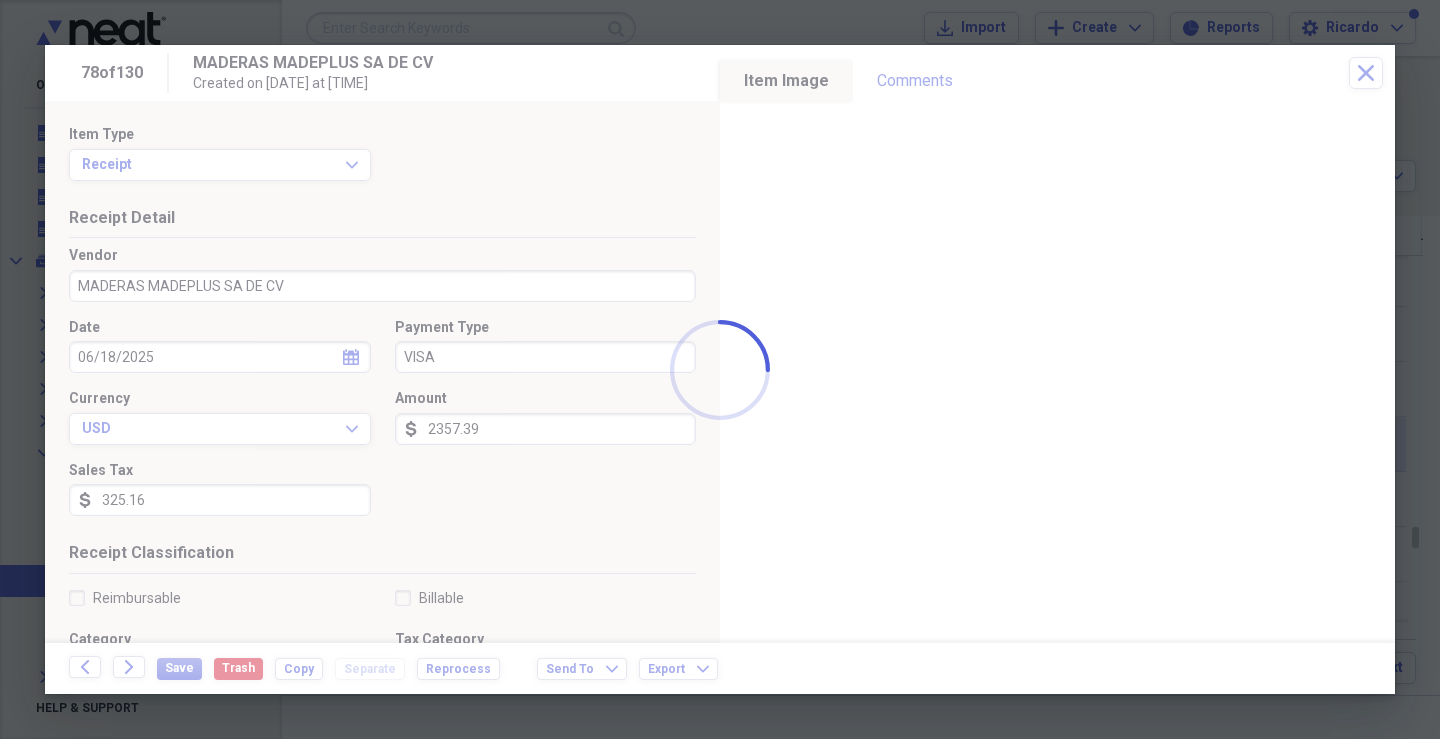 click on "Organize My Files 99+ Collapse Unfiled Needs Review 99+ Unfiled All Files Unfiled Unfiled Unfiled Saved Reports Collapse My Cabinet My Cabinet Add Folder Expand Folder 2020 Add Folder Expand Folder 2021 Add Folder Expand Folder 2022 Add Folder Expand Folder 2023 Add Folder Expand Folder 2024 Add Folder Collapse Open Folder 2025 Add Folder Folder ABRIL Add Folder Folder ENERO 2025 Add Folder Folder FEBRERO Add Folder Folder JUNIO Add Folder Folder MARZO Add Folder Folder MAYO Add Folder Expand Folder AGOSTO 2019 Add Folder Expand Folder DICIEMBRE 2019 Add Folder Expand Folder NOVIEMBRE 2019 Add Folder Expand Folder OCTUBRE 2019 Add Folder Expand Folder SEPTIEMBRE 2019 Add Folder Trash Trash Help & Support Submit Import Import Add Create Expand Reports Reports Settings [PERSON] Expand JUNIO Showing 130 items , totaling $458,484.32 Column Expand sort Sort Filters Expand Create Item Expand Status Image Date Vendor chevron-up Amount Category Product Source Billable Reimbursable check media 06/02/2025 $2,205.74 100" at bounding box center [720, 369] 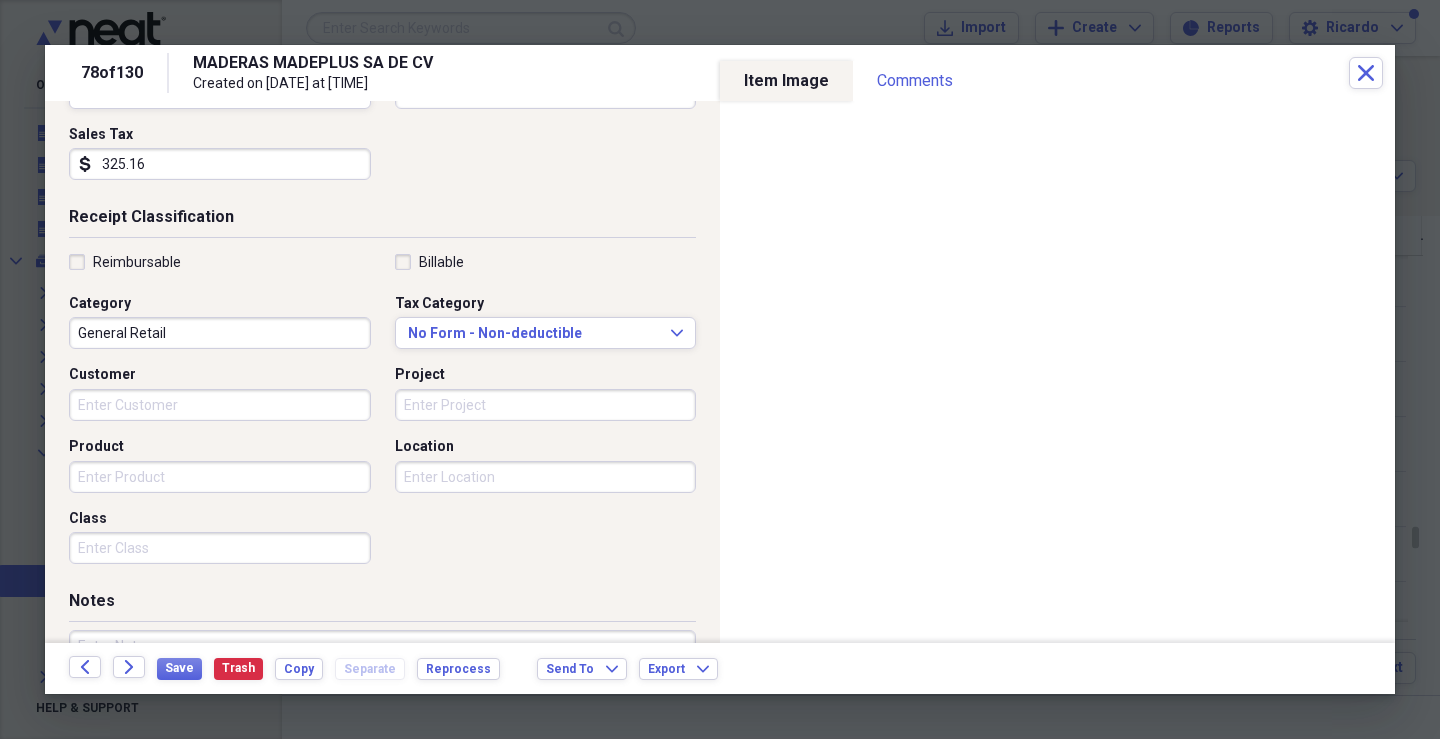 scroll, scrollTop: 412, scrollLeft: 0, axis: vertical 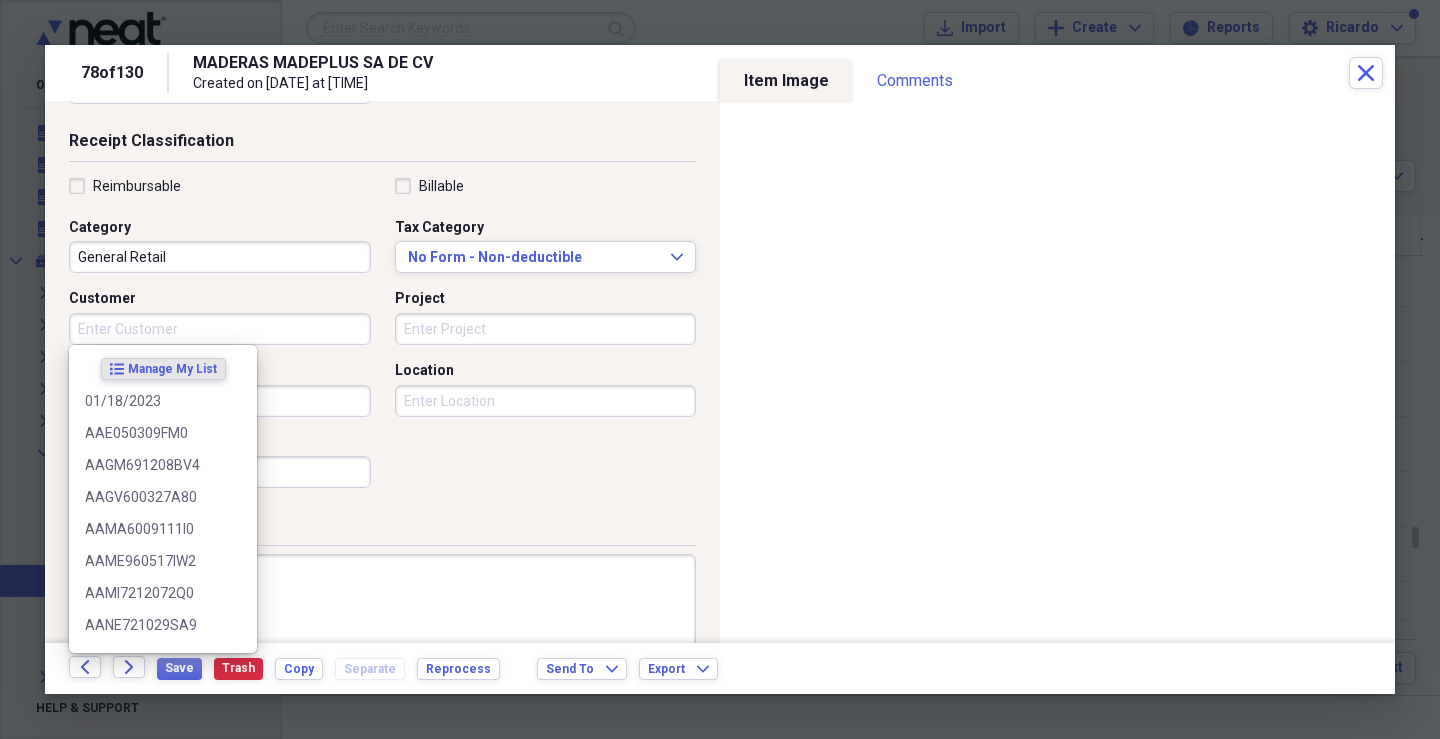 click on "Customer" at bounding box center [220, 329] 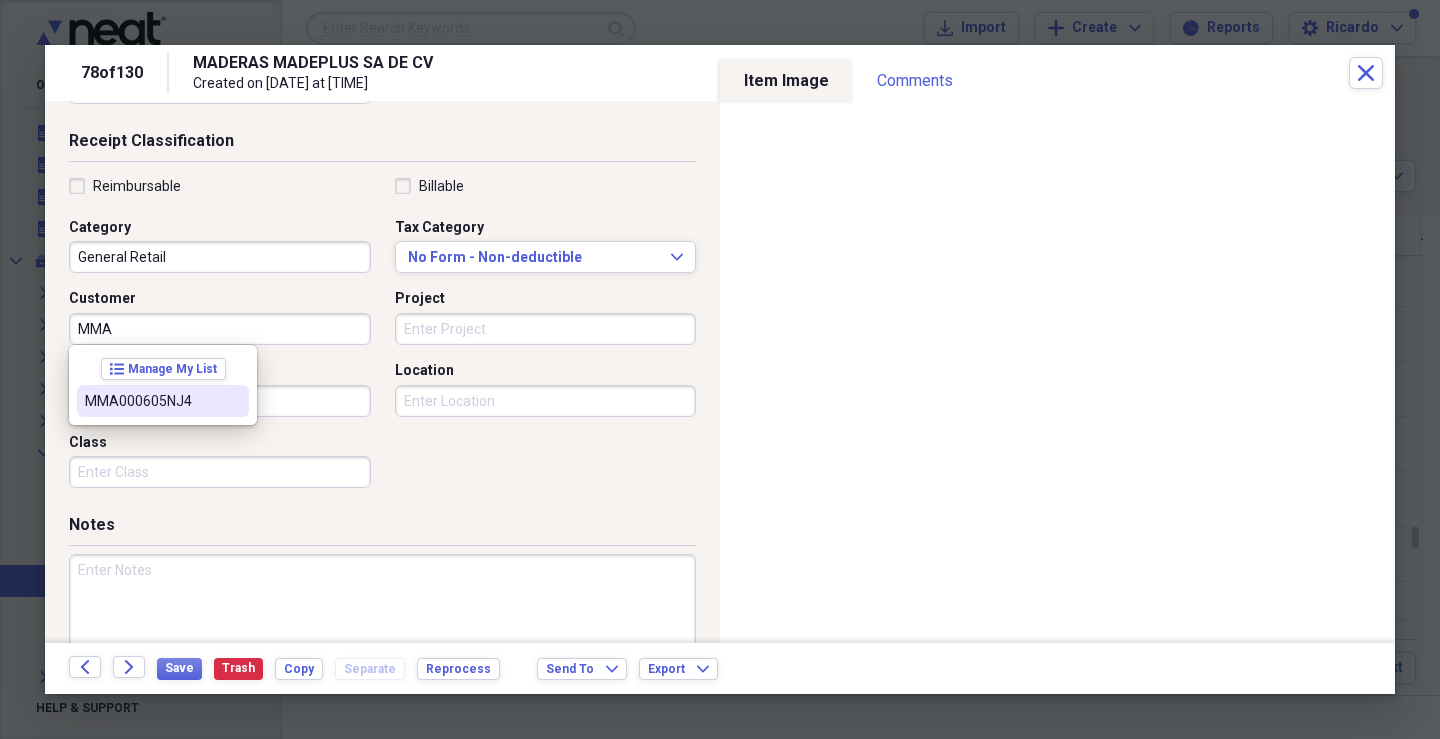 click on "MMA000605NJ4" at bounding box center [151, 401] 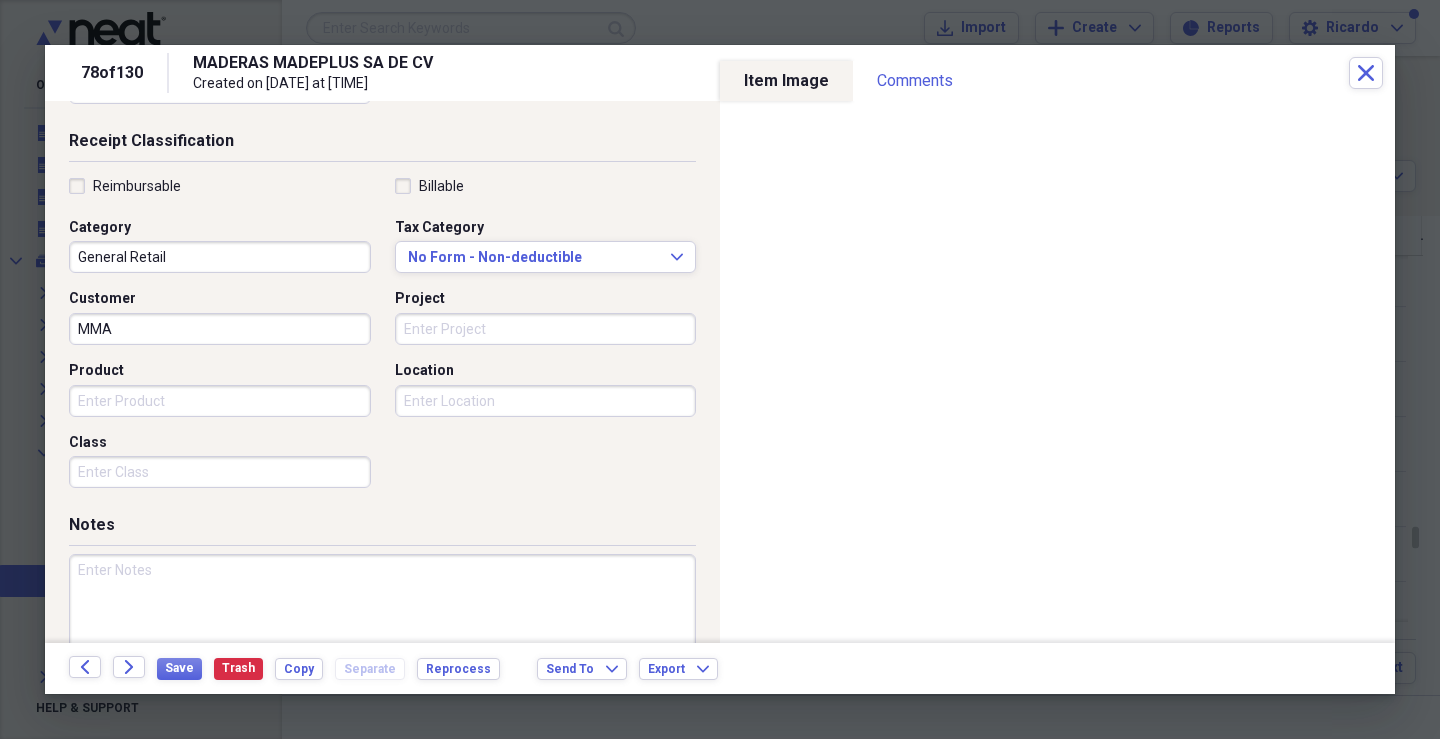 type on "MMA000605NJ4" 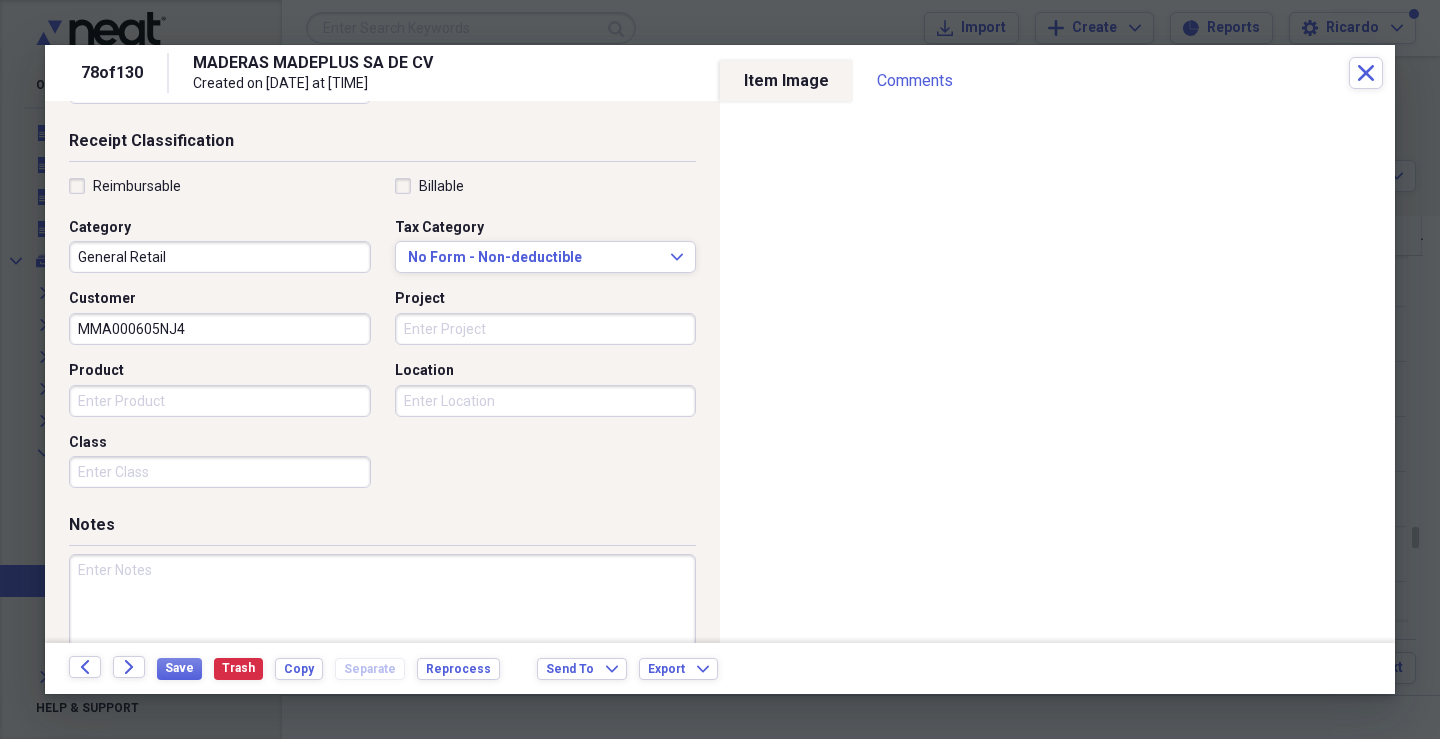 click on "Project" at bounding box center [546, 329] 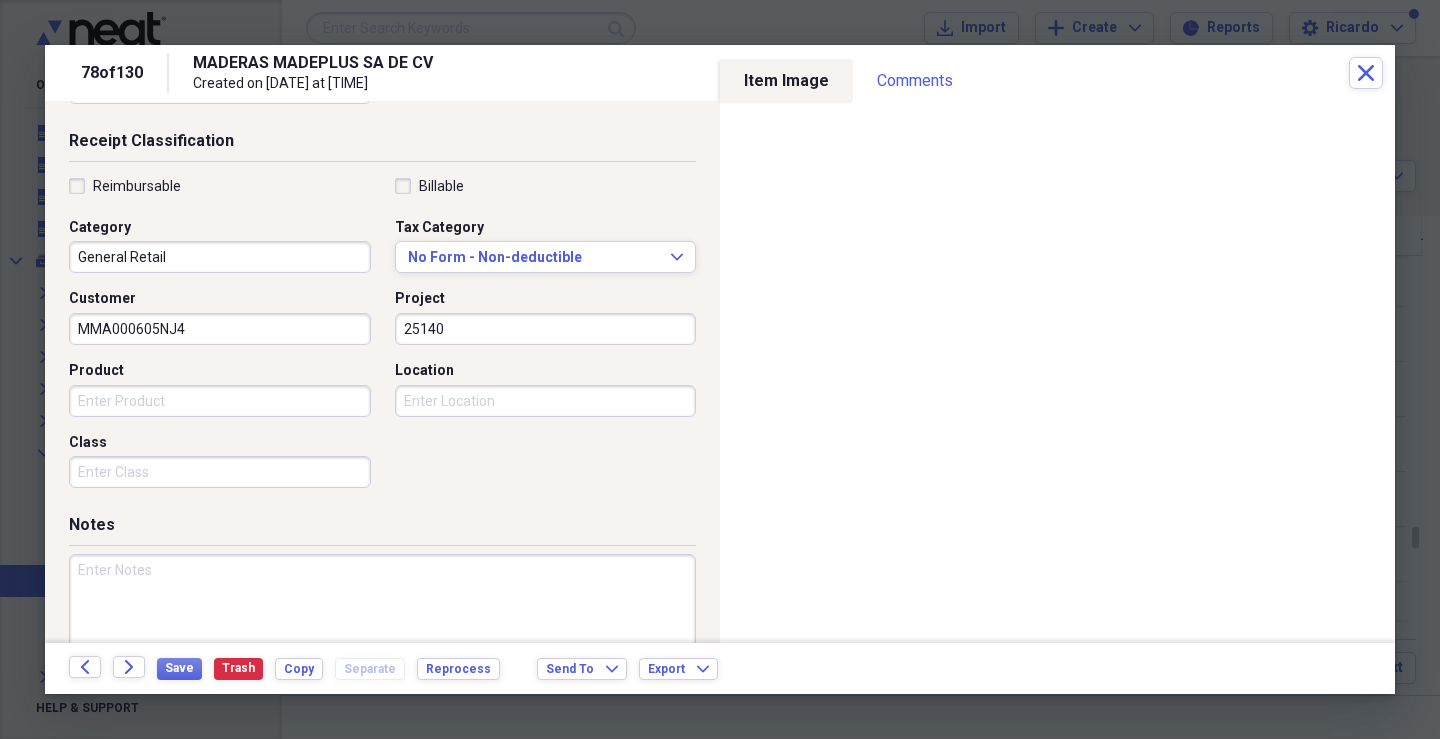 type on "25140" 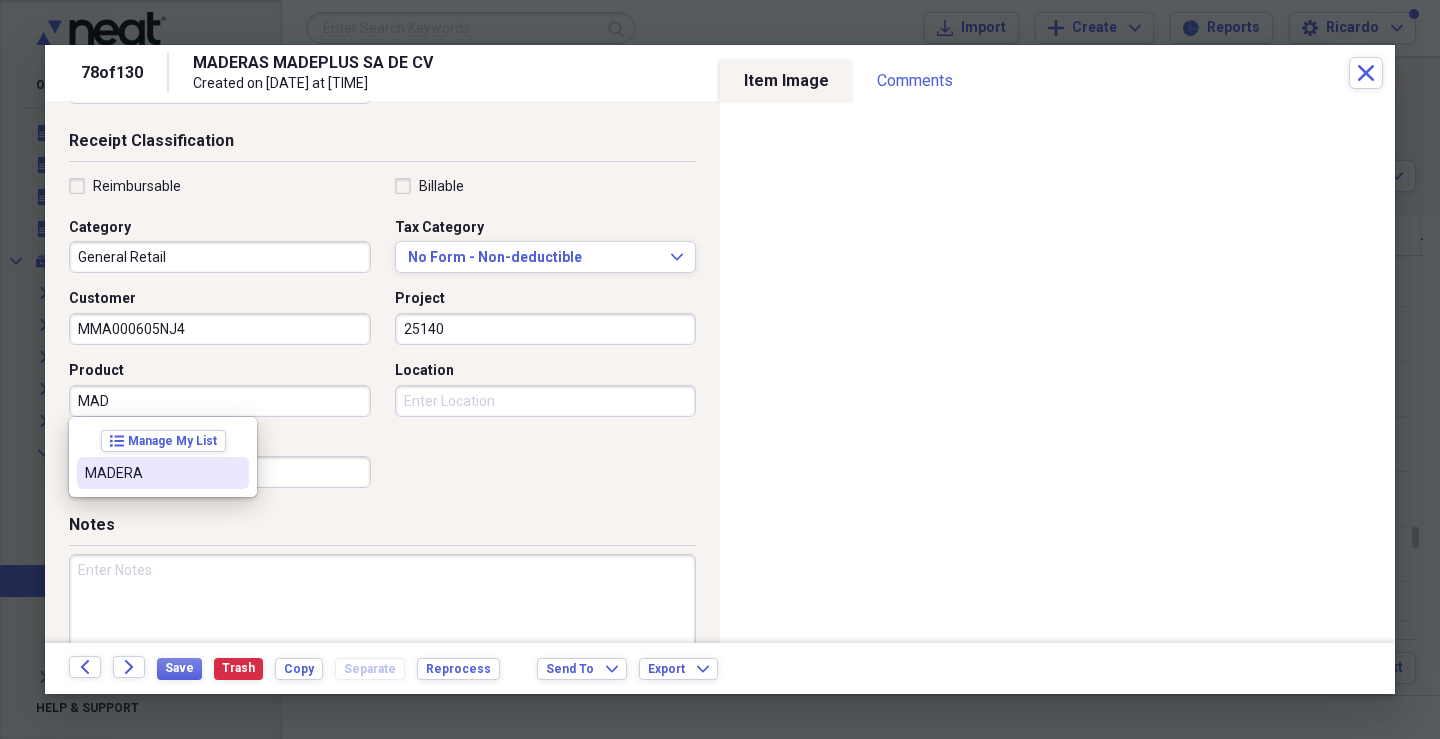 click on "MADERA" at bounding box center (151, 473) 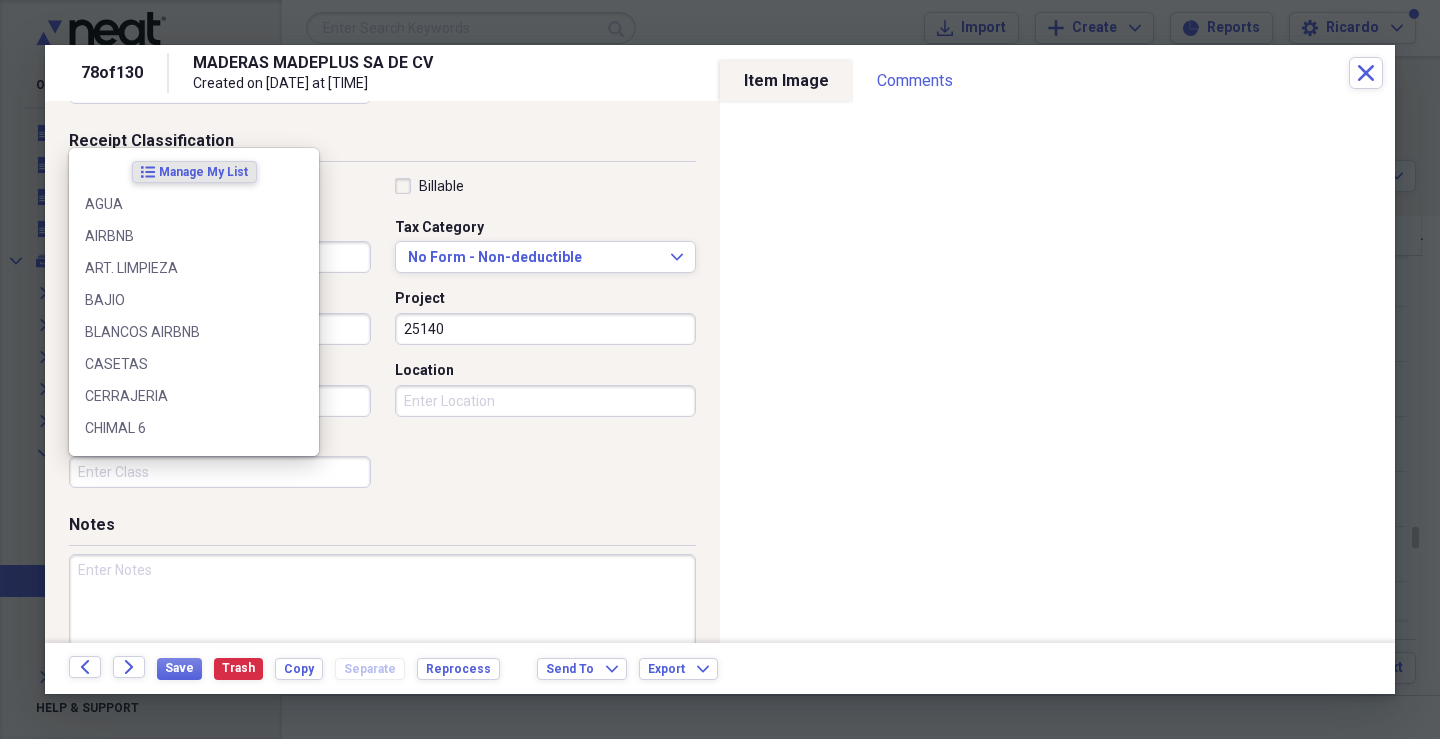 click on "Class" at bounding box center [220, 472] 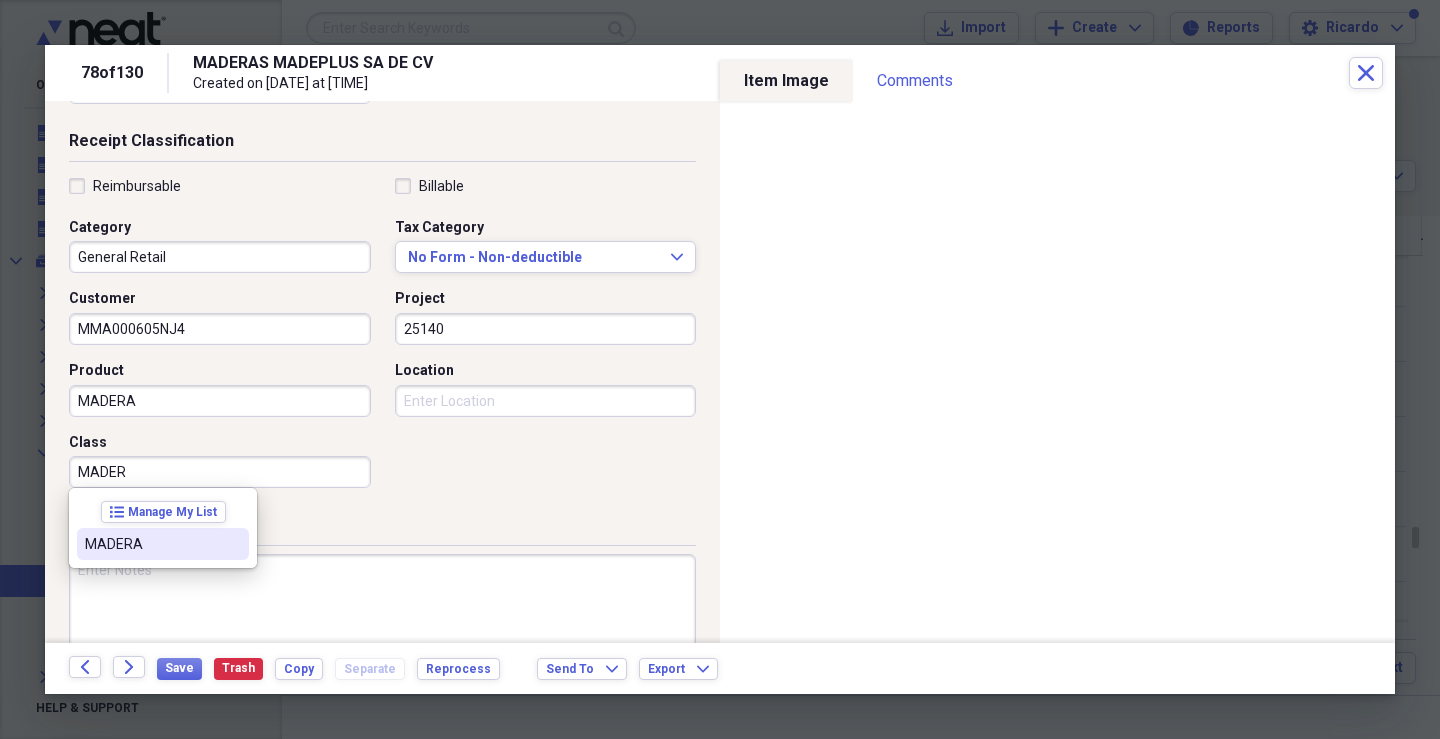 click on "list Manage My List MADERA" at bounding box center (163, 528) 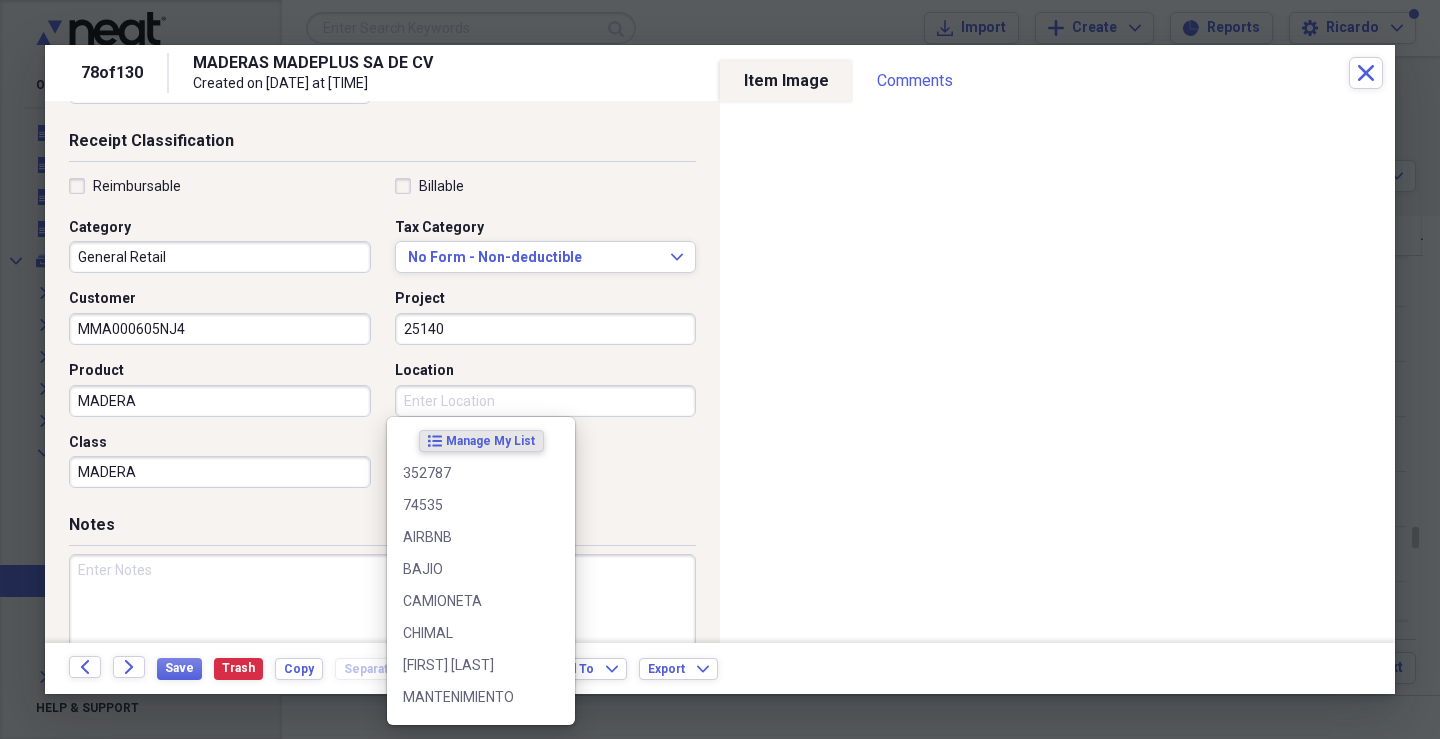 click on "Location" at bounding box center [546, 401] 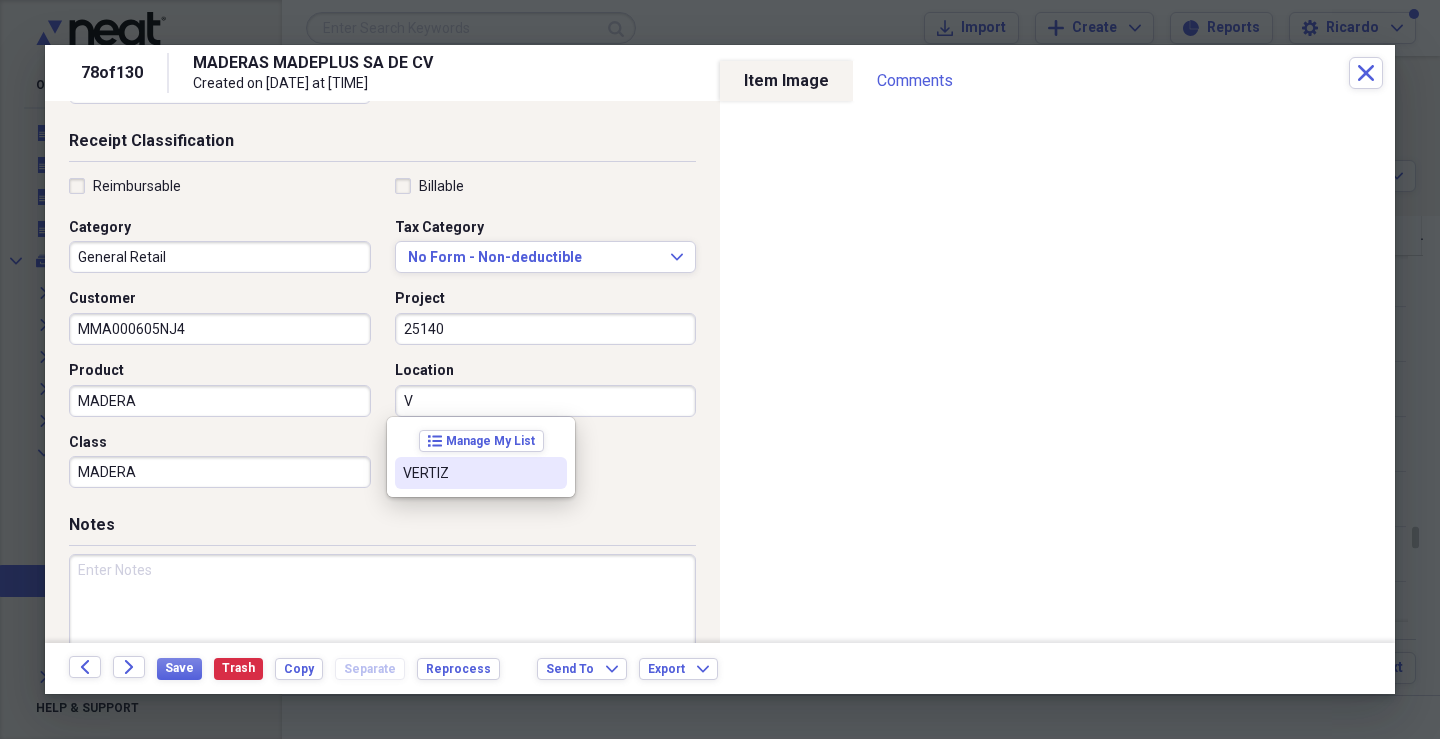 click on "VERTIZ" at bounding box center (469, 473) 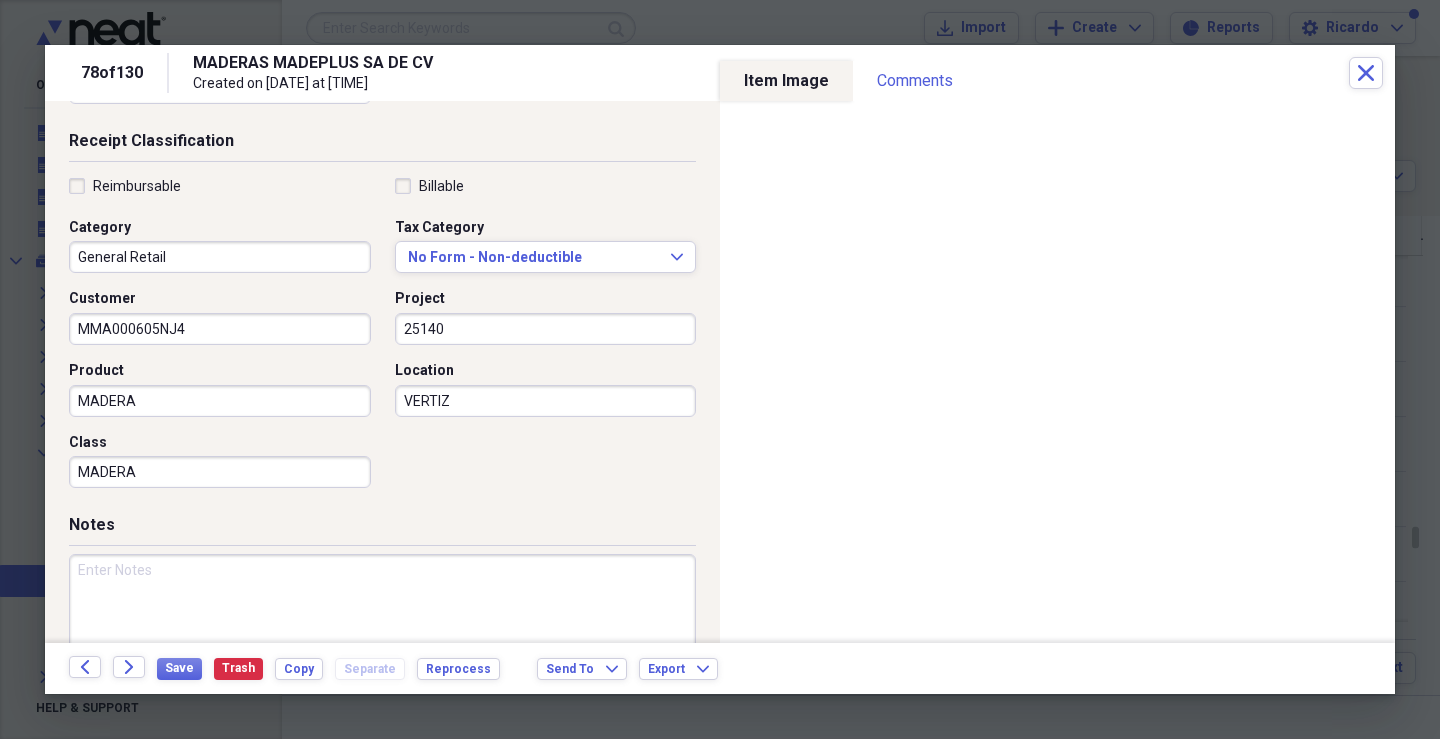 click at bounding box center (382, 619) 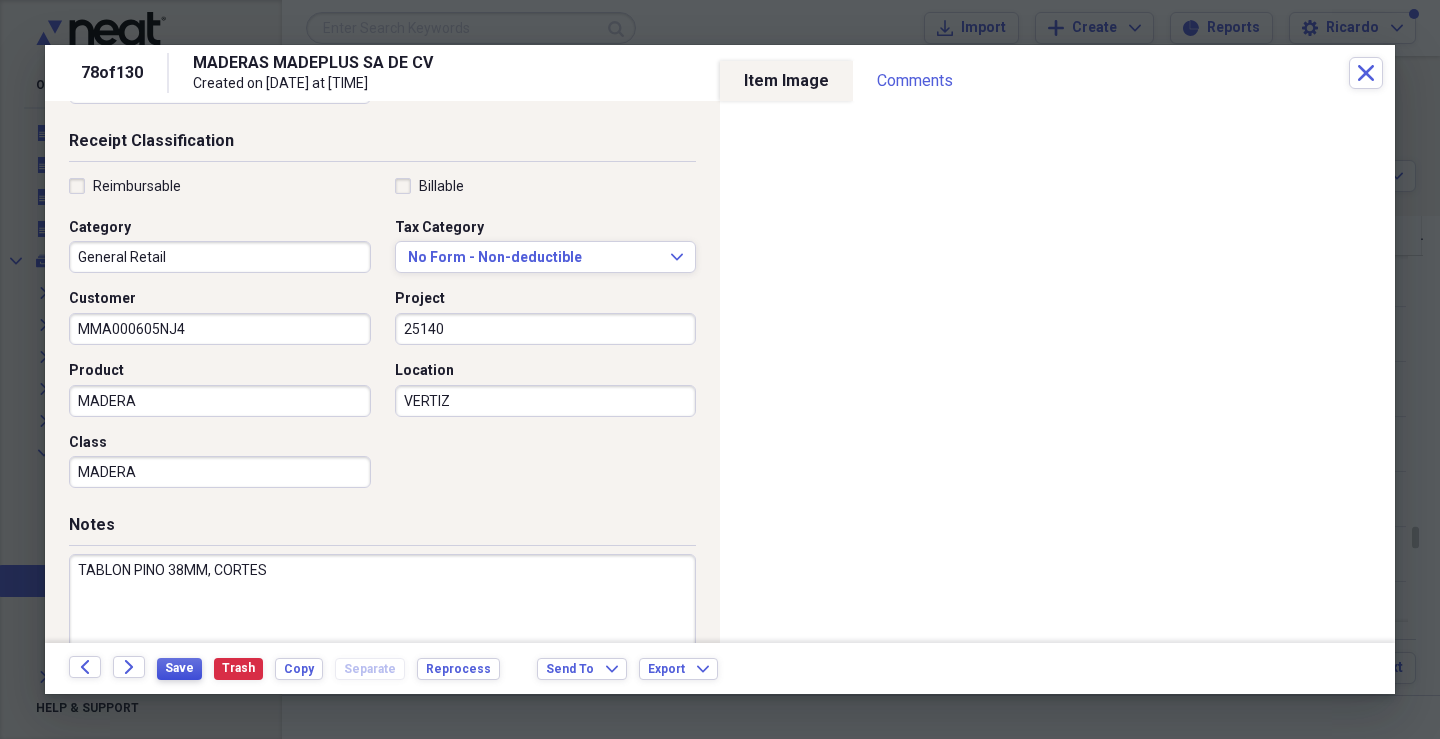 type on "TABLON PINO 38MM, CORTES" 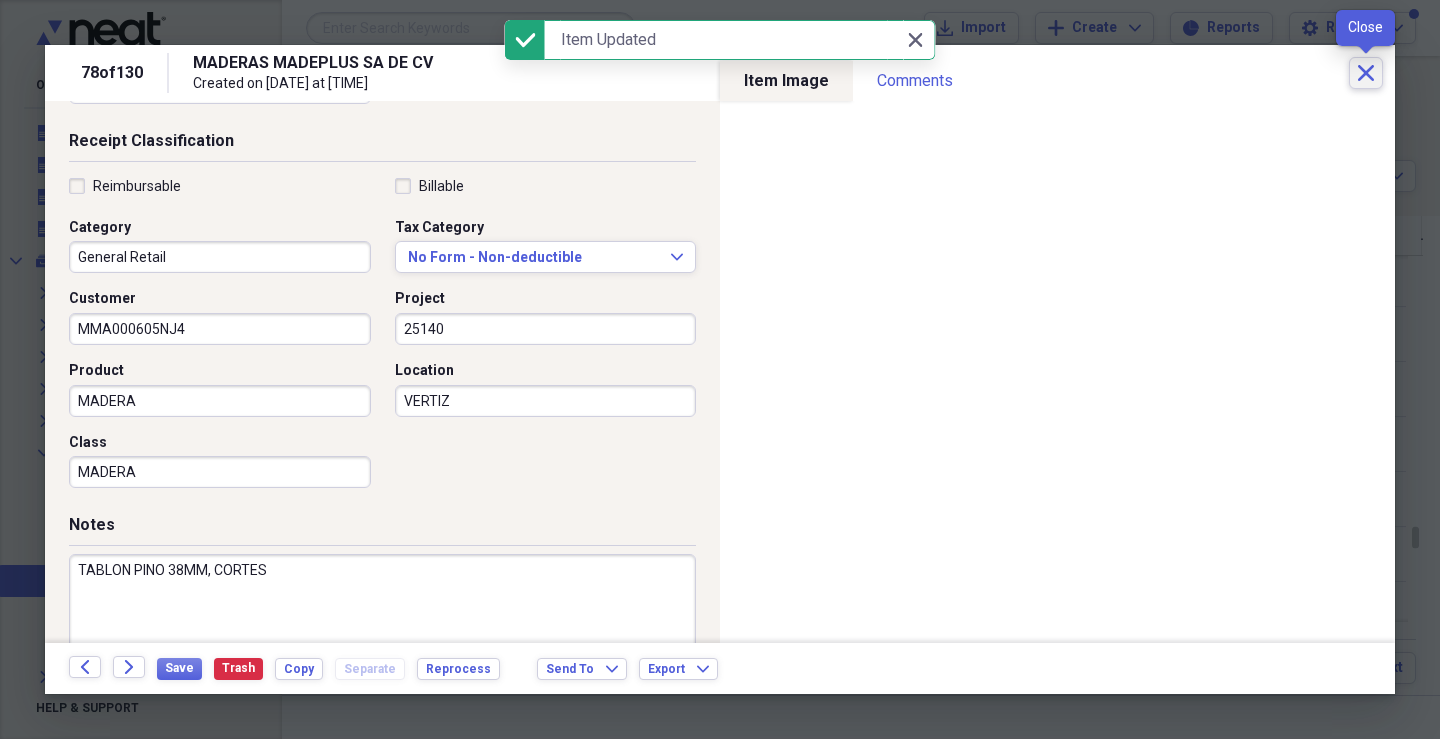 click 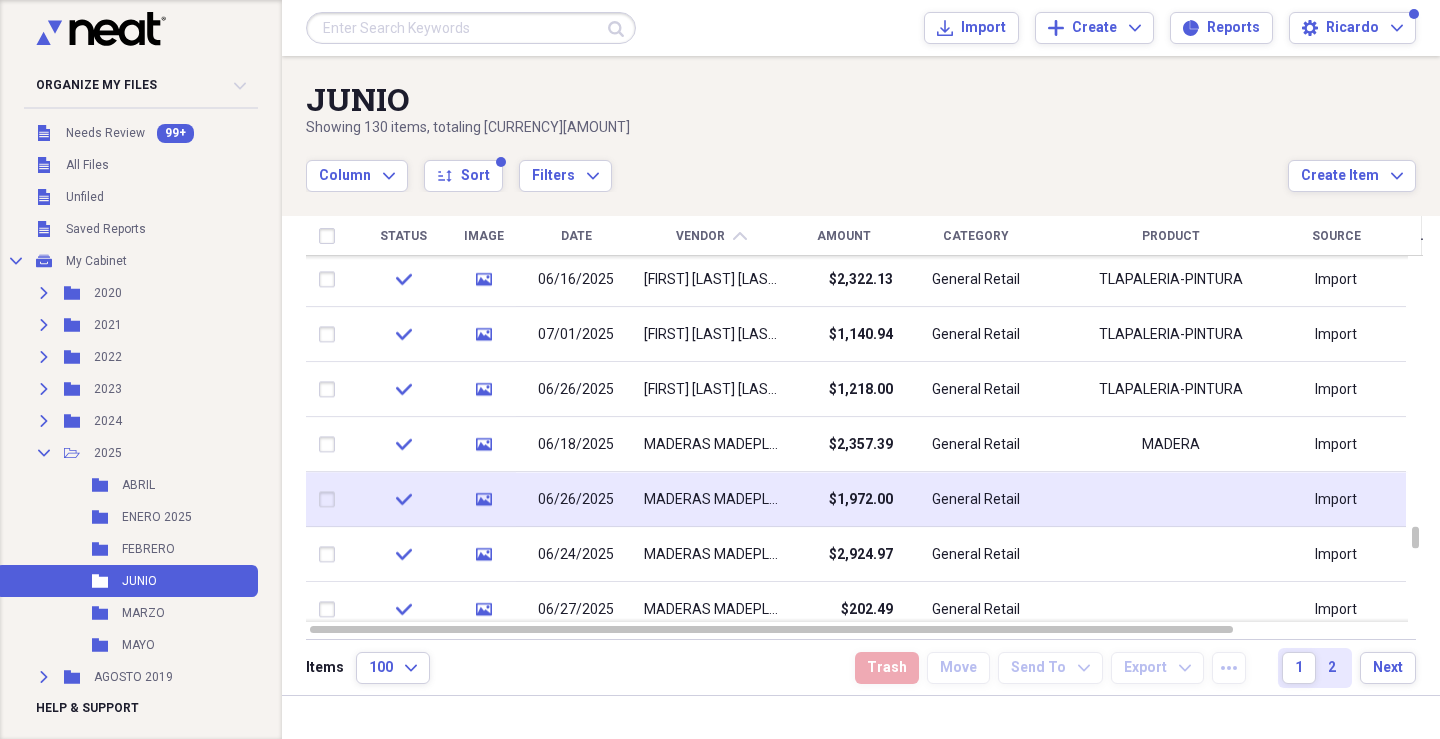 click on "MADERAS MADEPLUS SA DE CV" at bounding box center [711, 500] 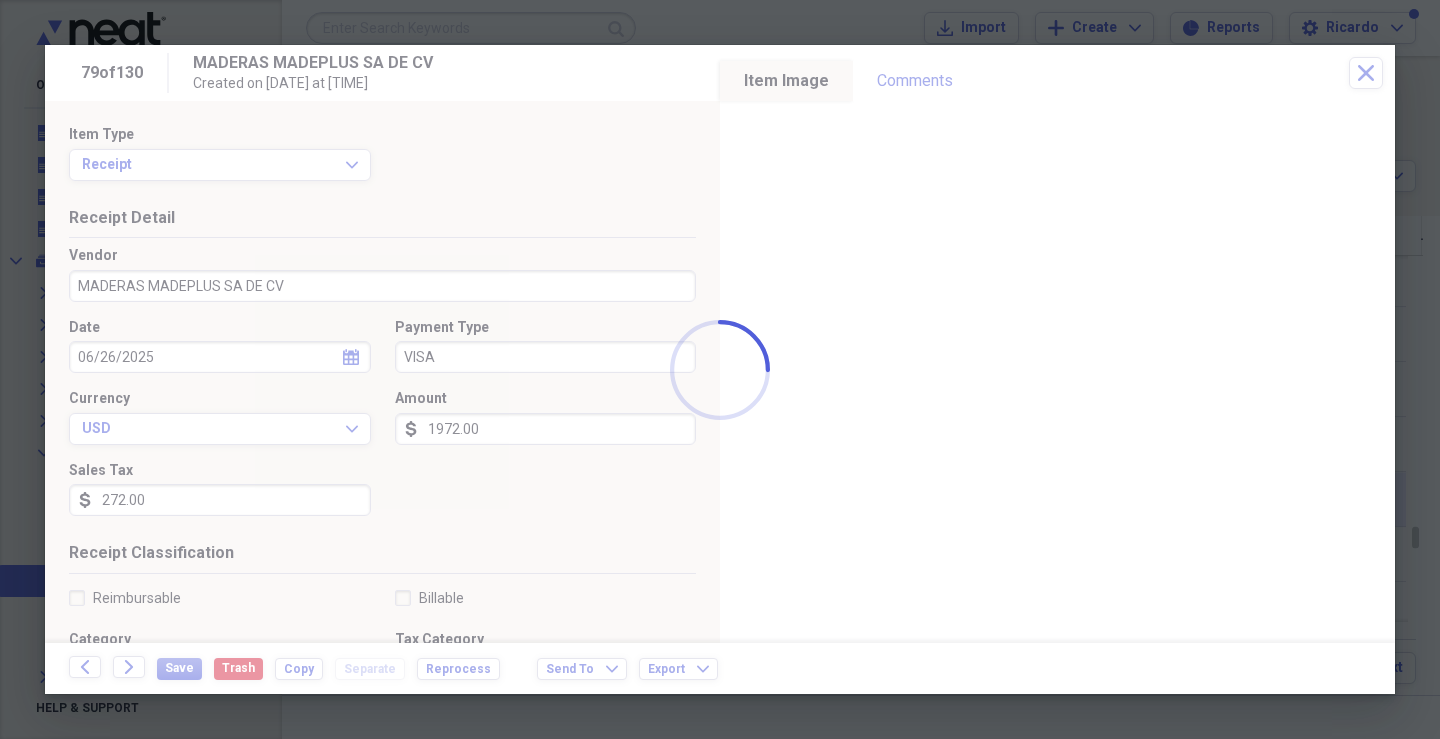 click on "Organize My Files 99+ Collapse Unfiled Needs Review 99+ Unfiled All Files Unfiled Unfiled Unfiled Saved Reports Collapse My Cabinet My Cabinet Add Folder Expand Folder 2020 Add Folder Expand Folder 2021 Add Folder Expand Folder 2022 Add Folder Expand Folder 2023 Add Folder Expand Folder 2024 Add Folder Collapse Open Folder 2025 Add Folder Folder ABRIL Add Folder Folder ENERO 2025 Add Folder Folder FEBRERO Add Folder Folder JUNIO Add Folder Folder MARZO Add Folder Folder MAYO Add Folder Expand Folder AGOSTO 2019 Add Folder Expand Folder DICIEMBRE 2019 Add Folder Expand Folder NOVIEMBRE 2019 Add Folder Expand Folder OCTUBRE 2019 Add Folder Expand Folder SEPTIEMBRE 2019 Add Folder Trash Trash Help & Support Submit Import Import Add Create Expand Reports Reports Settings [PERSON] Expand JUNIO Showing 130 items , totaling $458,484.32 Column Expand sort Sort Filters Expand Create Item Expand Status Image Date Vendor chevron-up Amount Category Product Source Billable Reimbursable check media 06/02/2025 $2,205.74 100" at bounding box center (720, 369) 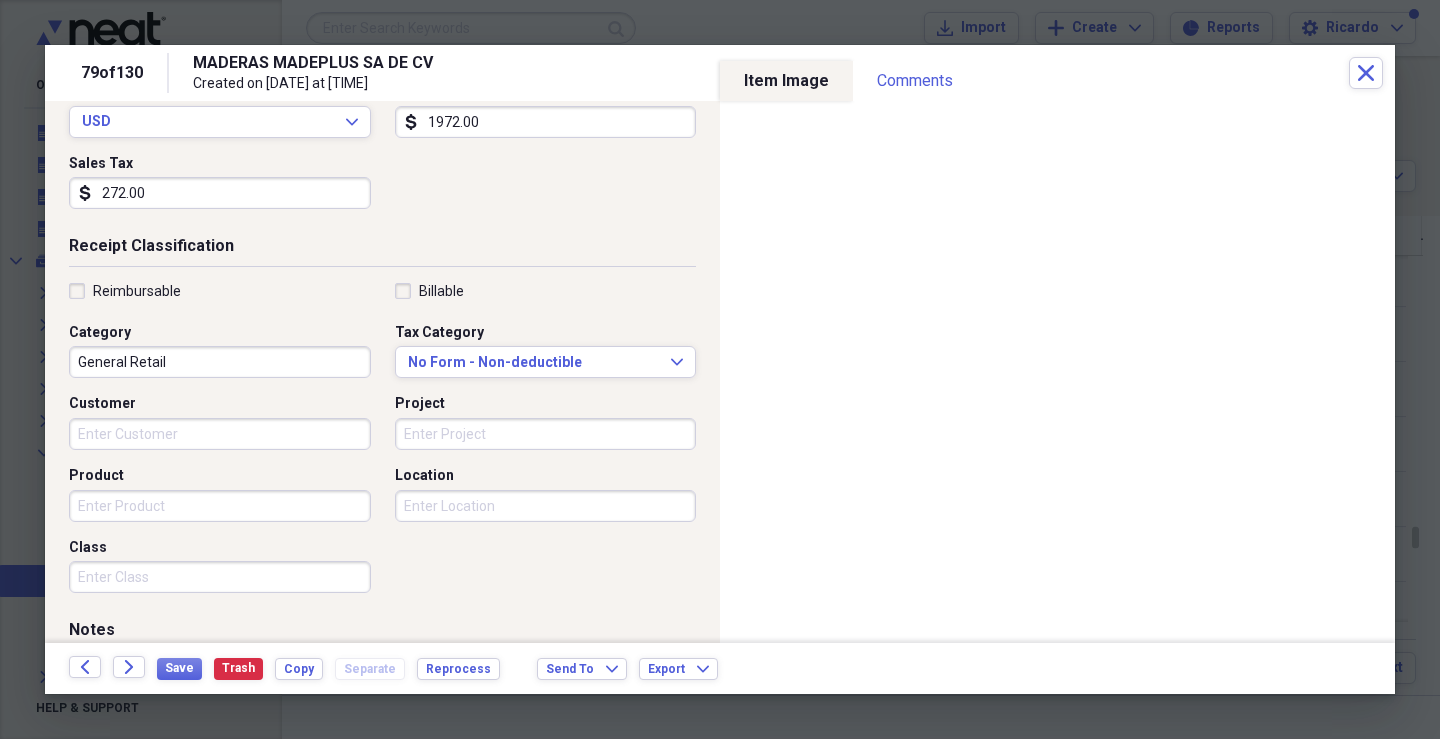 scroll, scrollTop: 441, scrollLeft: 0, axis: vertical 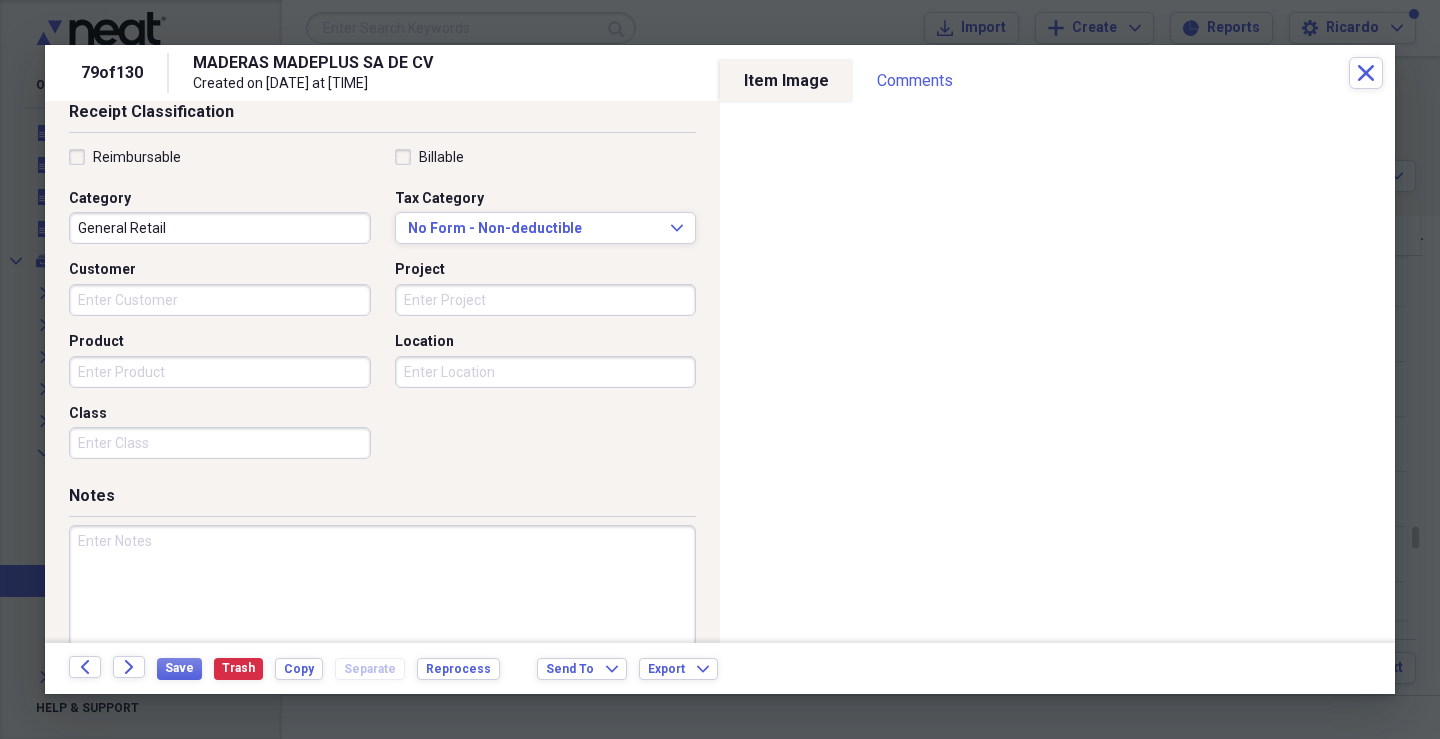 click on "Customer" at bounding box center [220, 300] 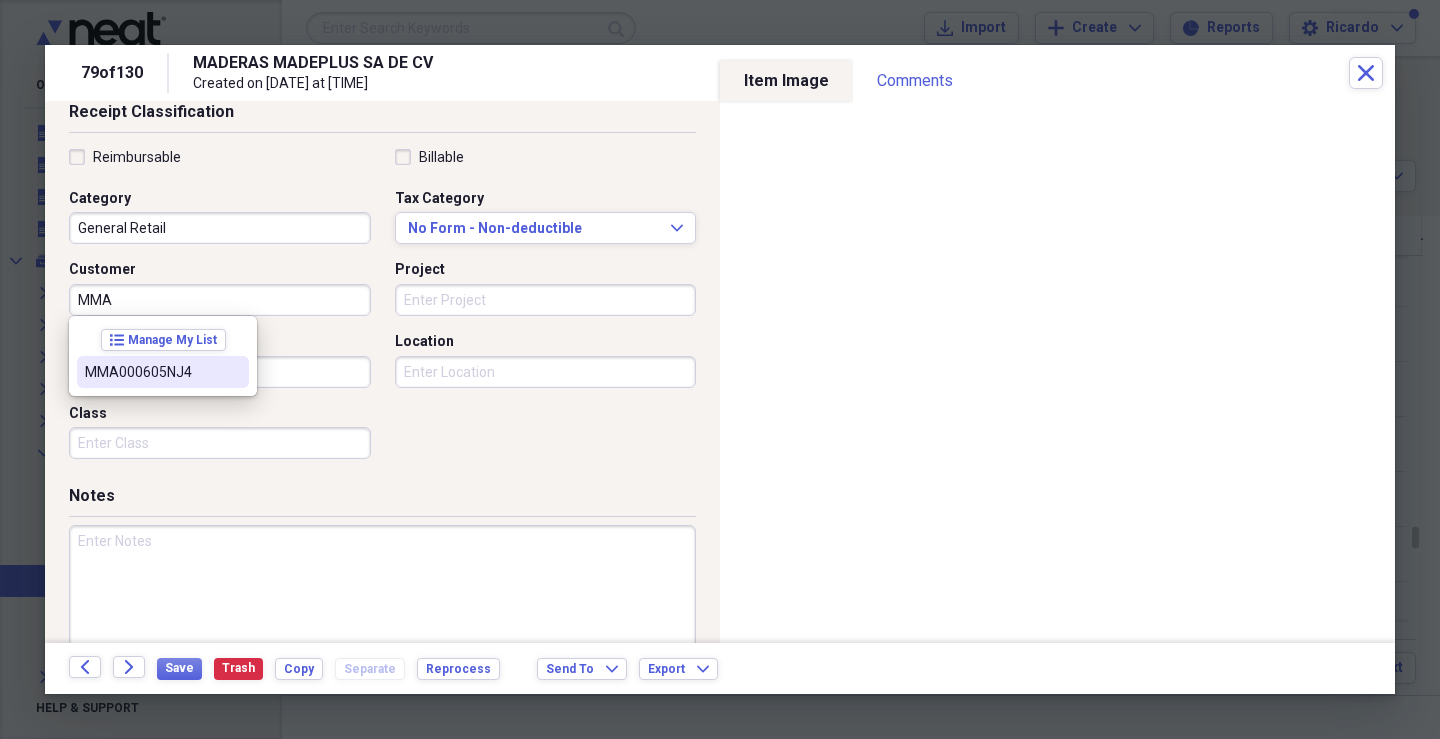 click on "list Manage My List [RFC]" at bounding box center [163, 356] 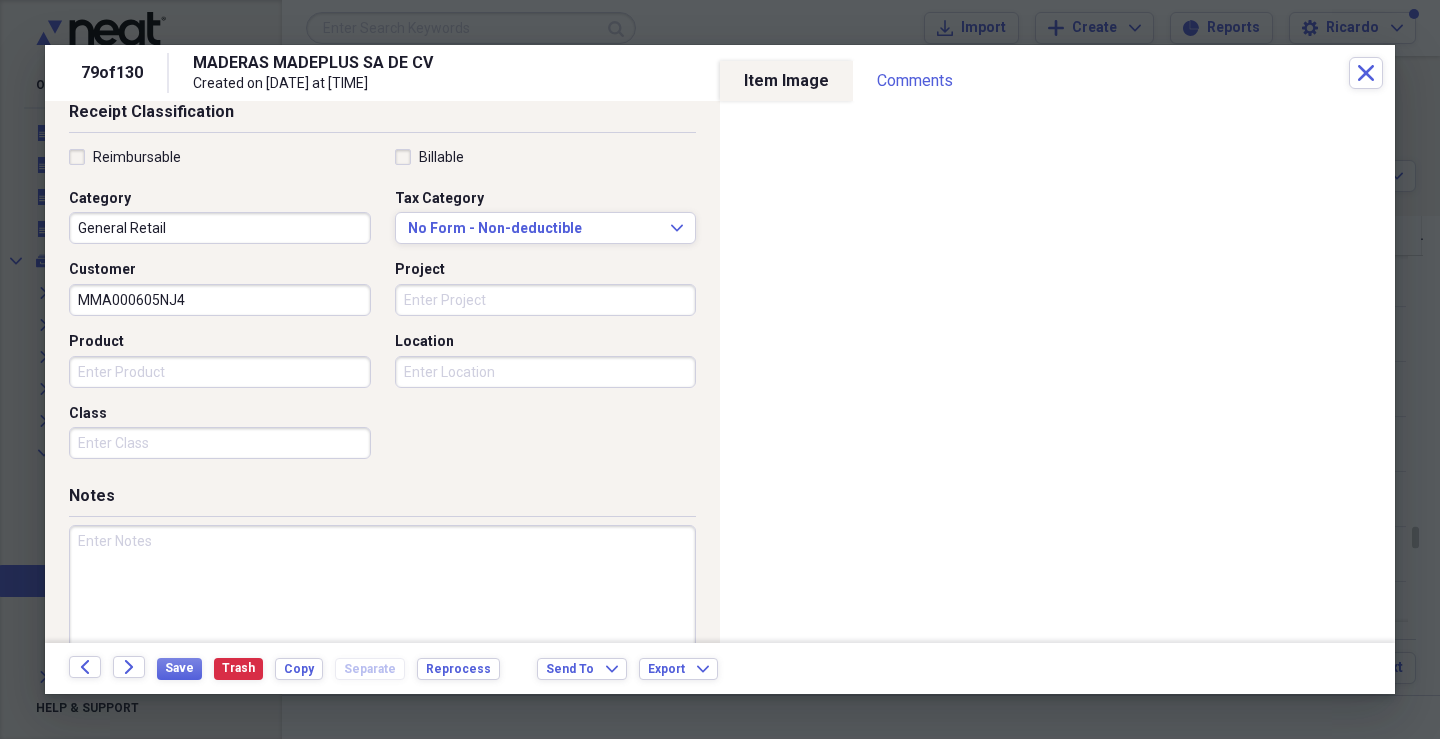 click on "Project" at bounding box center [546, 300] 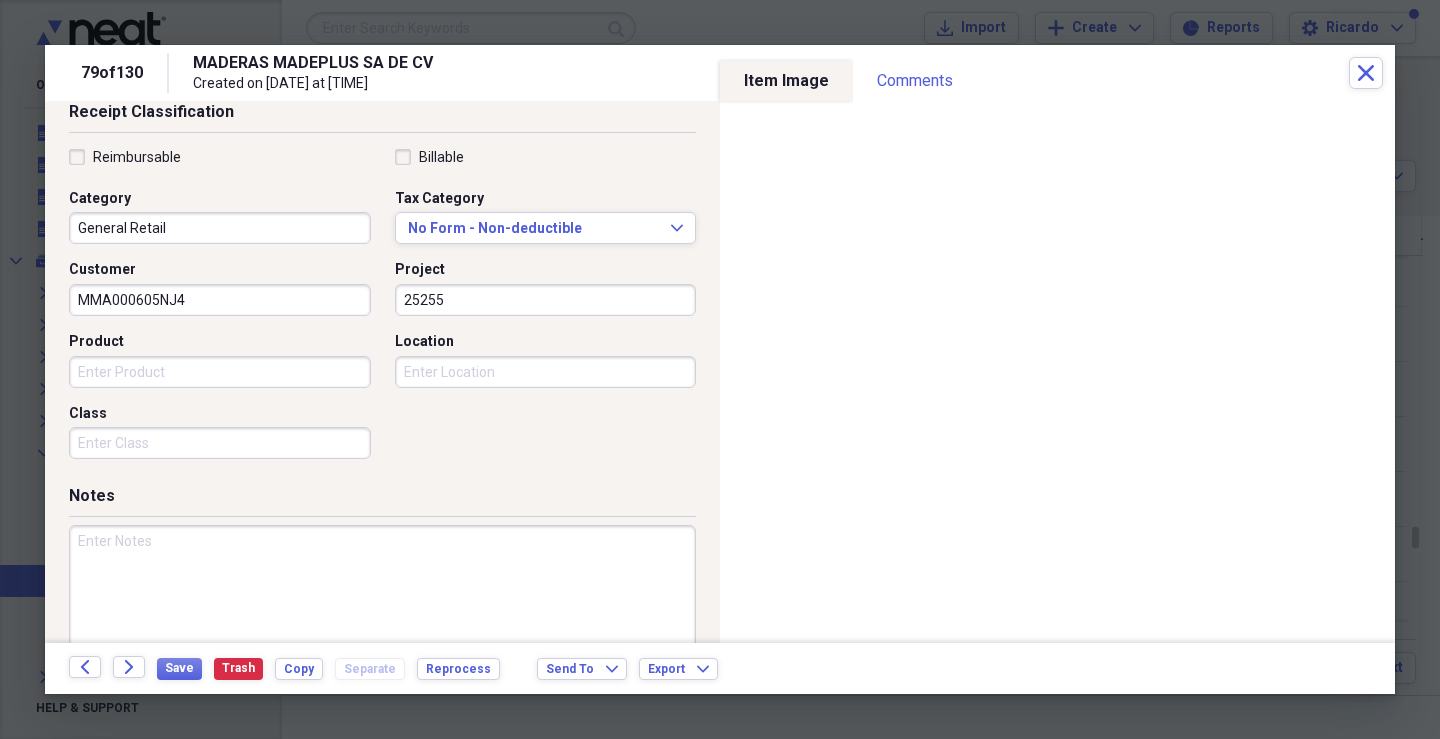type on "25255" 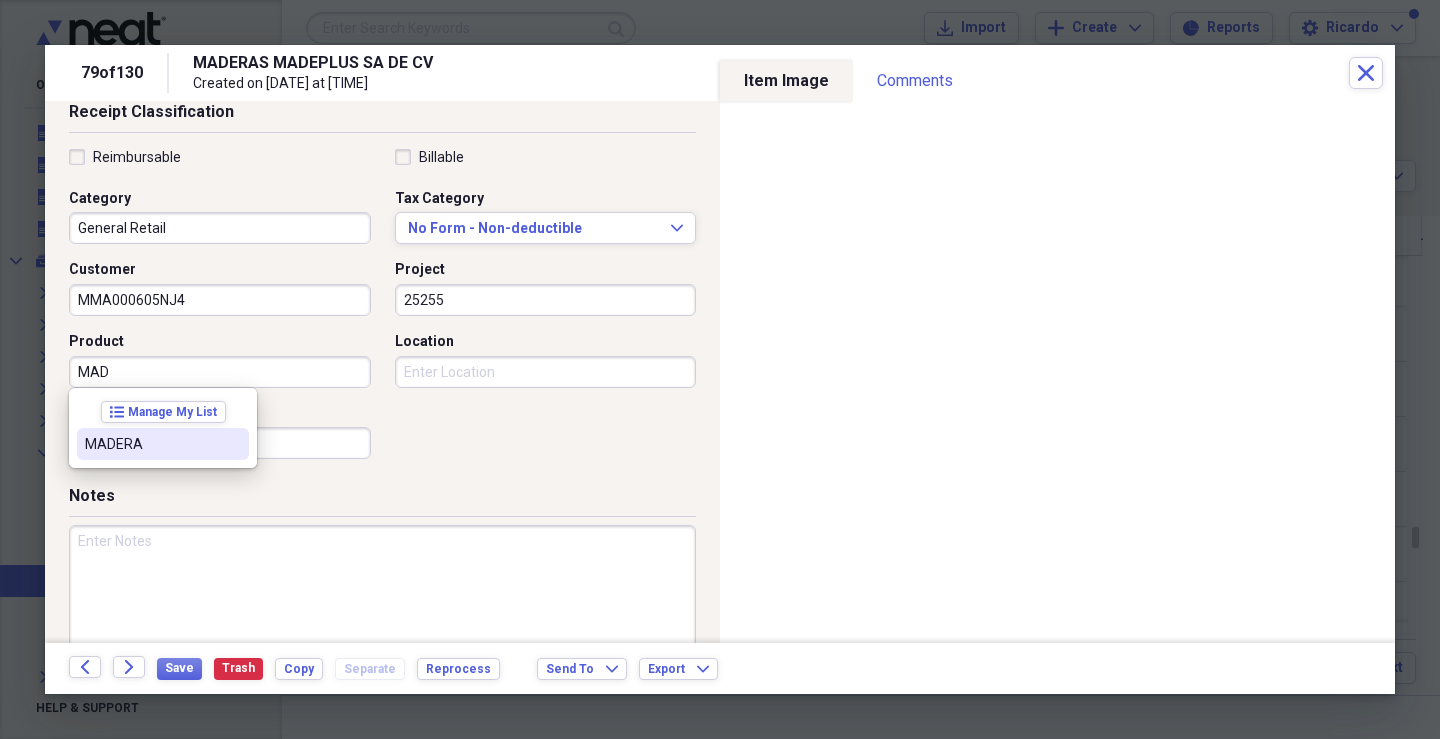 click on "MADERA" at bounding box center [151, 444] 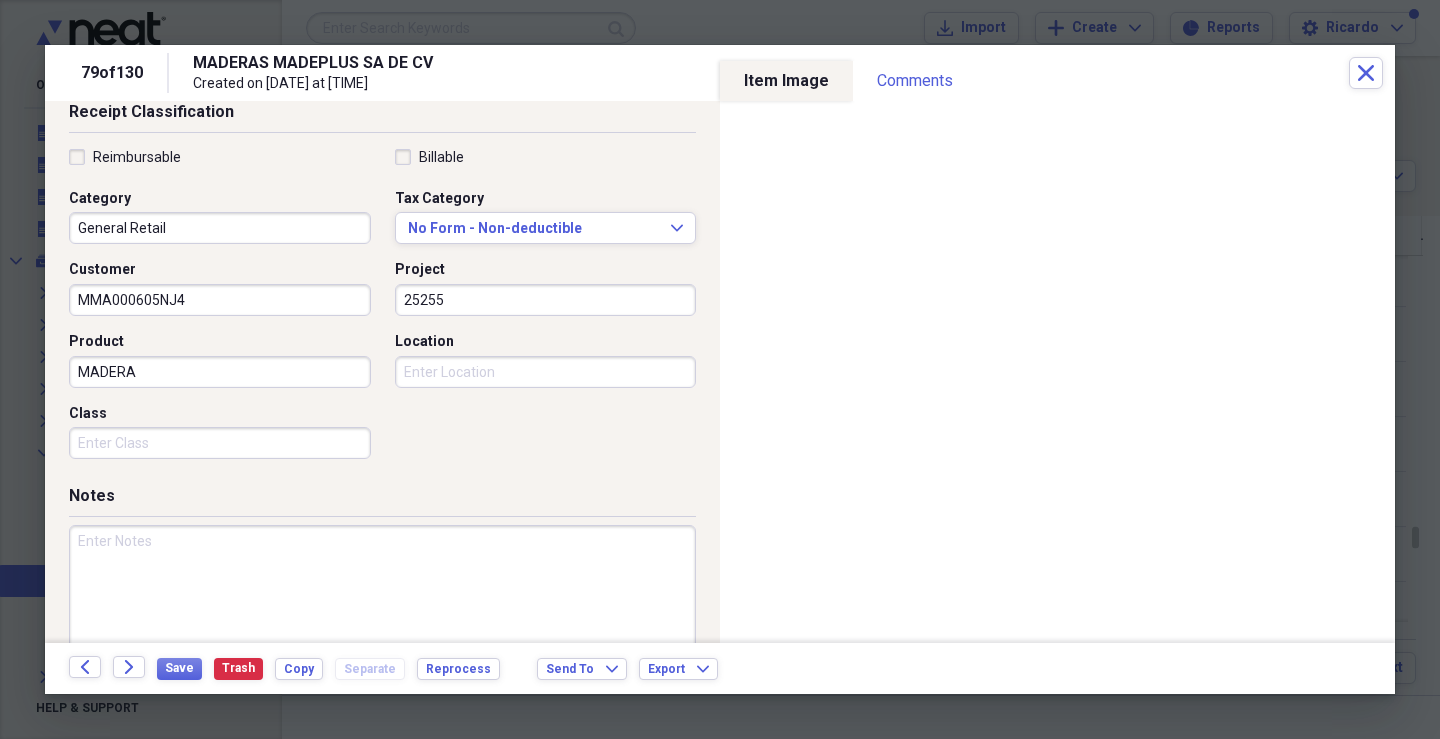 click on "Class" at bounding box center [220, 443] 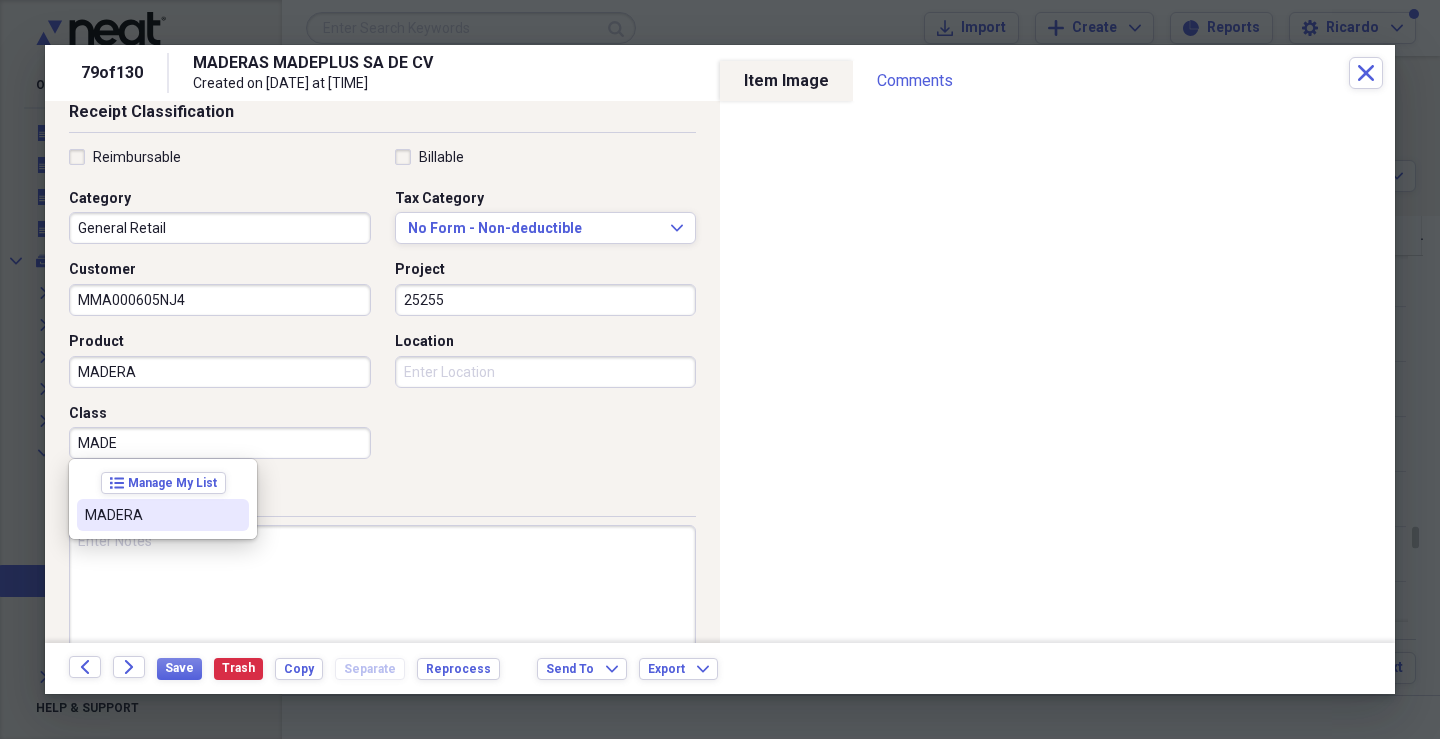 click on "MADERA" at bounding box center [151, 515] 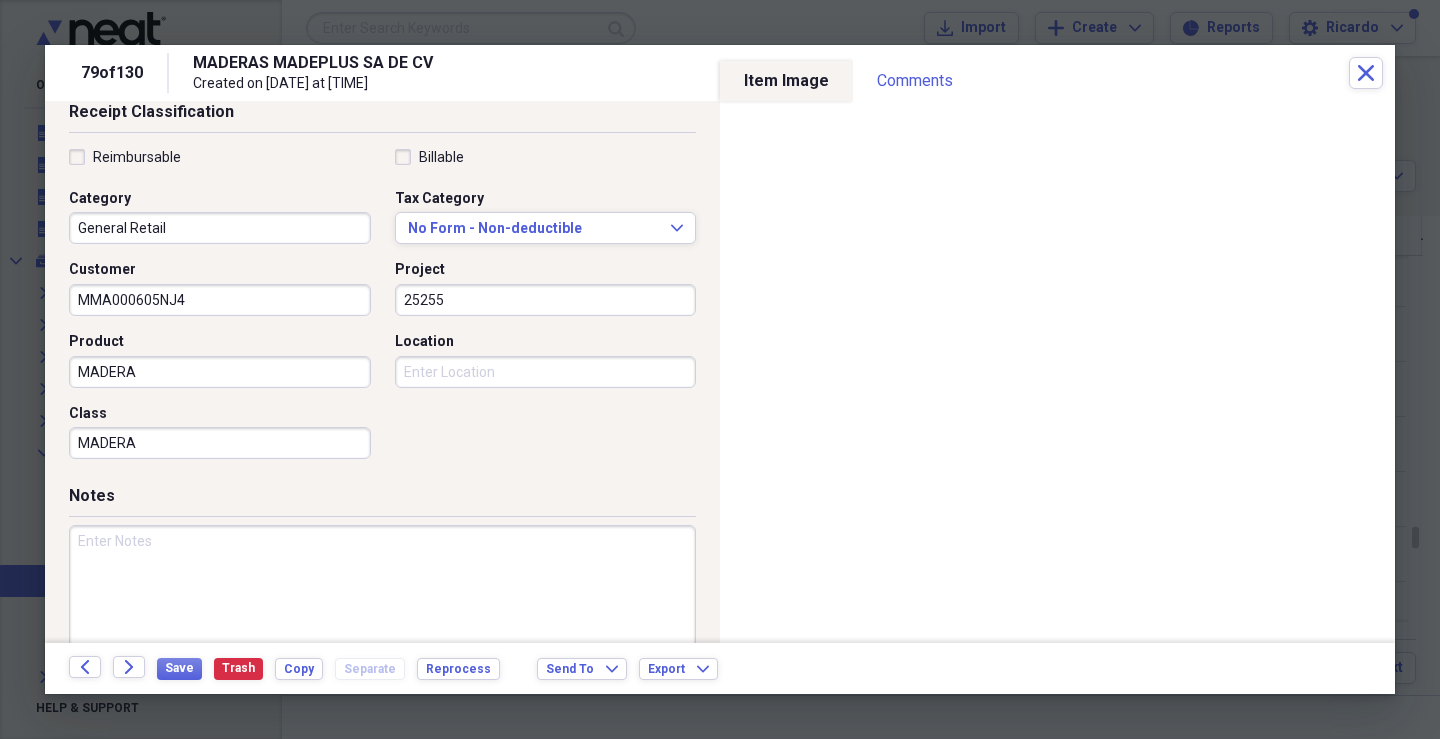 click on "Location" at bounding box center (546, 372) 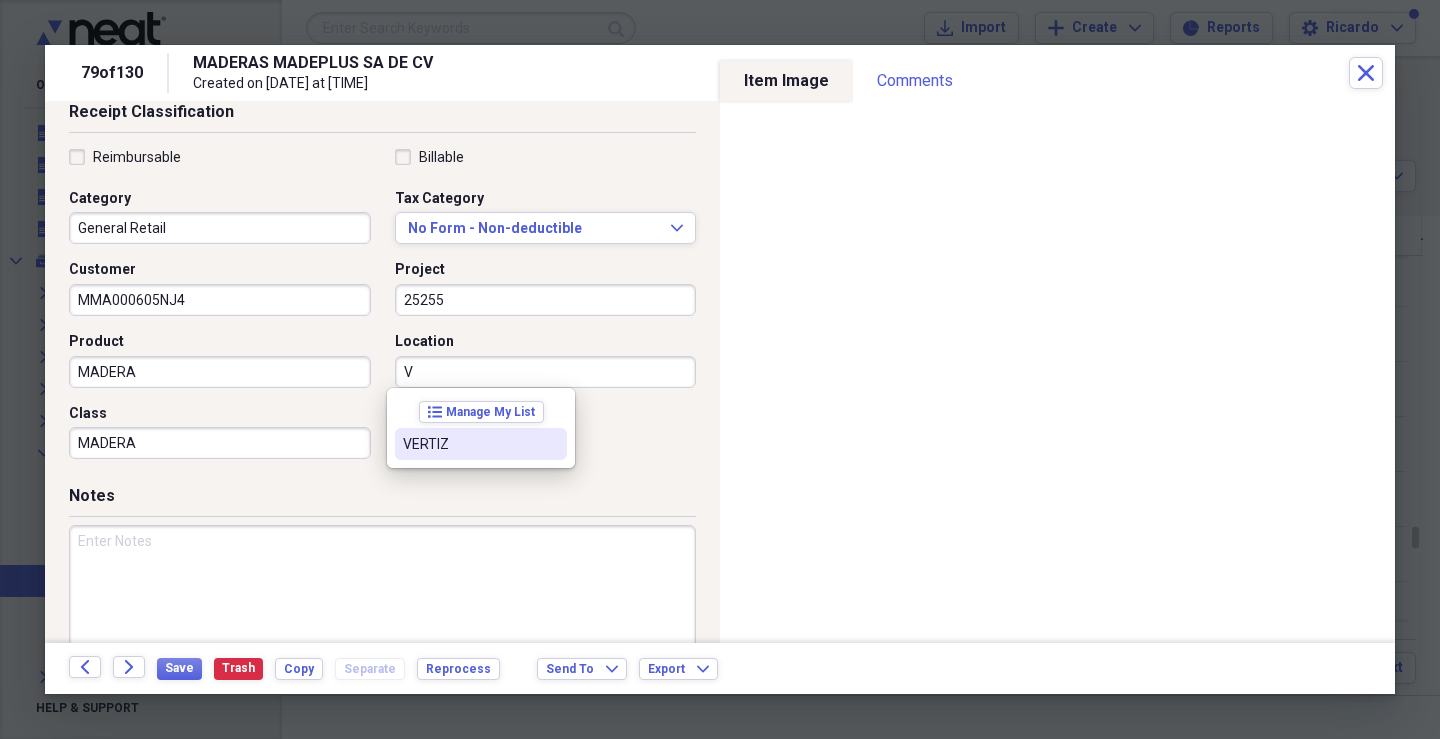 drag, startPoint x: 474, startPoint y: 449, endPoint x: 471, endPoint y: 439, distance: 10.440307 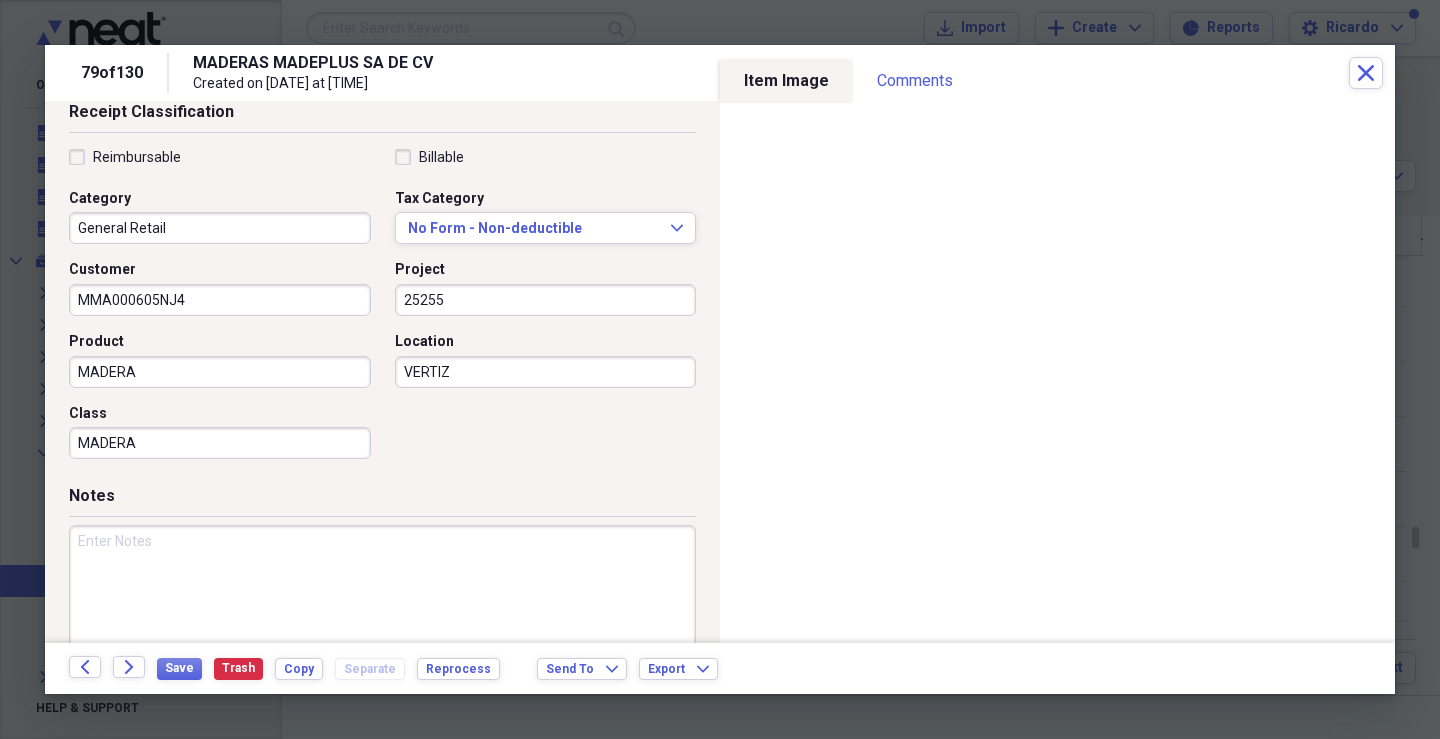 click at bounding box center (382, 590) 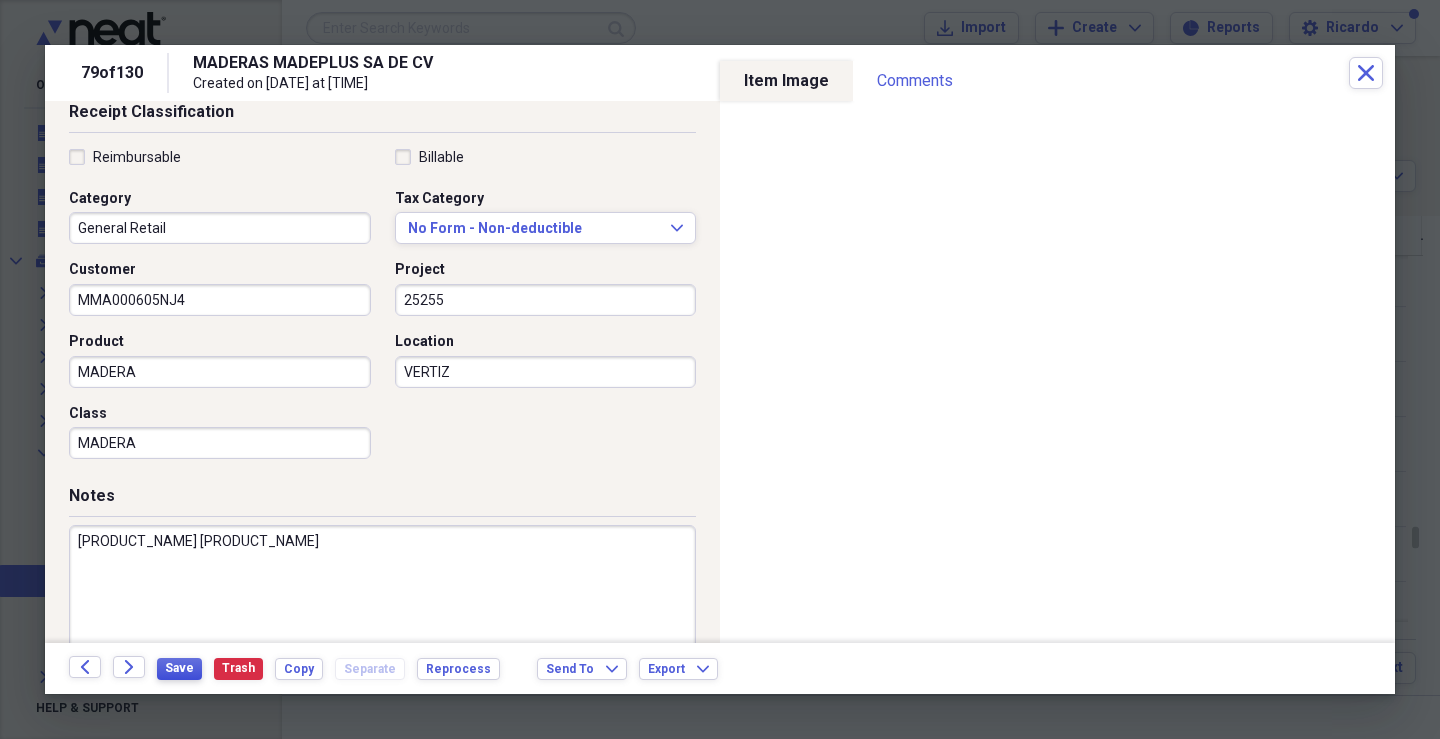 type on "[PRODUCT_NAME] [PRODUCT_NAME]" 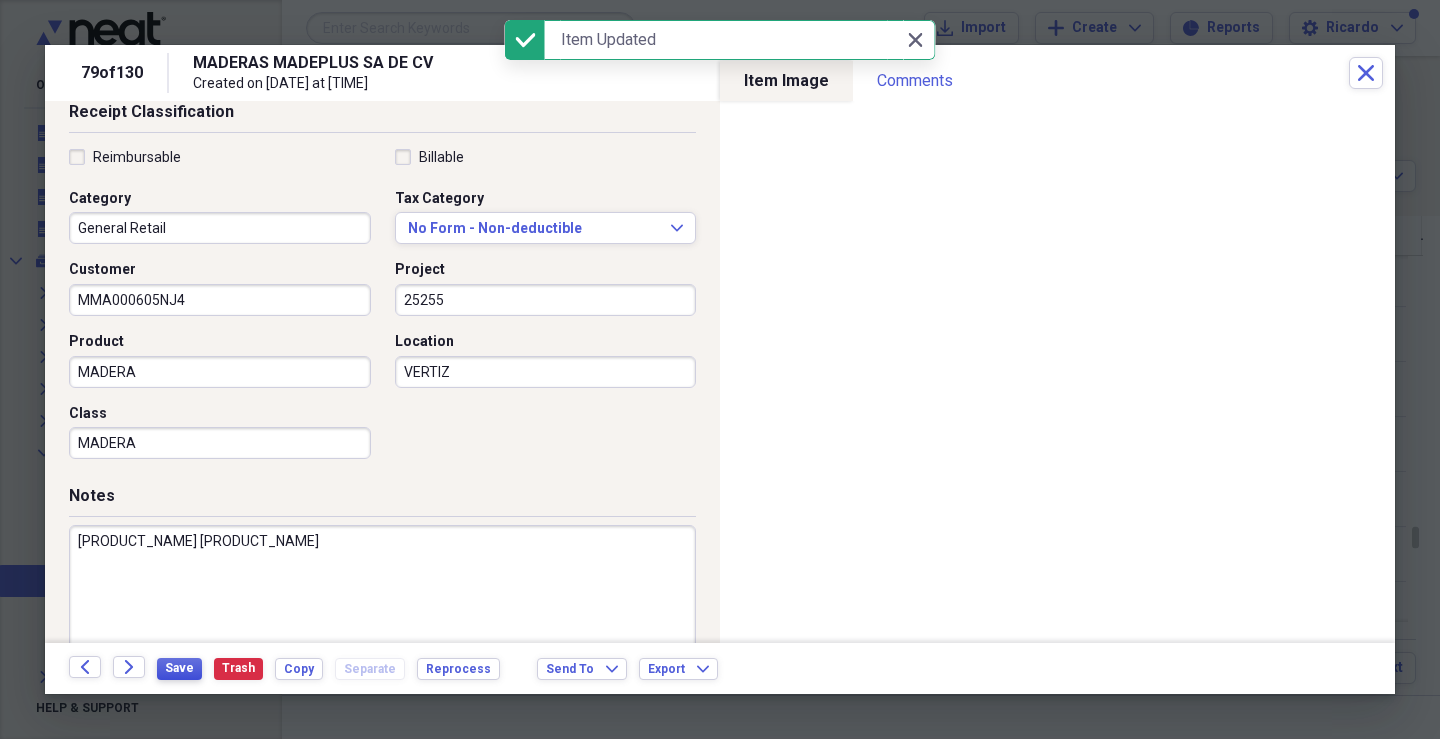 click on "Save" at bounding box center [179, 668] 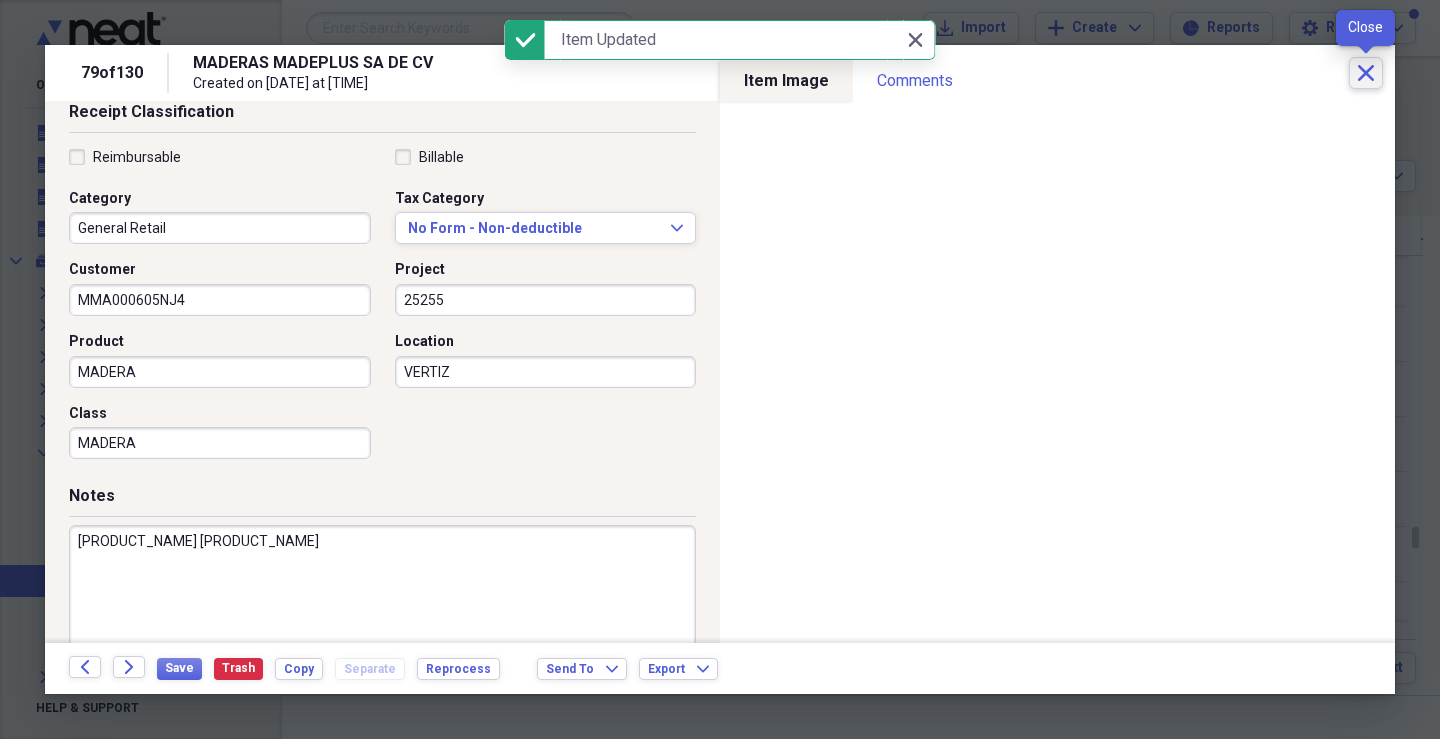 click 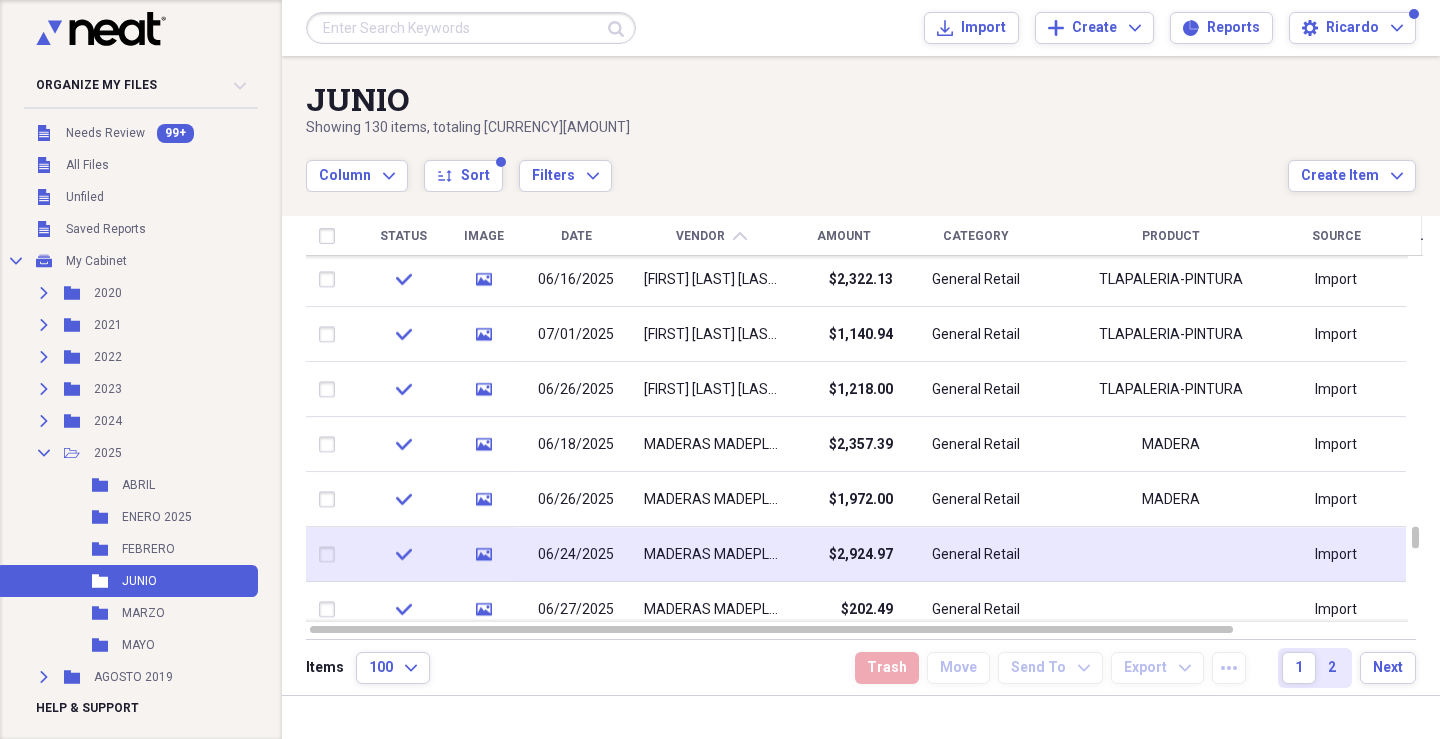 click on "MADERAS MADEPLUS SA DE CV" at bounding box center (711, 555) 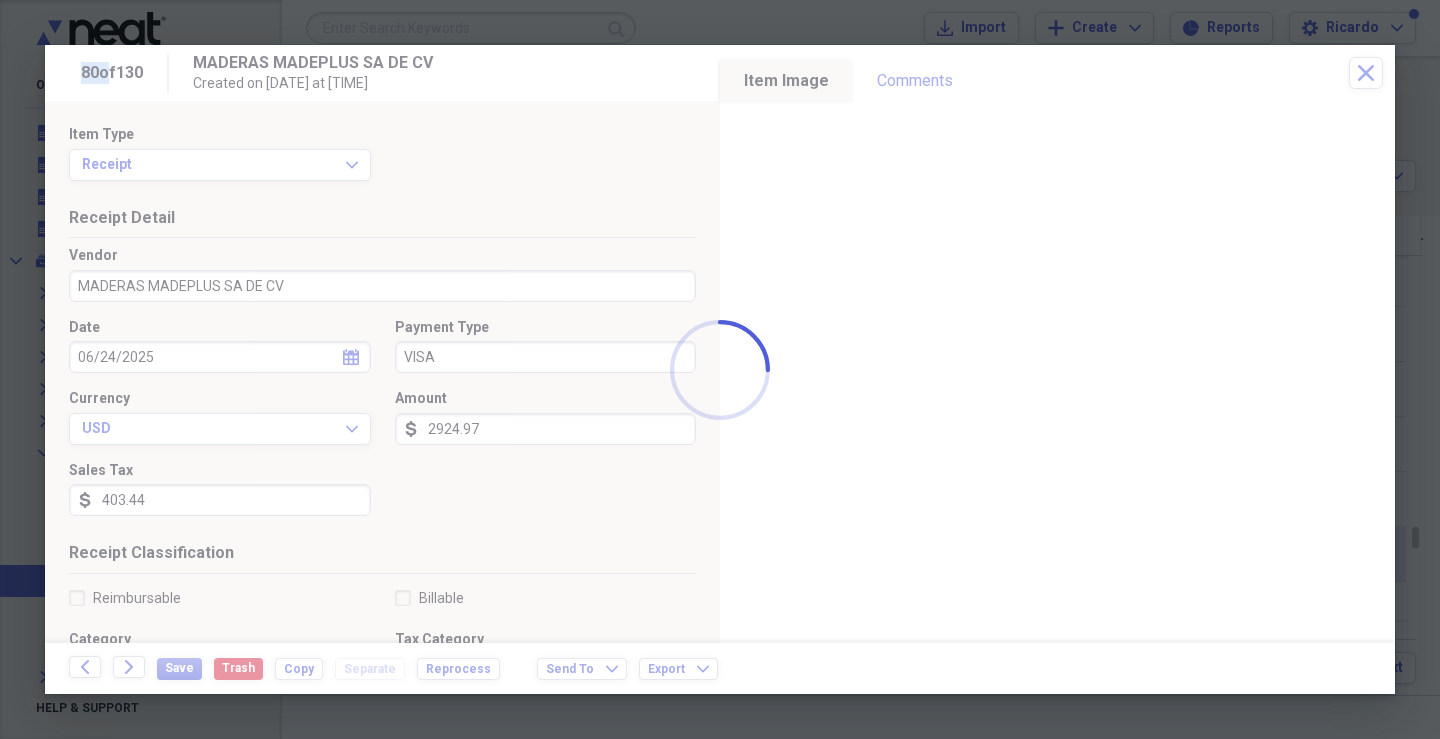 click at bounding box center [720, 369] 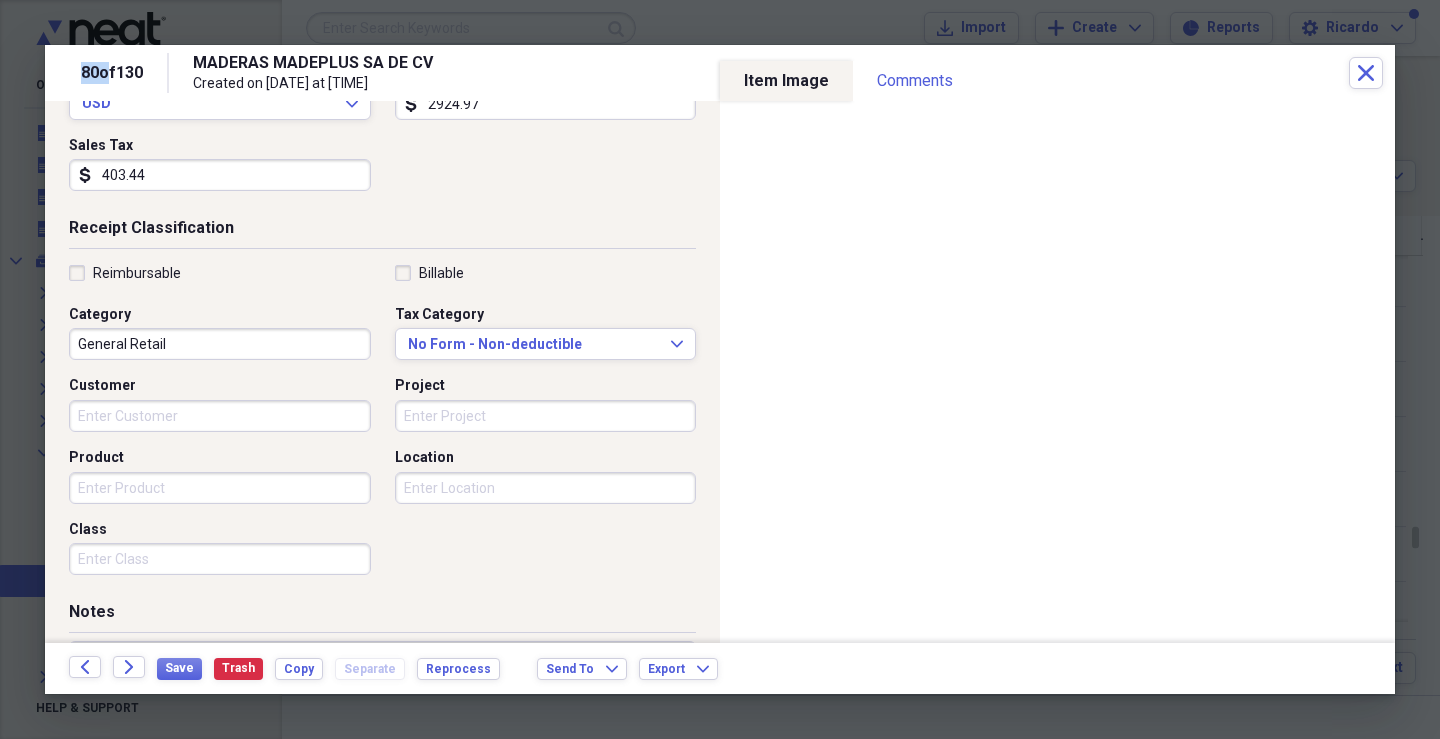 scroll, scrollTop: 329, scrollLeft: 0, axis: vertical 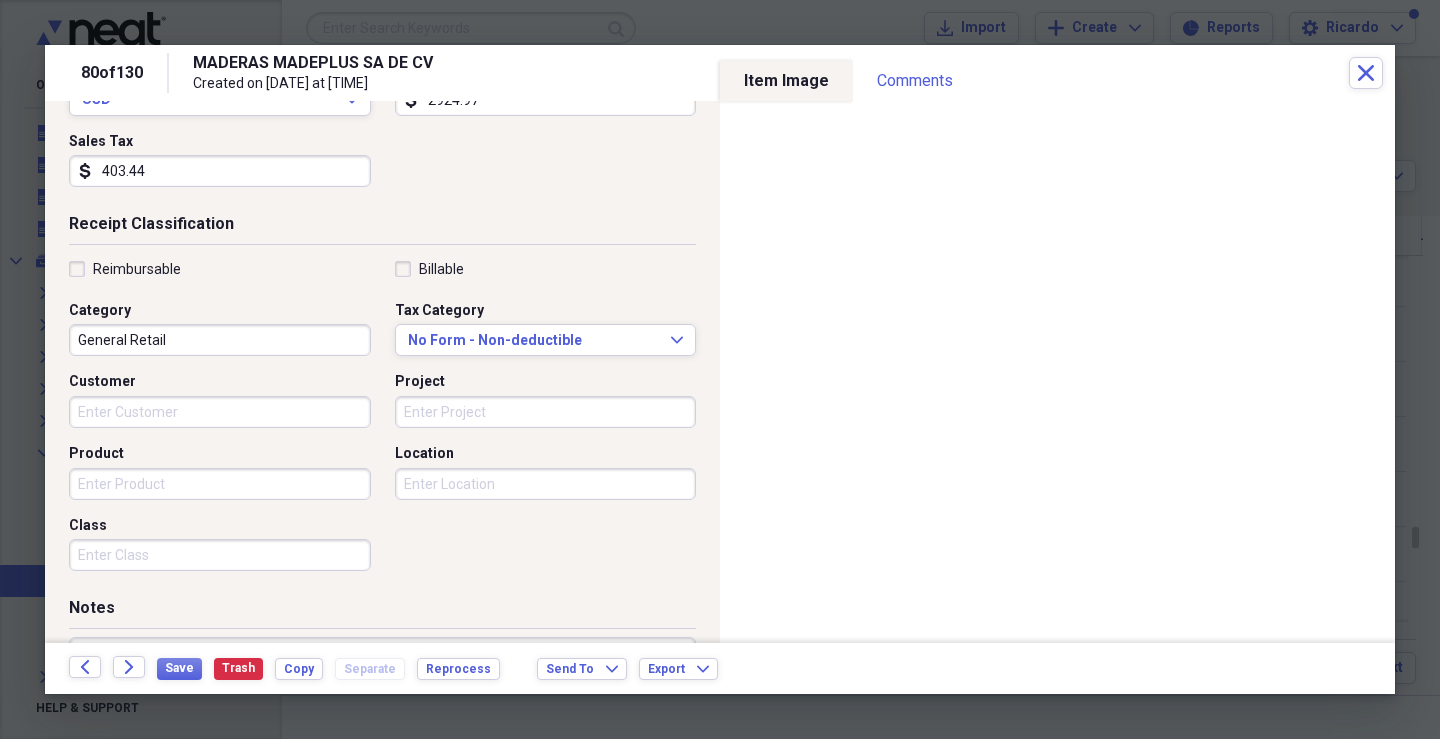 click on "Customer" at bounding box center (220, 412) 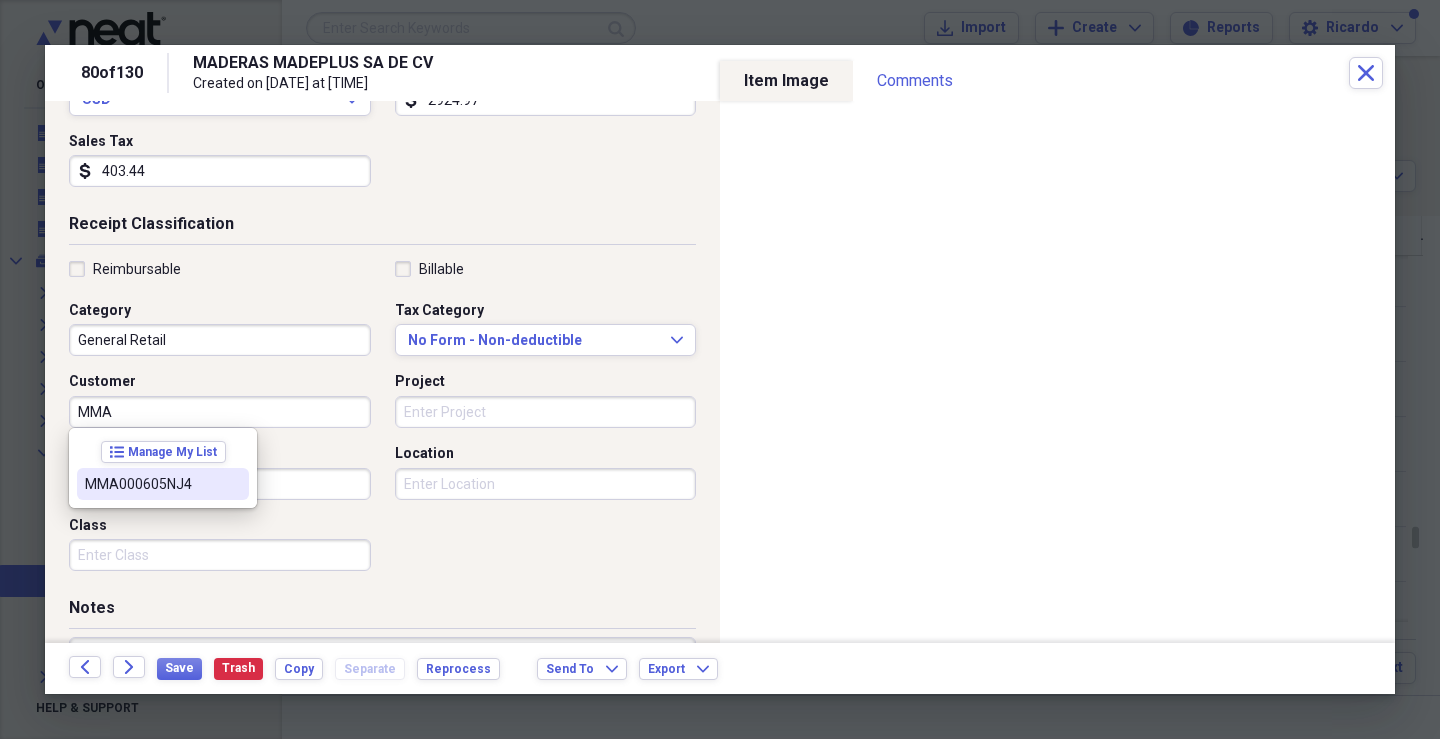 click on "MMA000605NJ4" at bounding box center (151, 484) 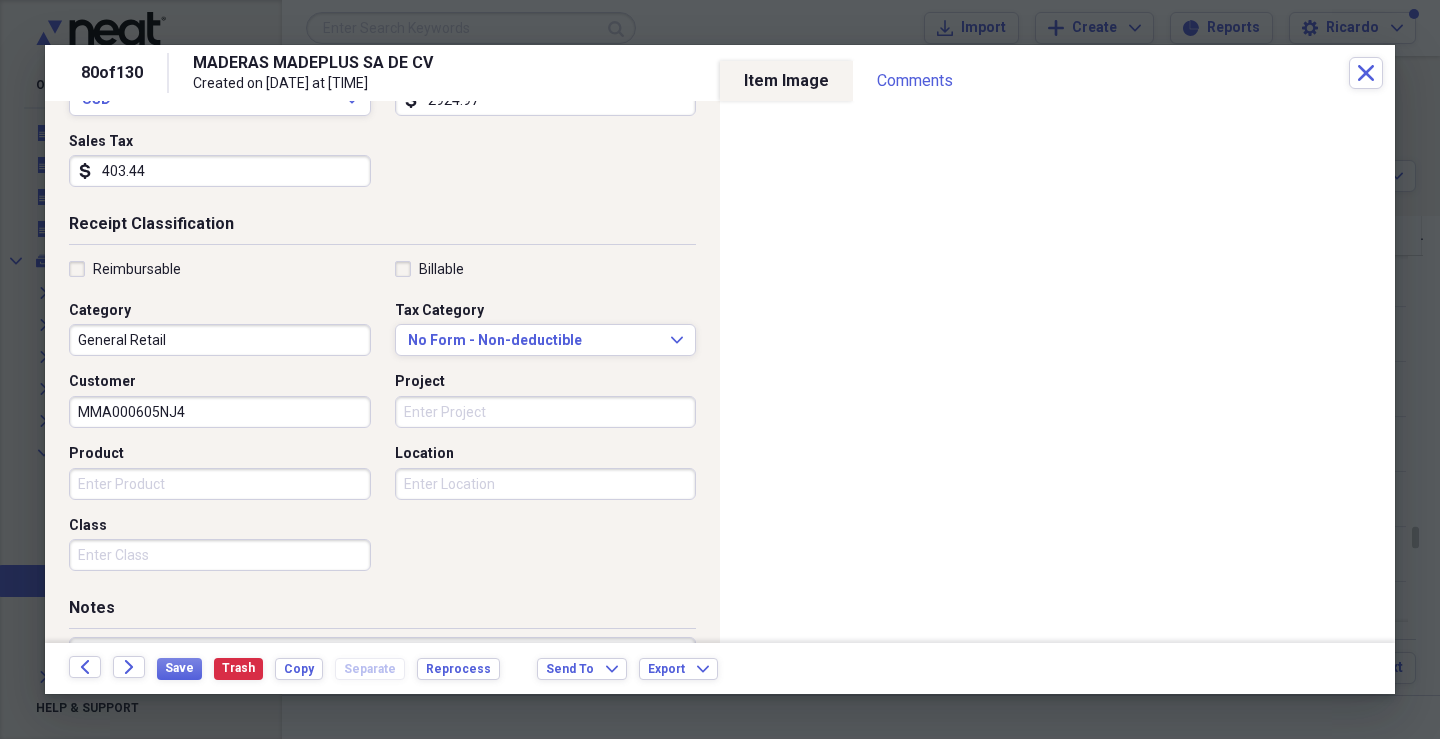 click on "Project" at bounding box center (546, 412) 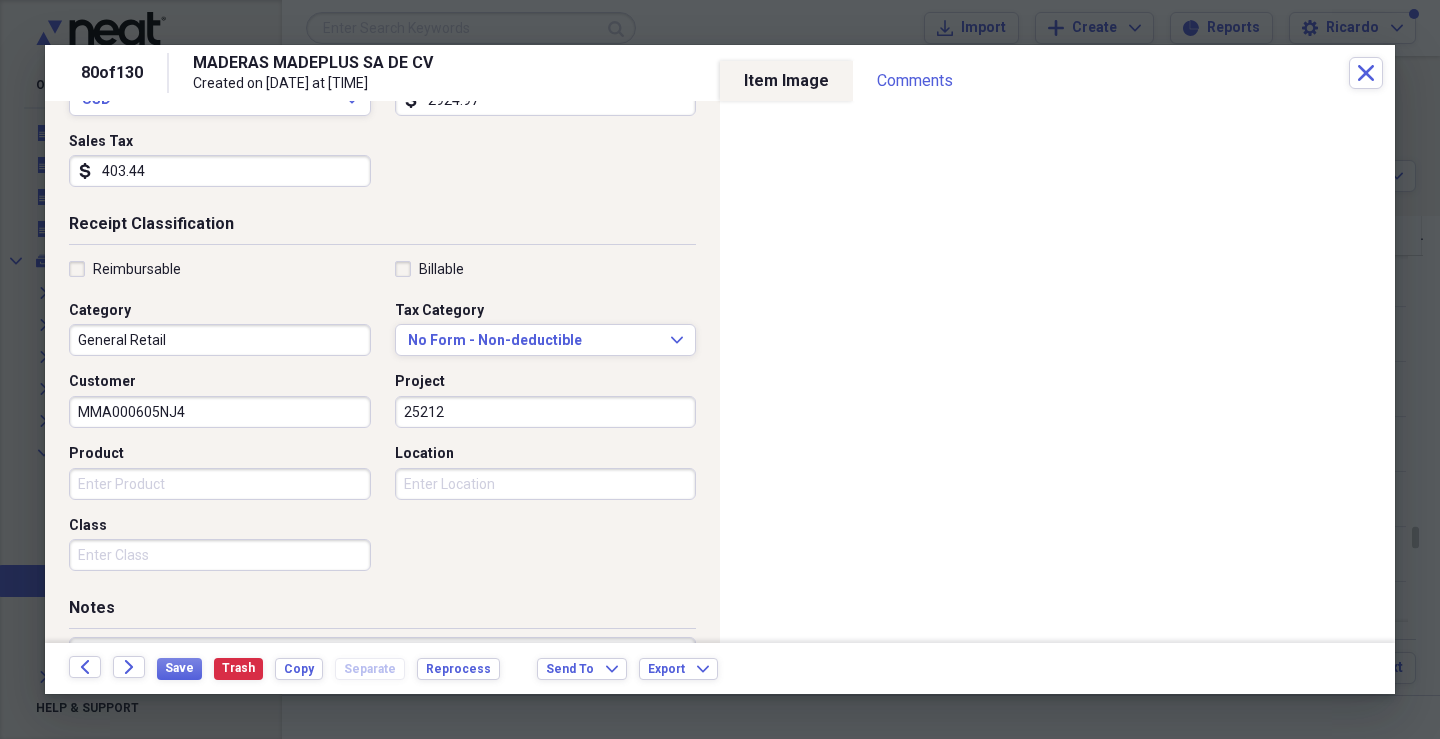 type on "25212" 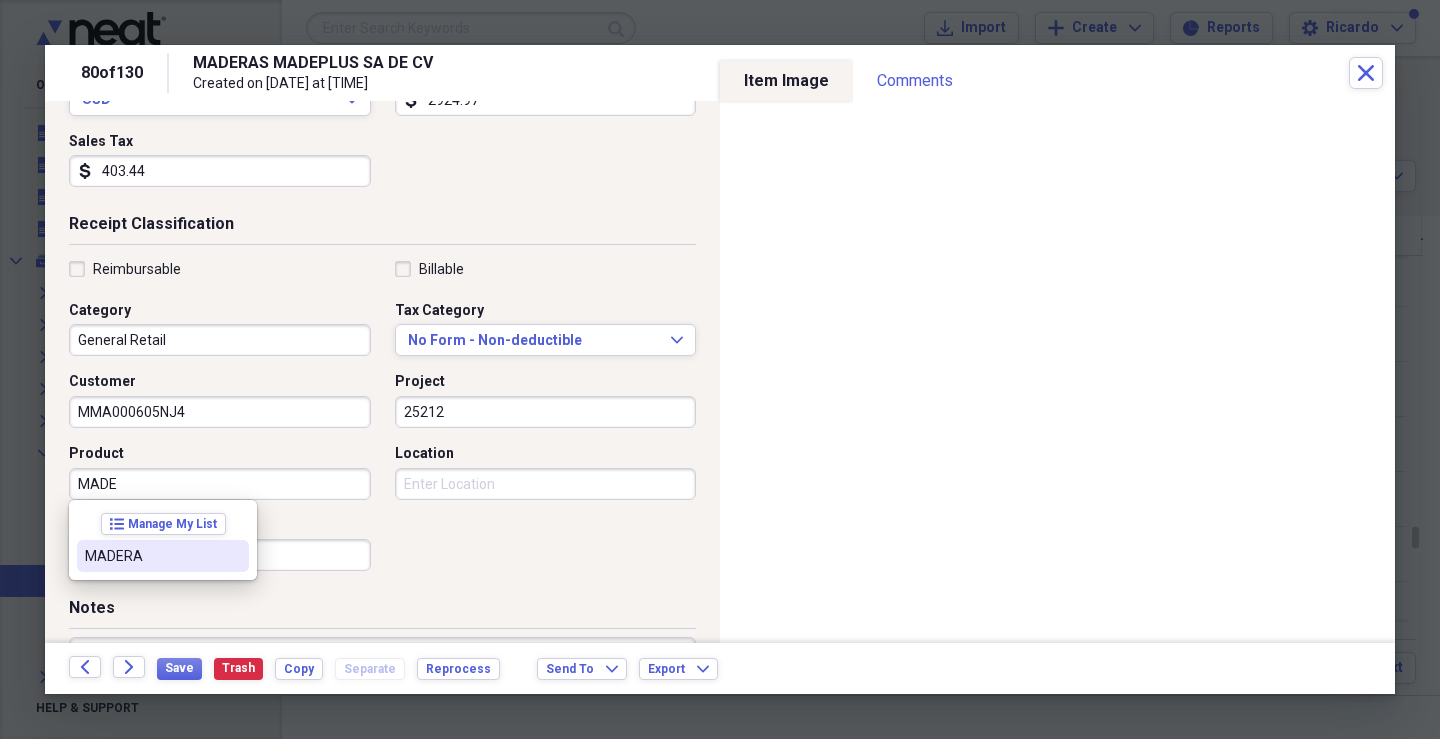 click on "MADERA" at bounding box center (151, 556) 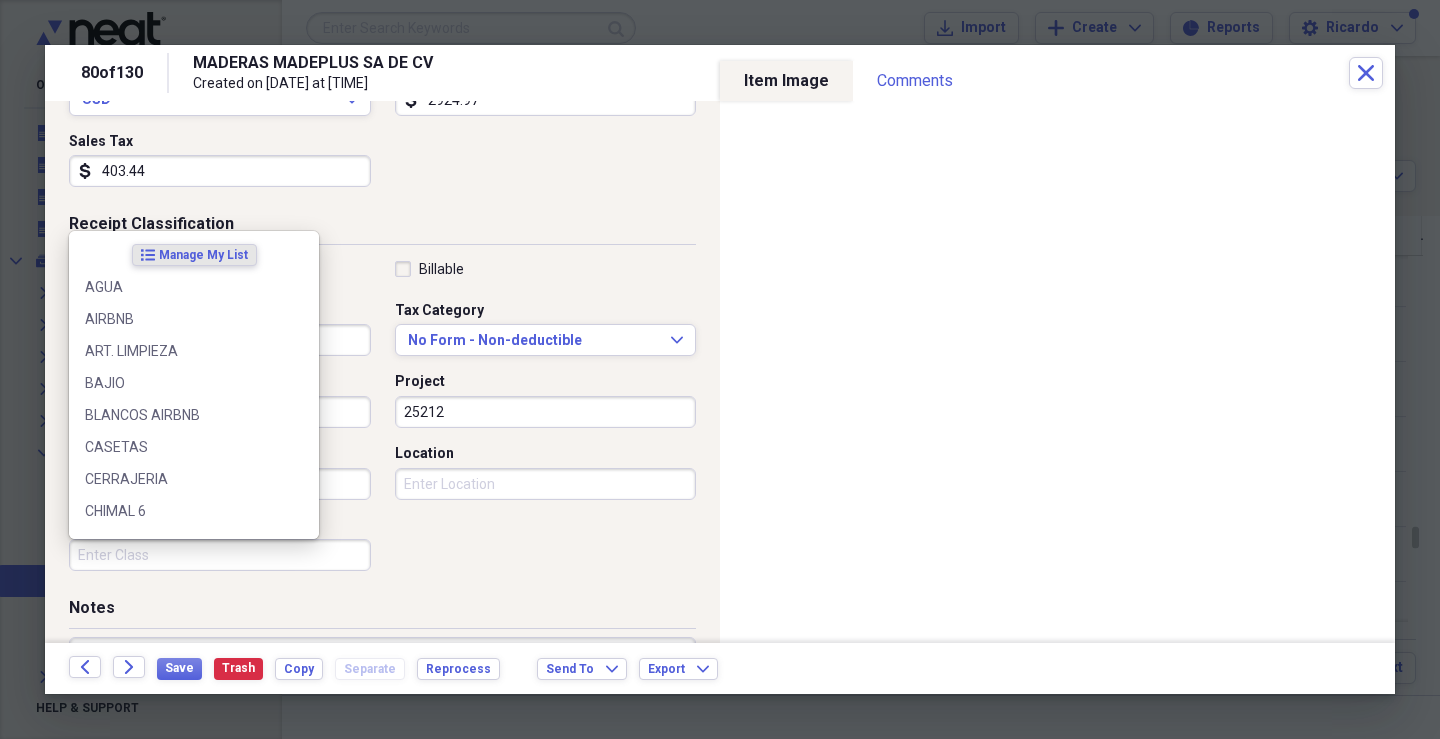 click on "Class" at bounding box center [220, 555] 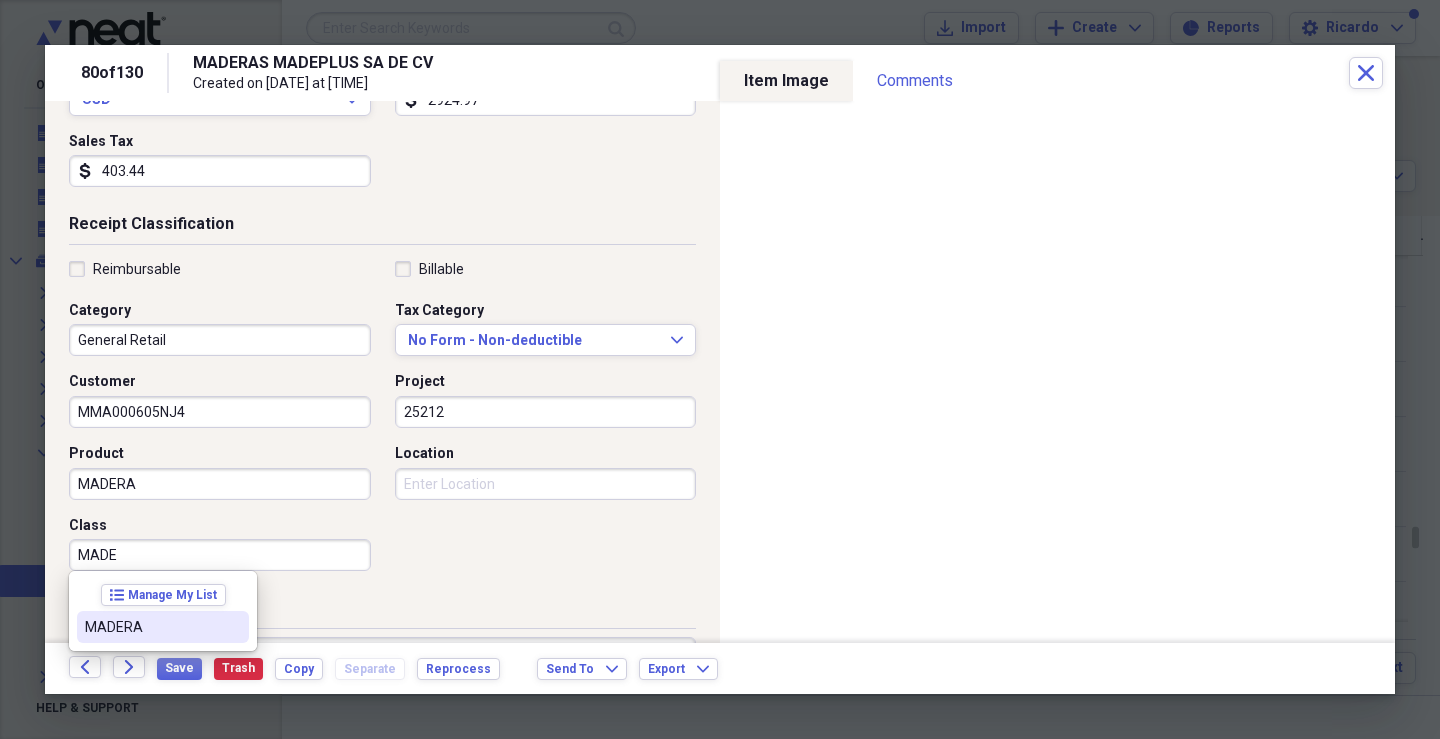drag, startPoint x: 163, startPoint y: 631, endPoint x: 521, endPoint y: 533, distance: 371.1711 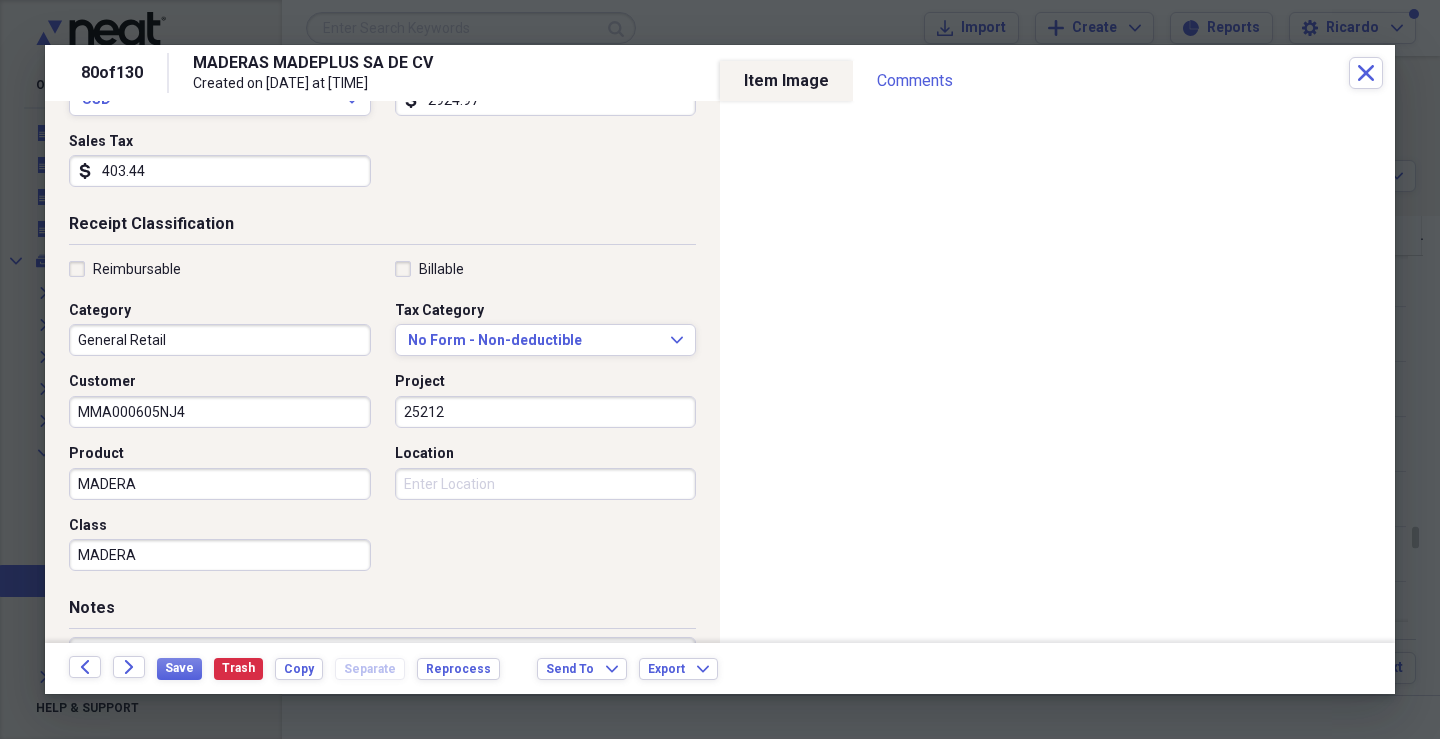 click on "Location" at bounding box center (546, 484) 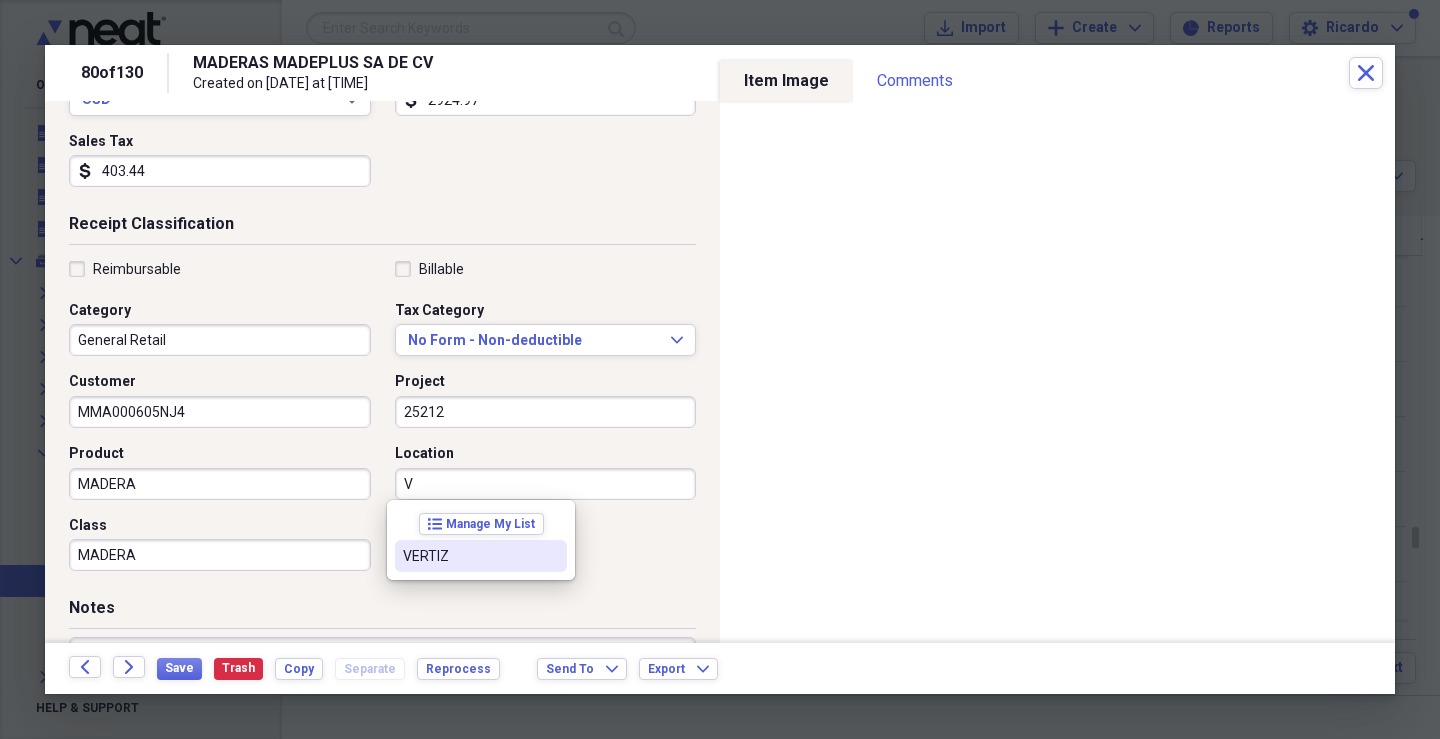 drag, startPoint x: 509, startPoint y: 559, endPoint x: 525, endPoint y: 552, distance: 17.464249 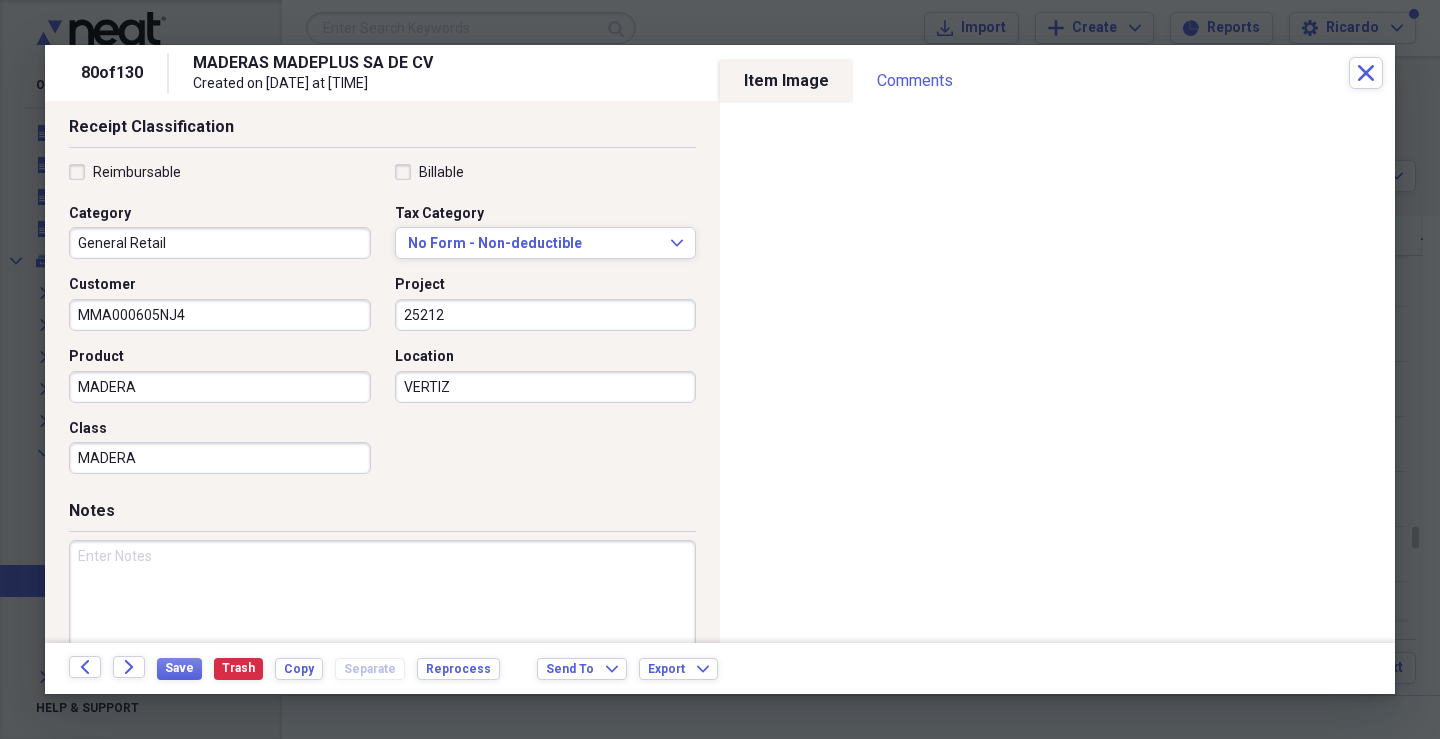 scroll, scrollTop: 479, scrollLeft: 0, axis: vertical 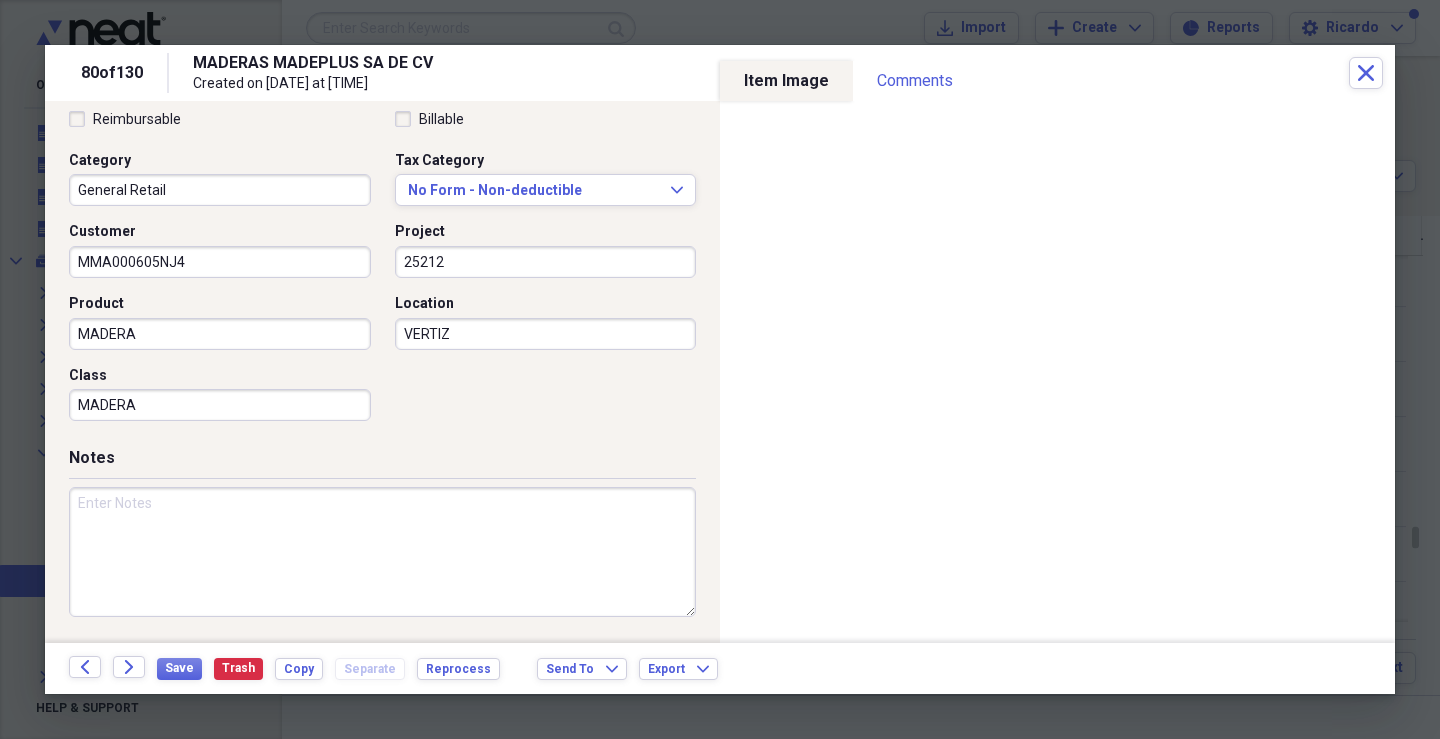 click at bounding box center (382, 552) 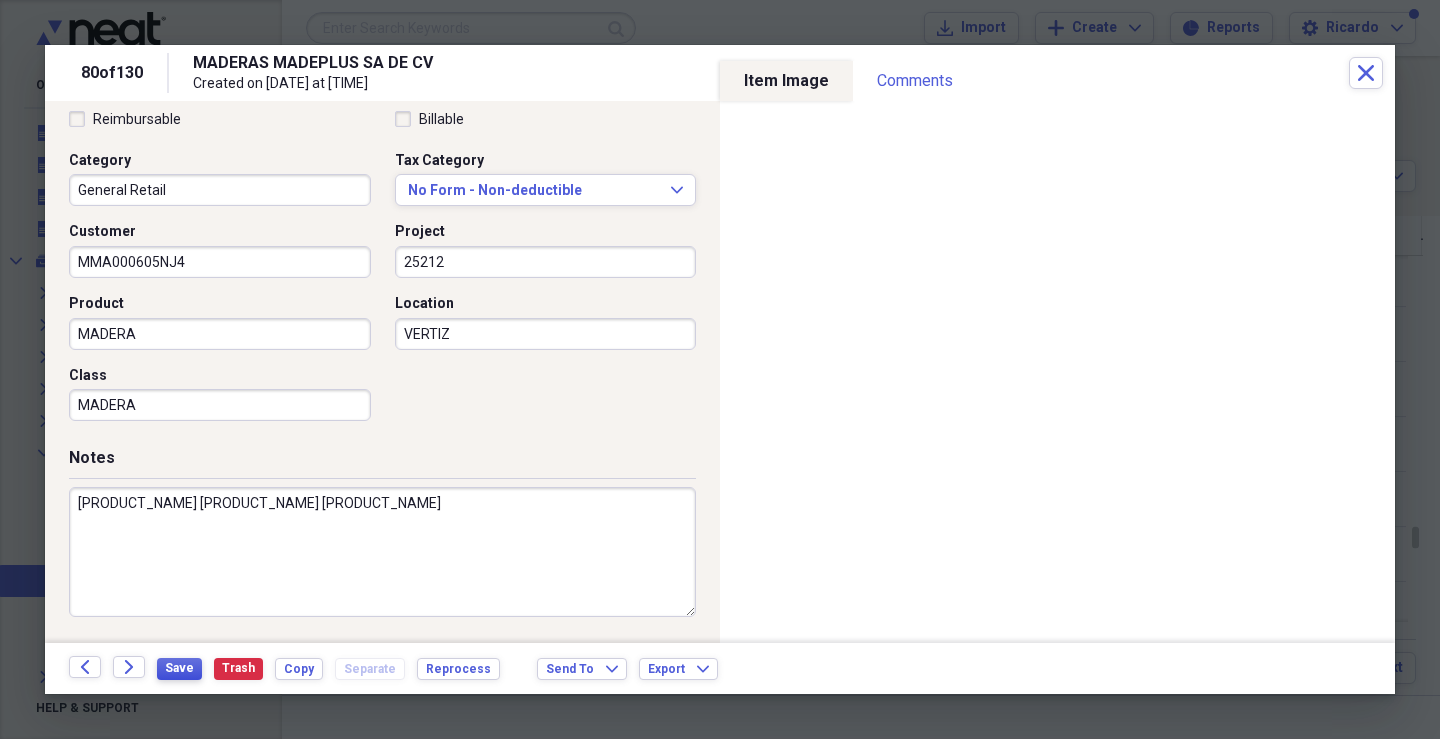 type on "[PRODUCT_NAME] [PRODUCT_NAME] [PRODUCT_NAME]" 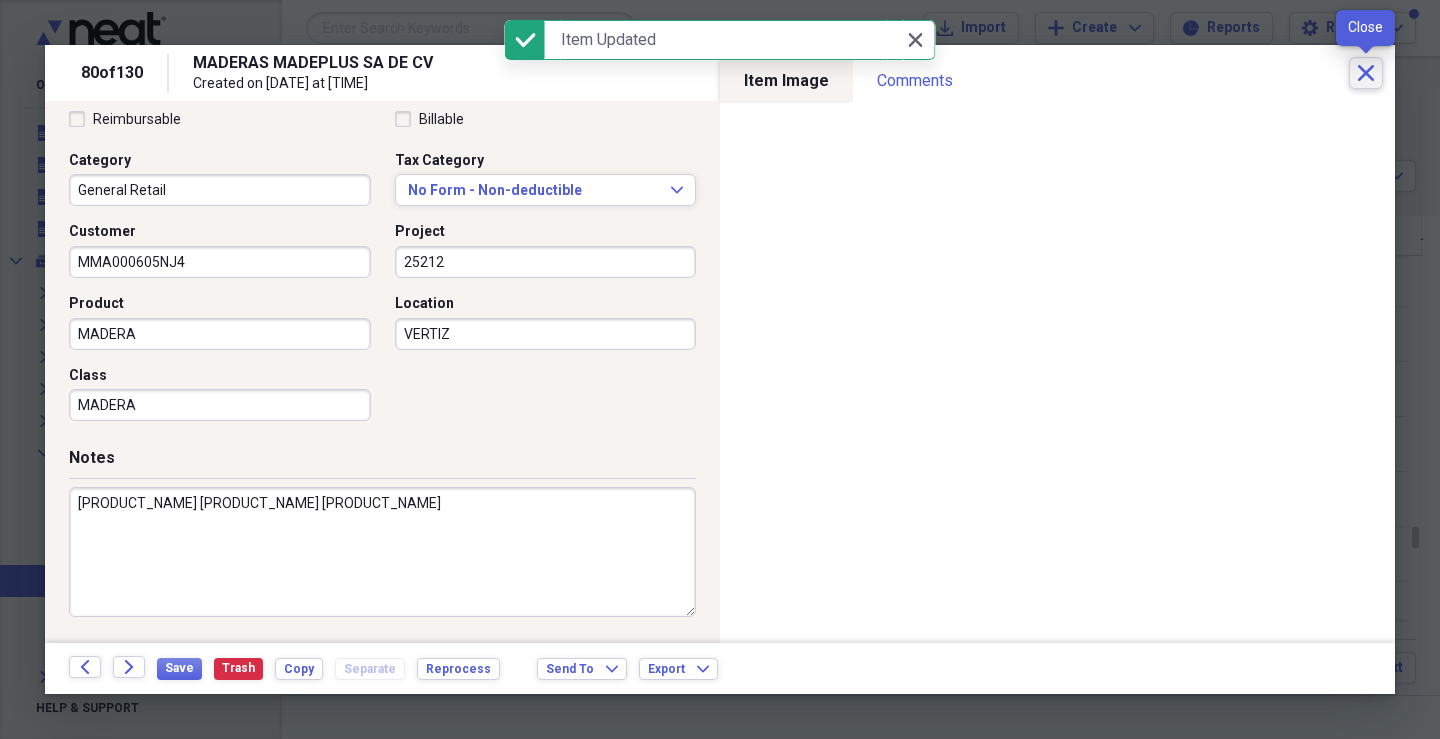 click on "Close" at bounding box center [1366, 73] 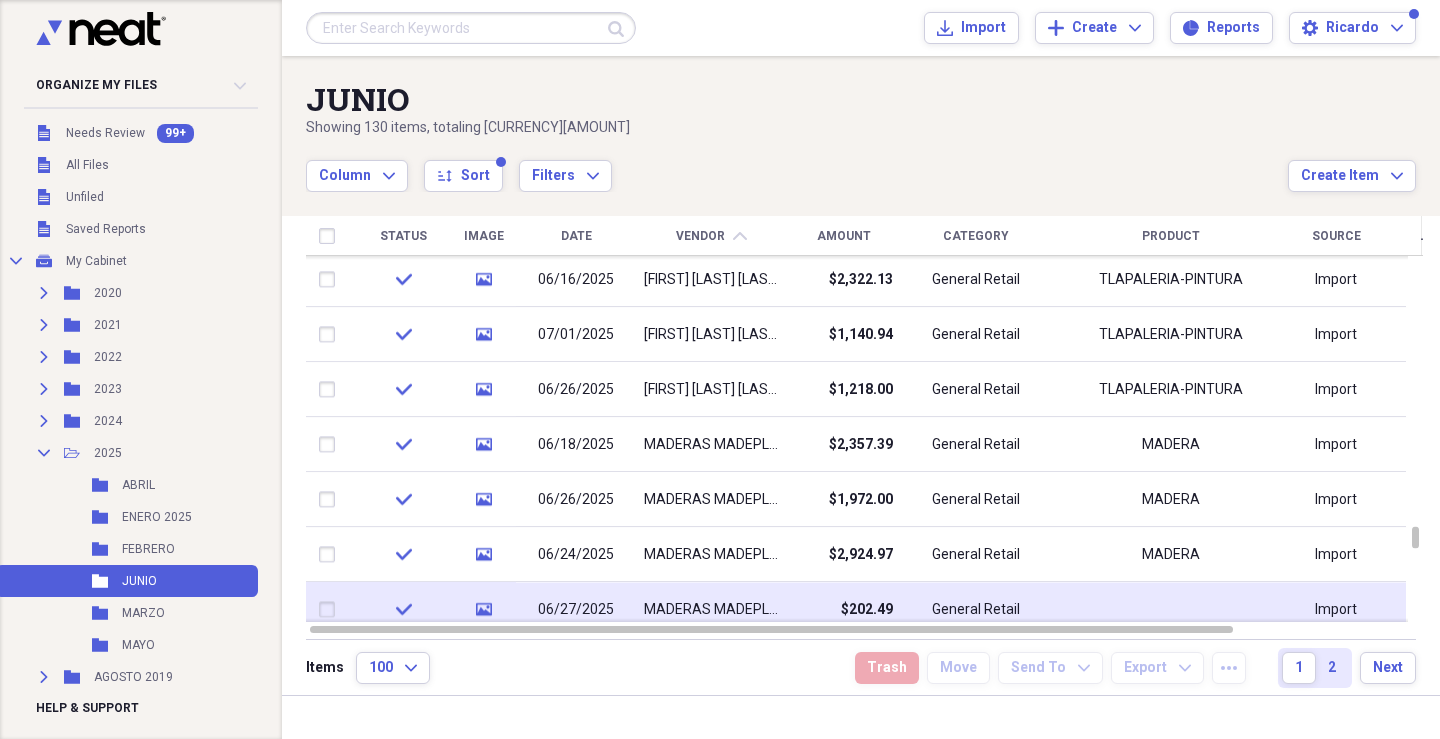 click on "$202.49" at bounding box center (843, 609) 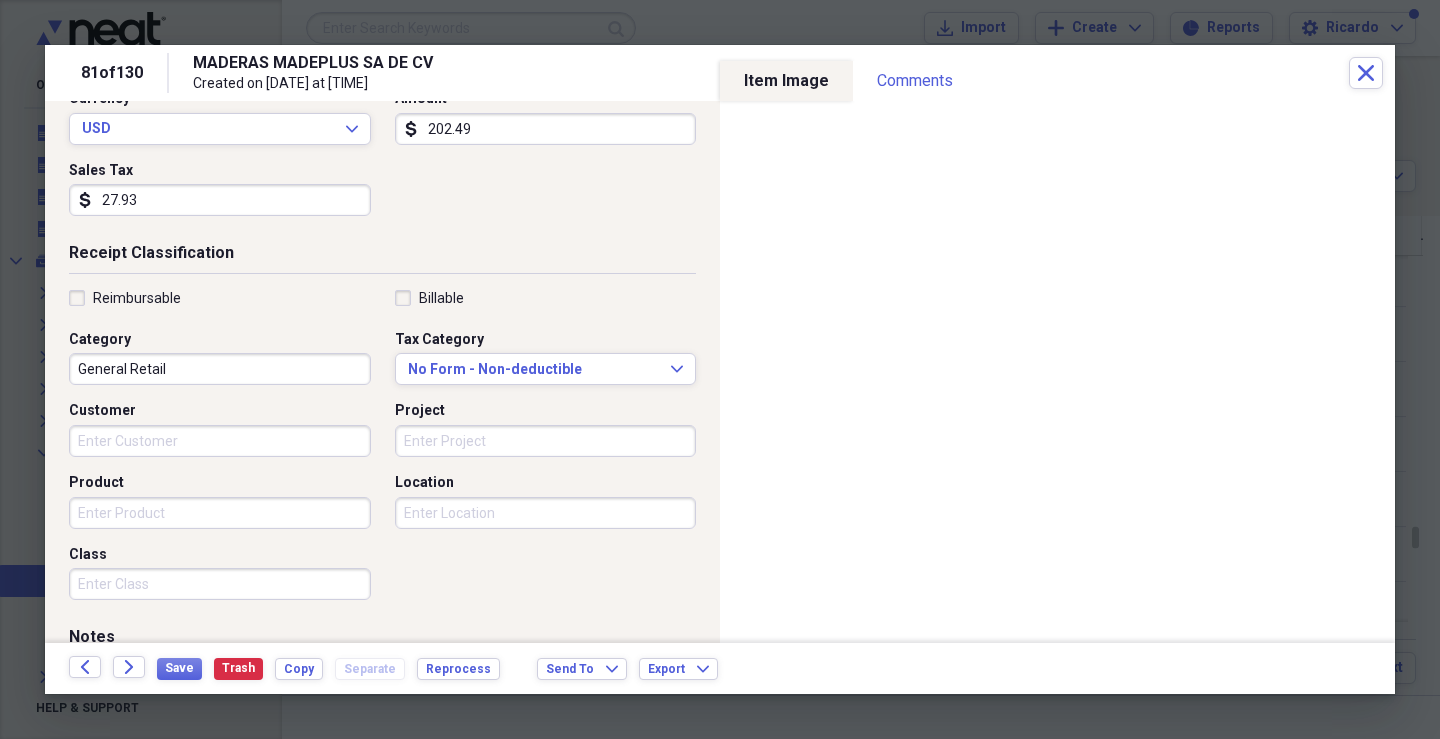 scroll, scrollTop: 400, scrollLeft: 0, axis: vertical 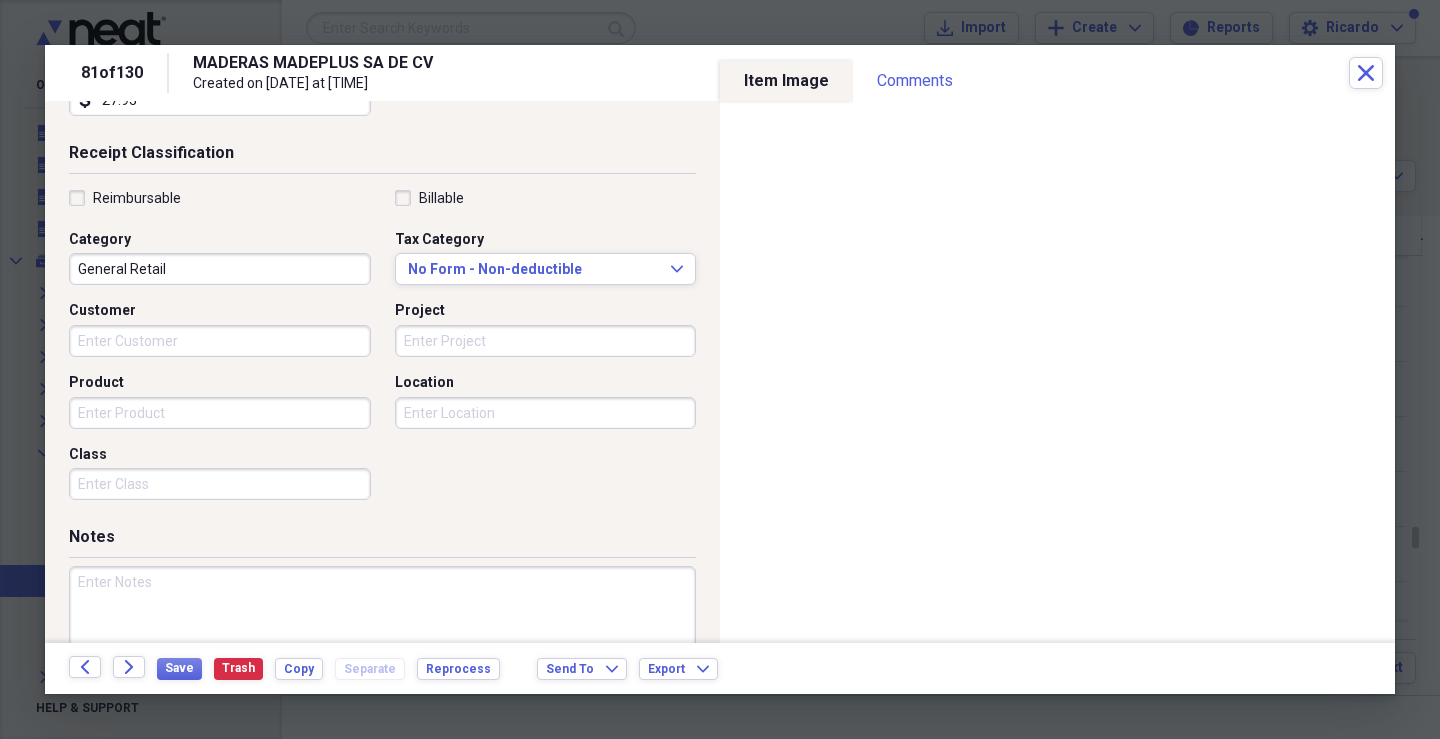 click on "Customer" at bounding box center (220, 341) 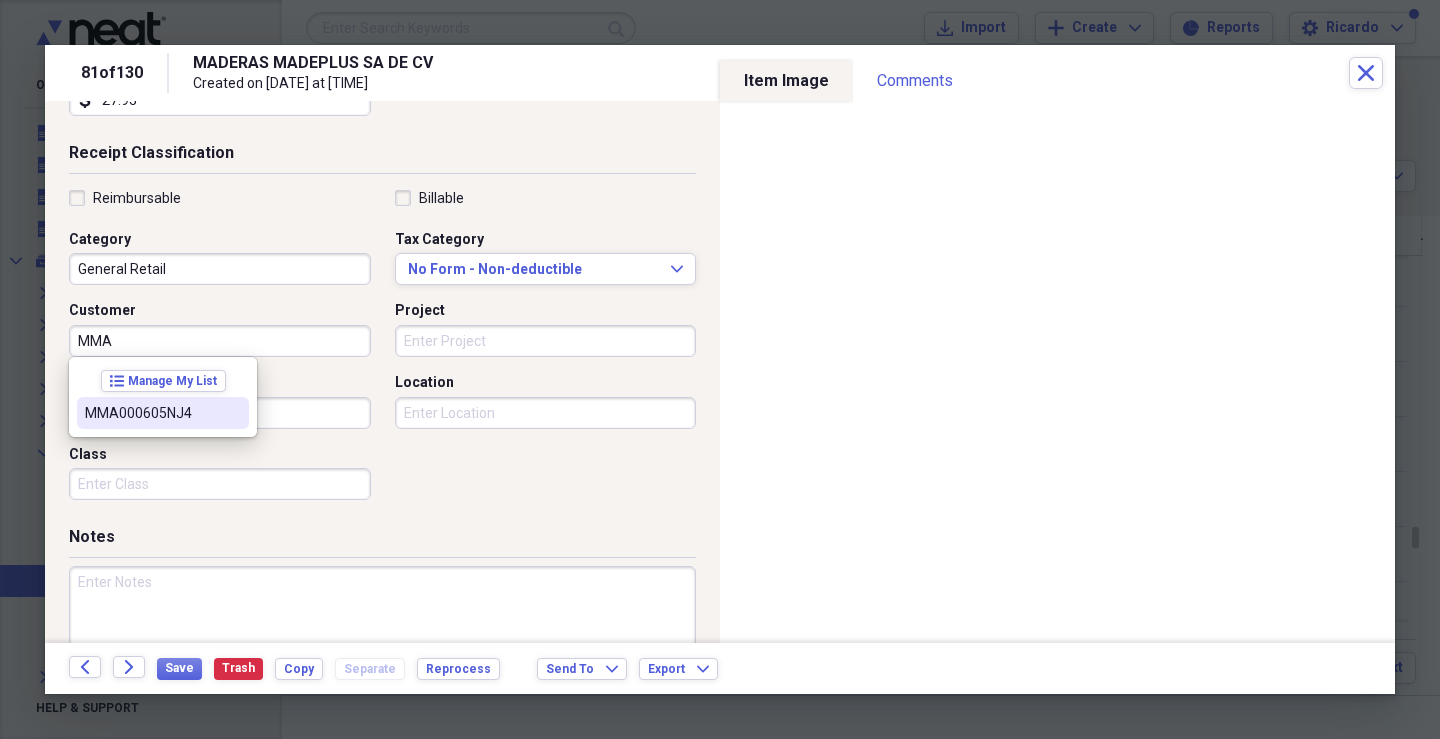 click on "MMA000605NJ4" at bounding box center [151, 413] 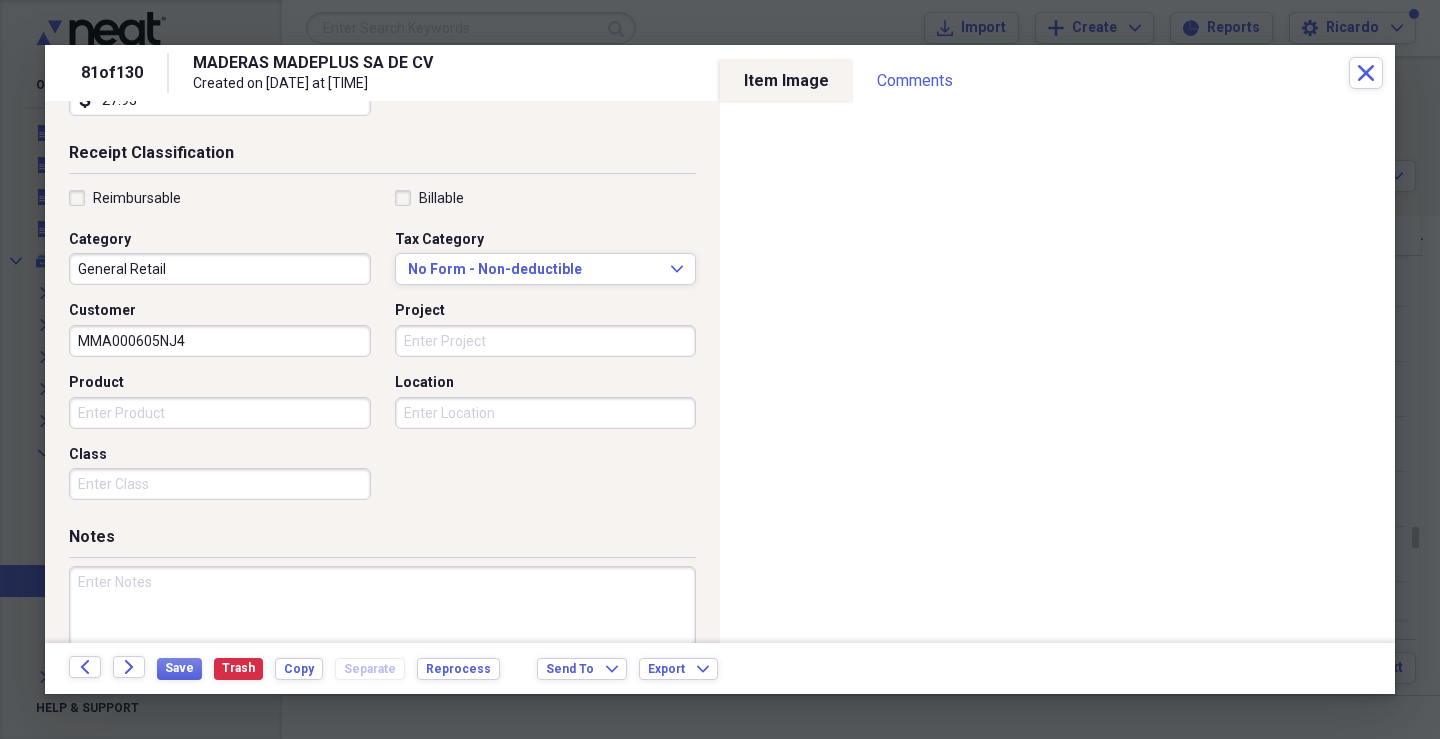 click on "Project" at bounding box center [546, 341] 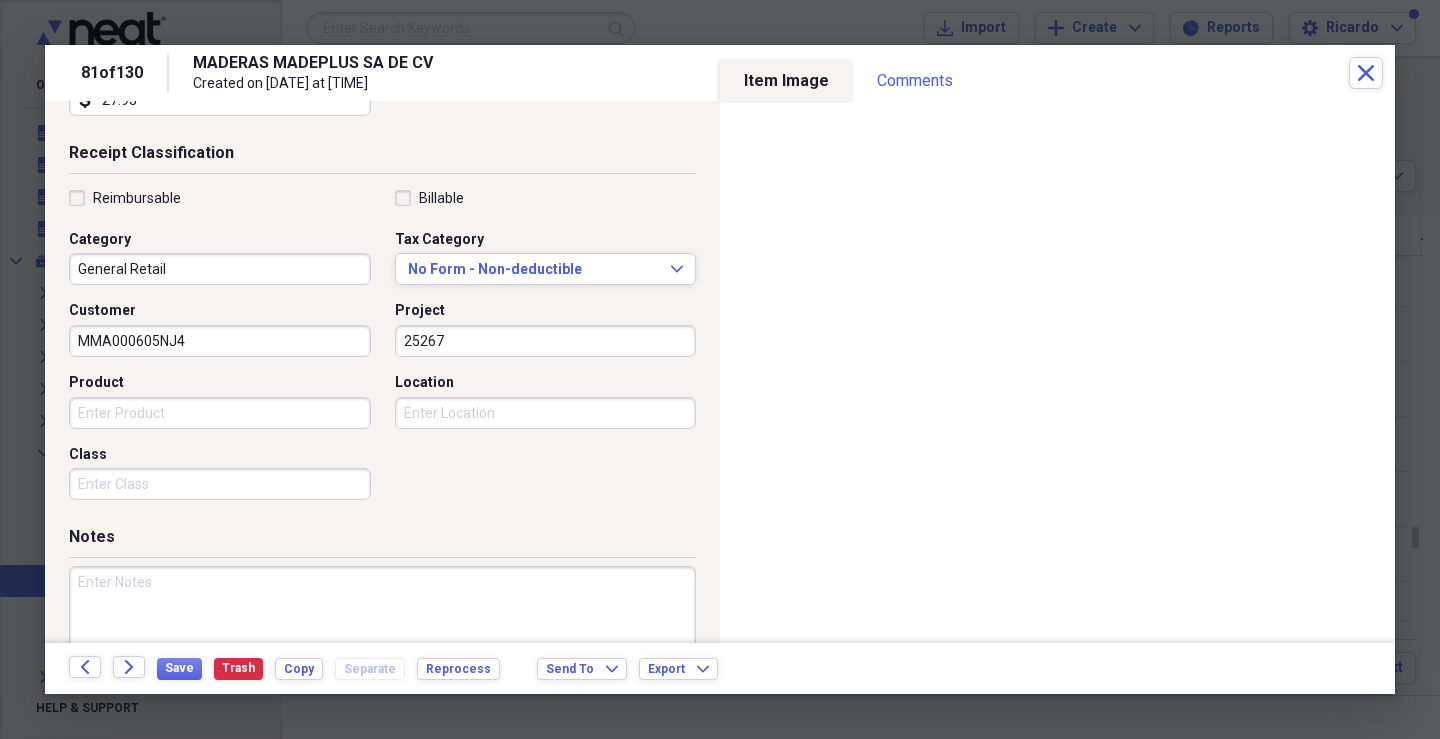 type on "25267" 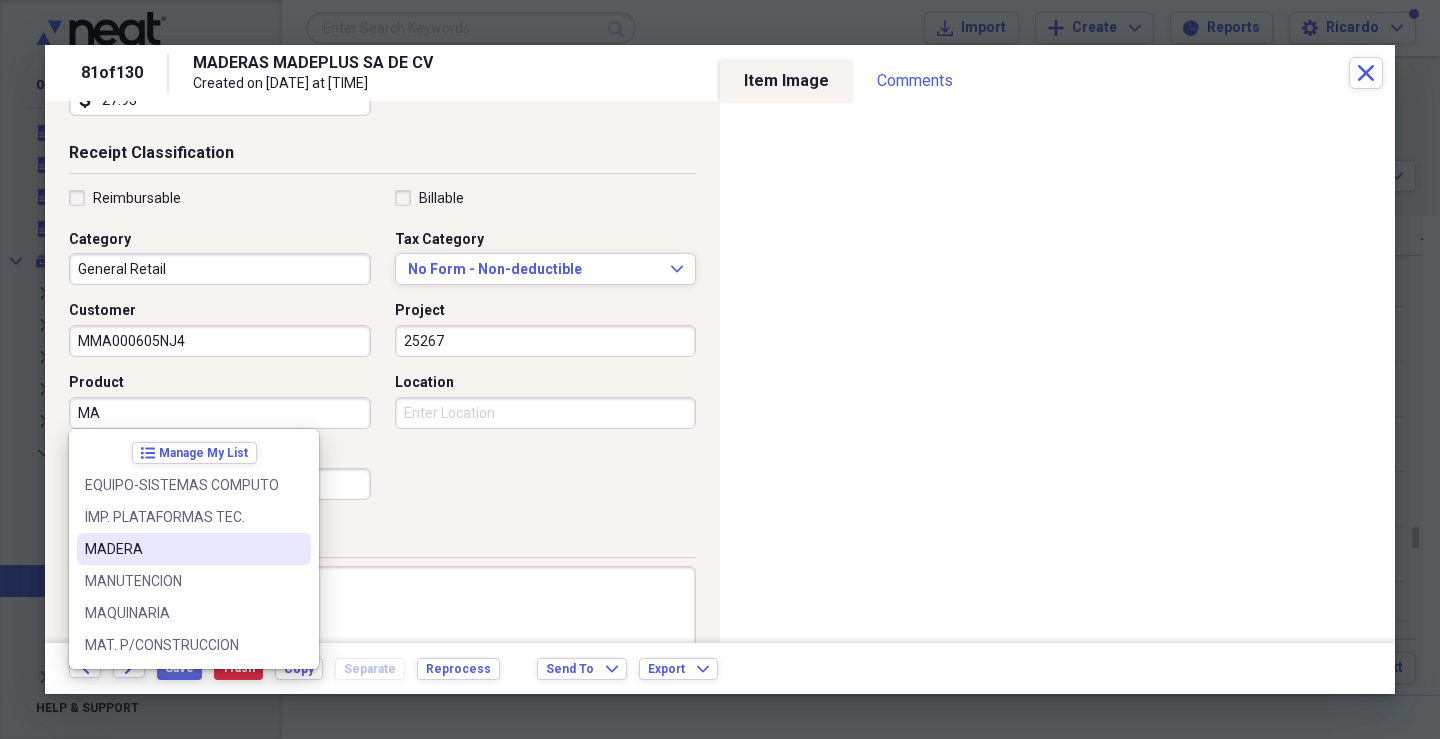click on "MADERA" at bounding box center (194, 549) 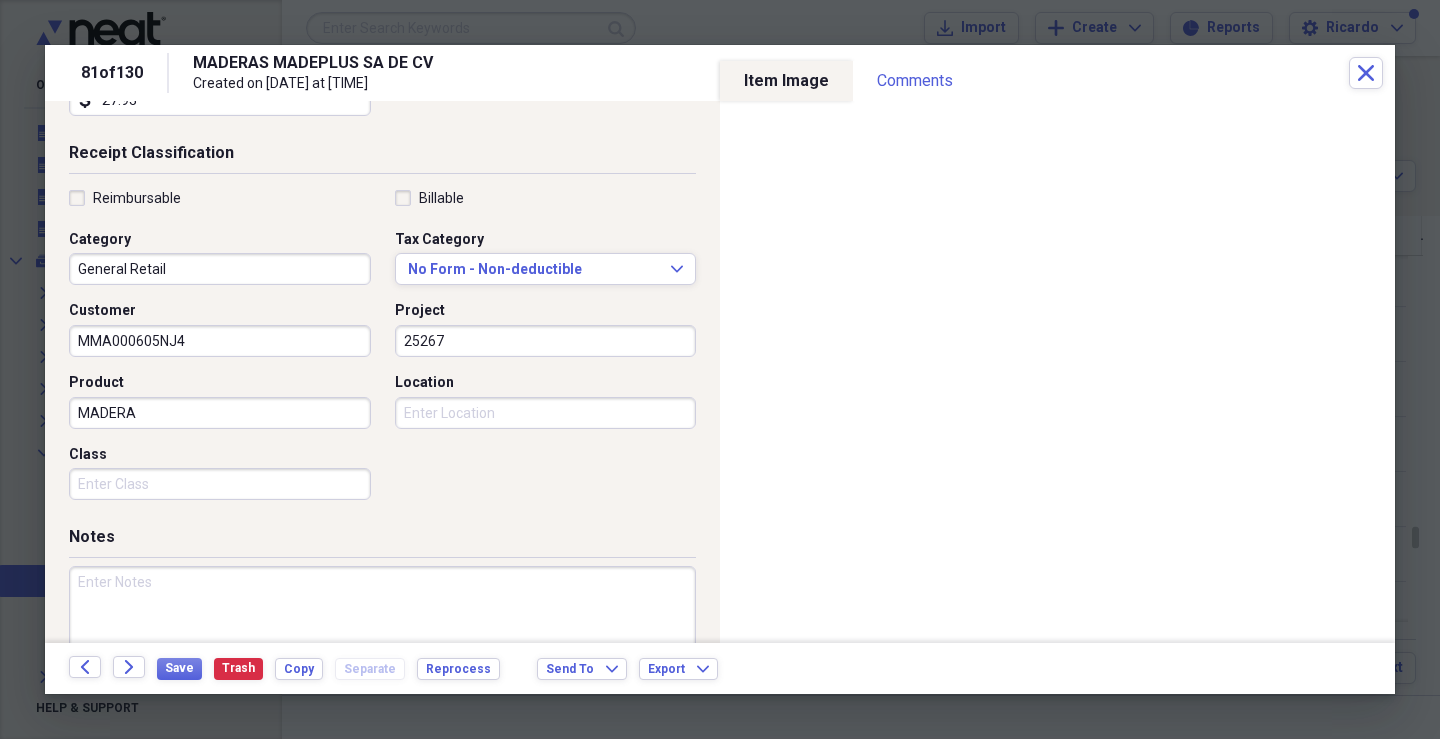 click on "Class" at bounding box center [220, 484] 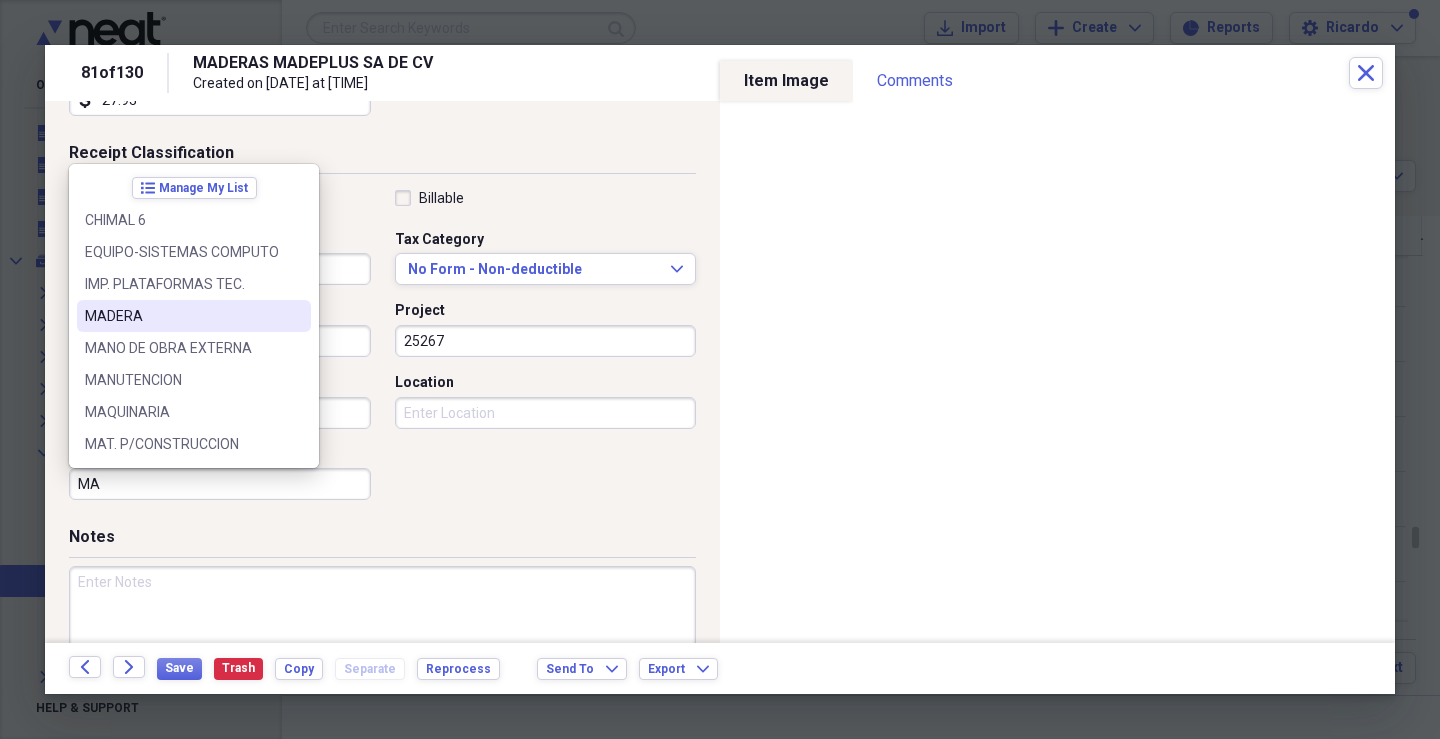 drag, startPoint x: 142, startPoint y: 310, endPoint x: 207, endPoint y: 322, distance: 66.09841 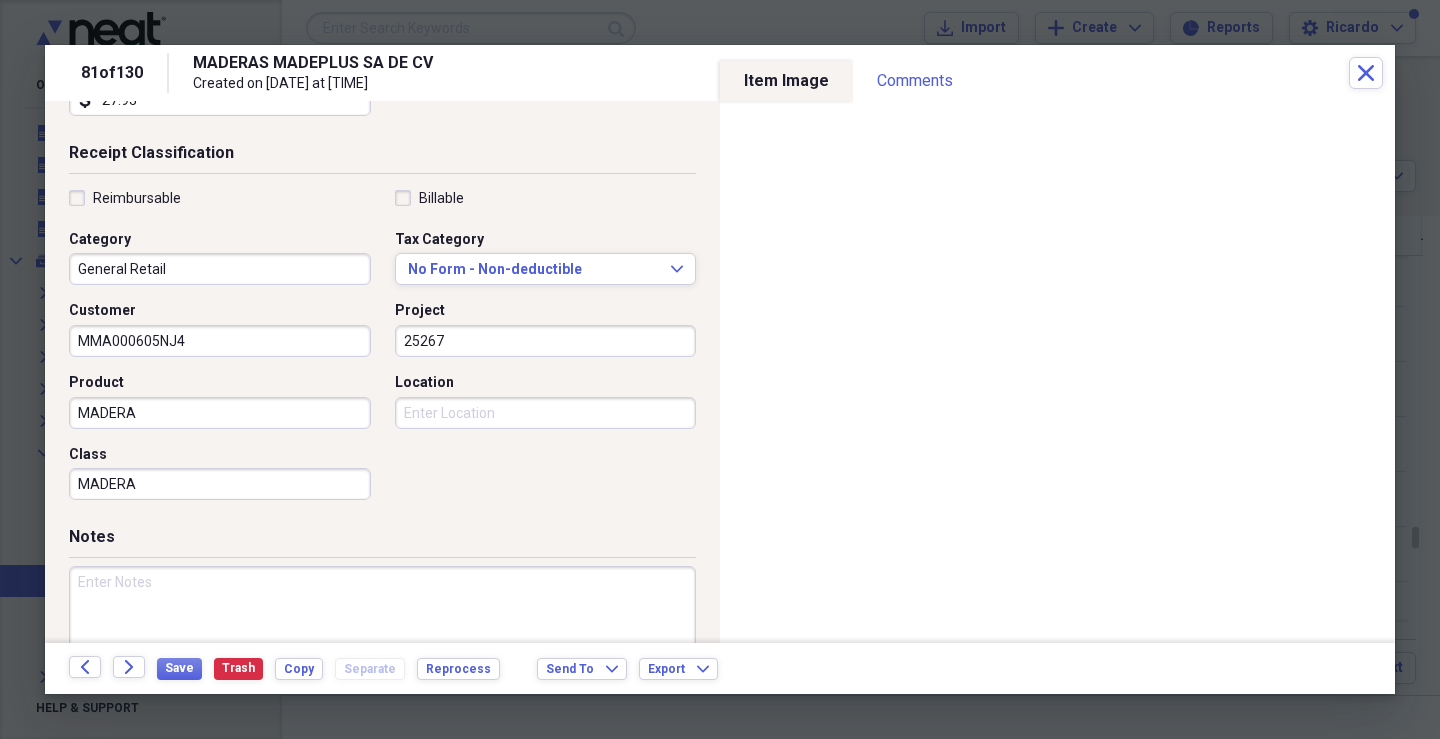 click on "Location" at bounding box center (546, 413) 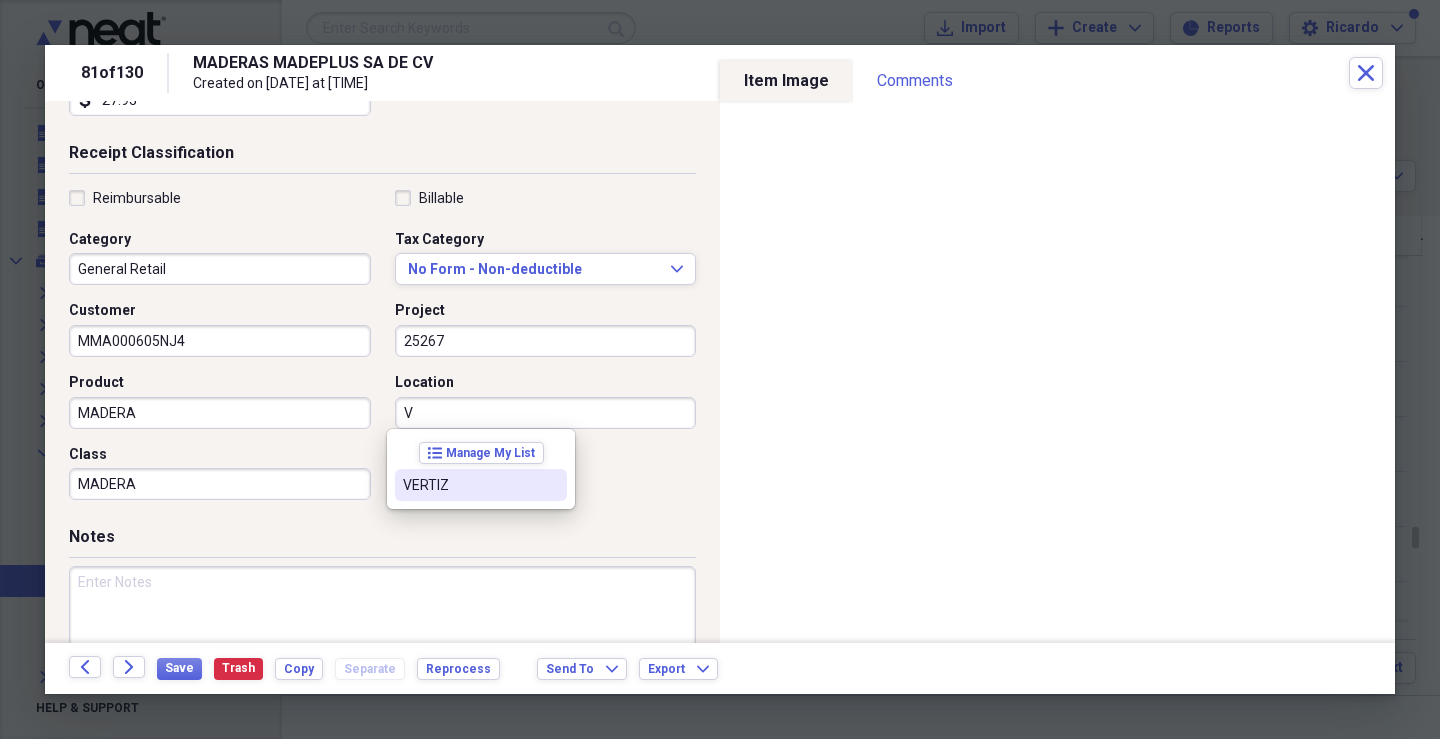 click on "VERTIZ" at bounding box center [469, 485] 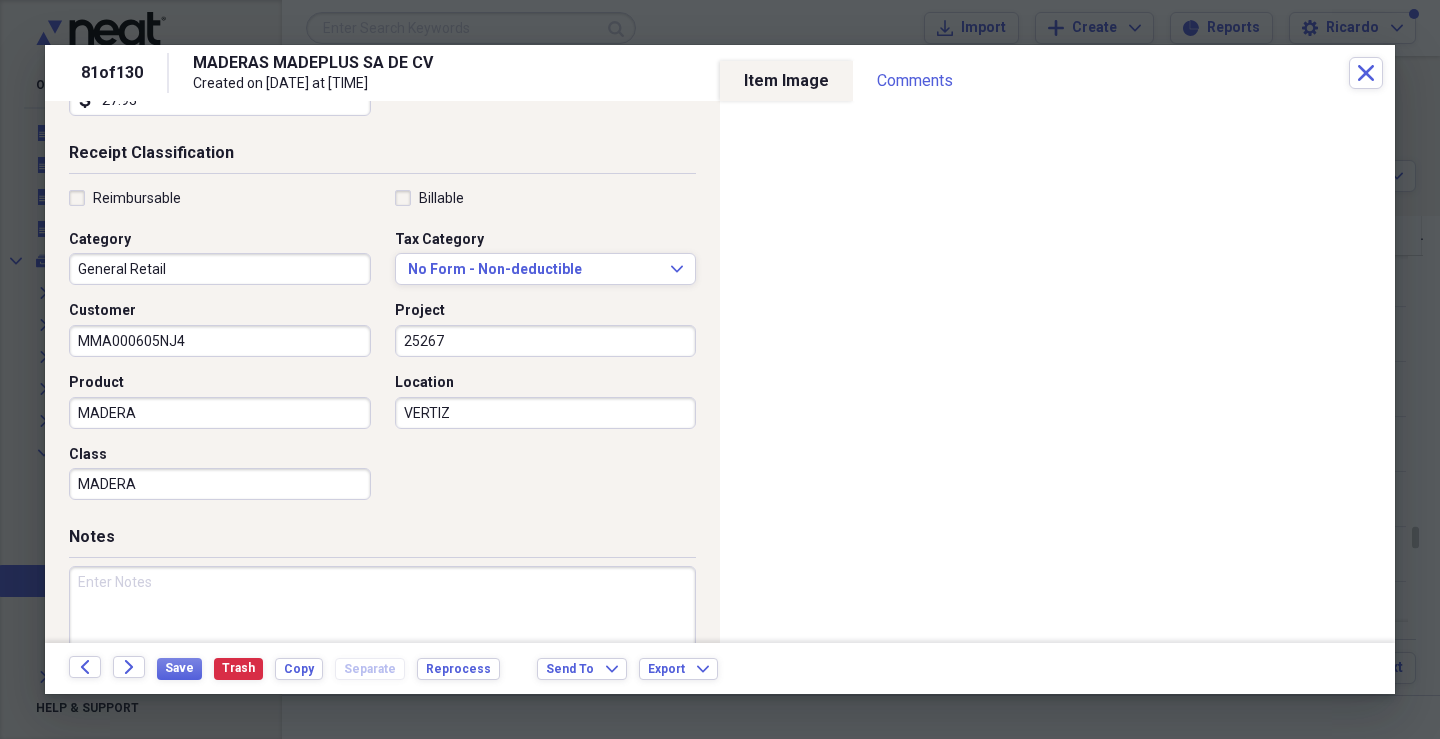 click at bounding box center (382, 631) 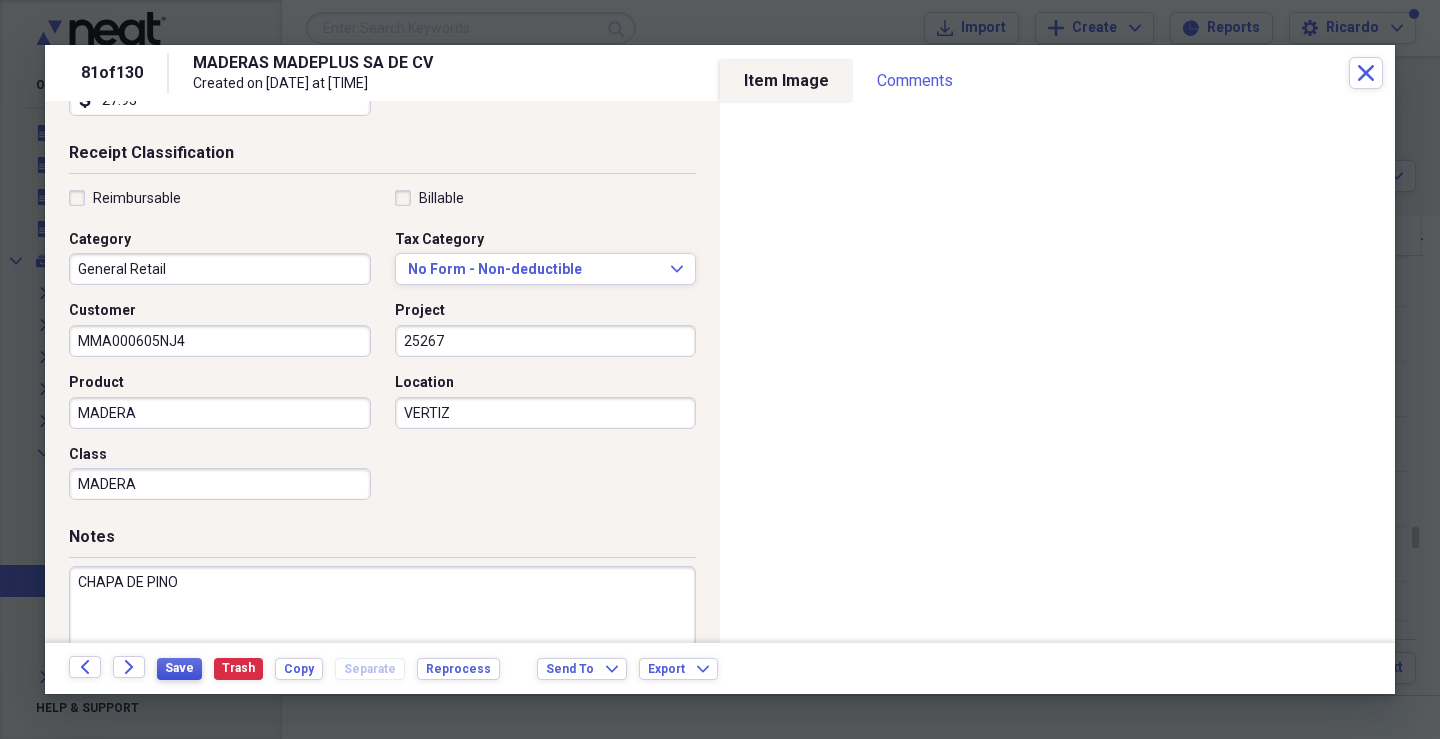type on "CHAPA DE PINO" 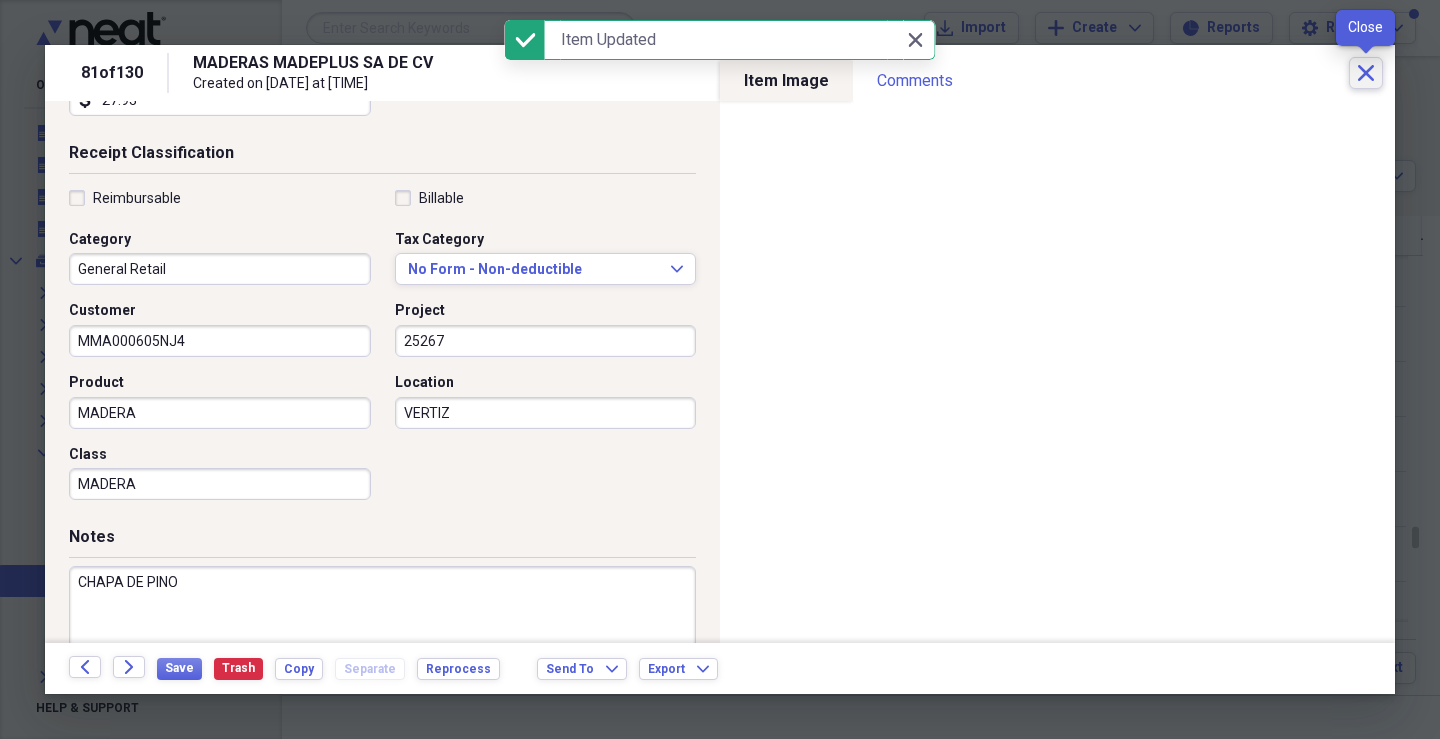 click on "Close" at bounding box center (1366, 73) 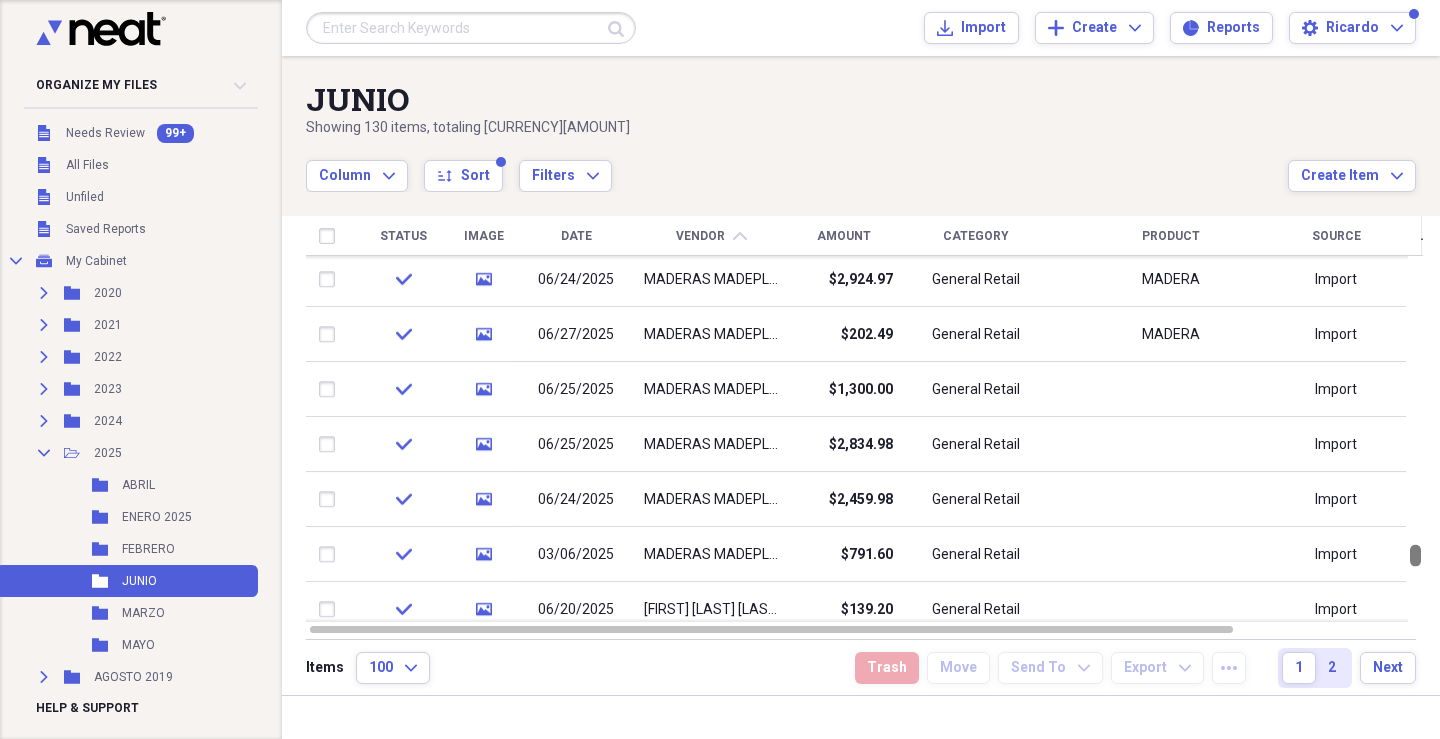 drag, startPoint x: 1434, startPoint y: 539, endPoint x: 1429, endPoint y: 556, distance: 17.720045 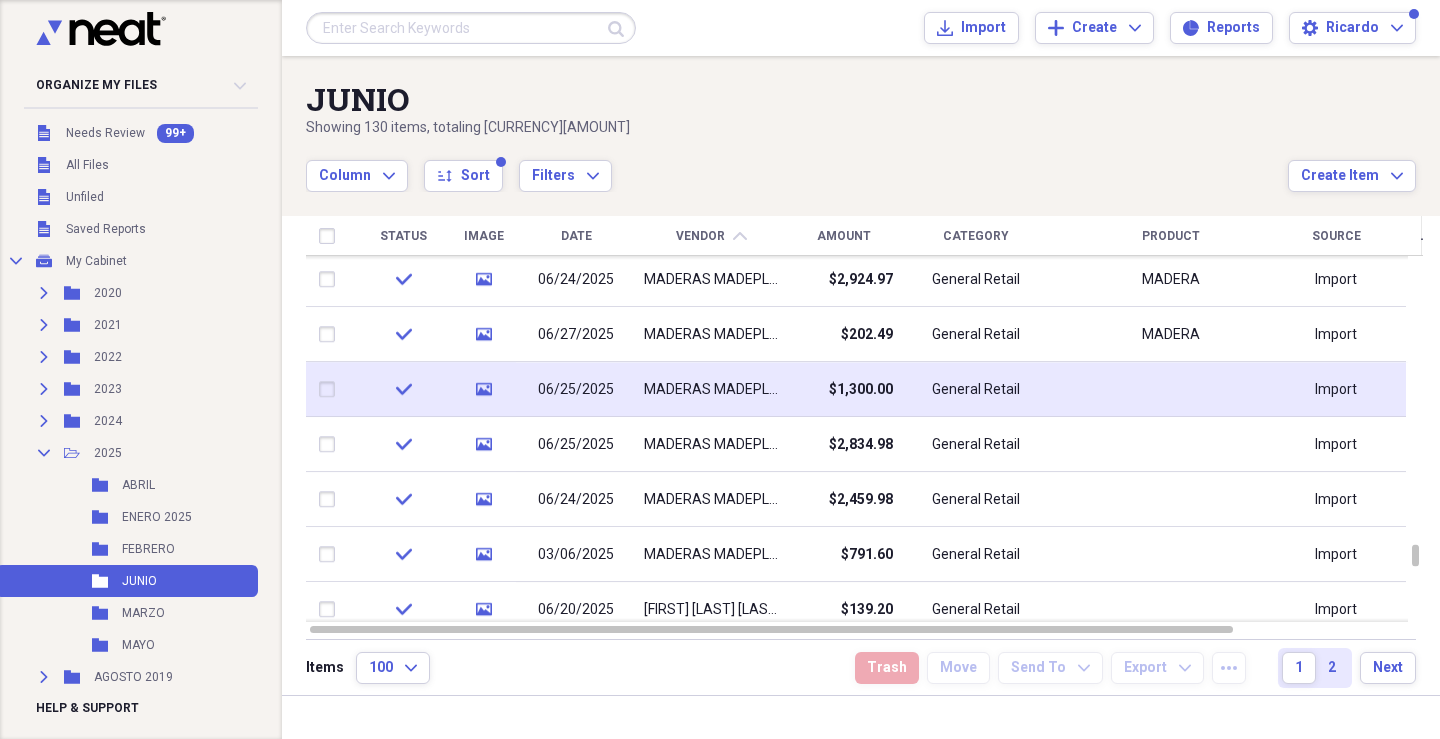 click on "06/25/2025" at bounding box center (576, 389) 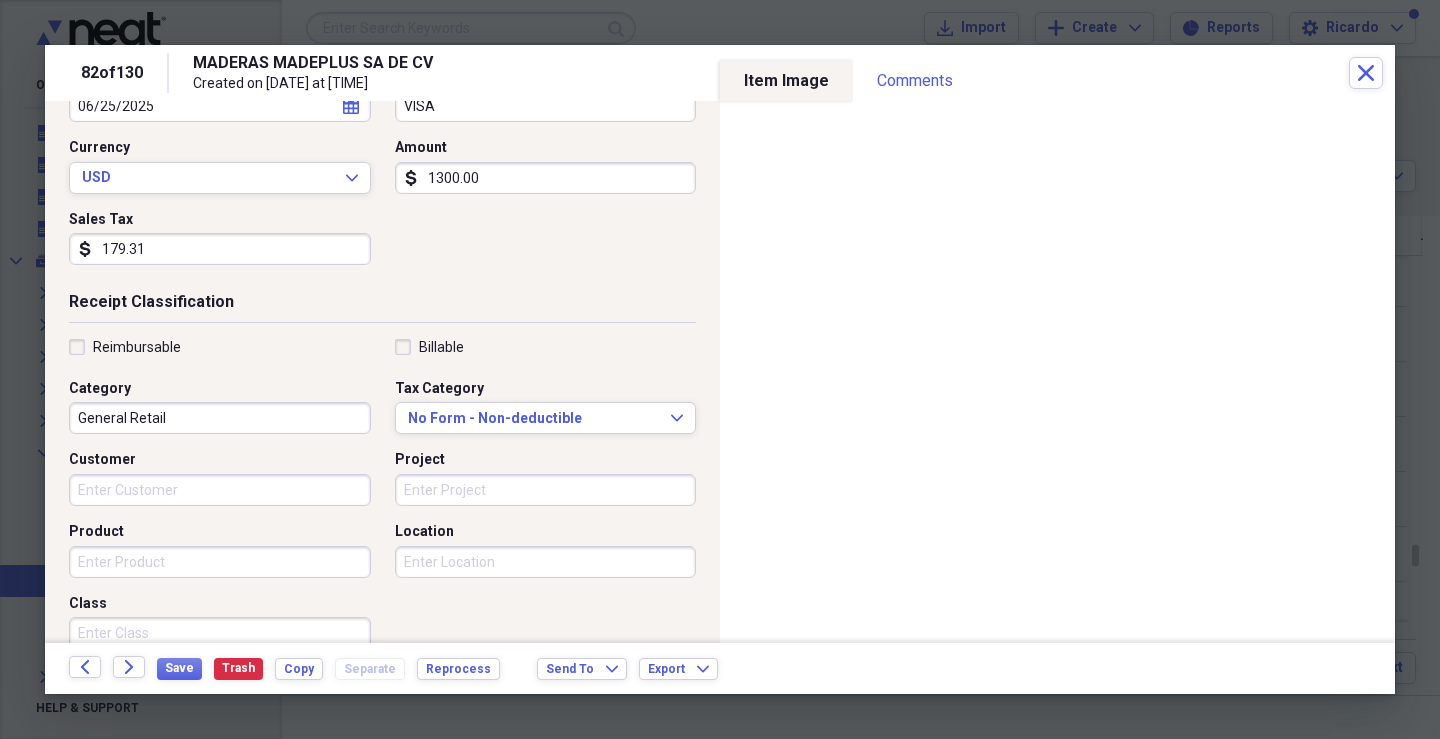 scroll, scrollTop: 300, scrollLeft: 0, axis: vertical 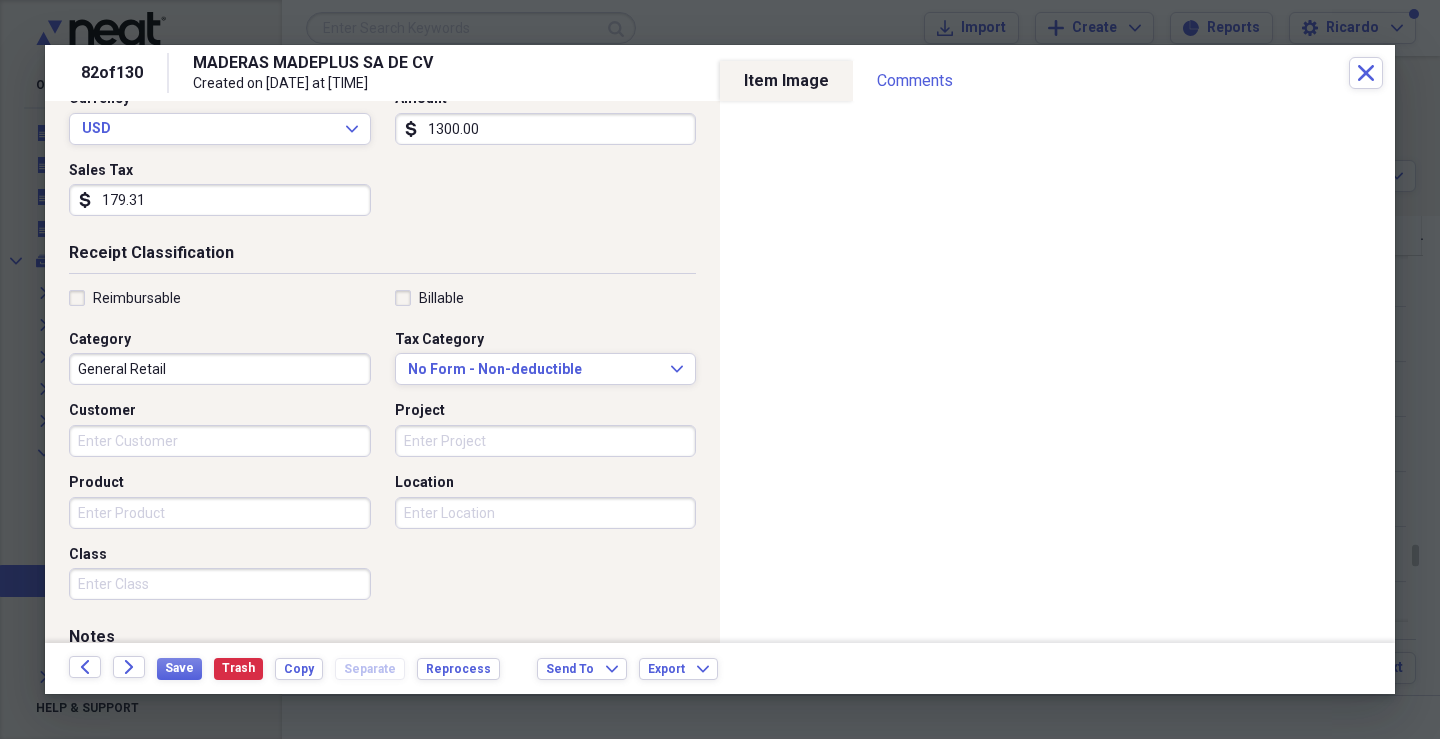 click on "Customer" at bounding box center (220, 441) 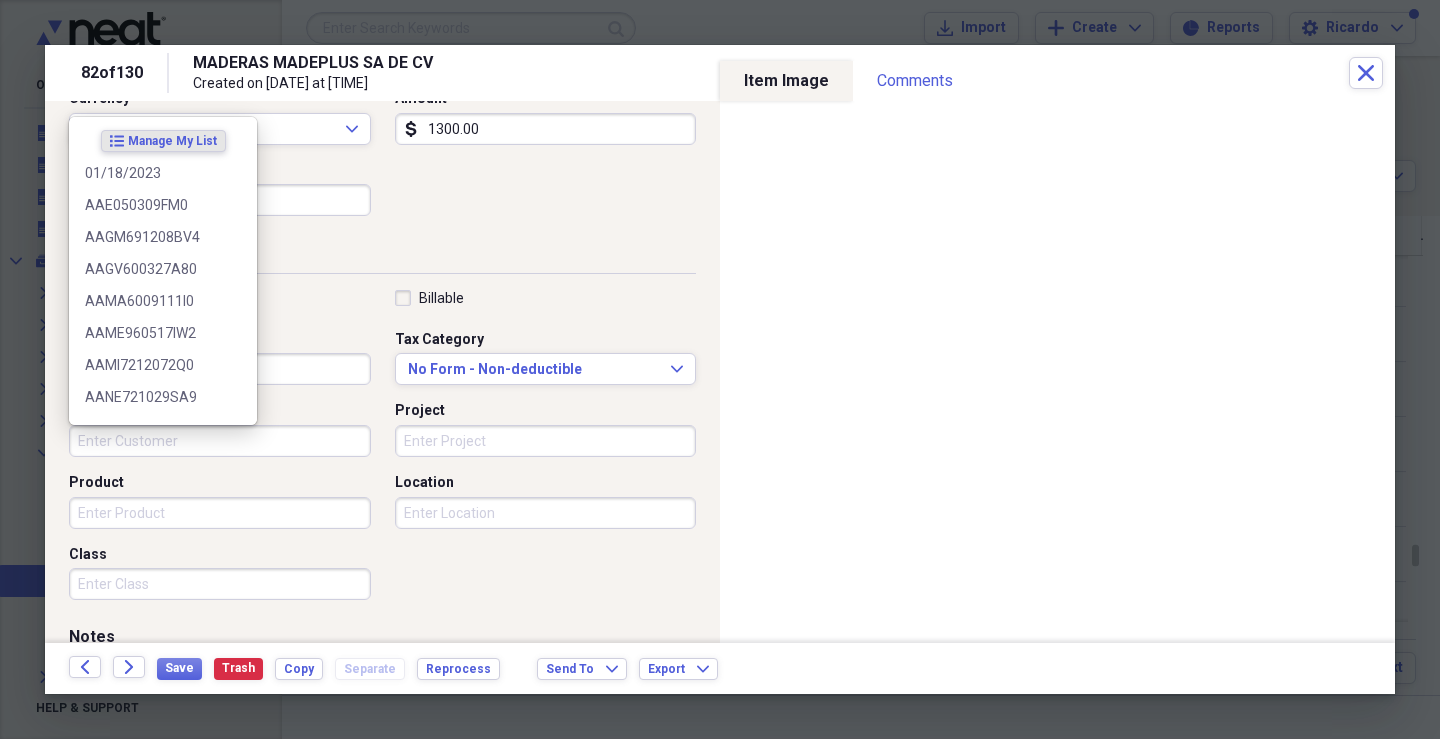 click on "Customer" at bounding box center [220, 441] 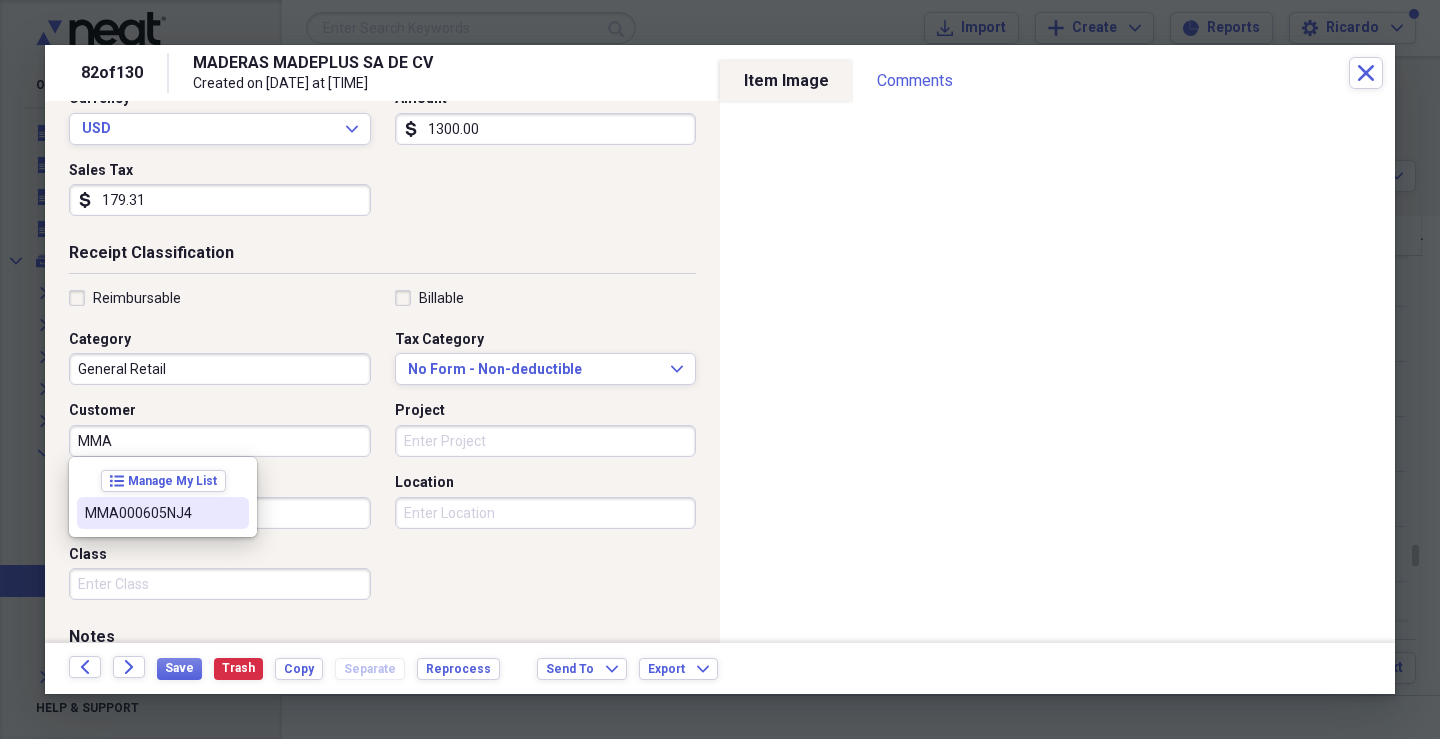 click on "MMA000605NJ4" at bounding box center [163, 513] 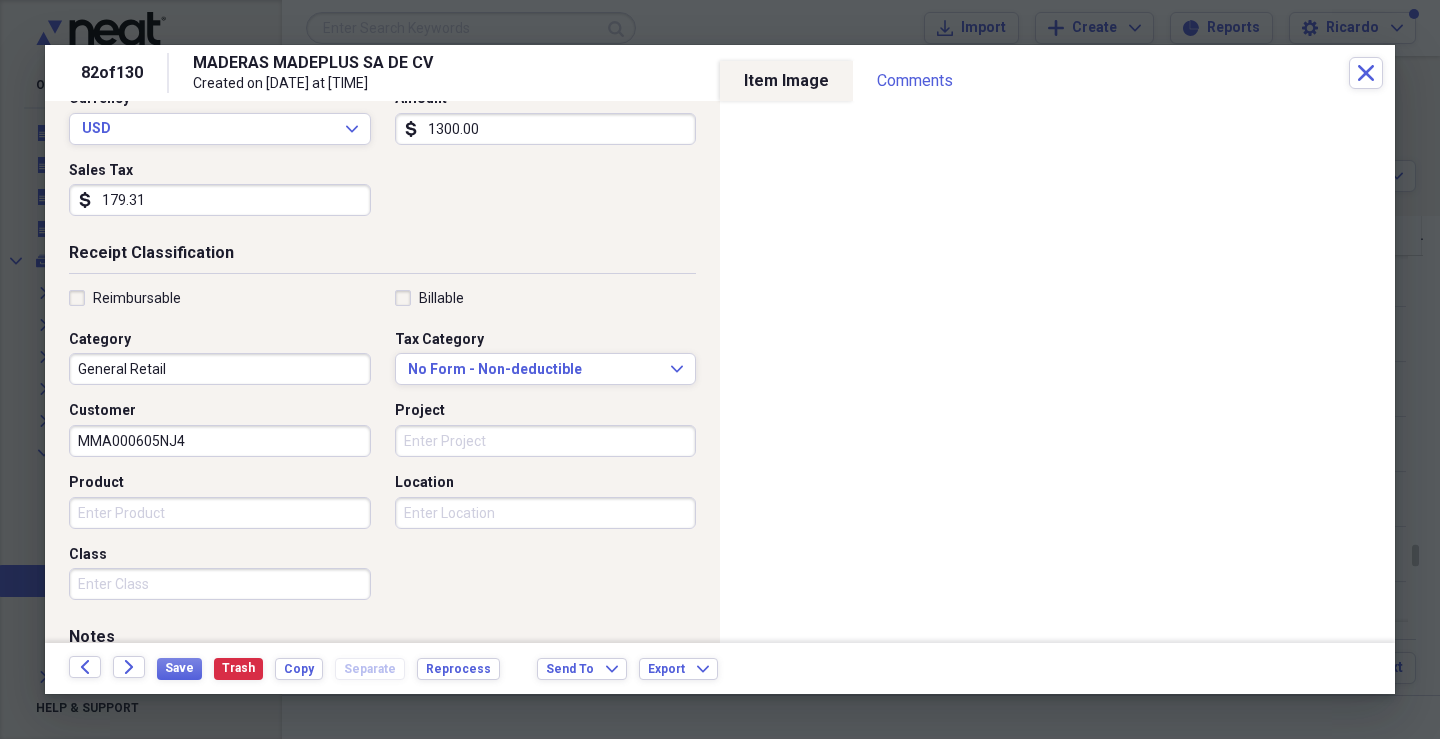 click on "Project" at bounding box center (546, 441) 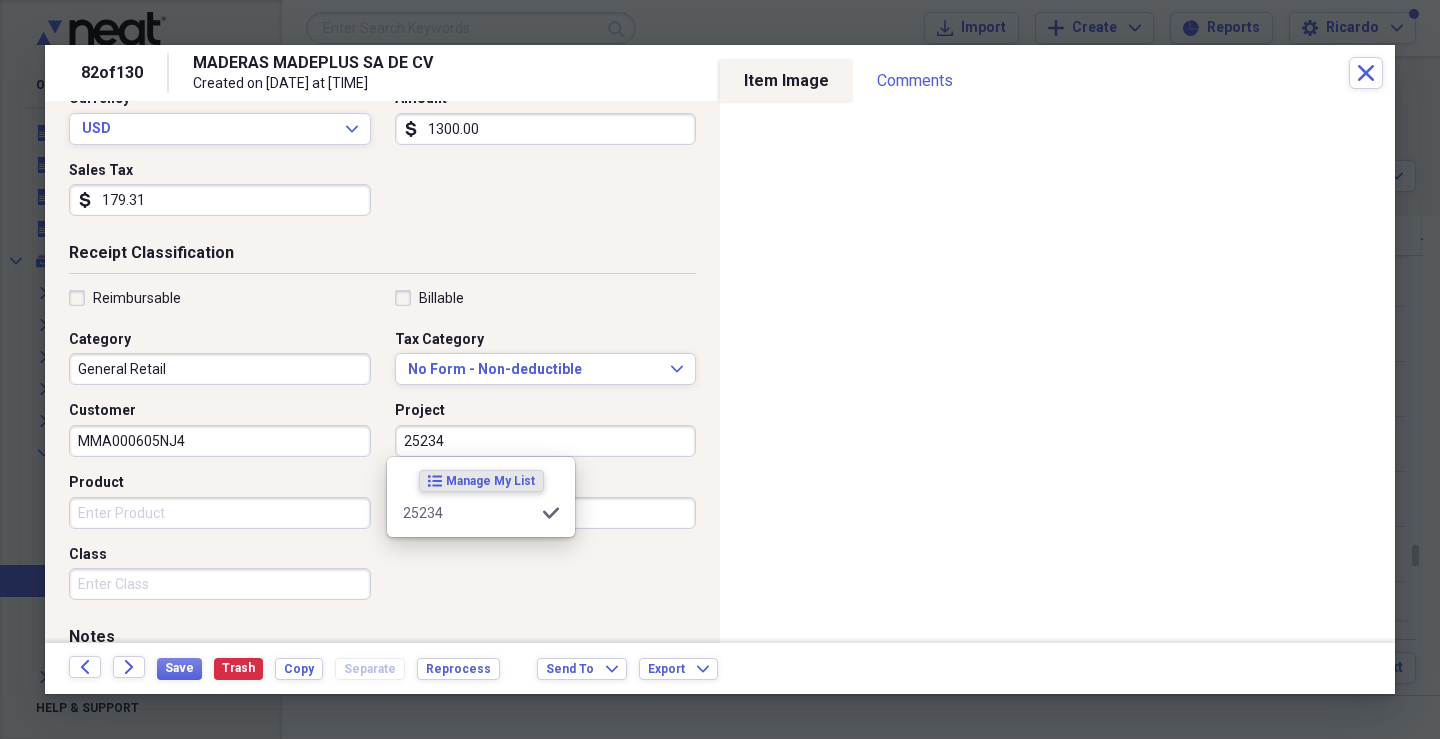 type on "25234" 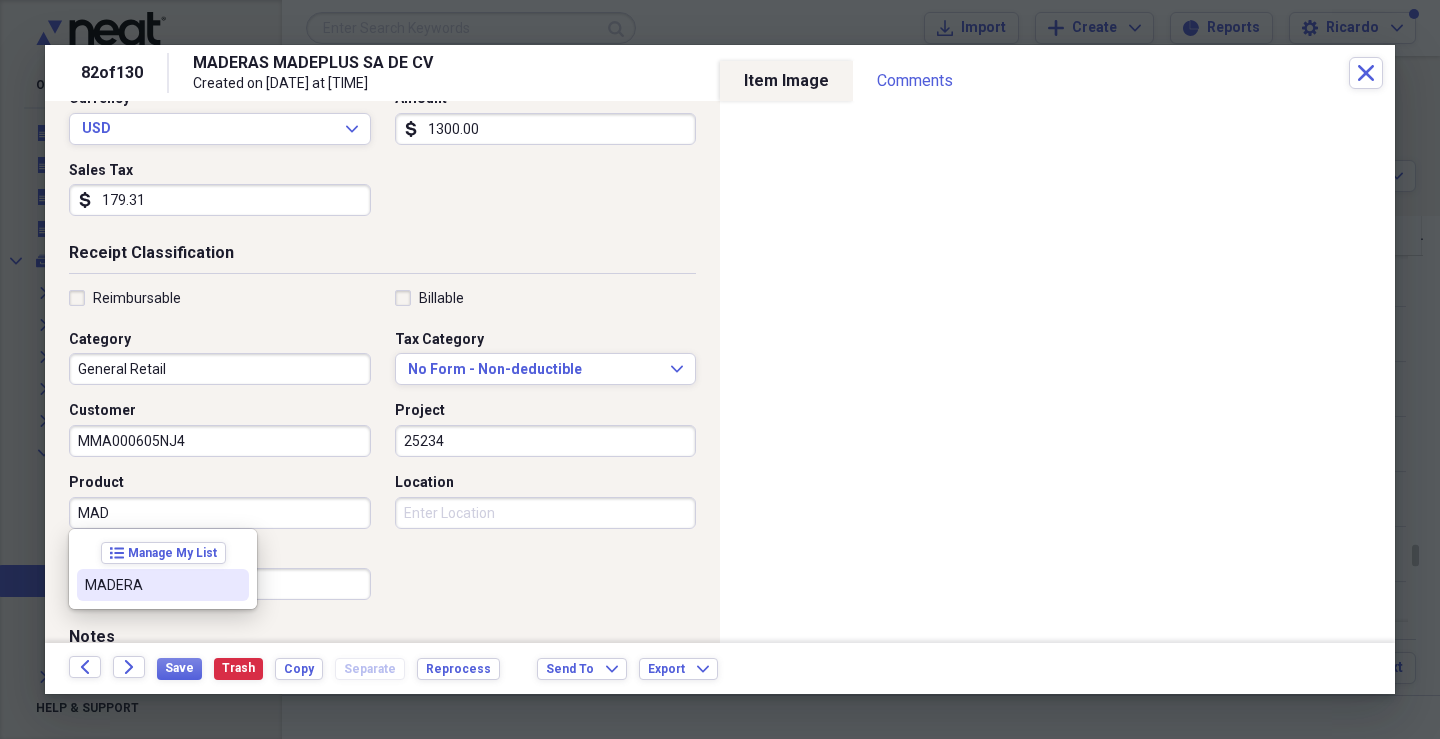 click on "MADERA" at bounding box center [163, 585] 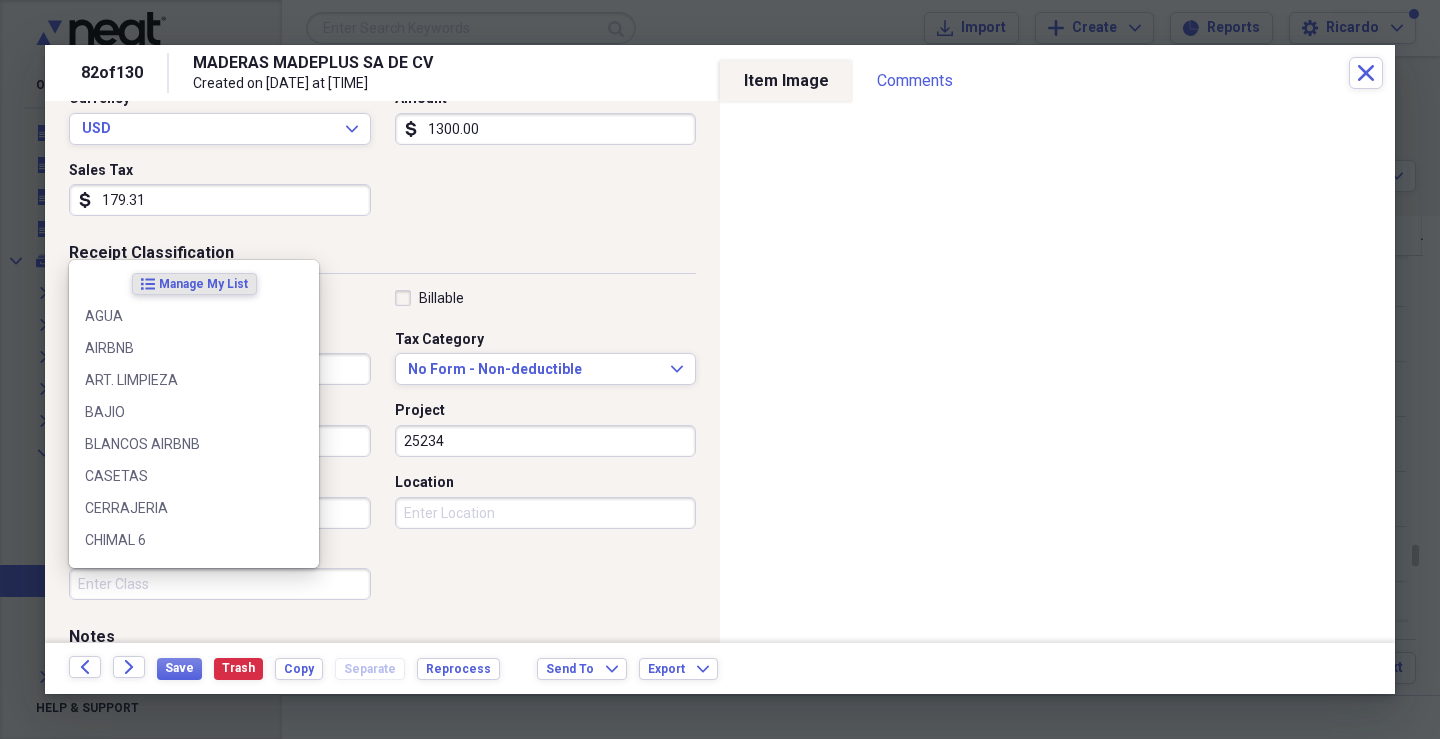 click on "Class" at bounding box center (220, 584) 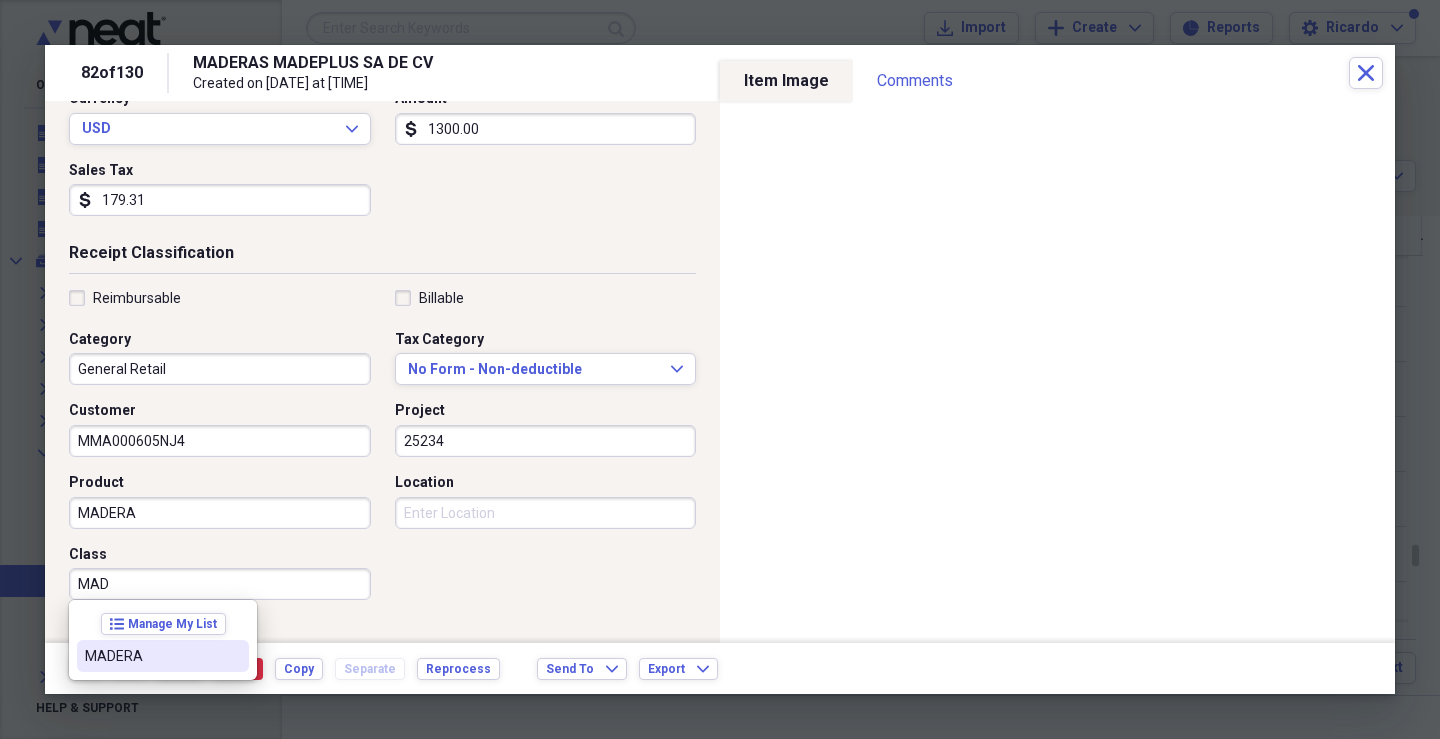 click on "MADERA" at bounding box center (151, 656) 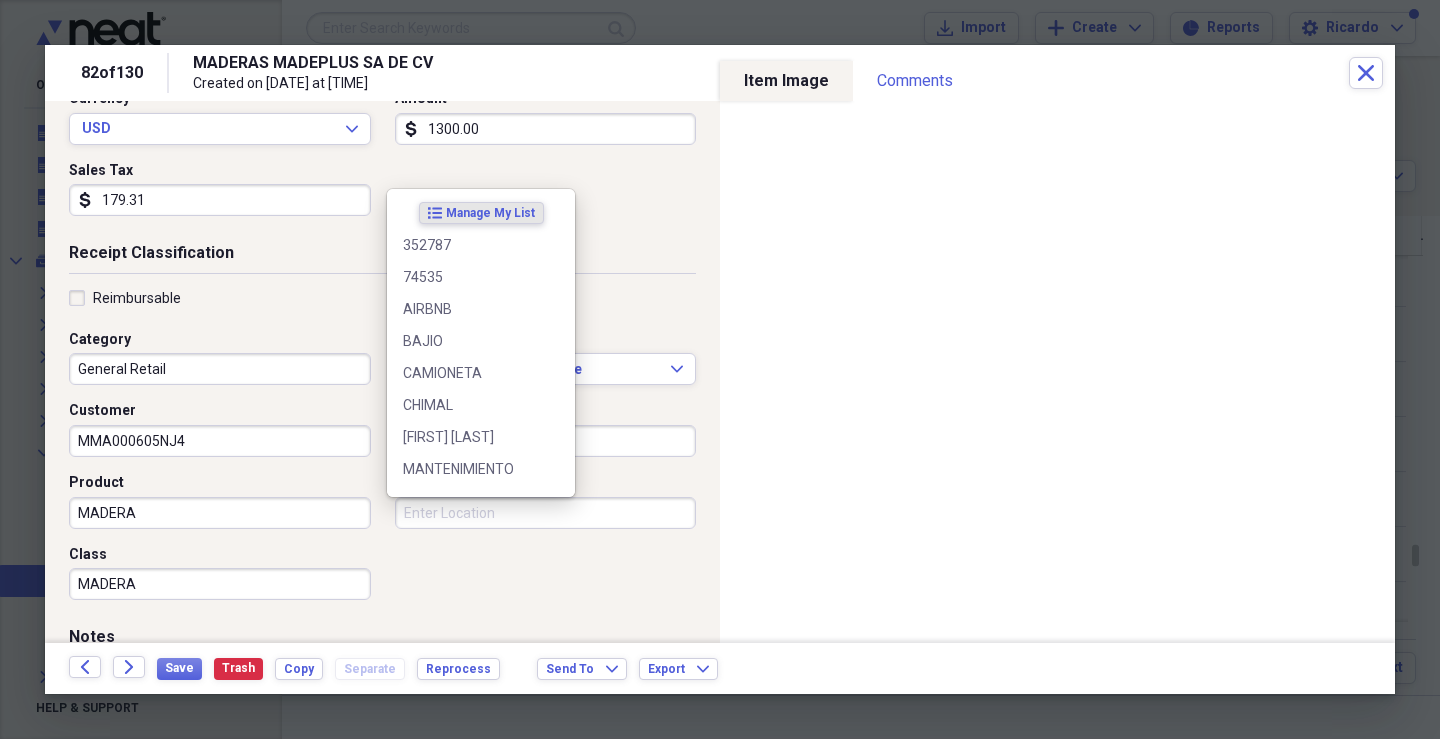 click on "Location" at bounding box center [546, 513] 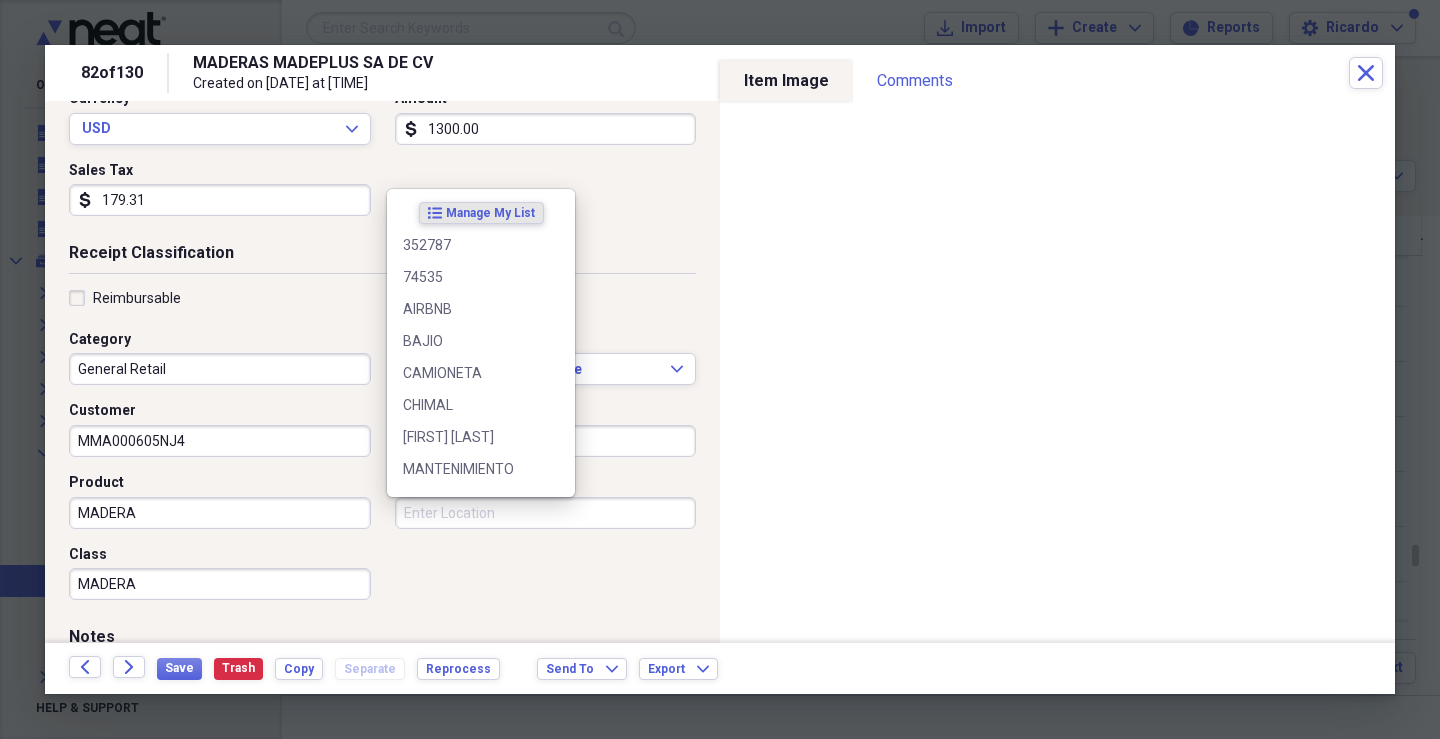 type on "M" 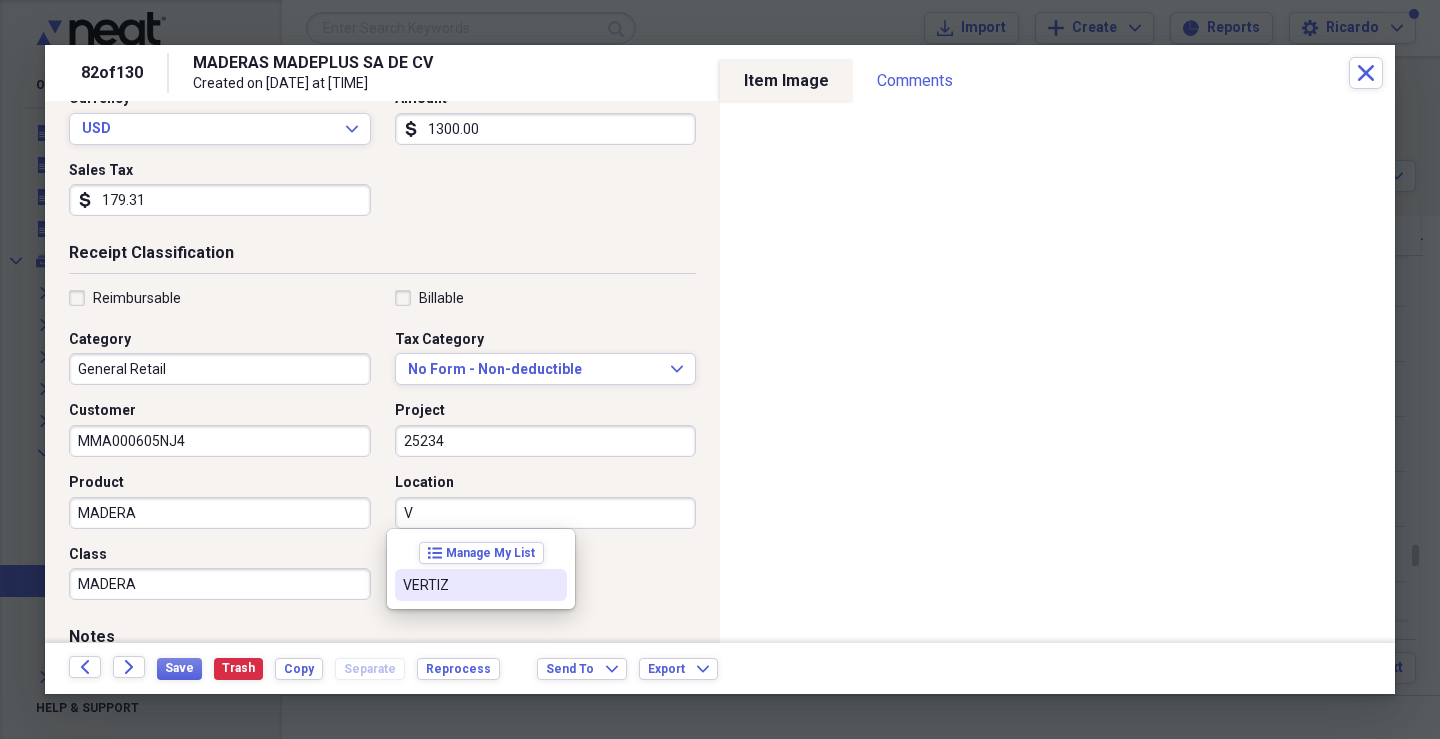 click on "VERTIZ" at bounding box center (469, 585) 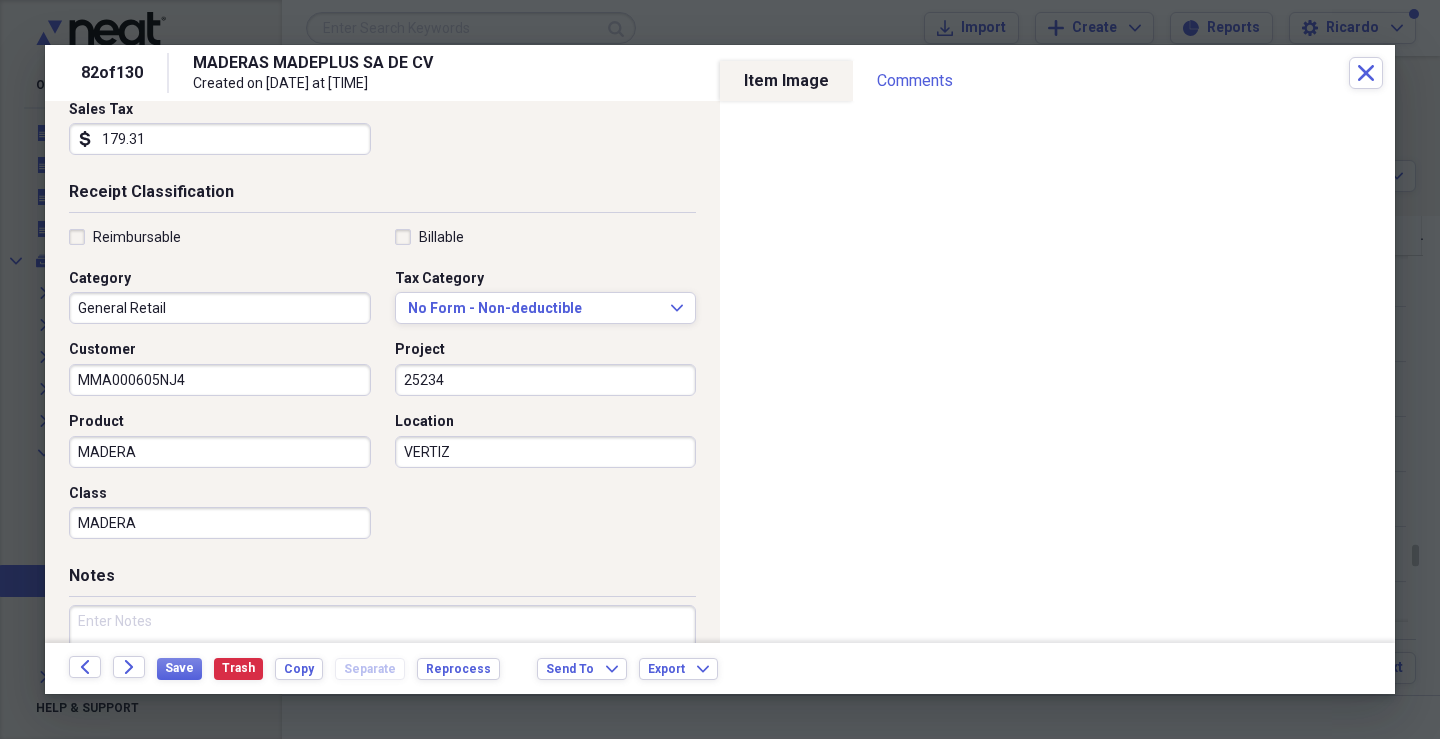 scroll, scrollTop: 479, scrollLeft: 0, axis: vertical 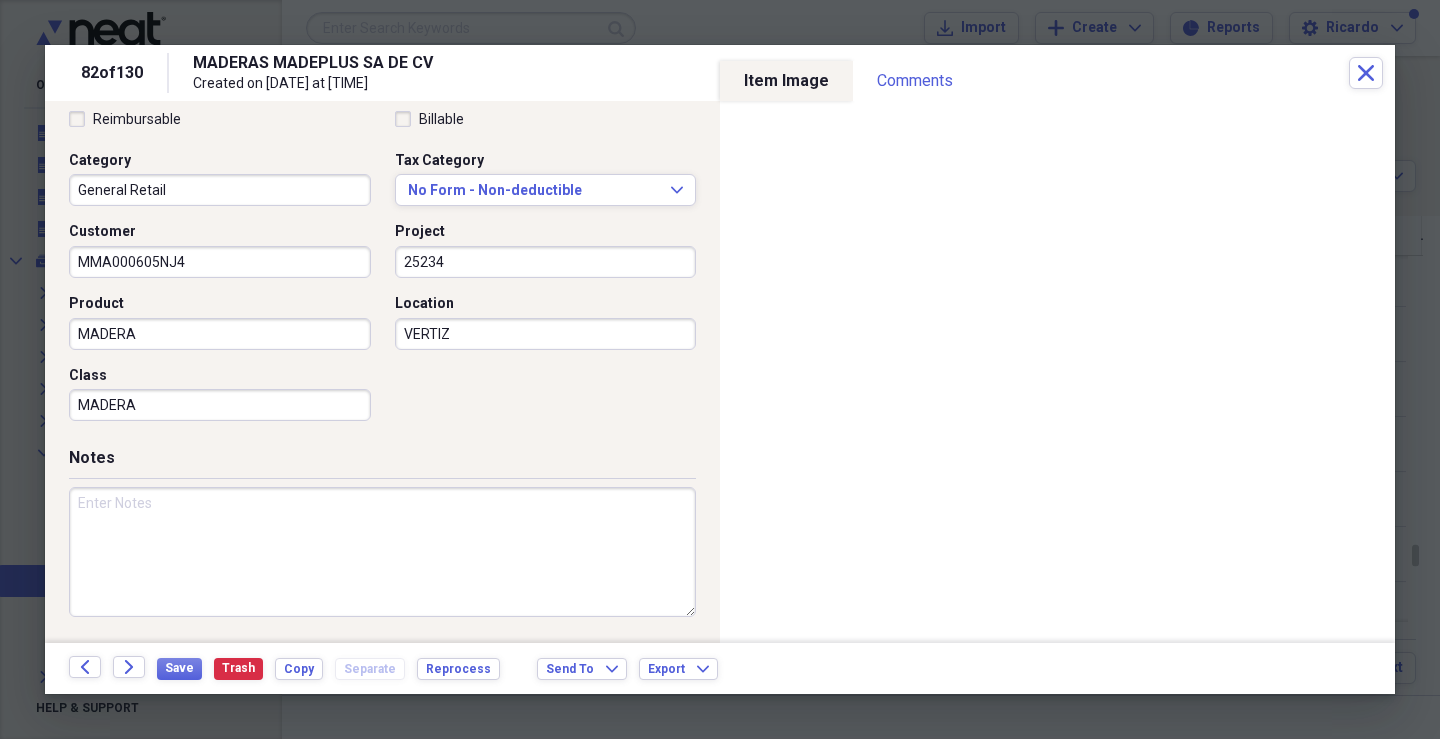 click at bounding box center (382, 552) 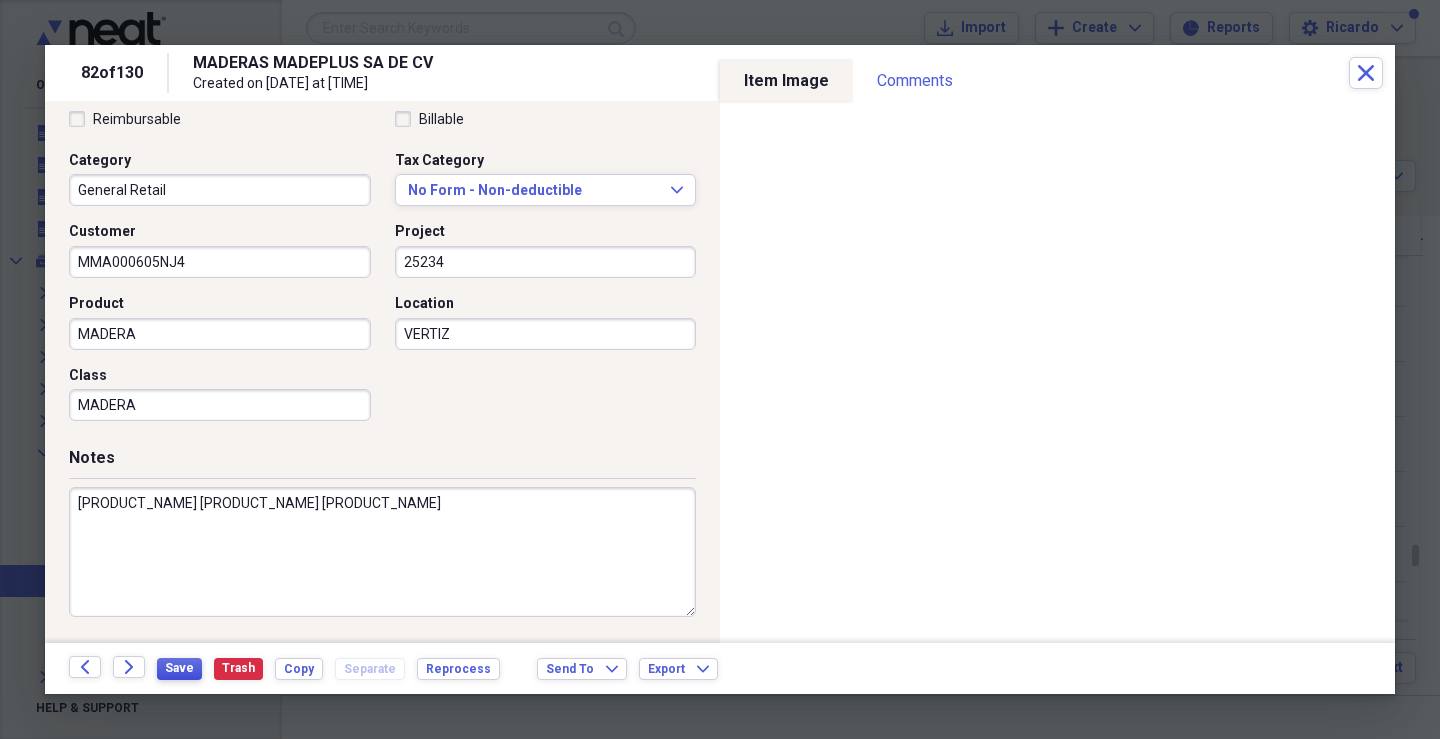 type on "[PRODUCT_NAME] [PRODUCT_NAME] [PRODUCT_NAME]" 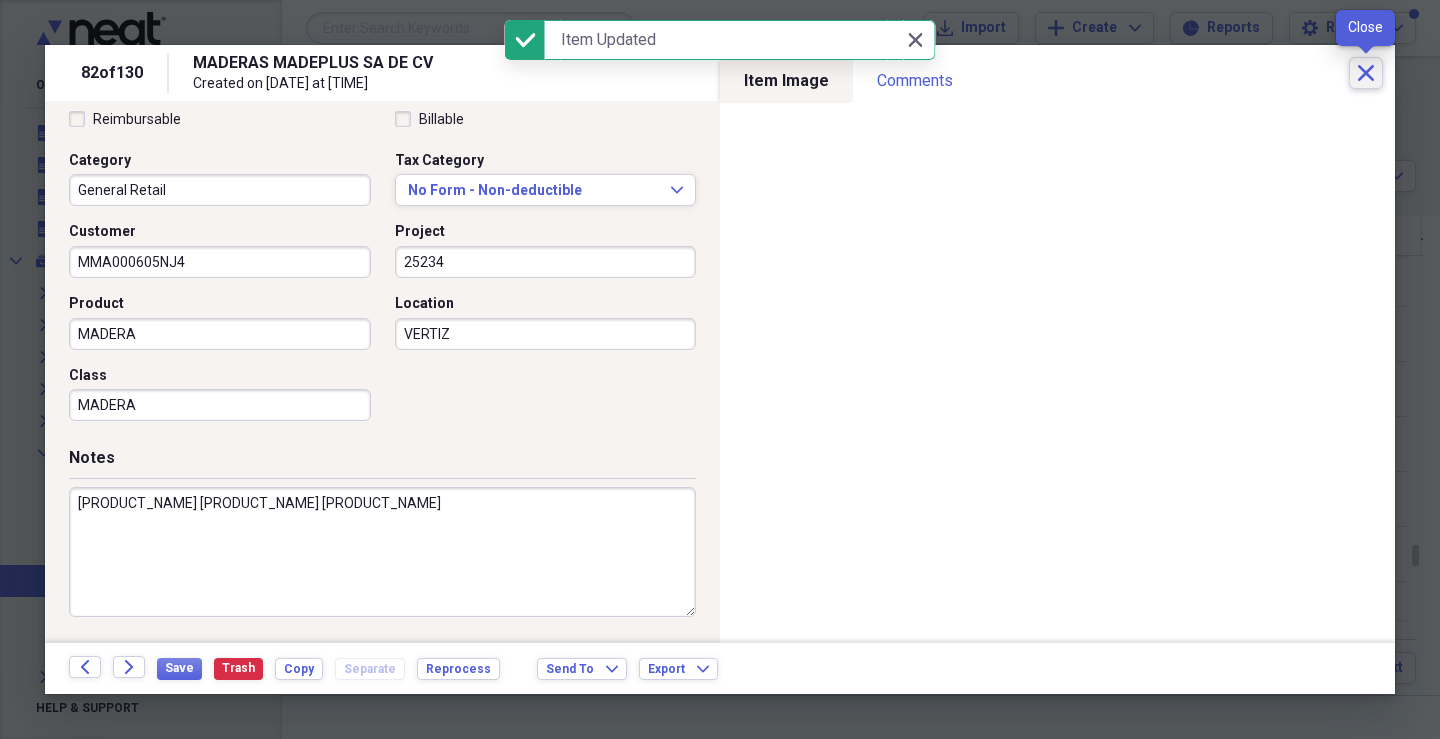 click on "Close" at bounding box center (1366, 73) 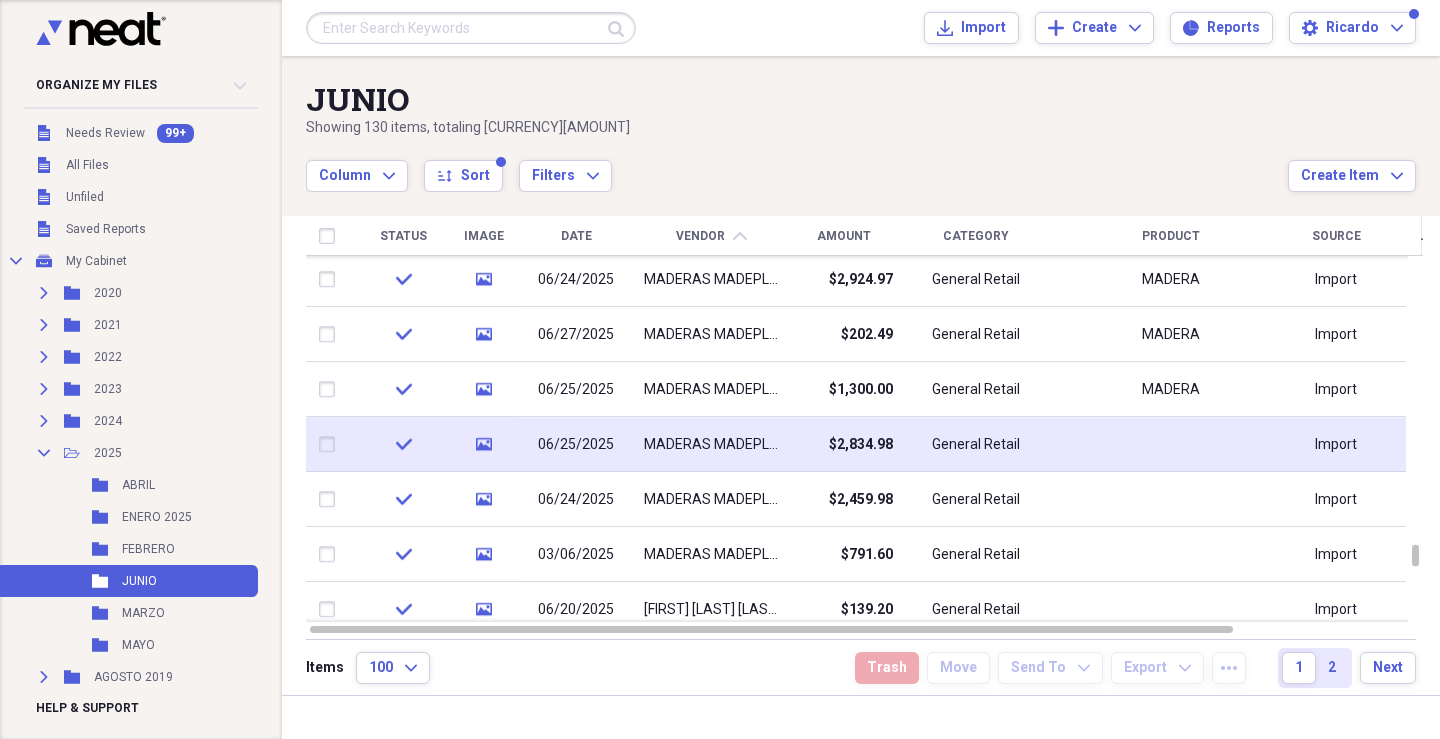 click on "MADERAS MADEPLUS SA DE CV" at bounding box center (711, 445) 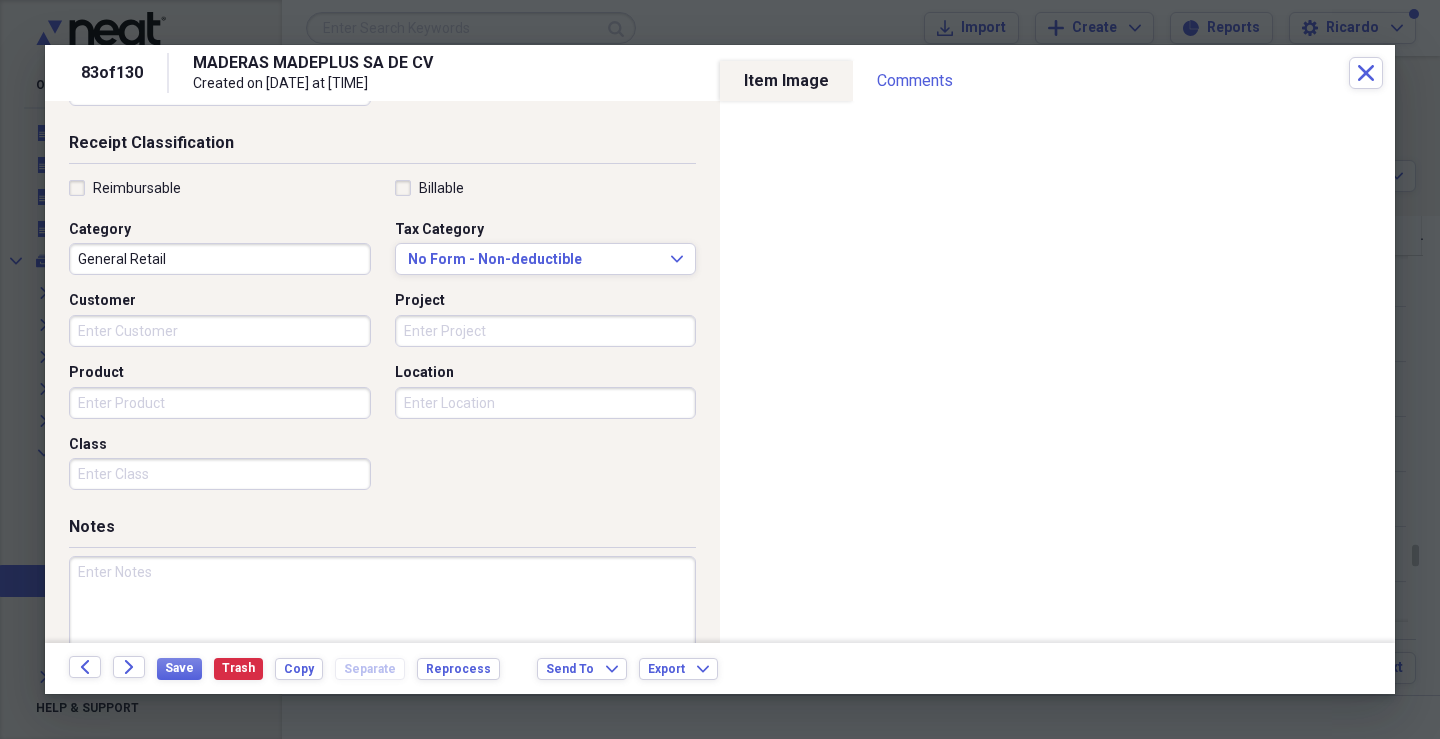 scroll, scrollTop: 412, scrollLeft: 0, axis: vertical 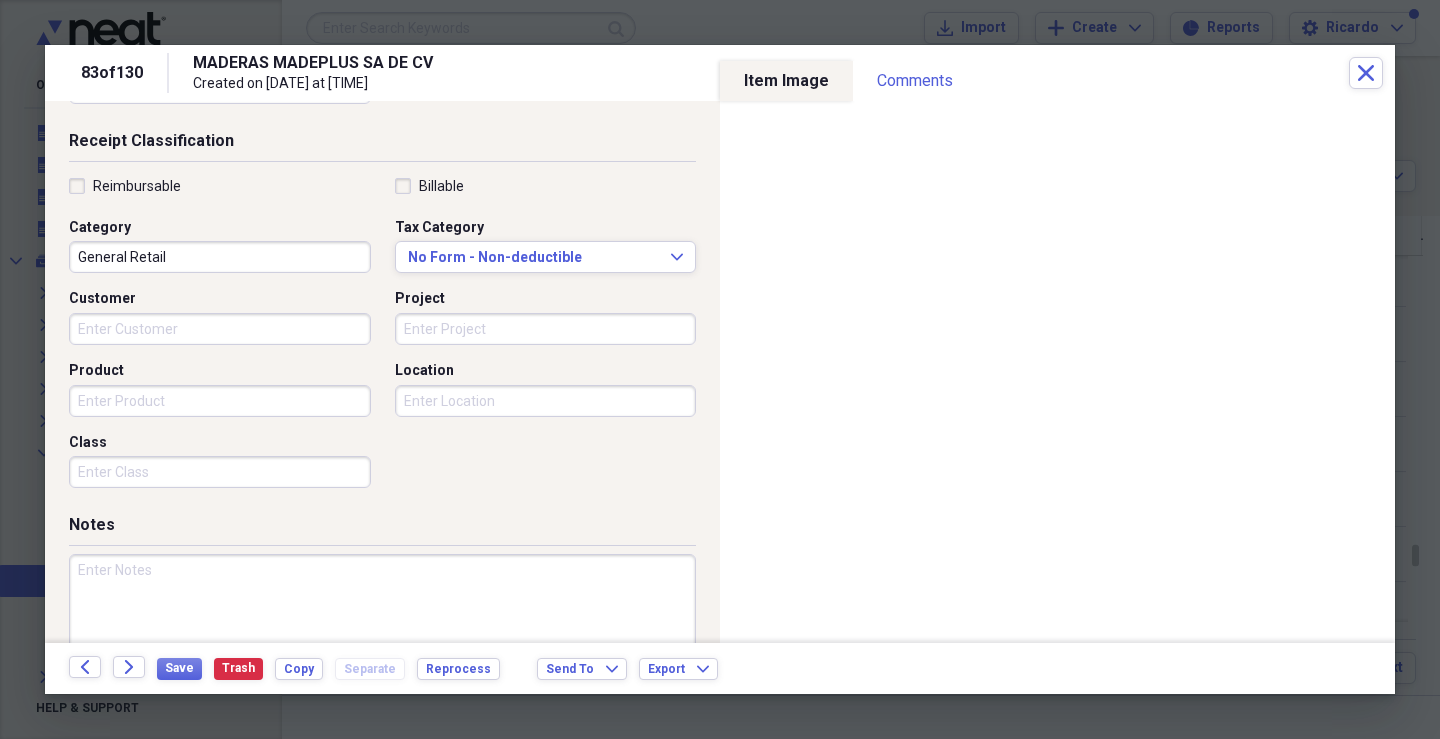 click on "Customer" at bounding box center [220, 329] 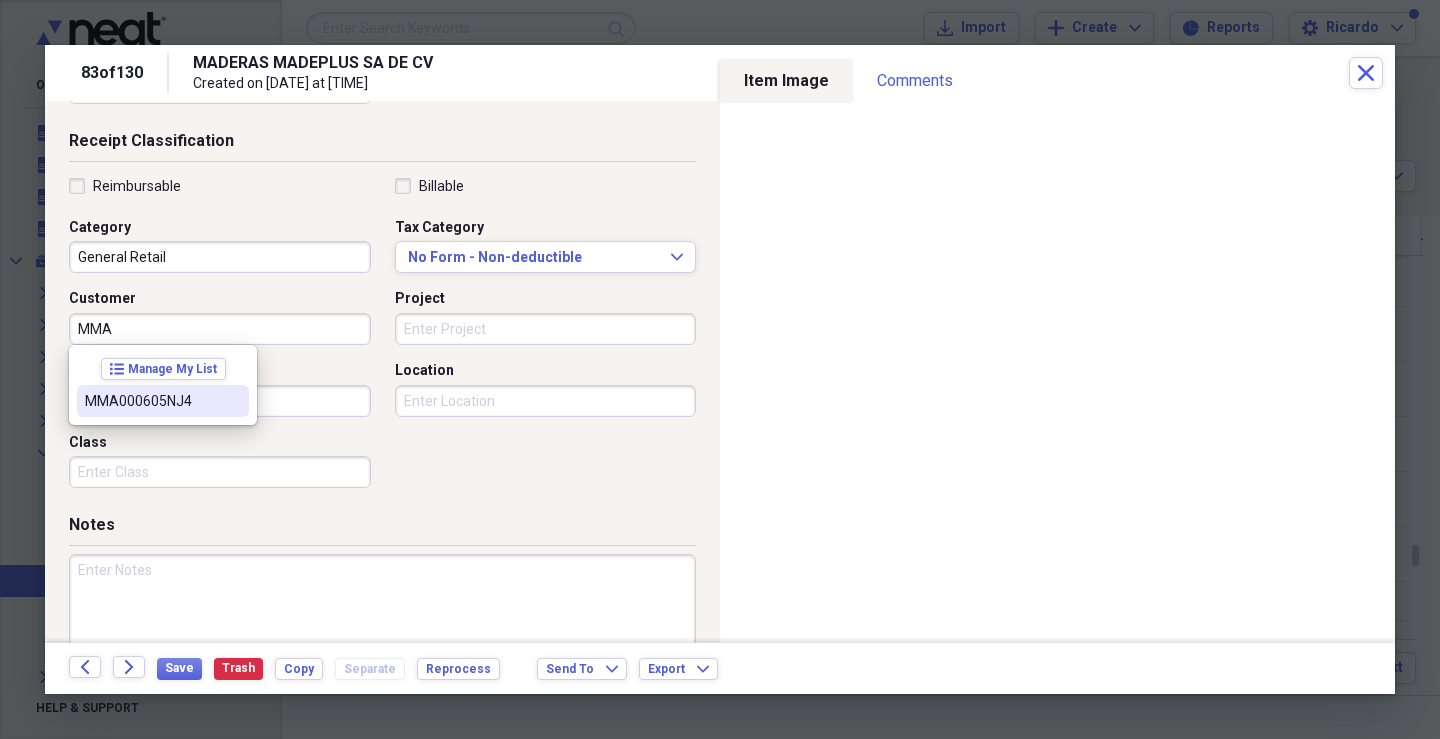 click on "MMA000605NJ4" at bounding box center (151, 401) 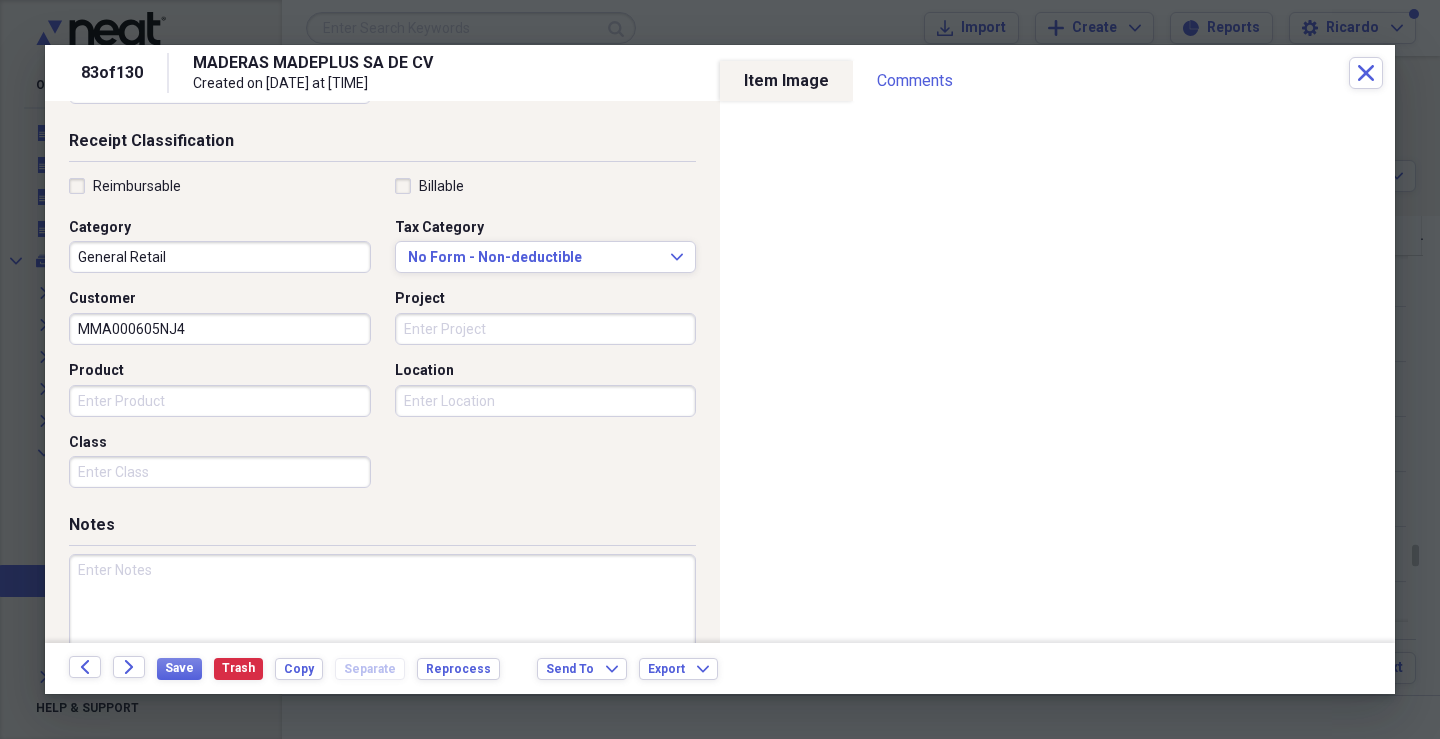 click on "Project" at bounding box center (546, 329) 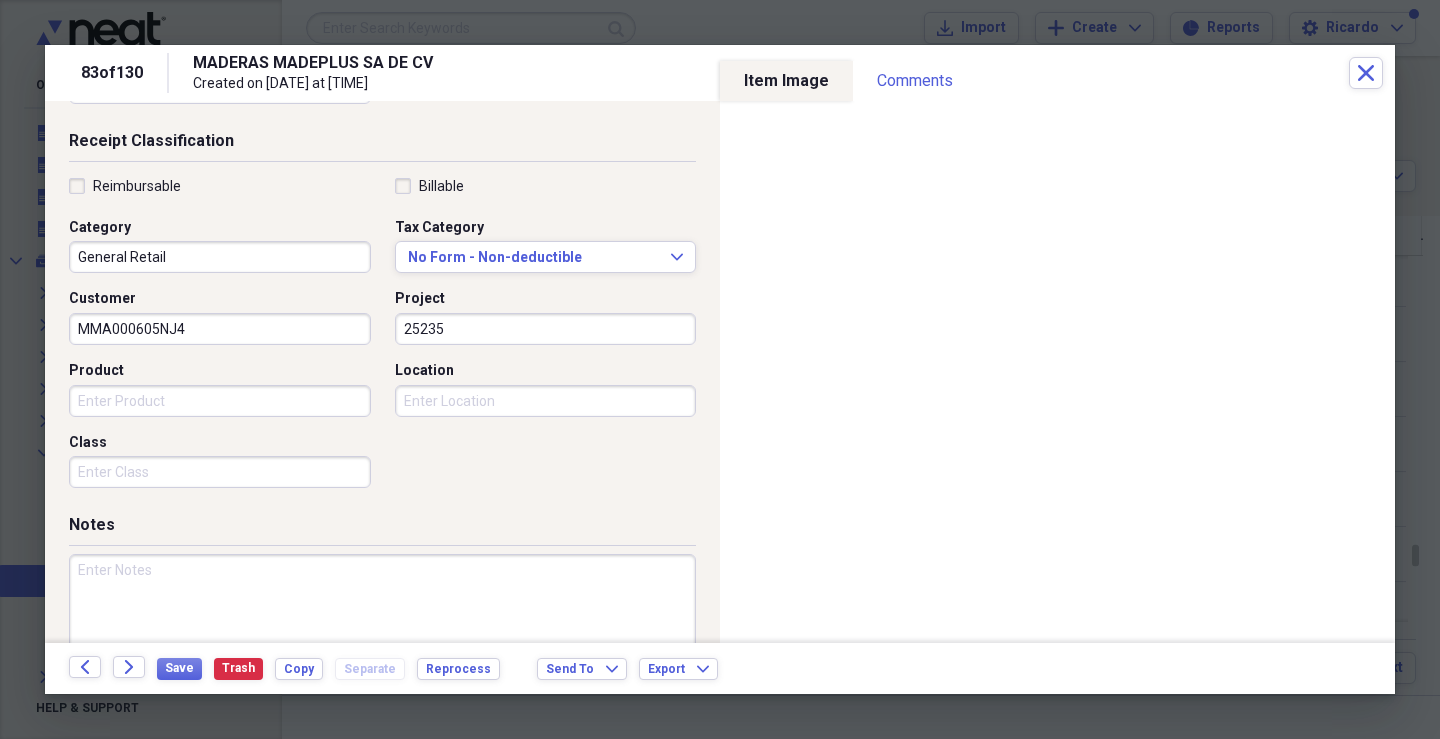 type on "25235" 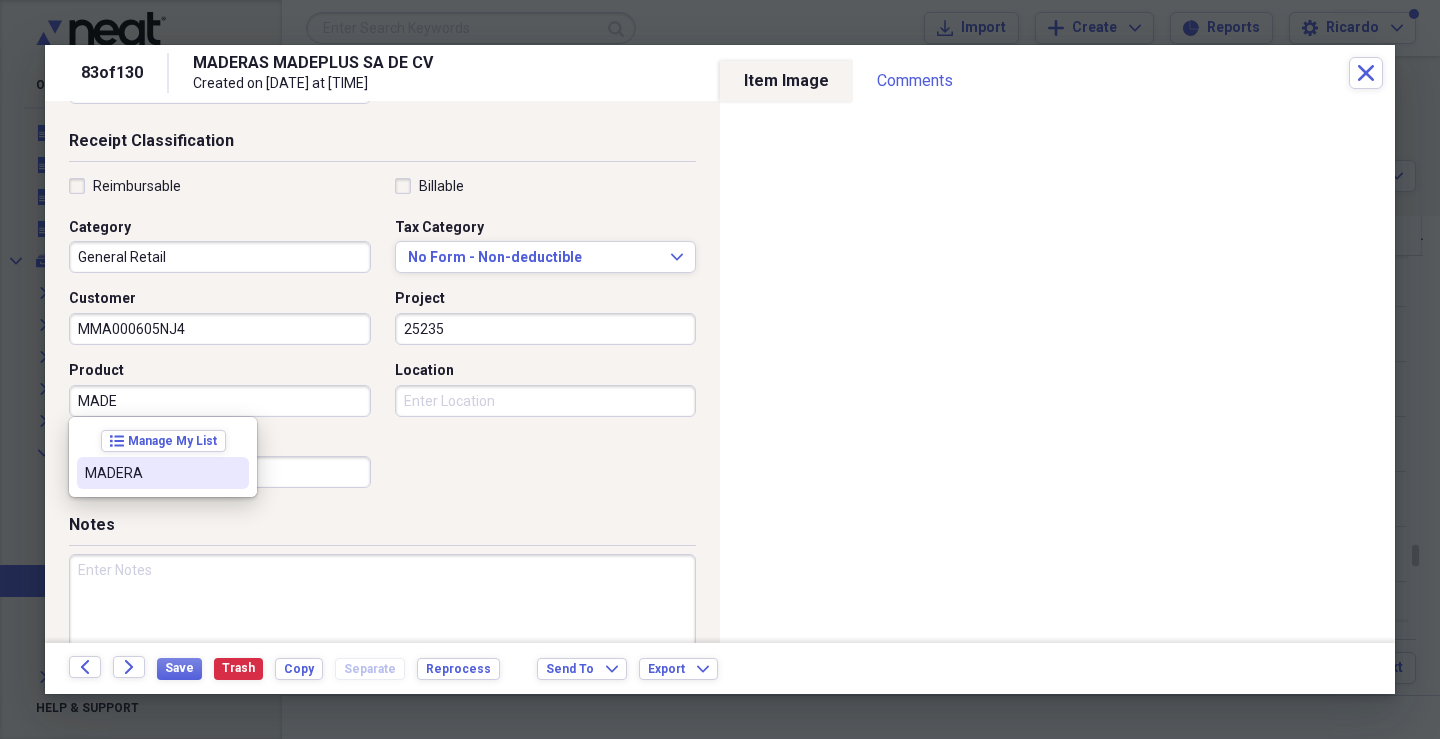 click on "MADERA" at bounding box center [163, 473] 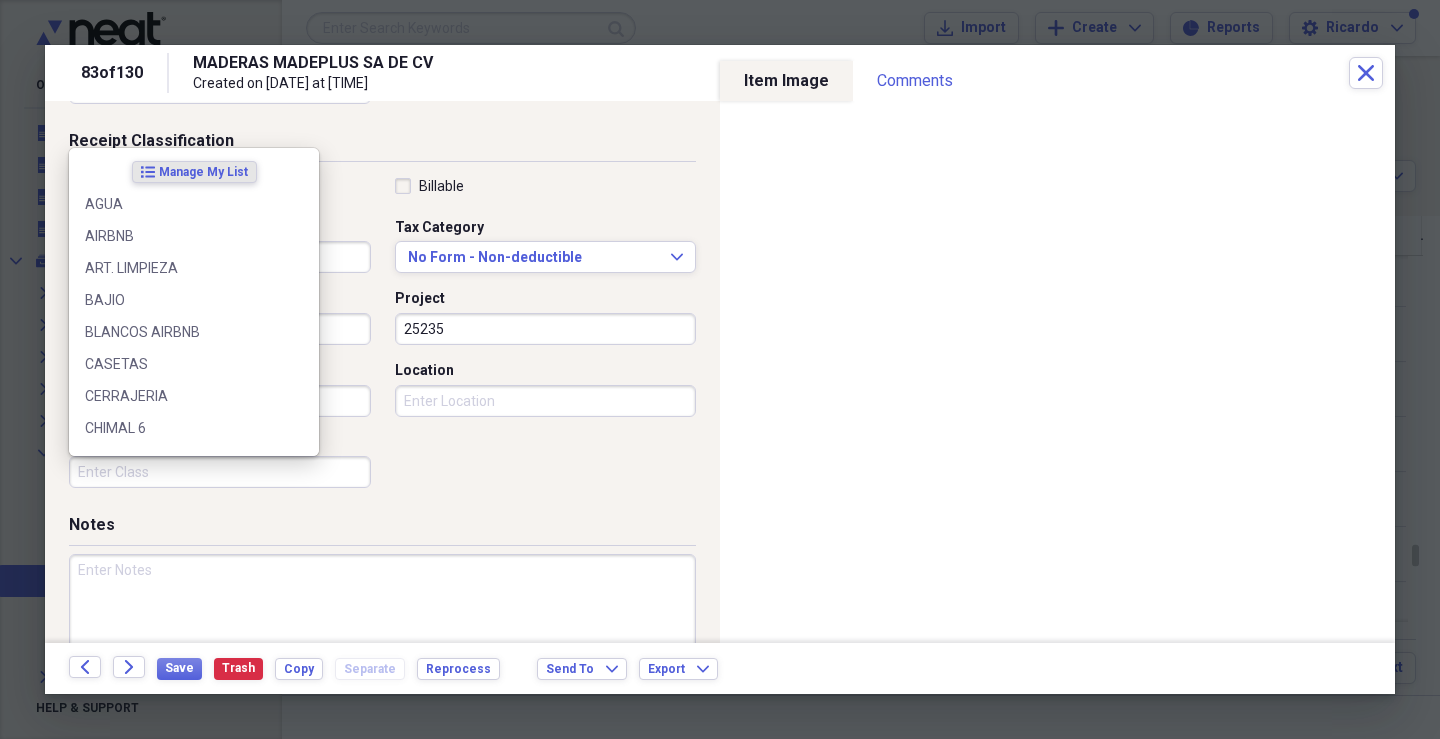 click on "Class" at bounding box center (220, 472) 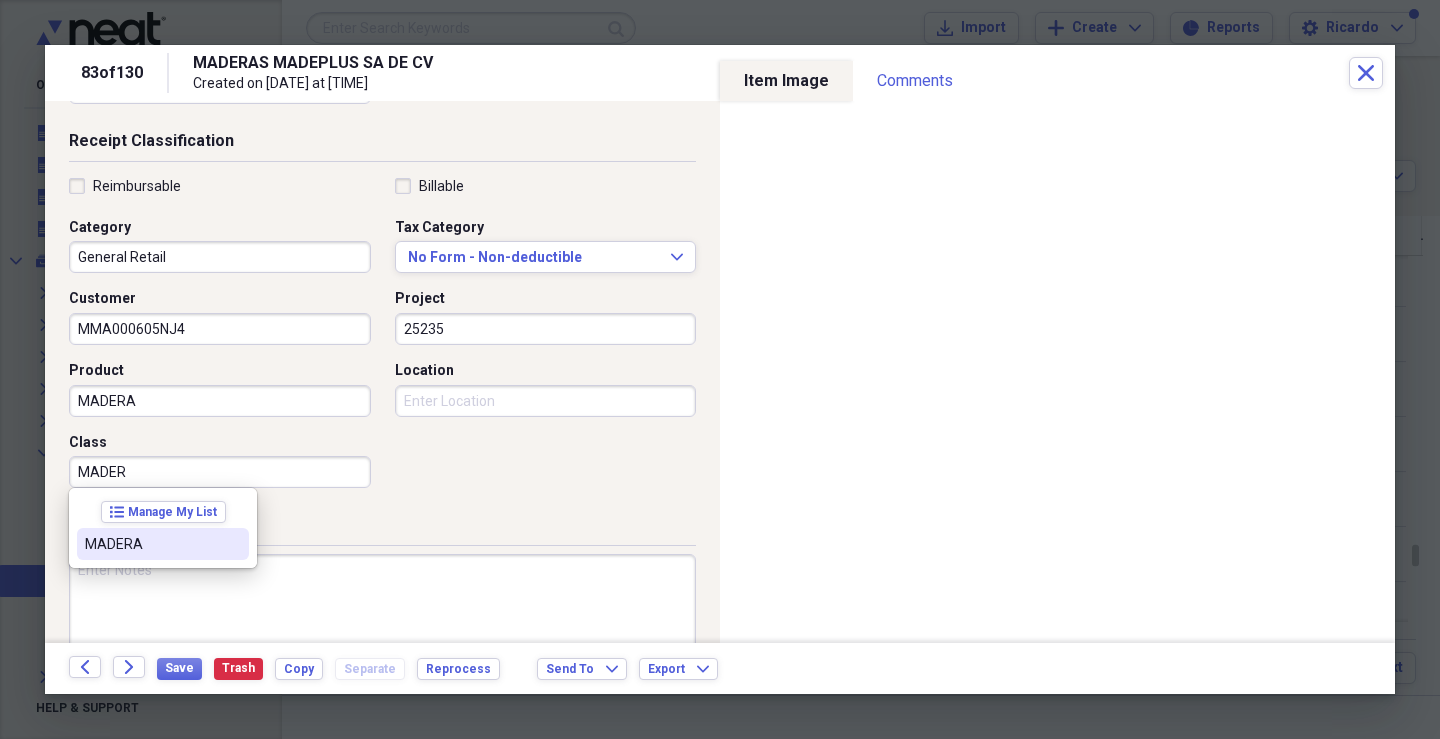 drag, startPoint x: 193, startPoint y: 547, endPoint x: 456, endPoint y: 500, distance: 267.16663 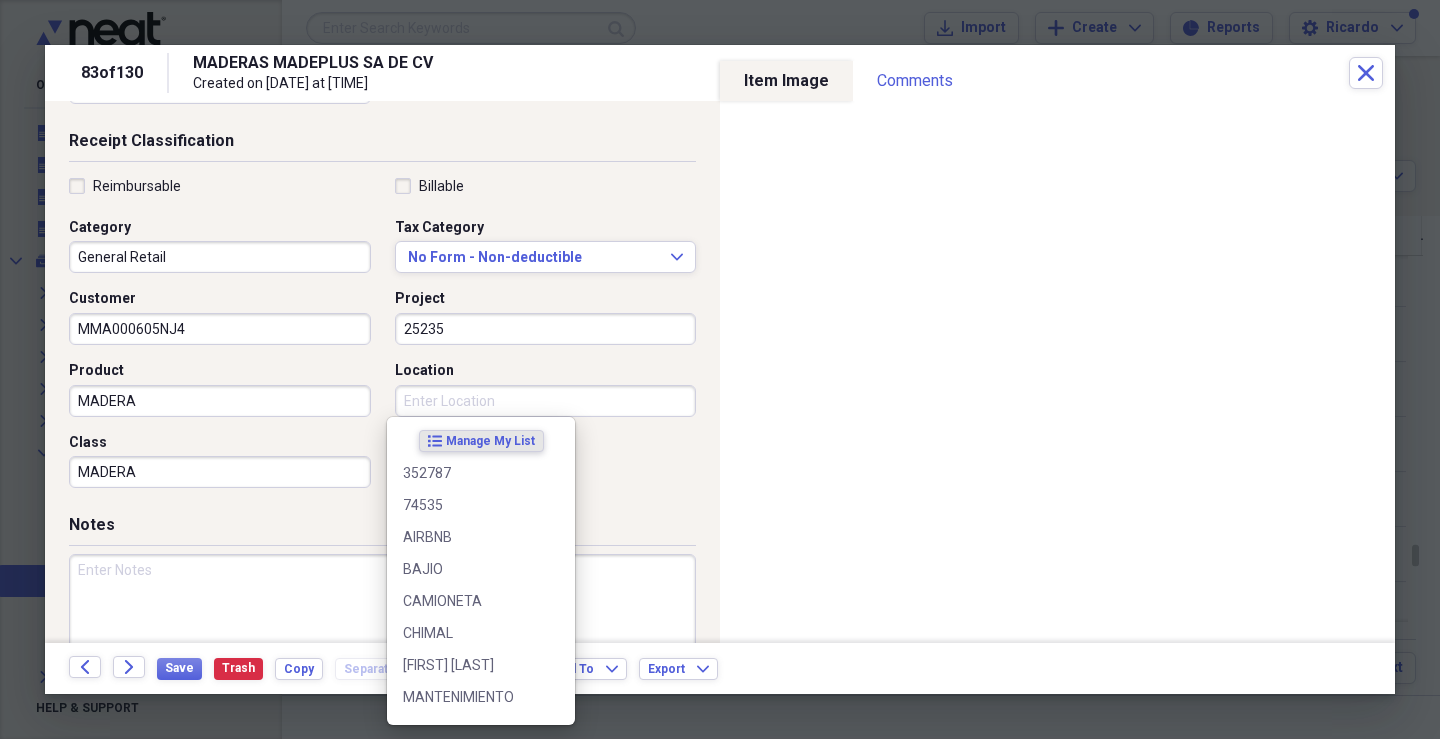 click on "Location" at bounding box center [546, 401] 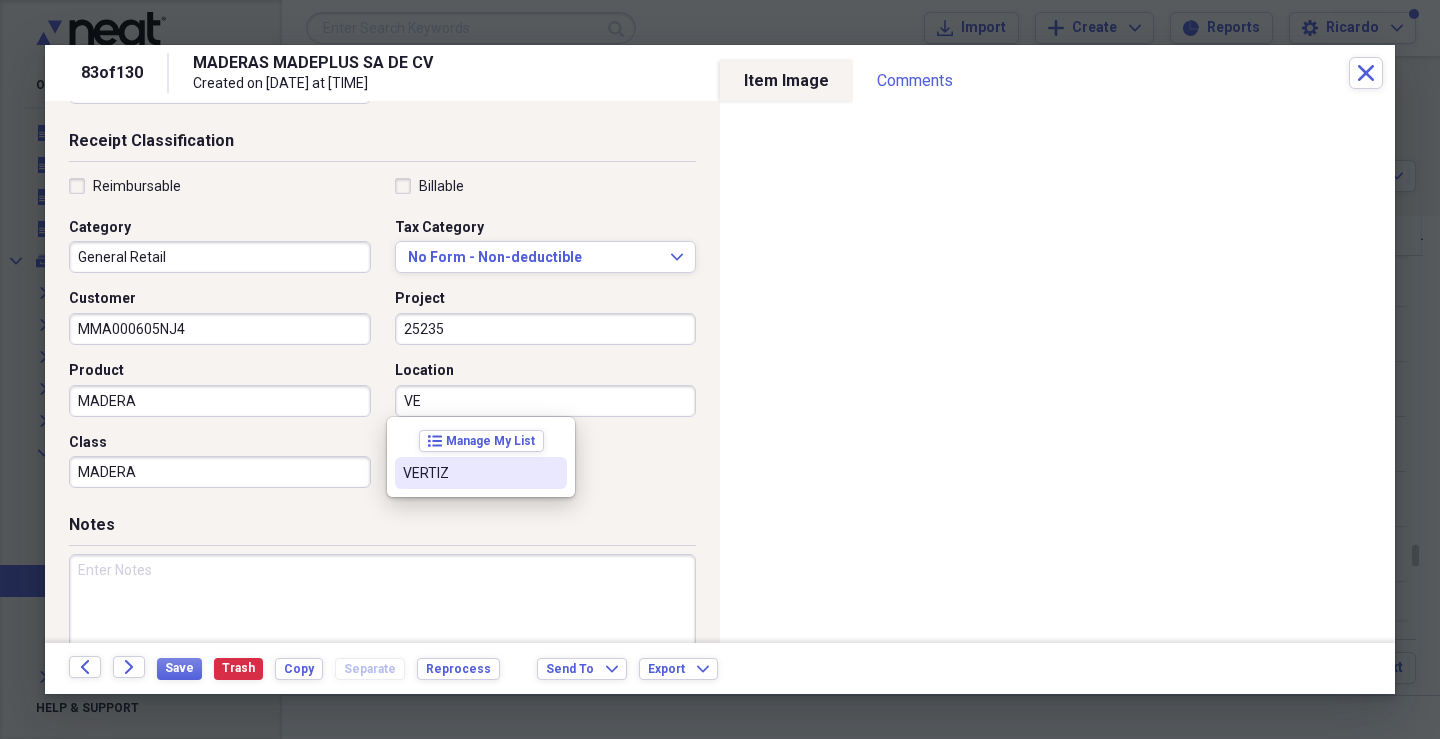 drag, startPoint x: 497, startPoint y: 470, endPoint x: 460, endPoint y: 559, distance: 96.38464 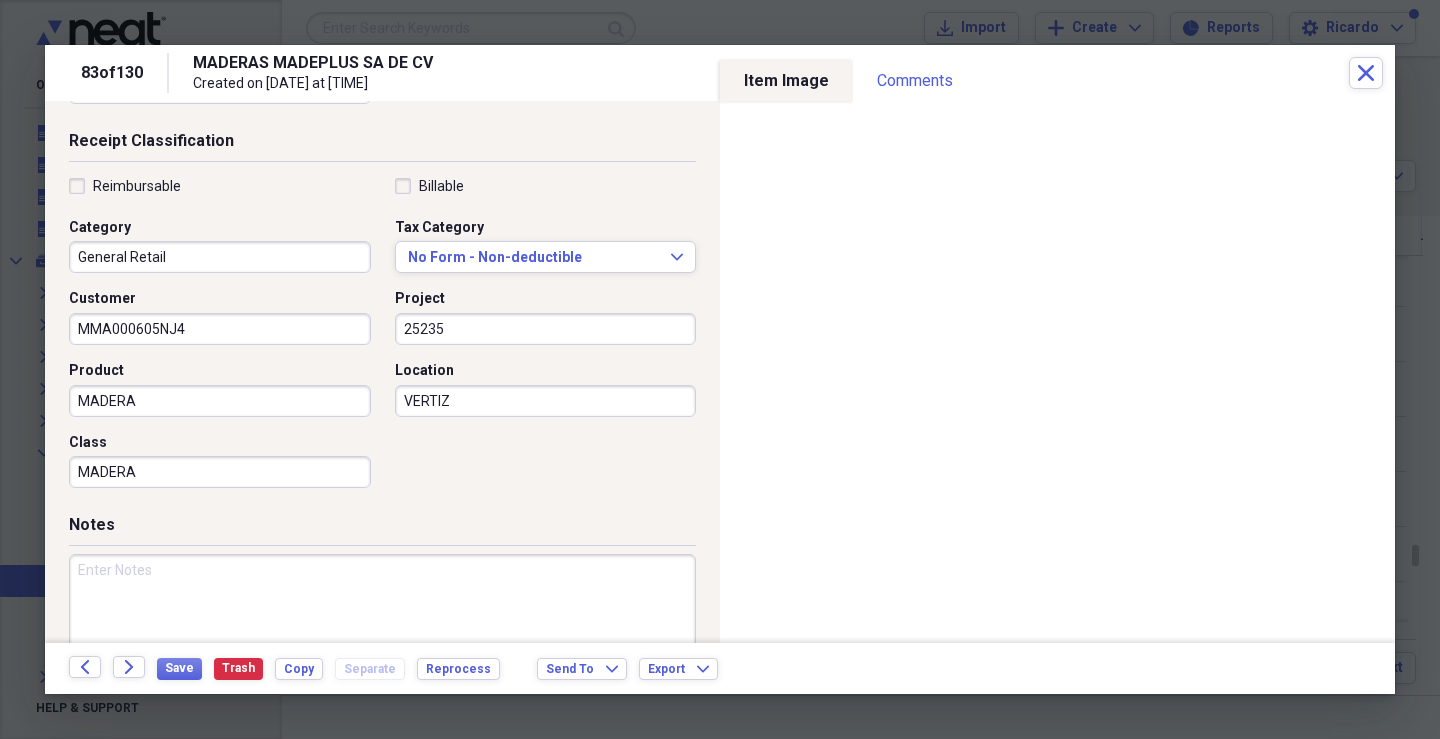 click at bounding box center [382, 619] 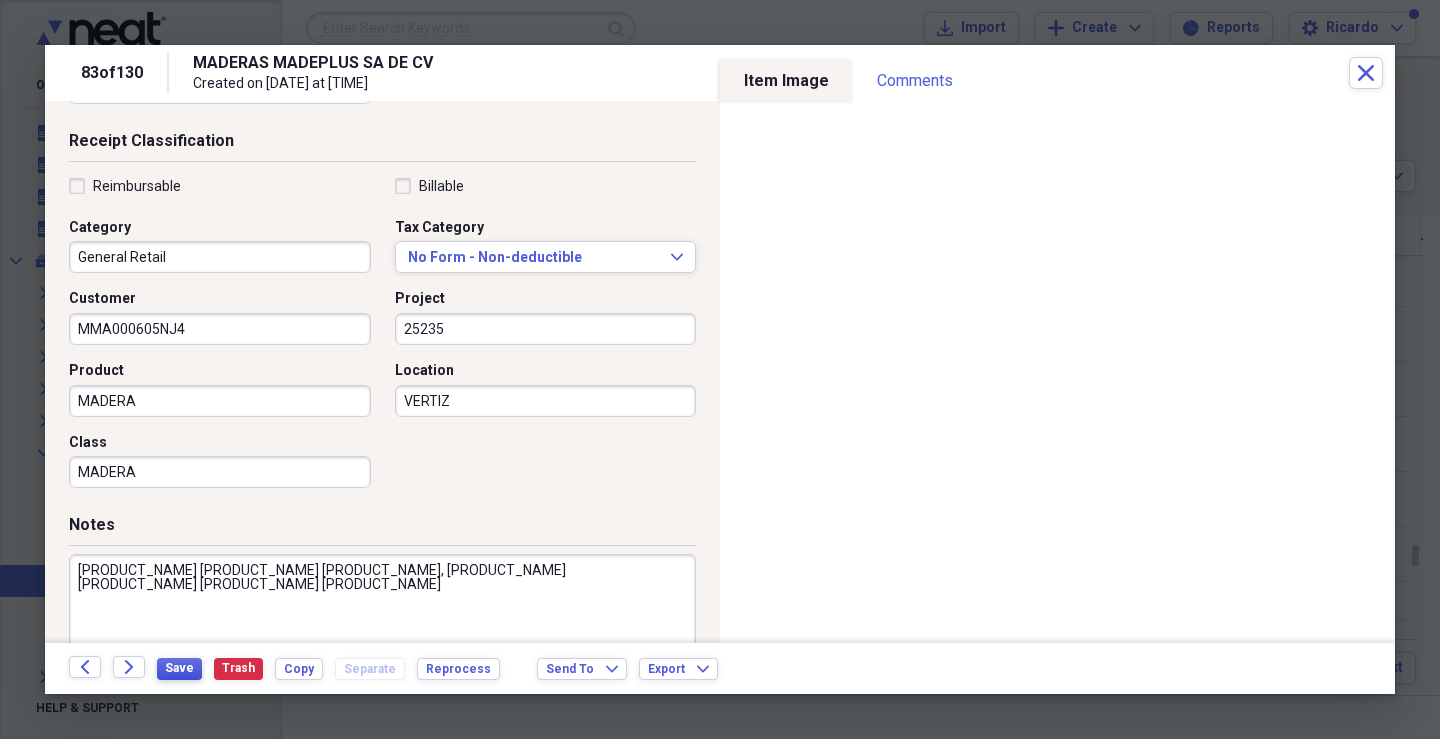 type on "[PRODUCT_NAME] [PRODUCT_NAME] [PRODUCT_NAME], [PRODUCT_NAME] [PRODUCT_NAME] [PRODUCT_NAME] [PRODUCT_NAME]" 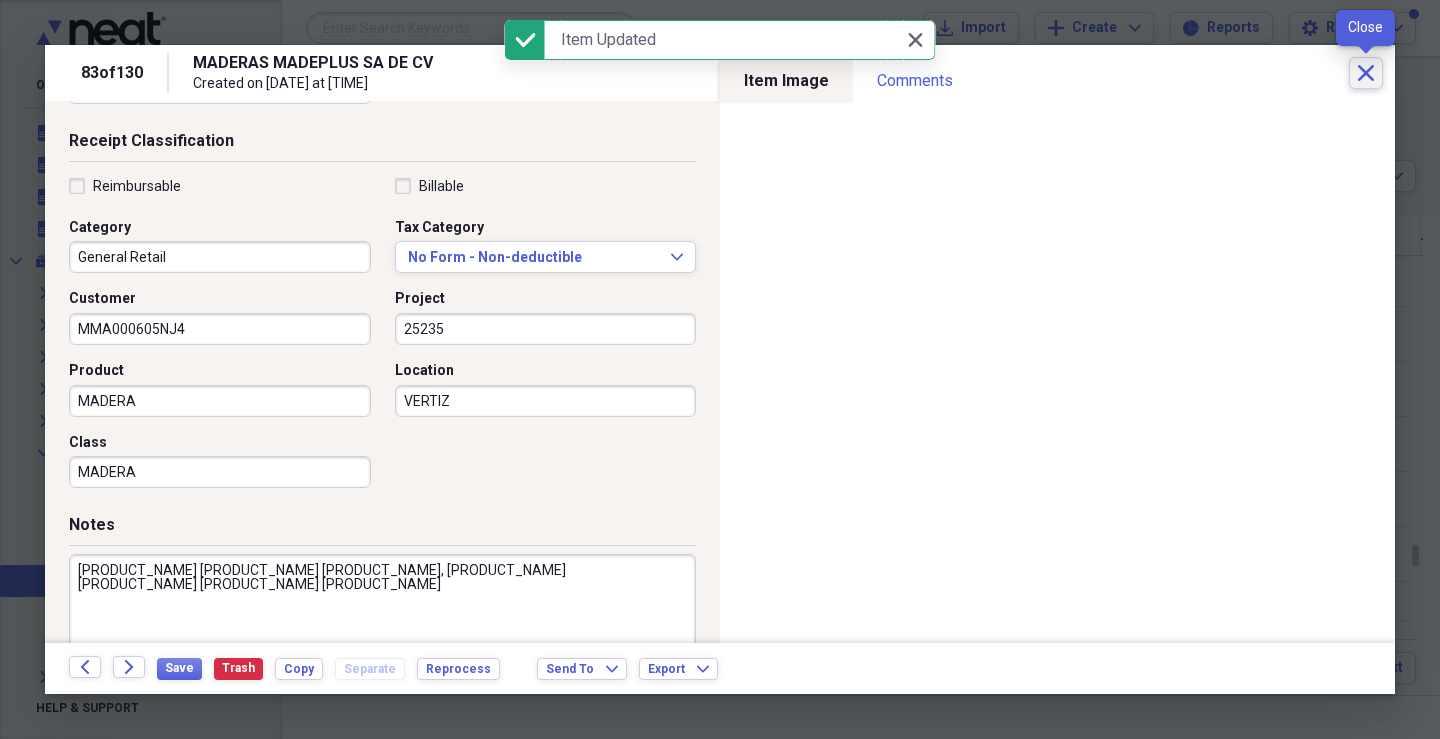 click on "Close" at bounding box center (1366, 73) 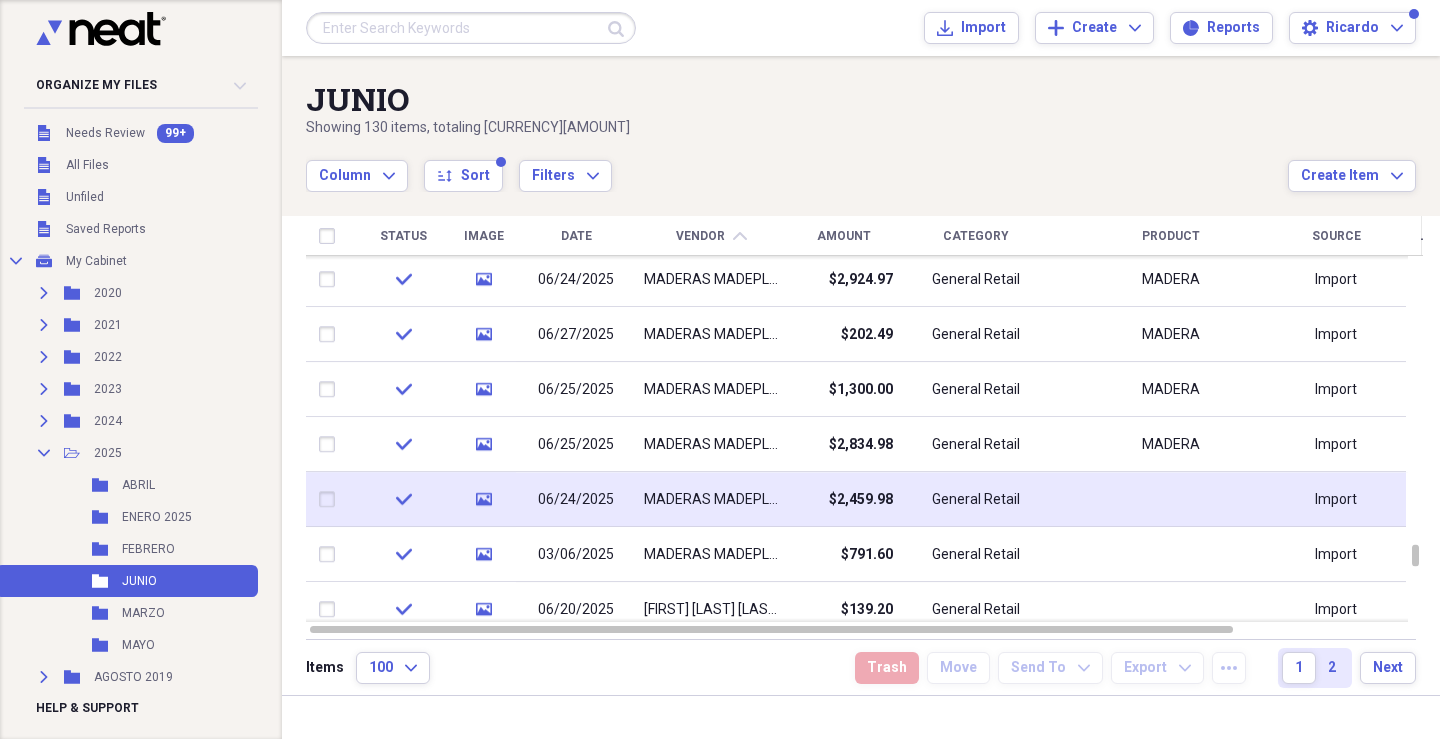 click on "MADERAS MADEPLUS SA DE CV" at bounding box center [711, 500] 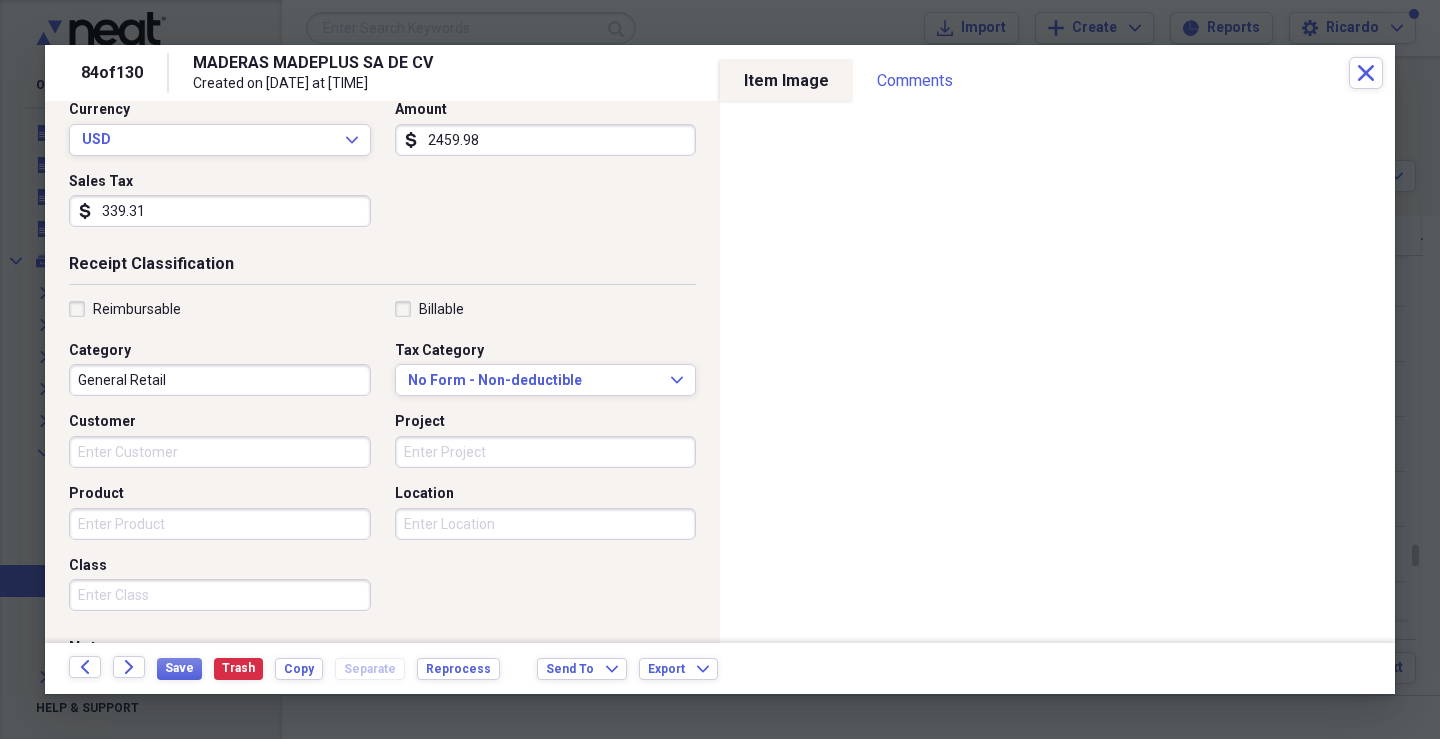 scroll, scrollTop: 301, scrollLeft: 0, axis: vertical 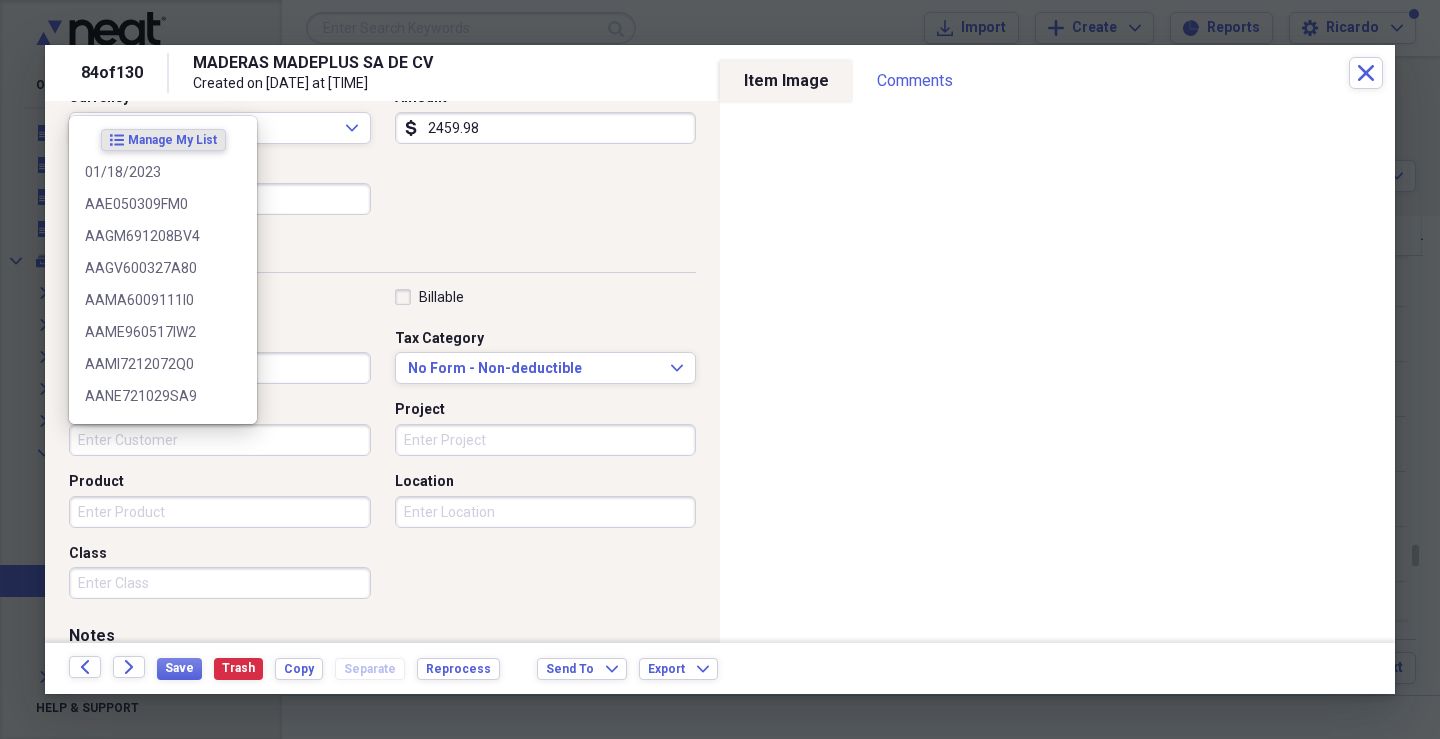 click on "Customer" at bounding box center (220, 440) 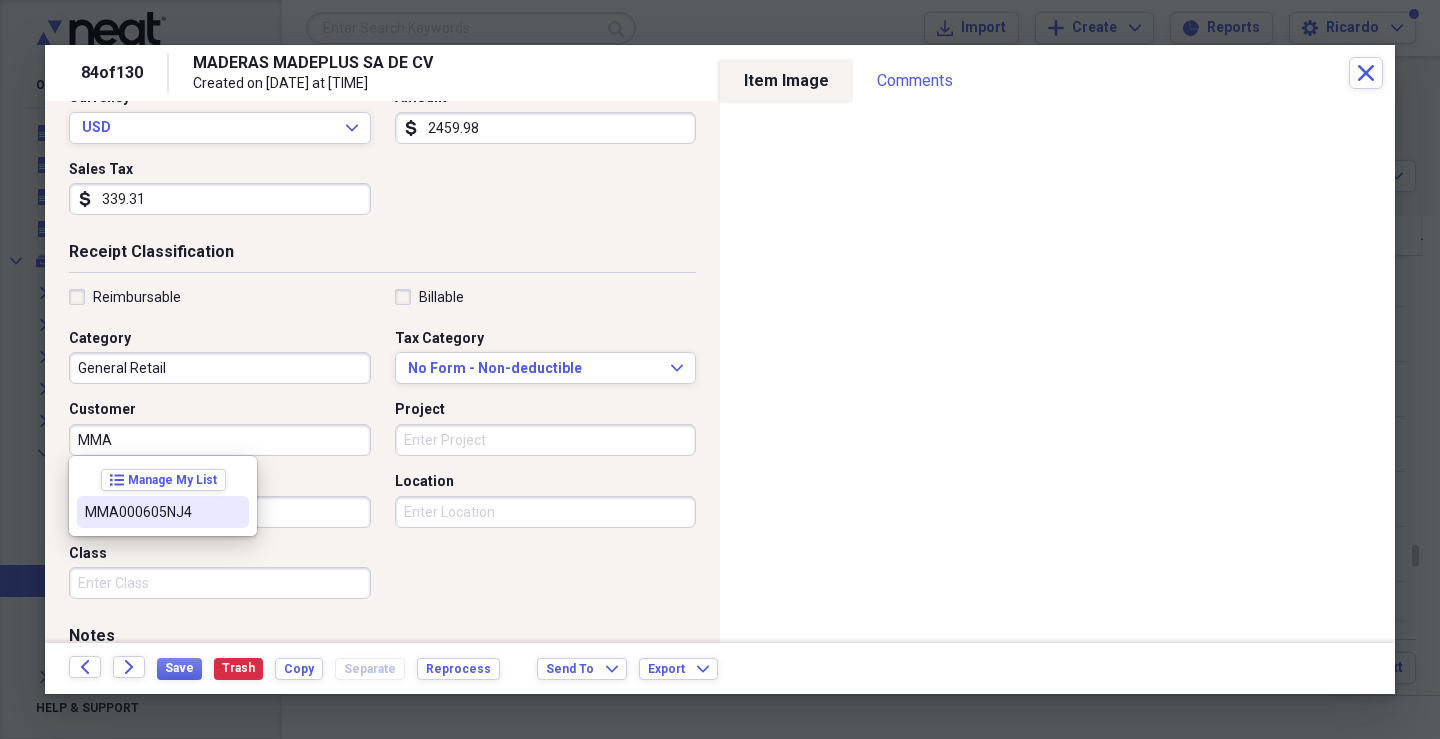drag, startPoint x: 199, startPoint y: 505, endPoint x: 317, endPoint y: 488, distance: 119.218285 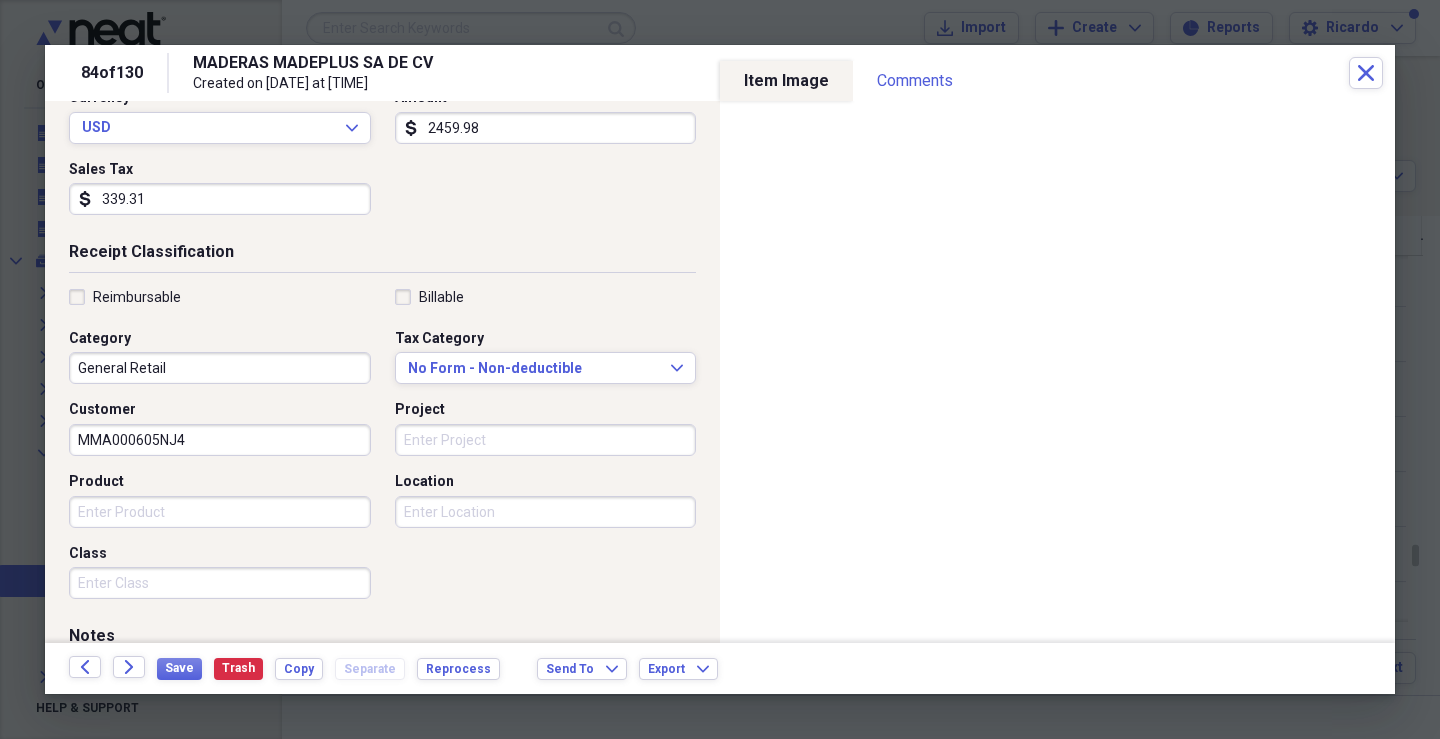 click on "Project" at bounding box center [546, 440] 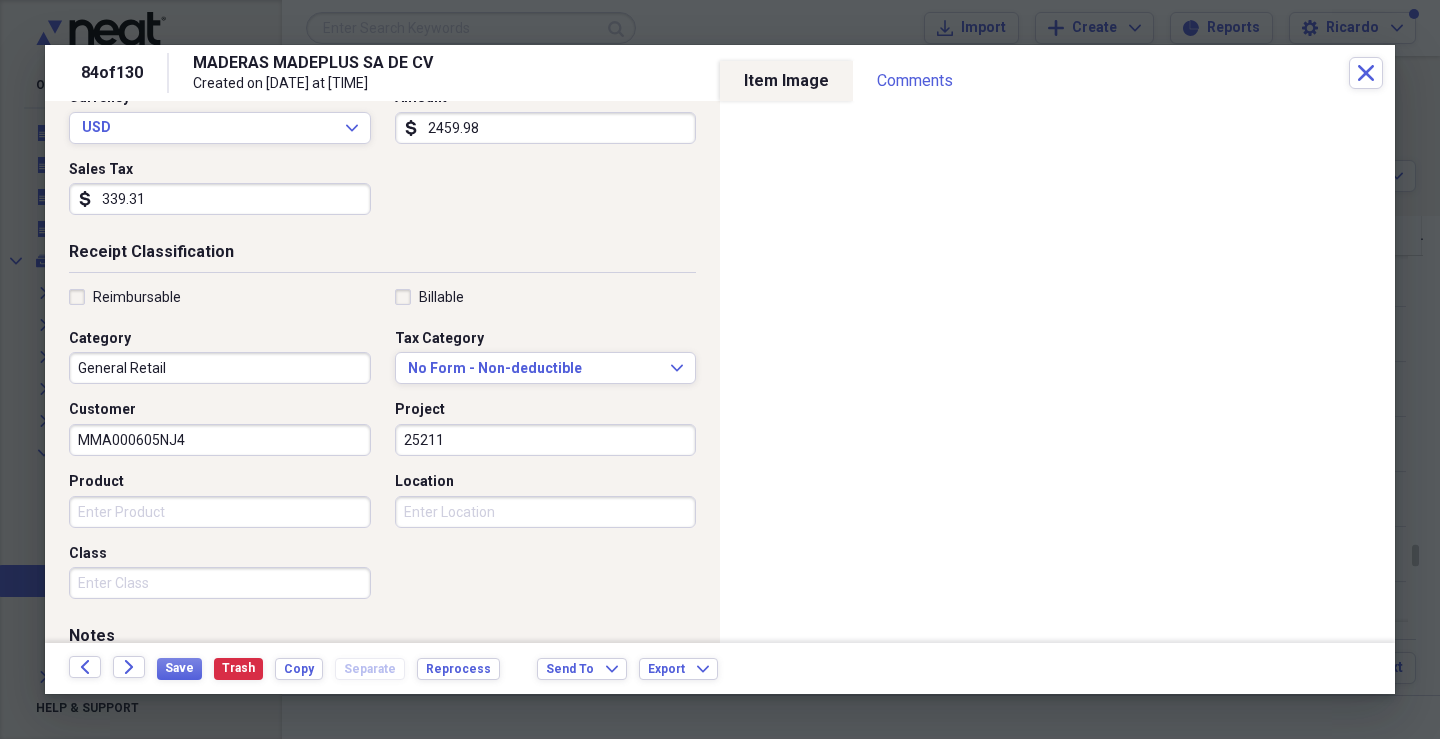 type on "25211" 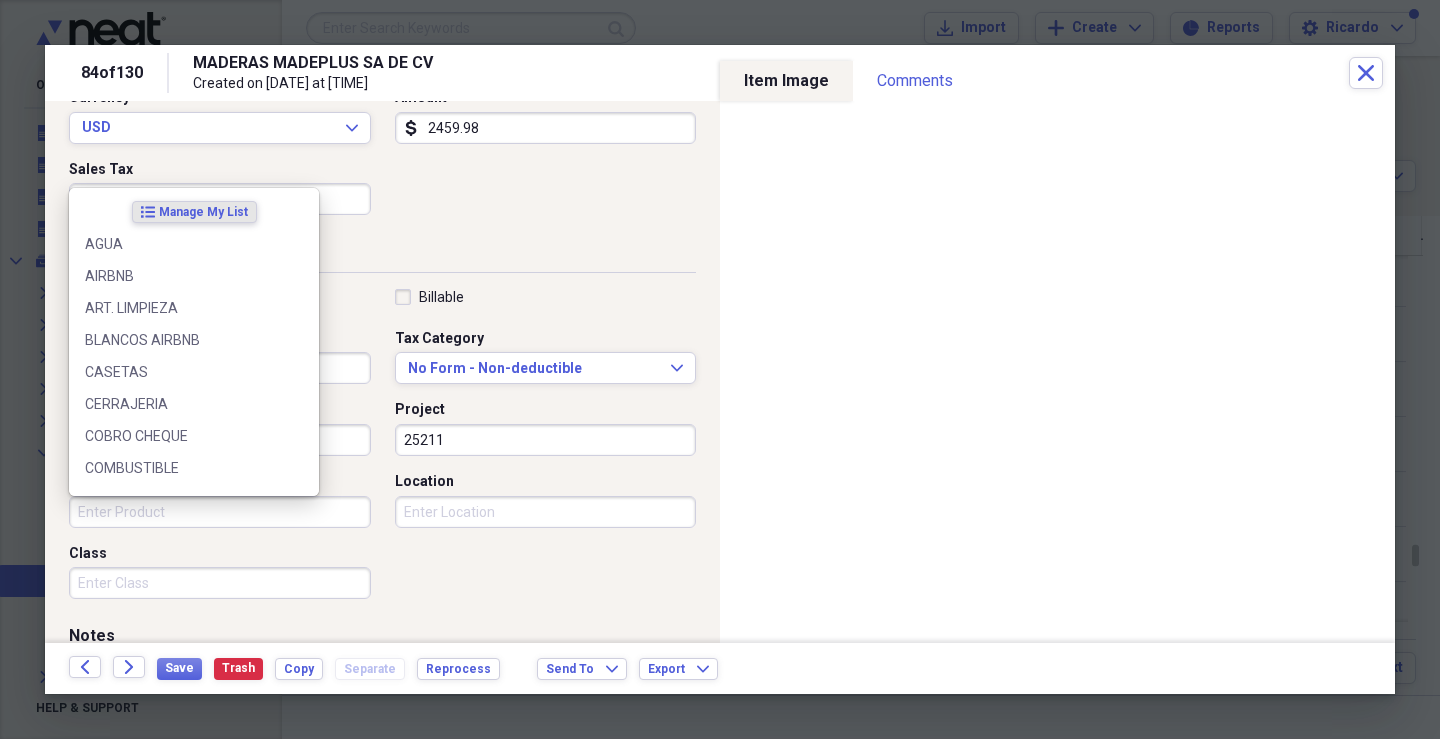 click on "Product" at bounding box center (220, 512) 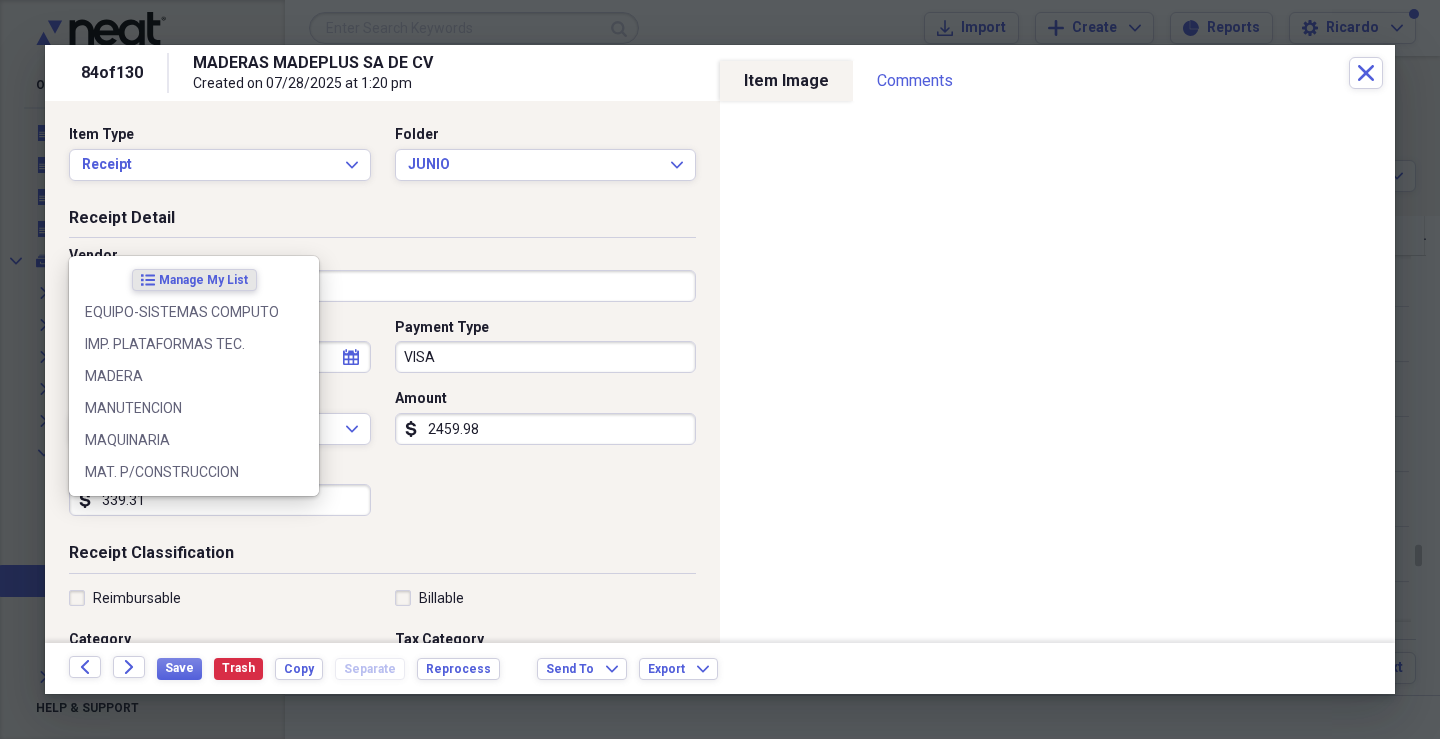 scroll, scrollTop: 0, scrollLeft: 0, axis: both 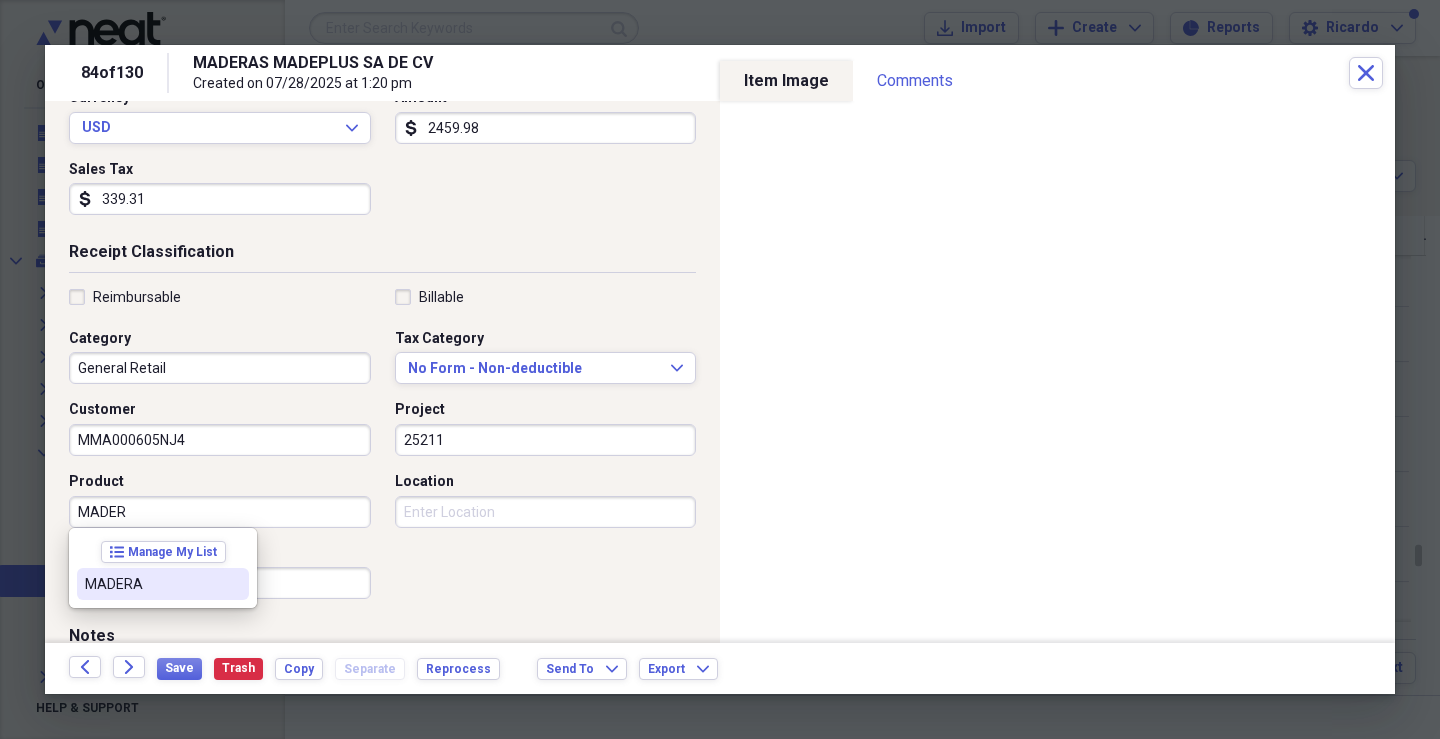 click on "MADERA" at bounding box center (151, 584) 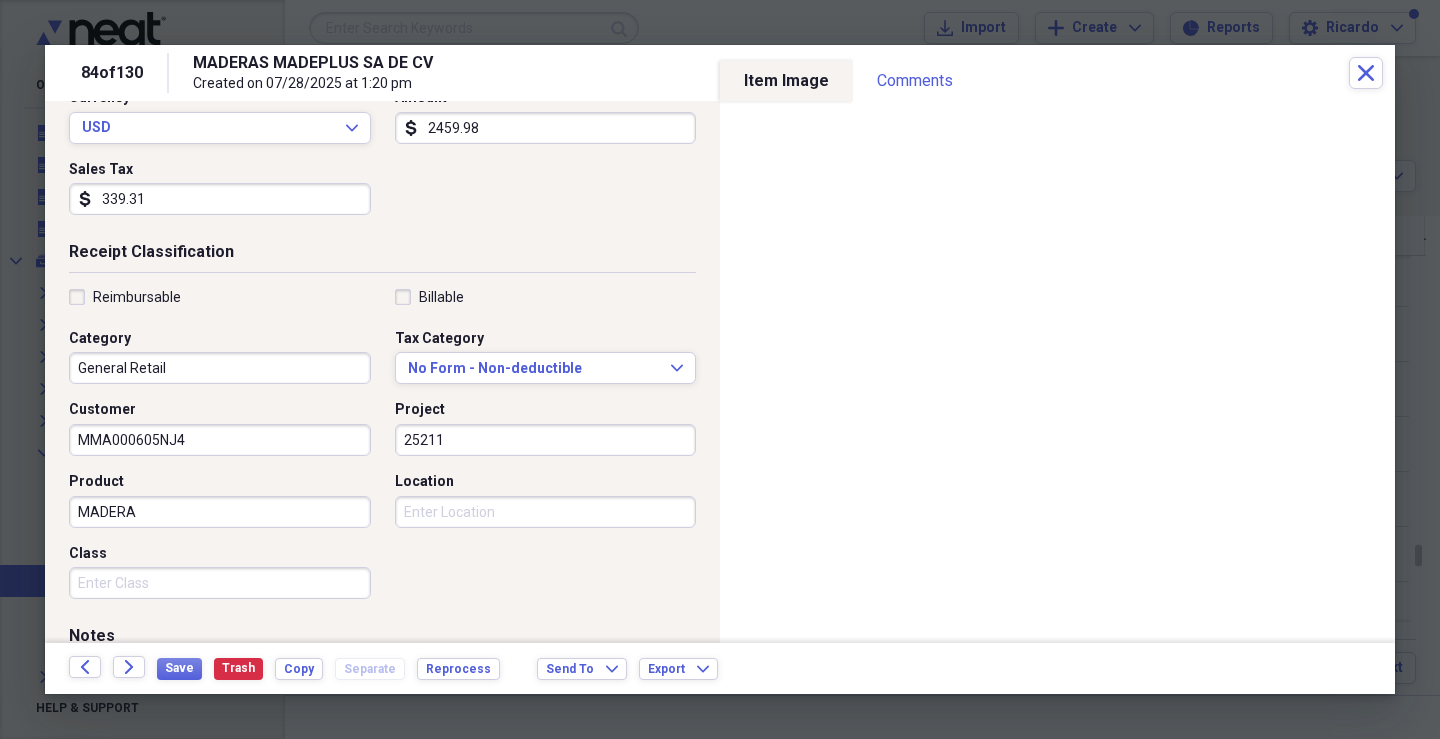 click on "Class" at bounding box center (220, 583) 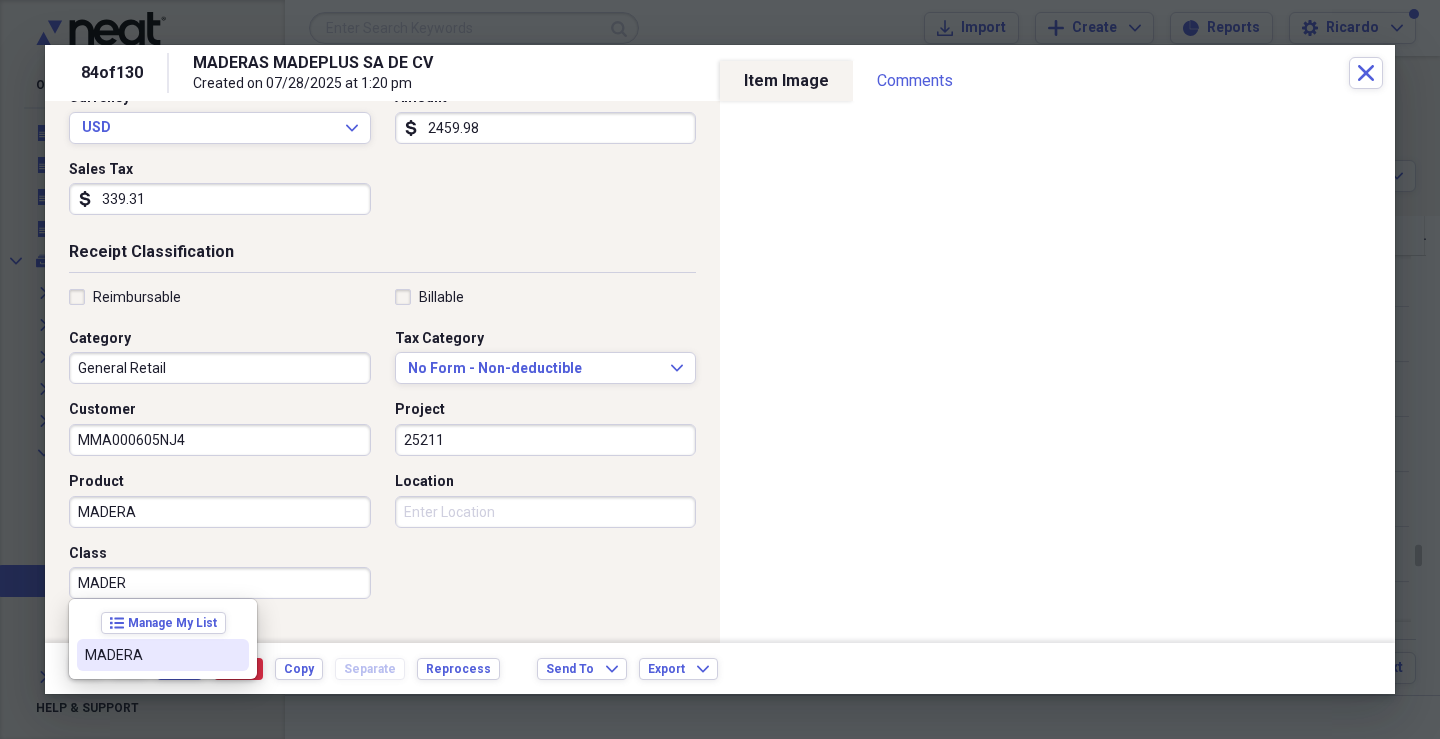 click on "MADERA" at bounding box center [151, 655] 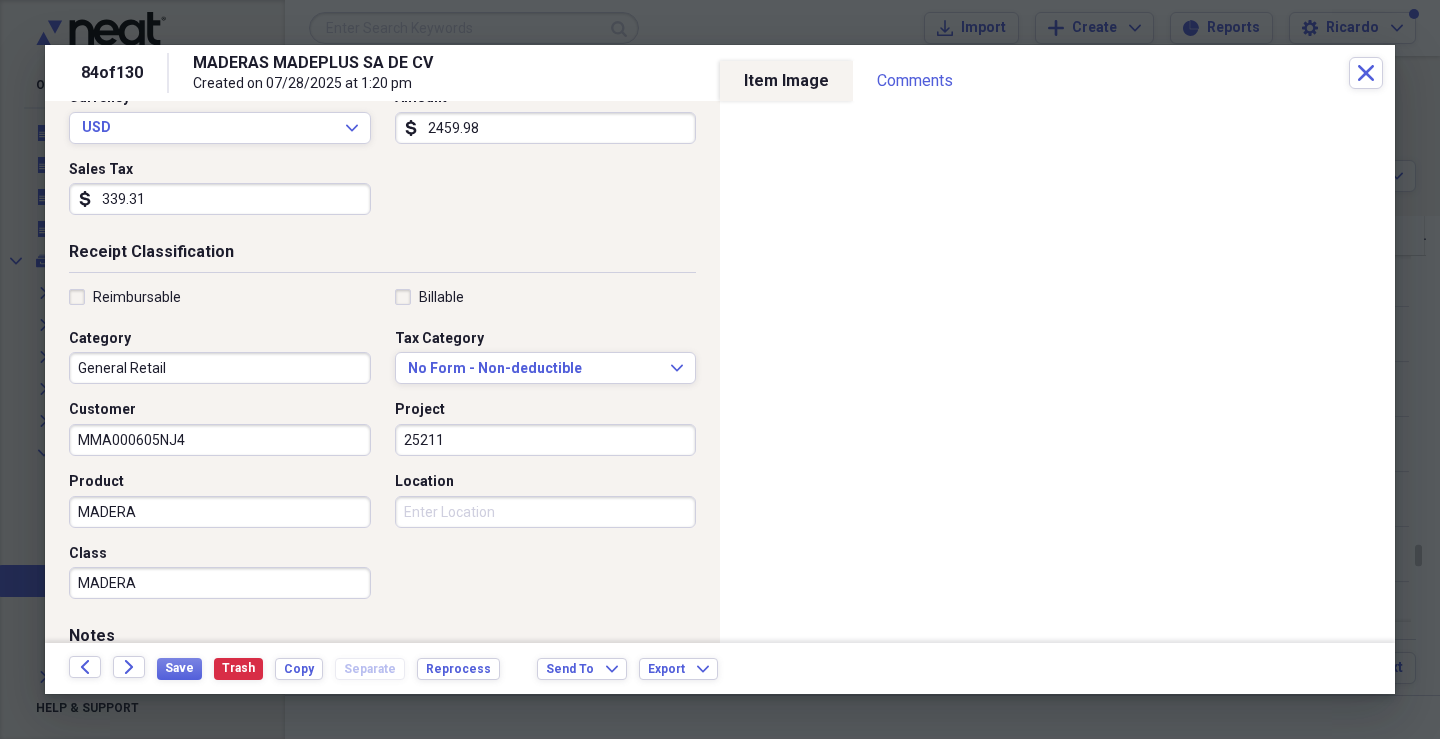 click on "Location" at bounding box center (546, 512) 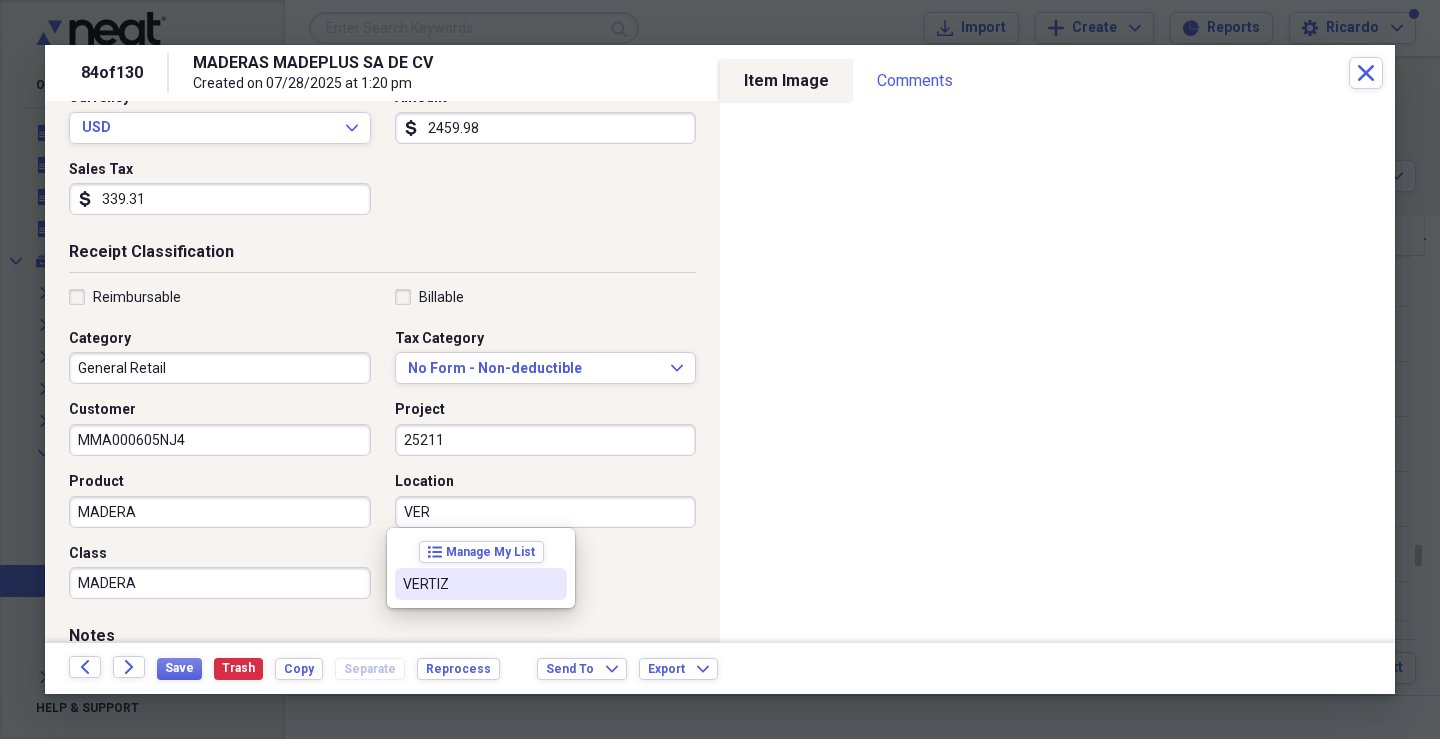 drag, startPoint x: 436, startPoint y: 588, endPoint x: 566, endPoint y: 524, distance: 144.89996 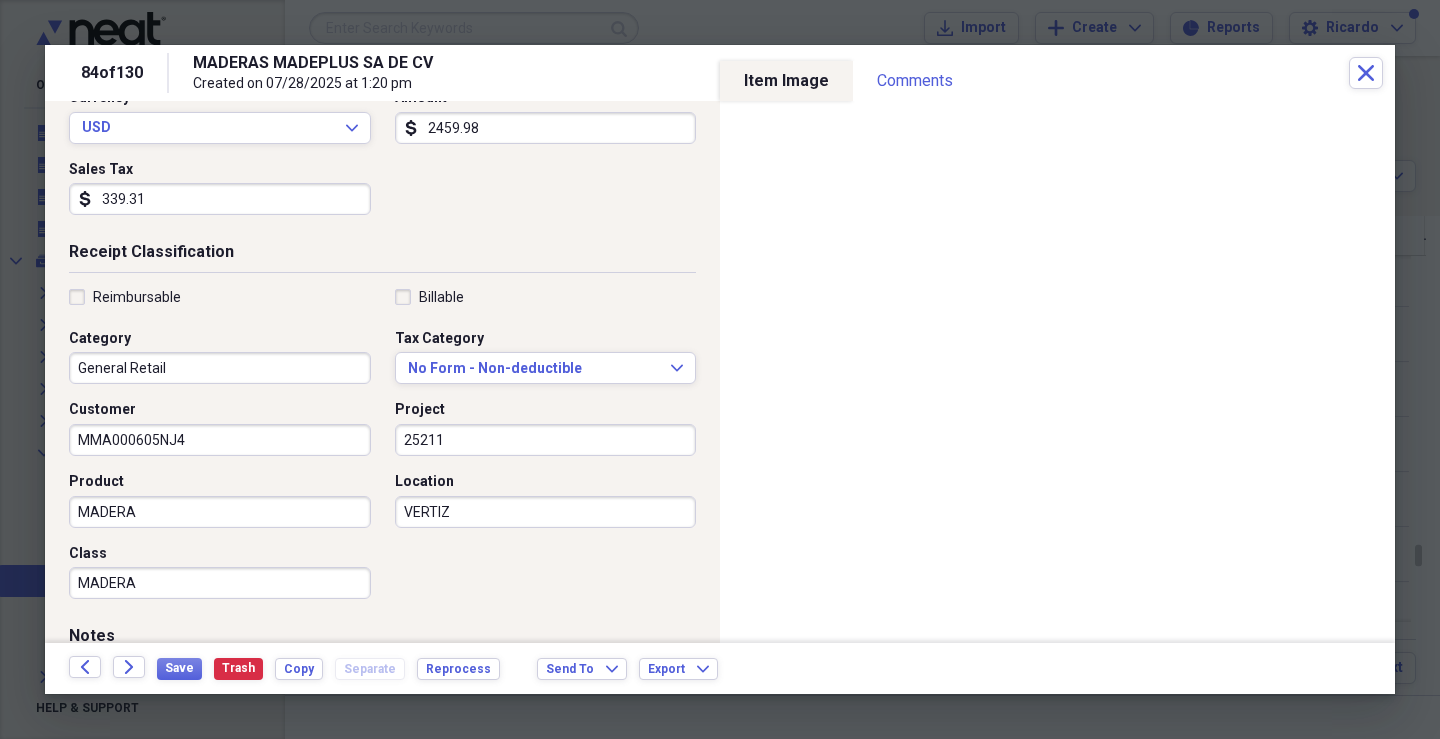 scroll, scrollTop: 479, scrollLeft: 0, axis: vertical 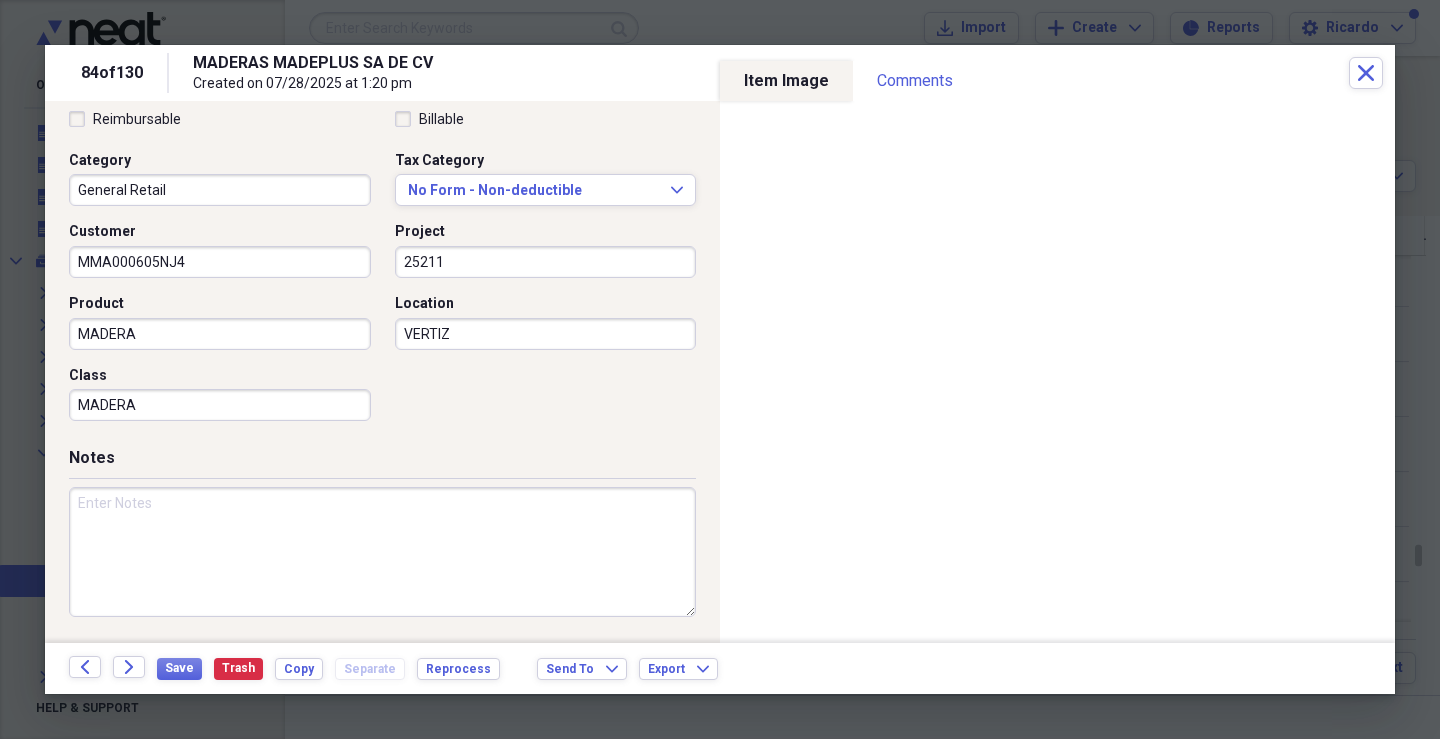 click at bounding box center [382, 552] 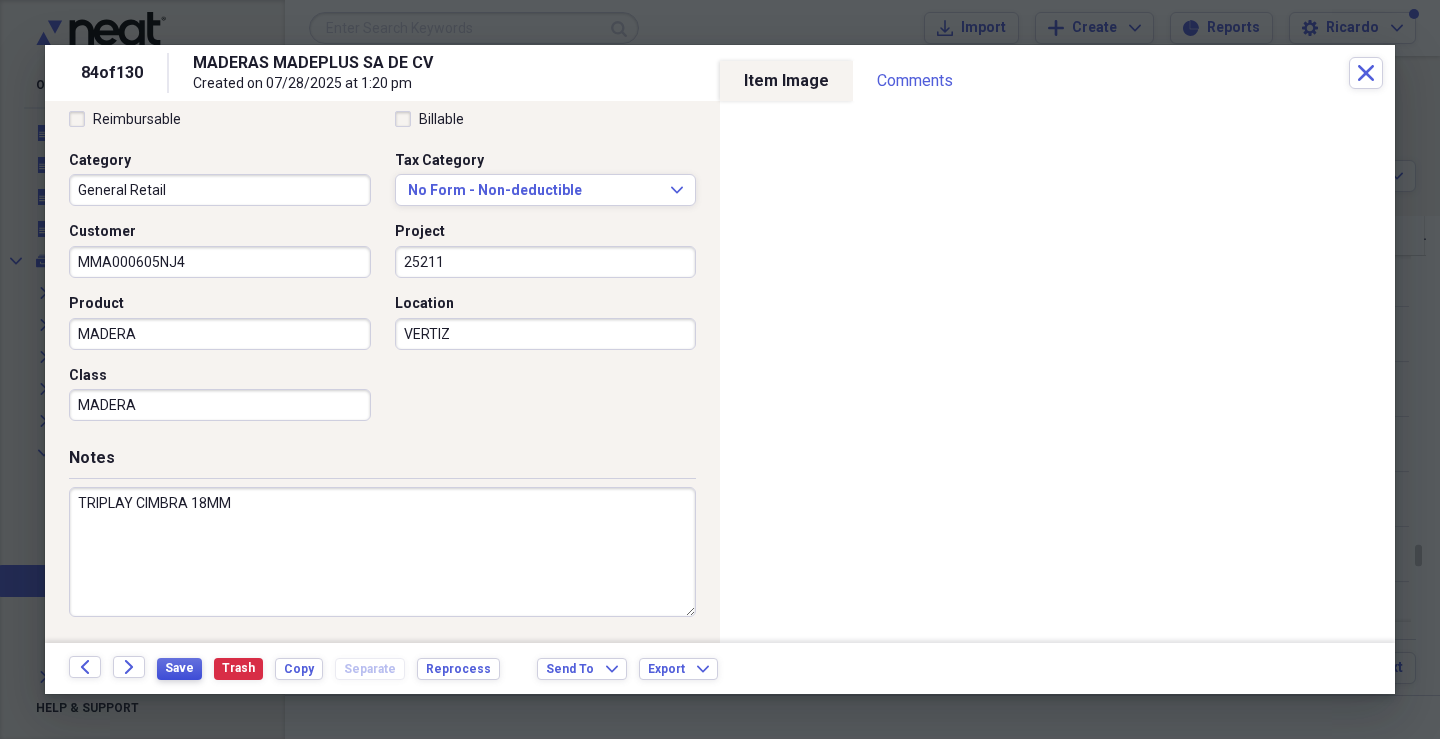 type on "TRIPLAY CIMBRA 18MM" 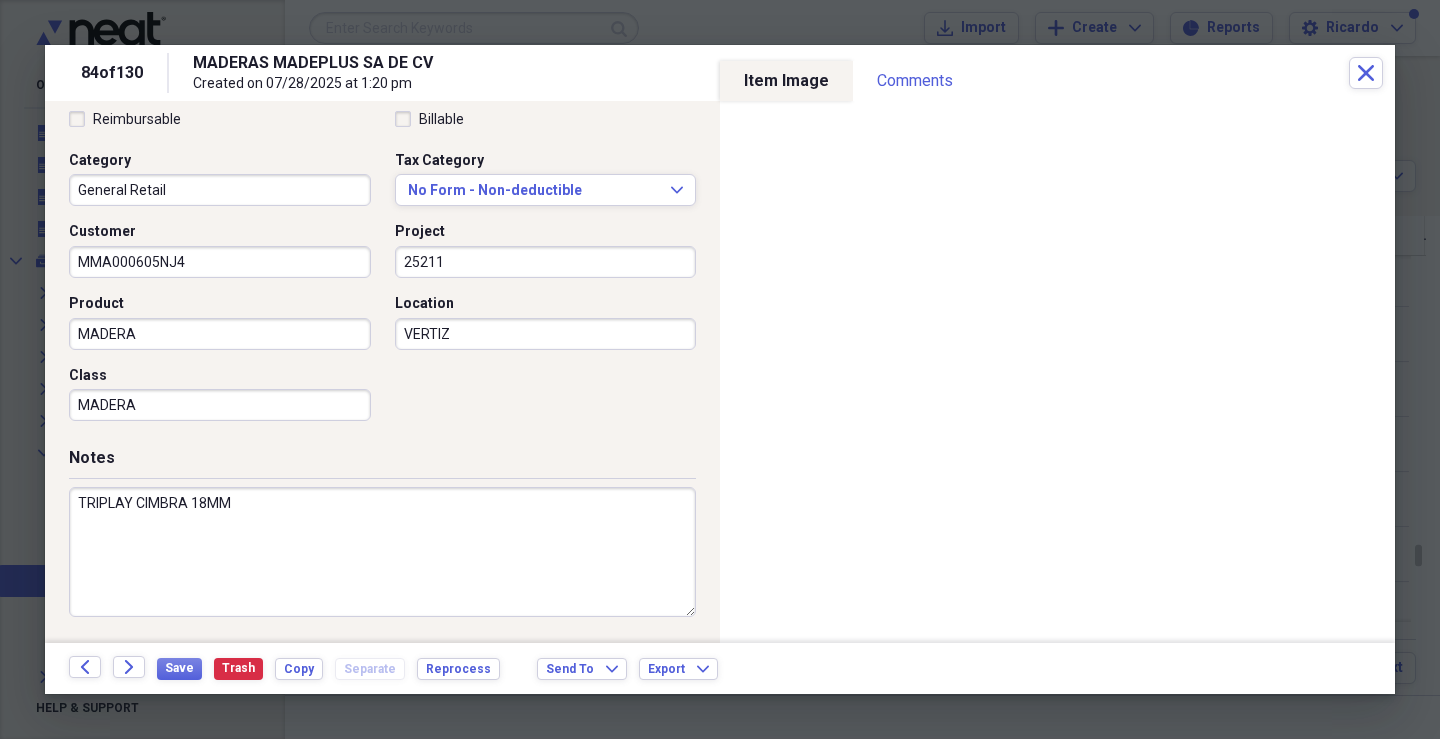 drag, startPoint x: 202, startPoint y: 668, endPoint x: 191, endPoint y: 662, distance: 12.529964 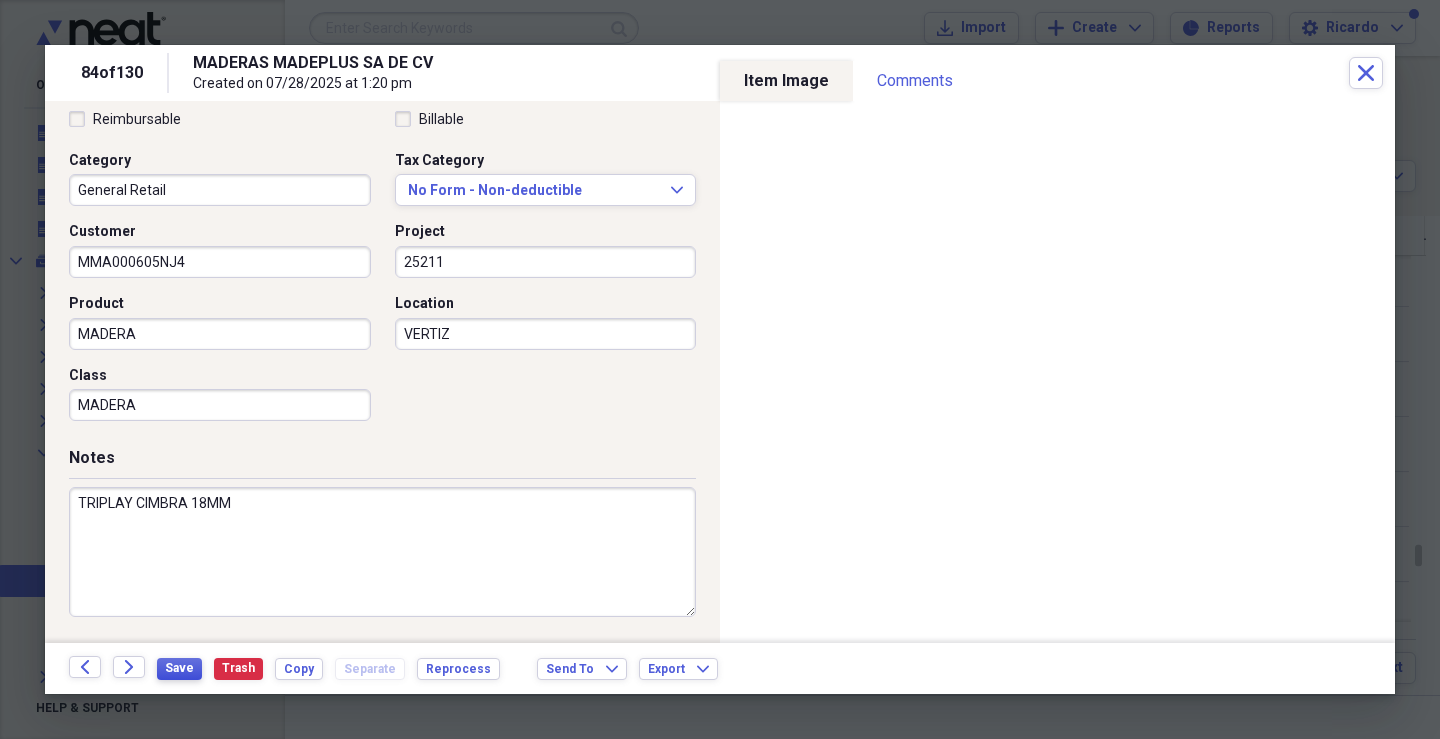 click on "Save" at bounding box center (179, 668) 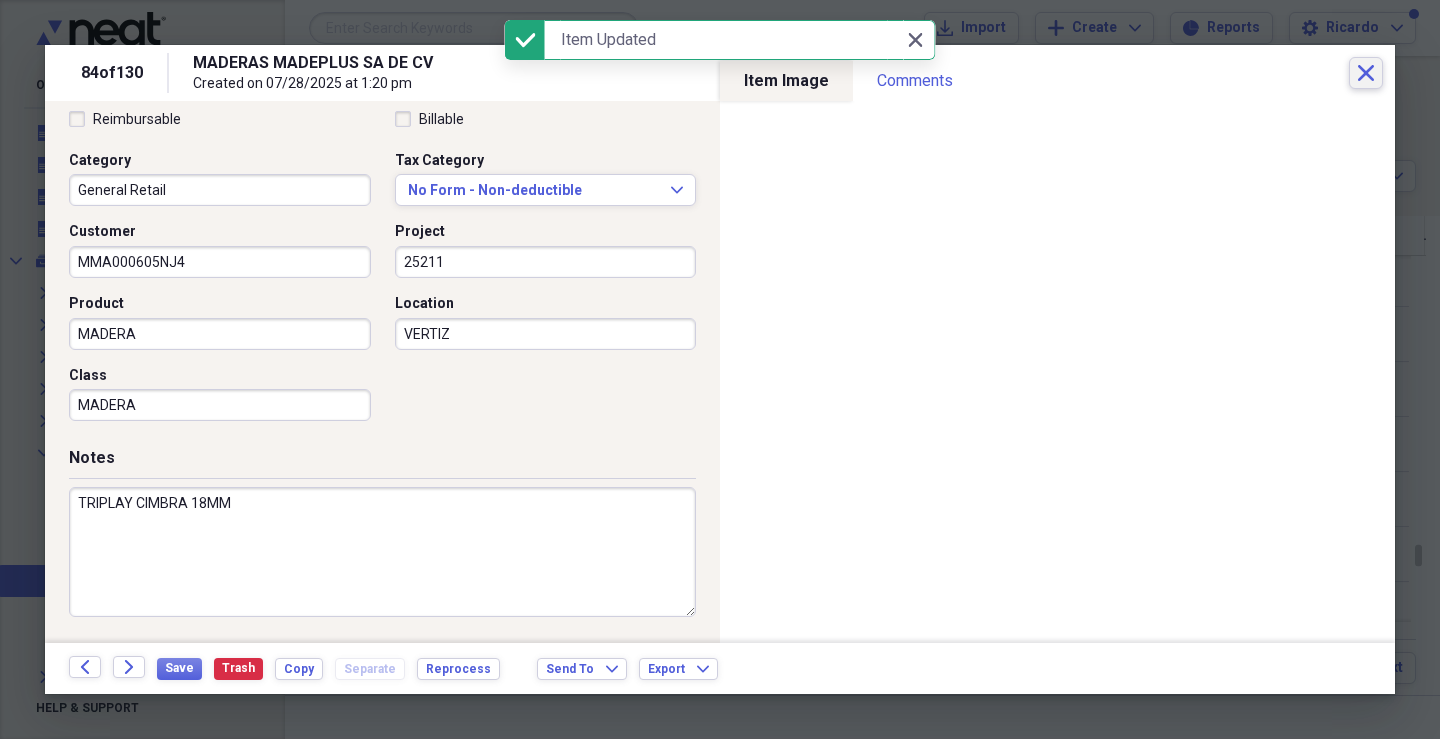 click on "Close" at bounding box center (1366, 73) 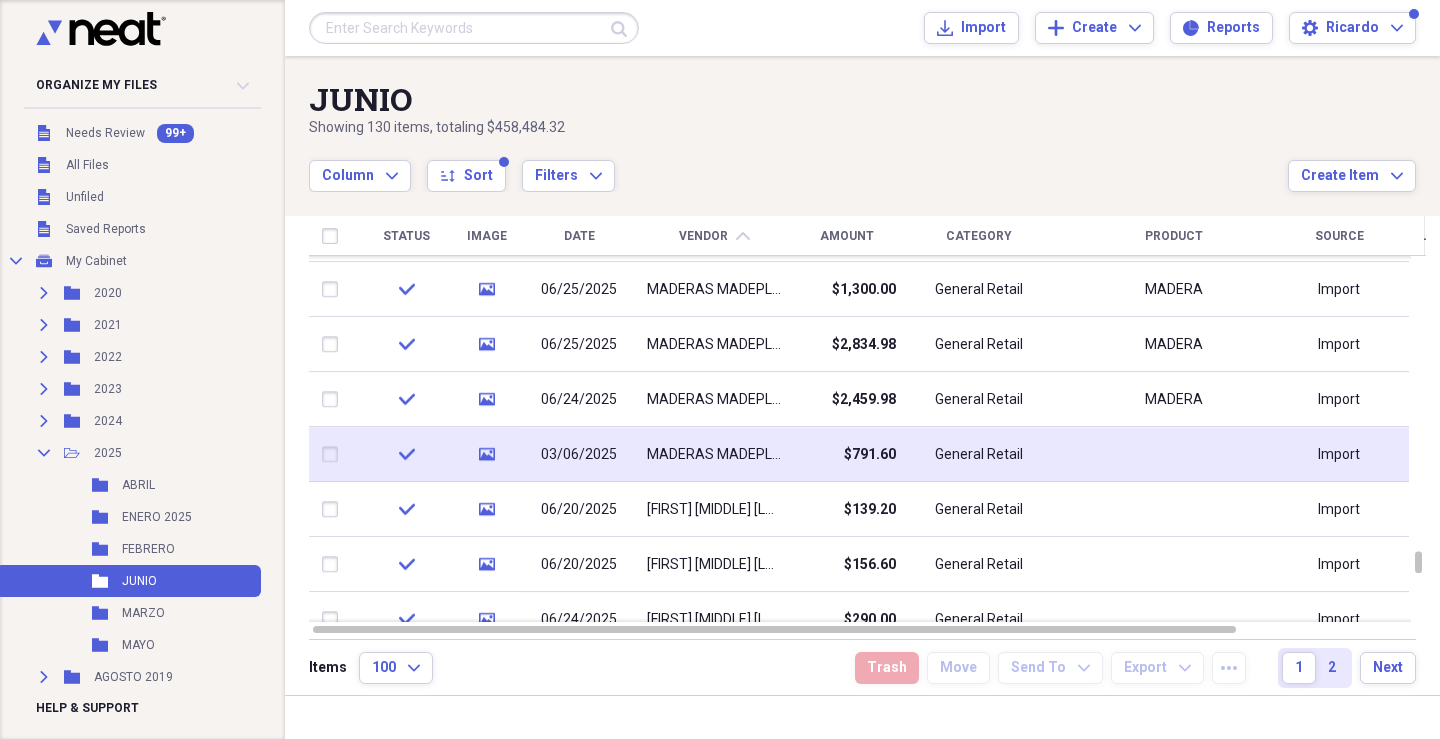 click on "$791.60" at bounding box center (846, 454) 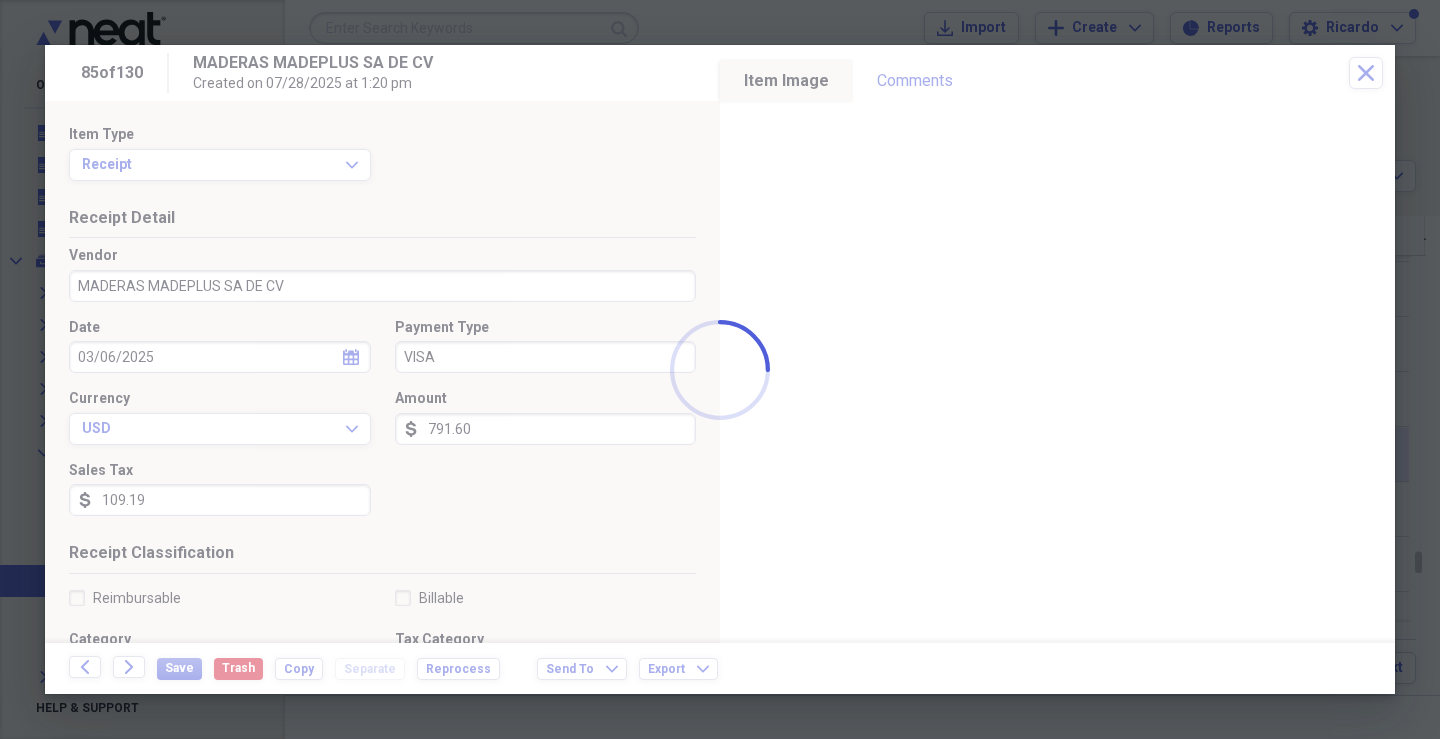 click on "Organize My Files 99+ Collapse Unfiled Needs Review 99+ Unfiled All Files Unfiled Unfiled Unfiled Saved Reports Collapse My Cabinet My Cabinet Add Folder Expand Folder 2020 Add Folder Expand Folder 2021 Add Folder Expand Folder 2022 Add Folder Expand Folder 2023 Add Folder Expand Folder 2024 Add Folder Collapse Open Folder 2025 Add Folder Folder ABRIL Add Folder Folder ENERO 2025 Add Folder Folder FEBRERO Add Folder Folder JUNIO Add Folder Folder MARZO Add Folder Folder MAYO Add Folder Expand Folder AGOSTO 2019 Add Folder Expand Folder DICIEMBRE 2019 Add Folder Expand Folder NOVIEMBRE 2019 Add Folder Expand Folder OCTUBRE 2019 Add Folder Expand Folder SEPTIEMBRE 2019 Add Folder Trash Trash Help & Support Submit Import Import Add Create Expand Reports Reports Settings Ricardo Expand JUNIO Showing 130 items , totaling $458,484.32 Column Expand sort Sort Filters  Expand Create Item Expand Status Image Date Vendor chevron-up Amount Category Product Source Billable Reimbursable check media 06/26/2025 $1,218.00 100" at bounding box center [720, 369] 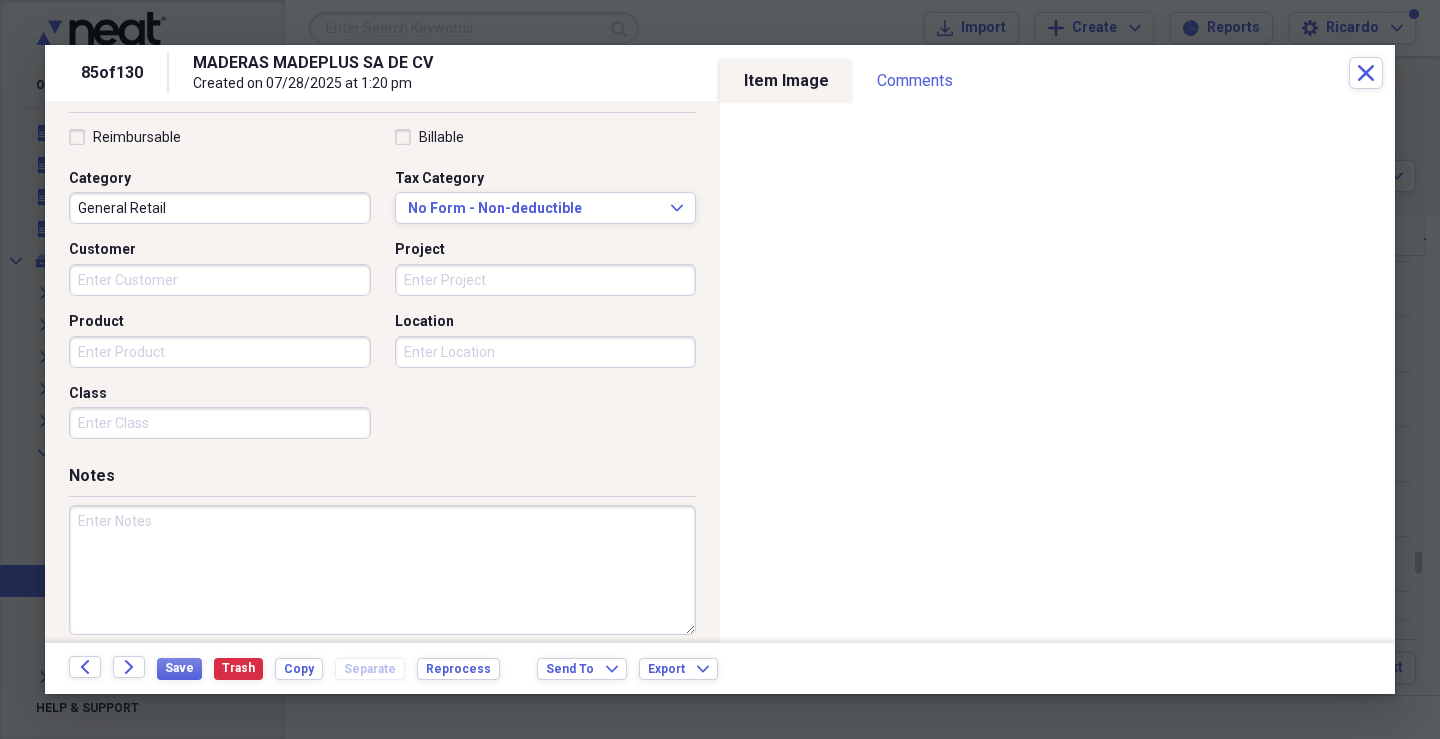 scroll, scrollTop: 475, scrollLeft: 0, axis: vertical 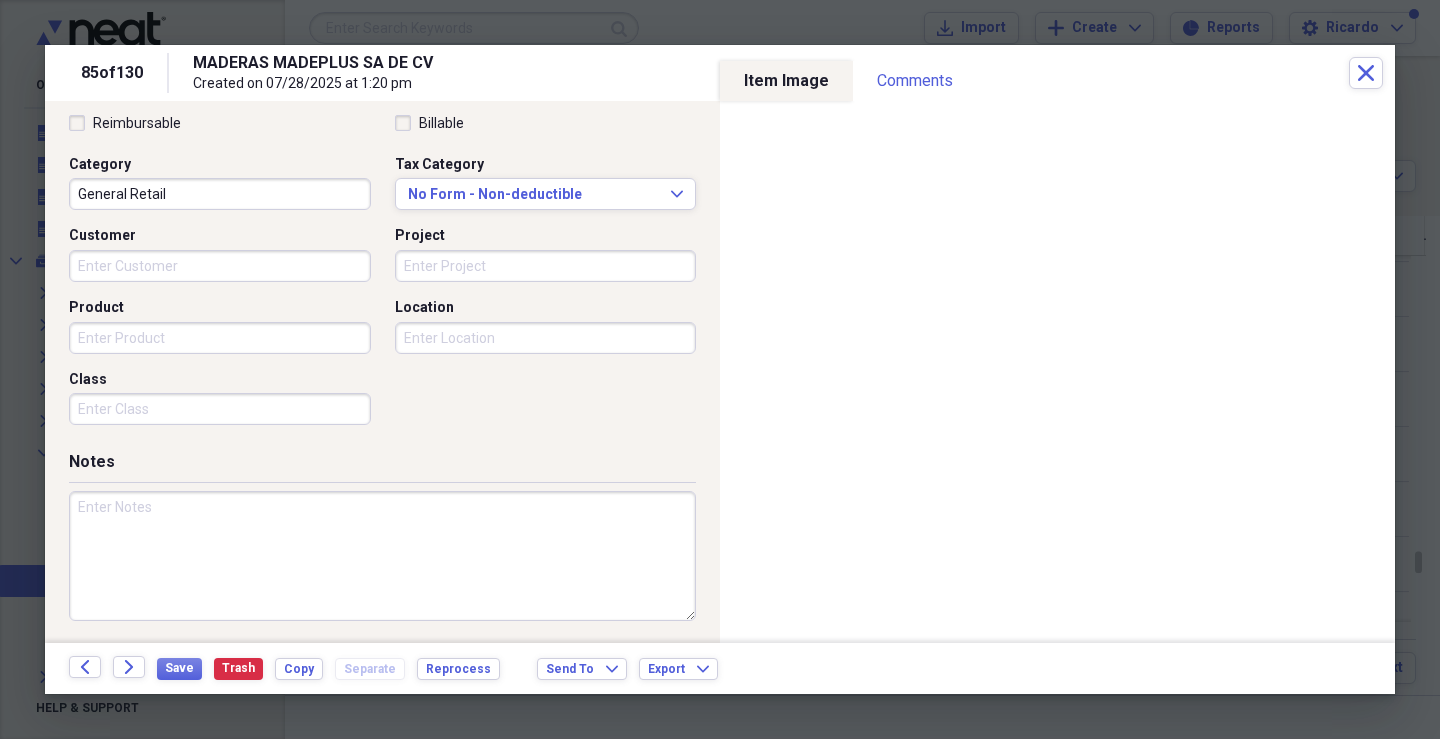 click on "Customer" at bounding box center [220, 266] 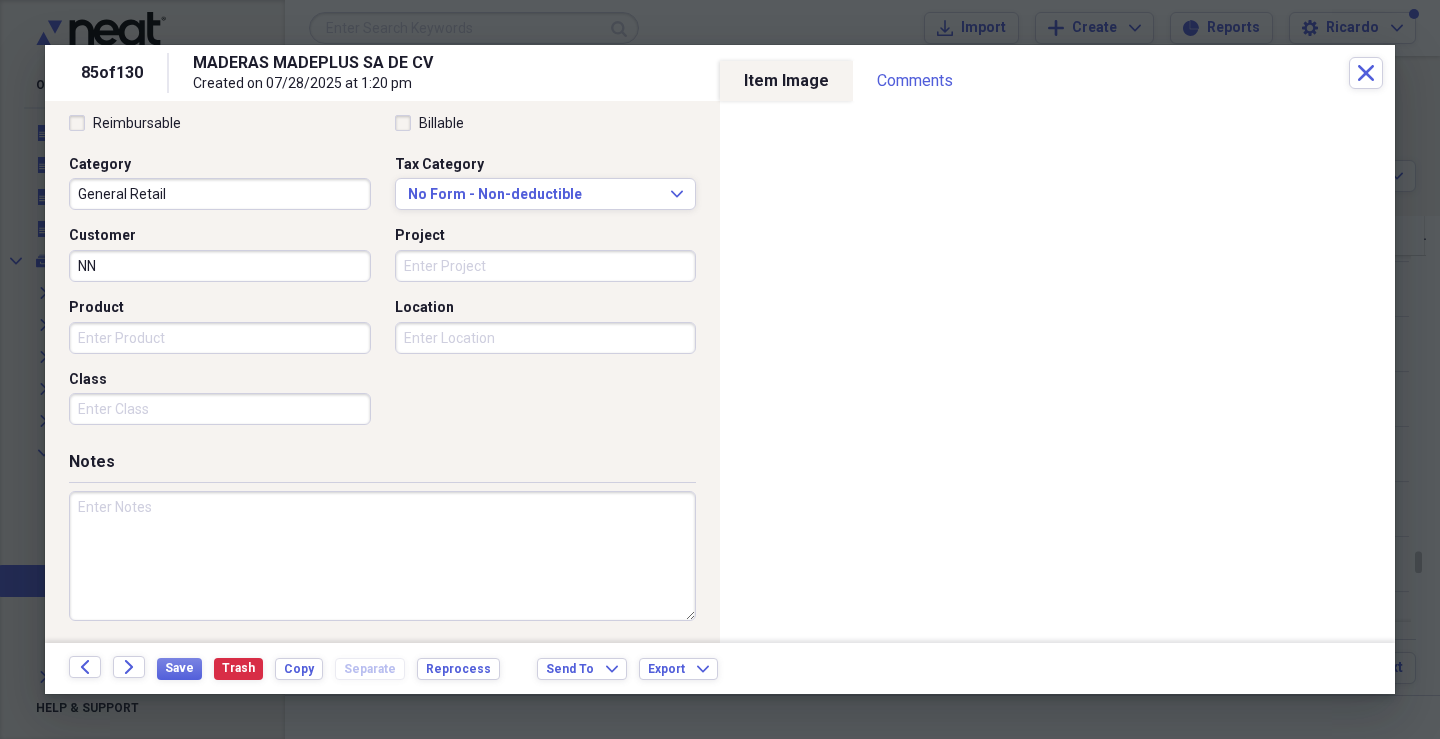type on "N" 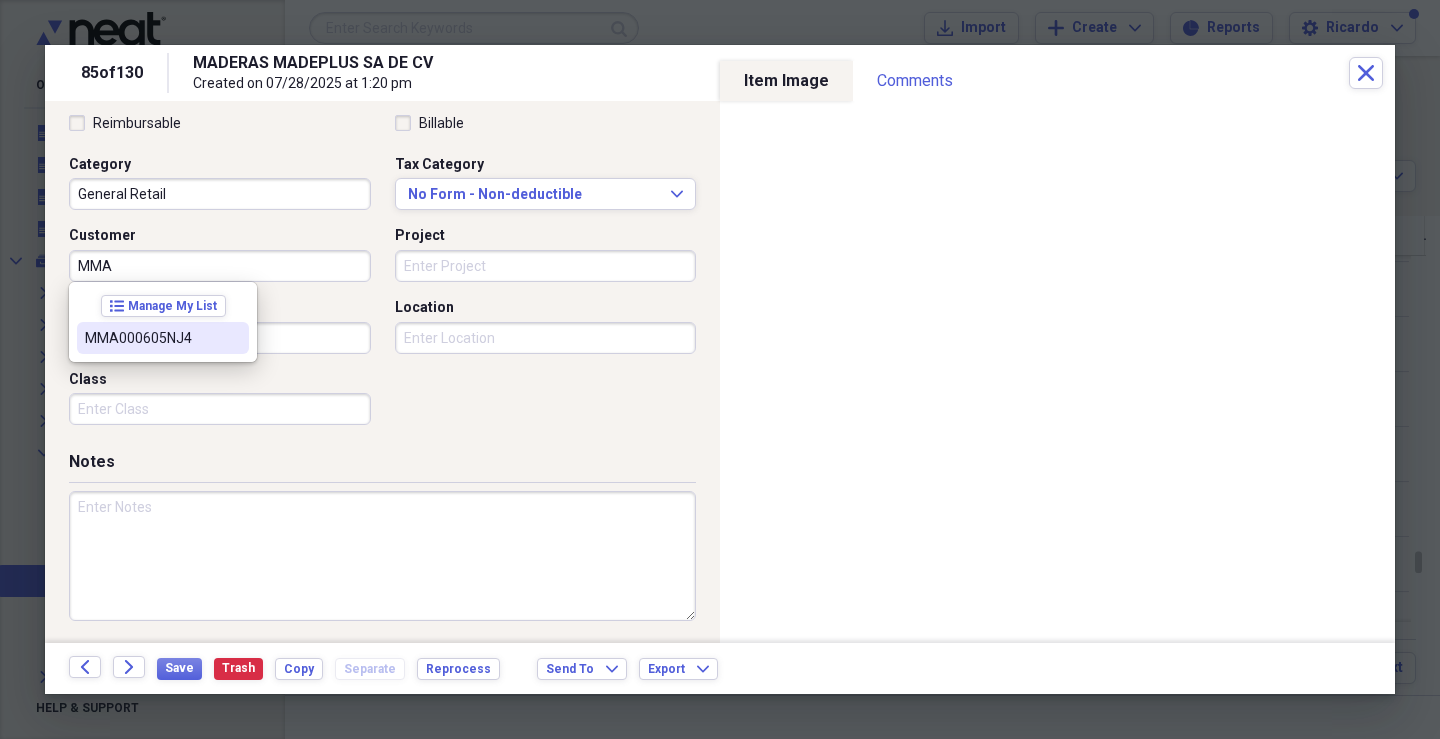 drag, startPoint x: 110, startPoint y: 342, endPoint x: 312, endPoint y: 287, distance: 209.35378 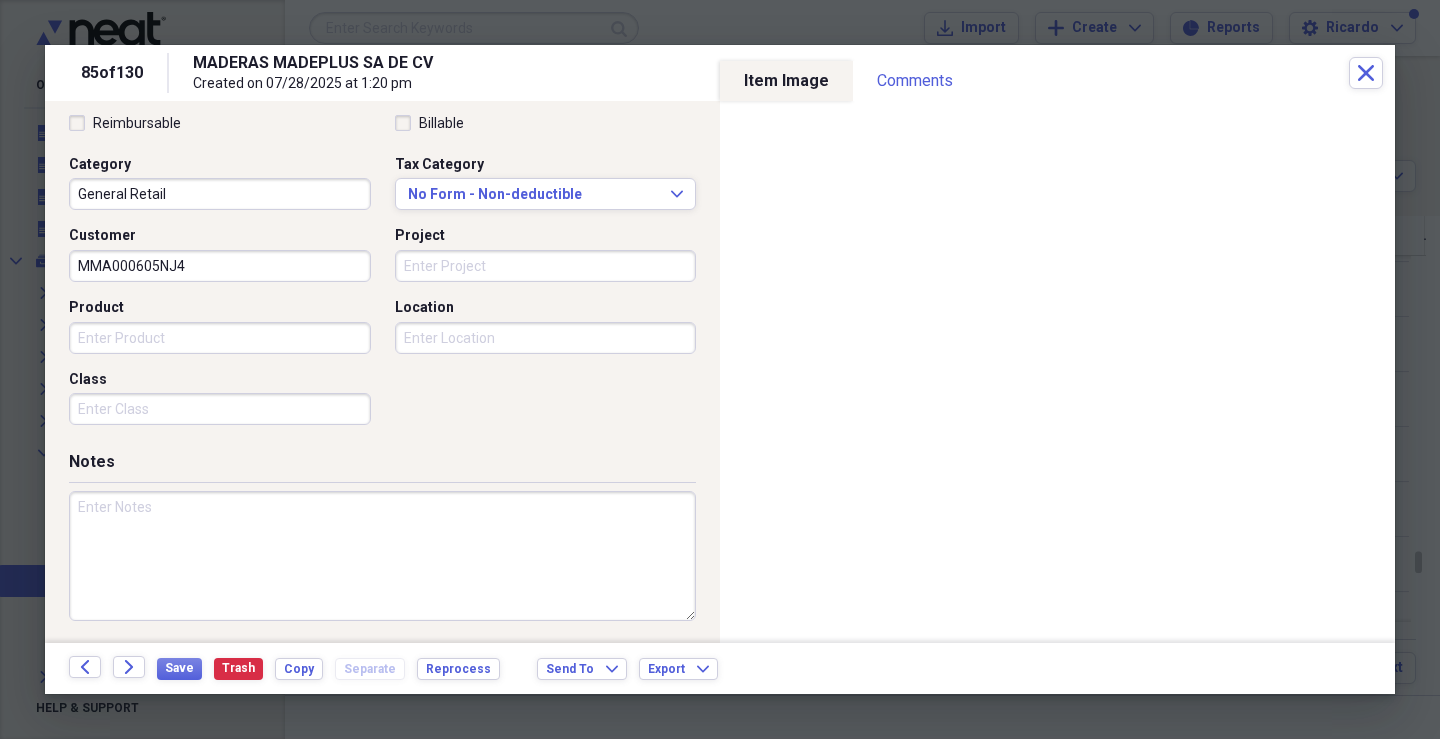 click on "Project" at bounding box center [546, 266] 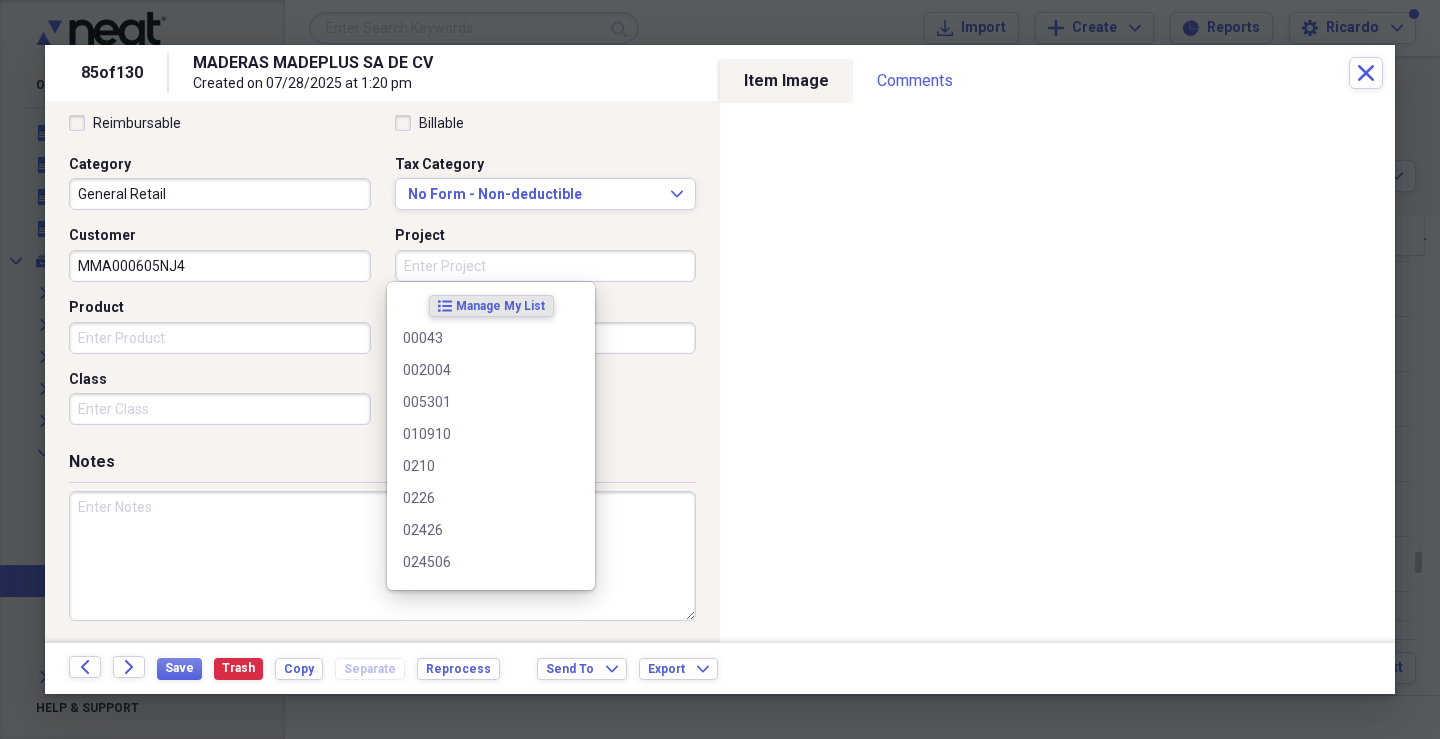 click on "Project" at bounding box center (546, 266) 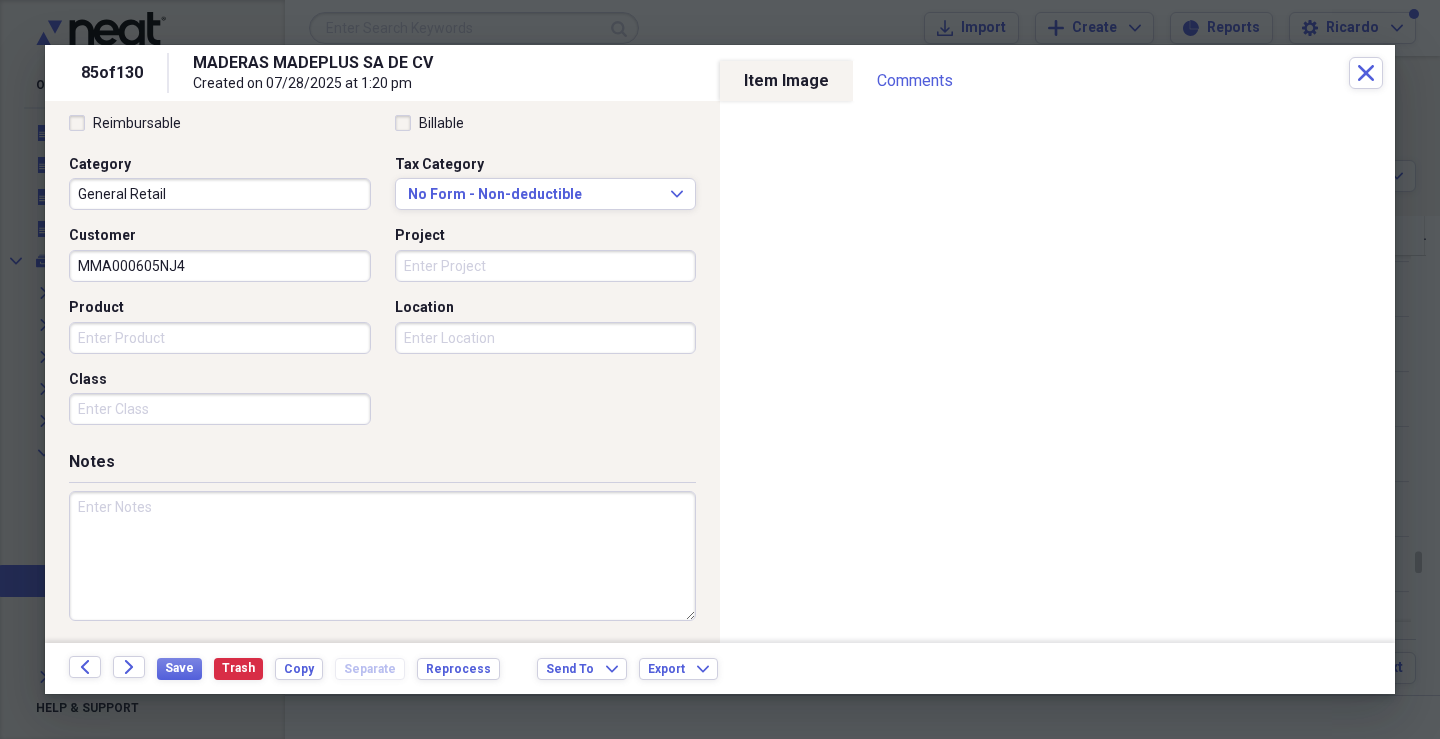 click on "Project" at bounding box center (546, 266) 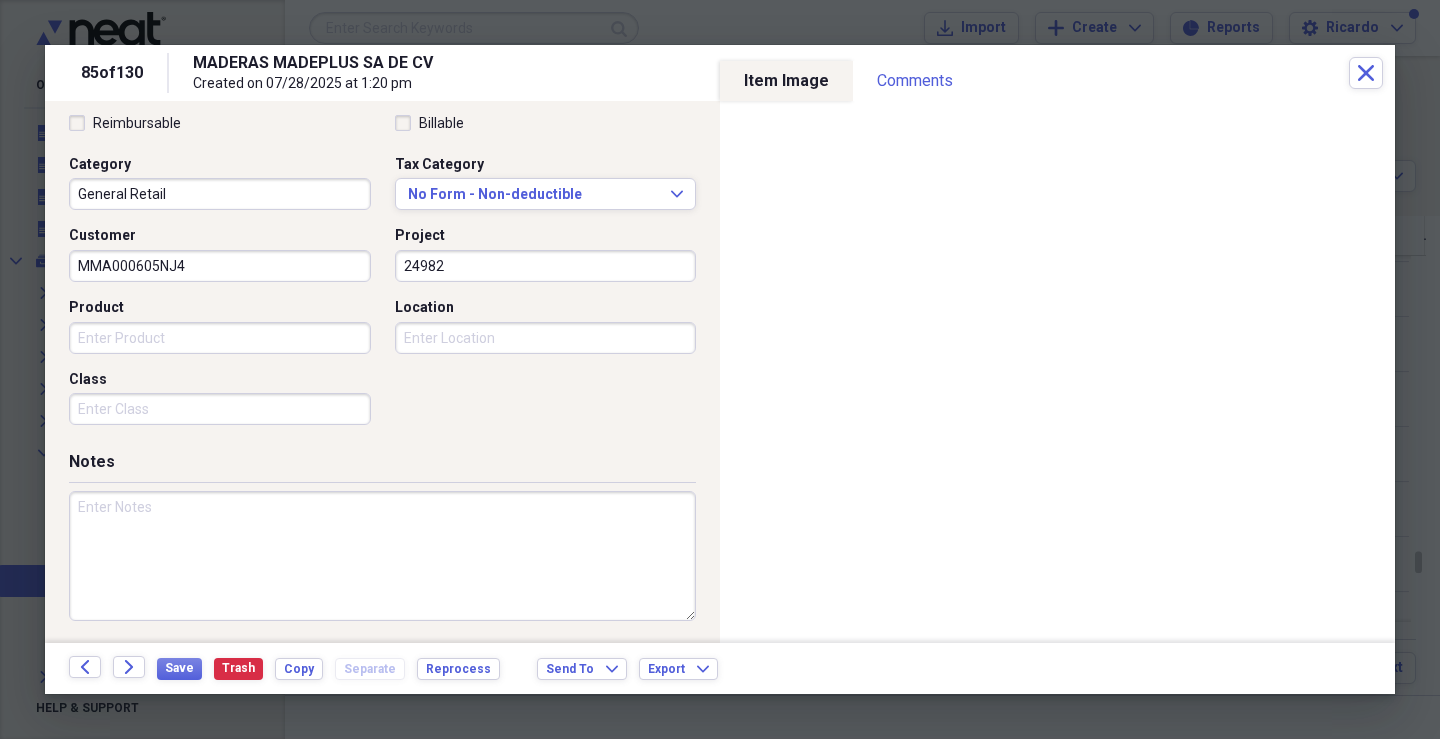 type on "24982" 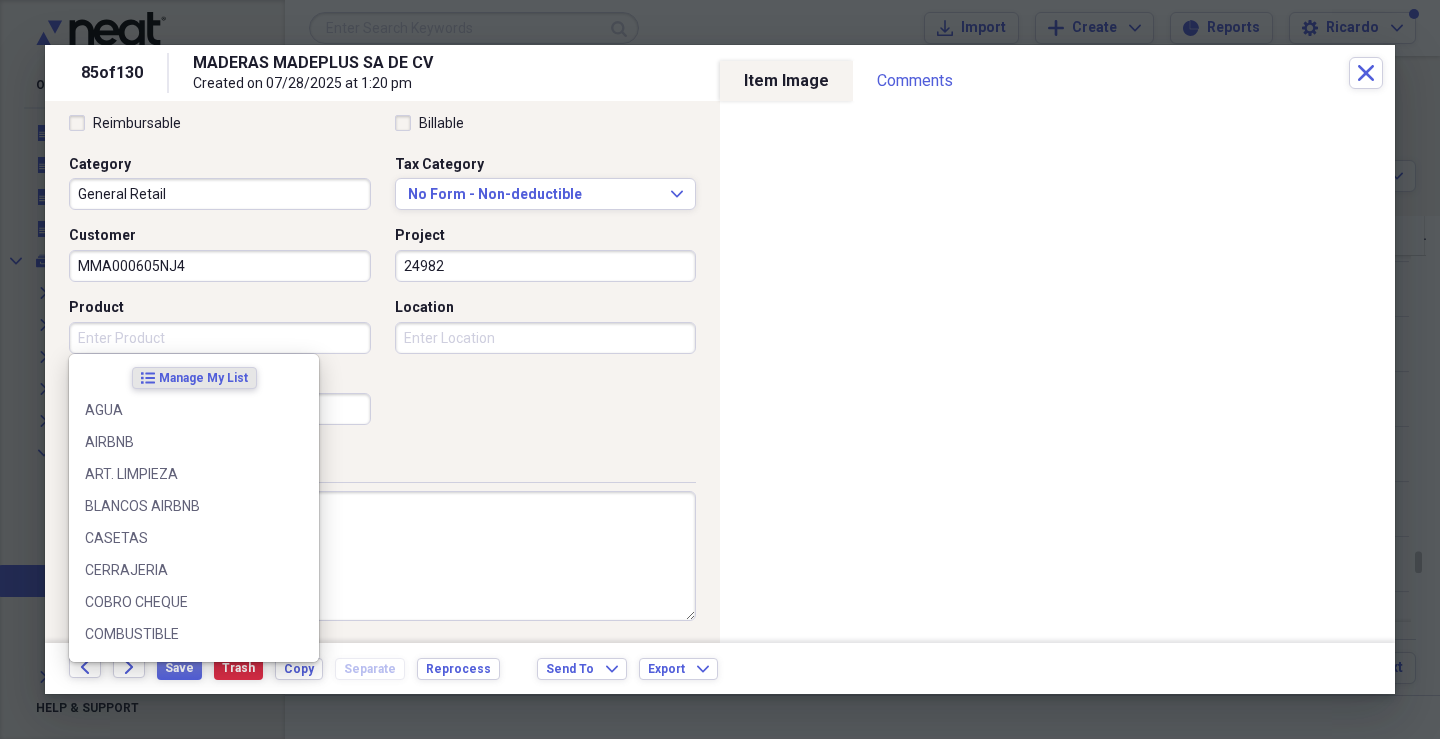 click on "Product" at bounding box center (220, 338) 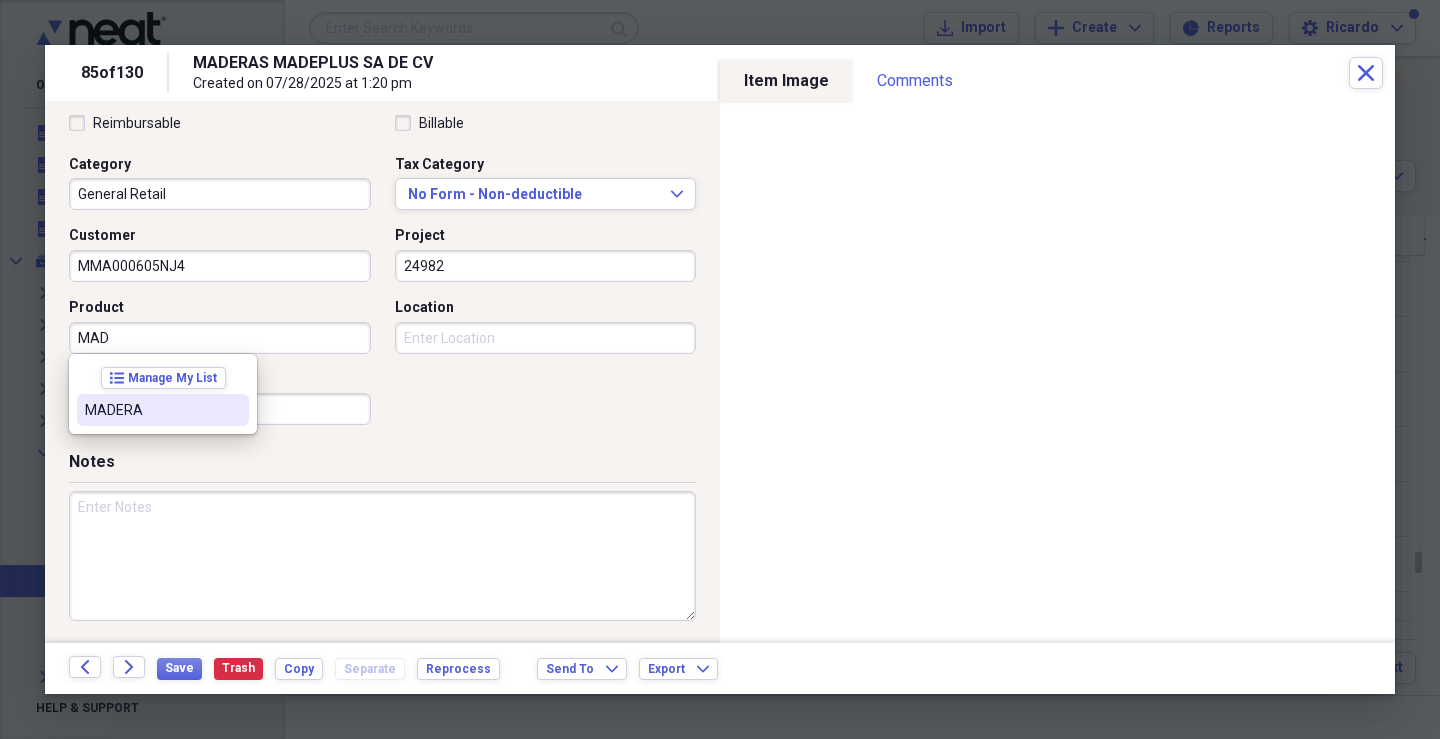 click on "MADERA" at bounding box center [151, 410] 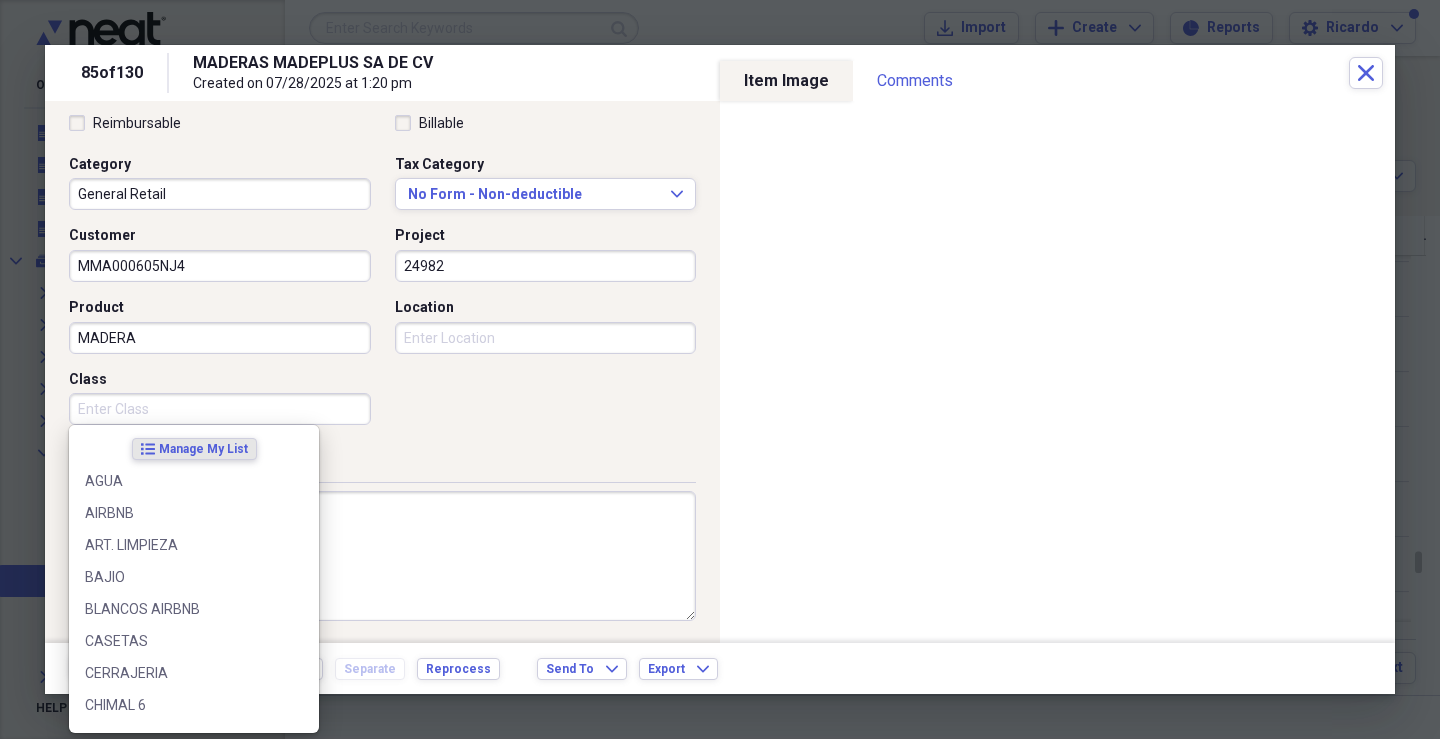 click on "Class" at bounding box center [220, 409] 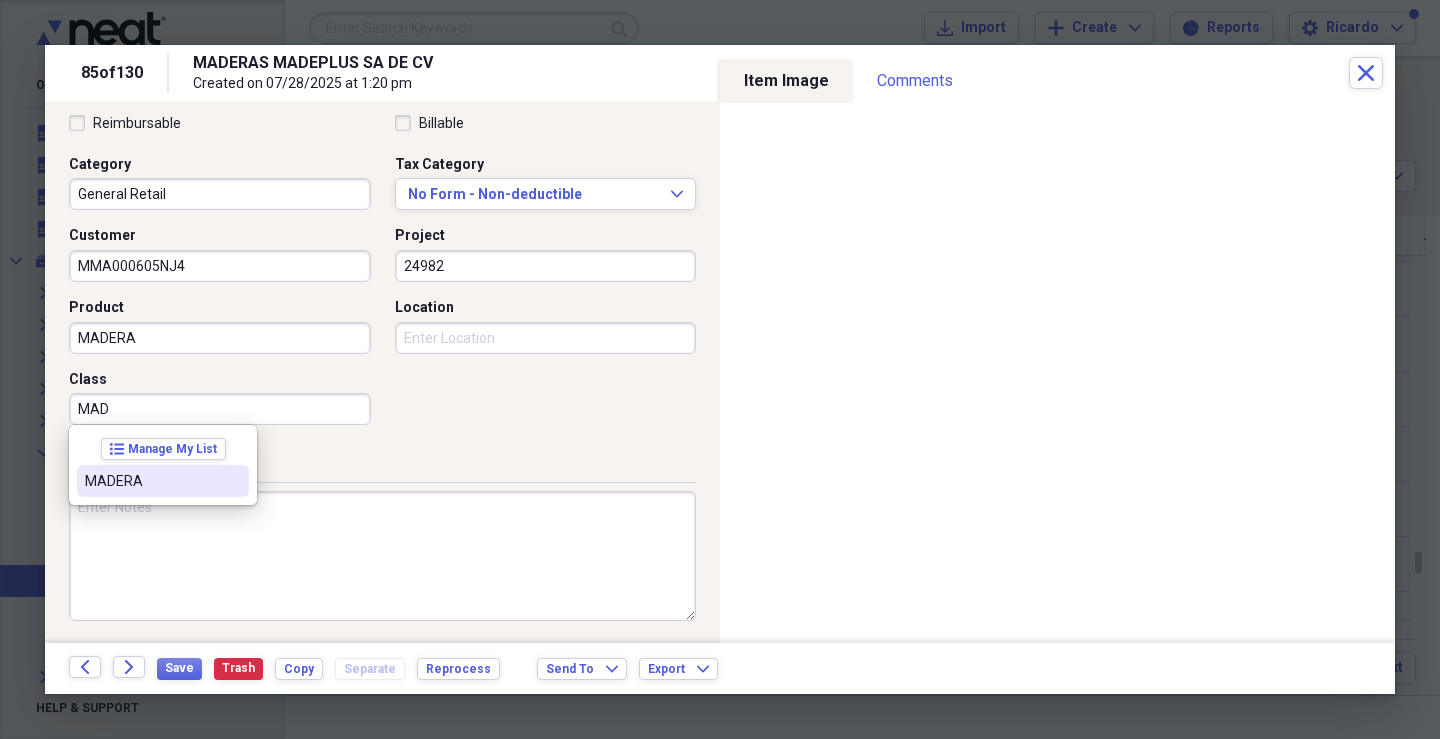 click on "MADERA" at bounding box center [151, 481] 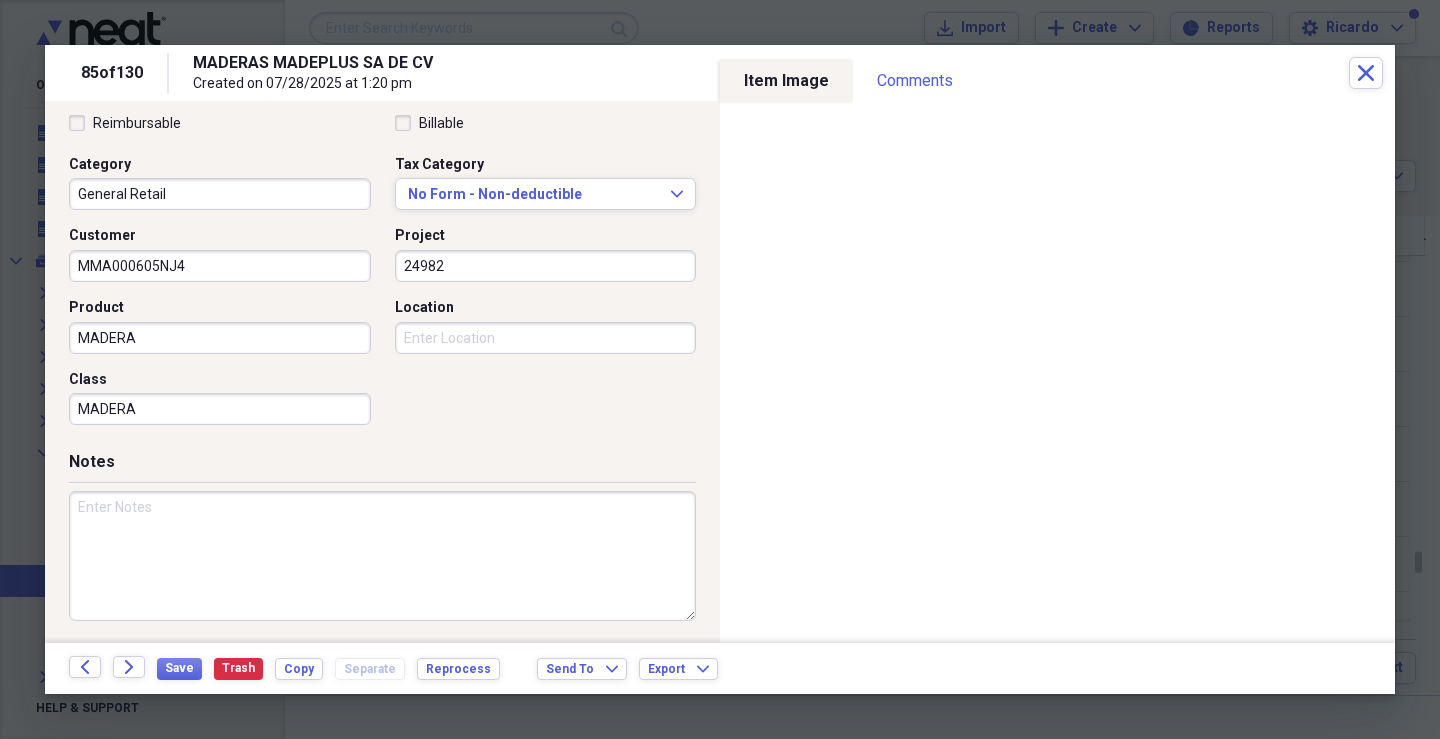 click on "Location" at bounding box center (546, 338) 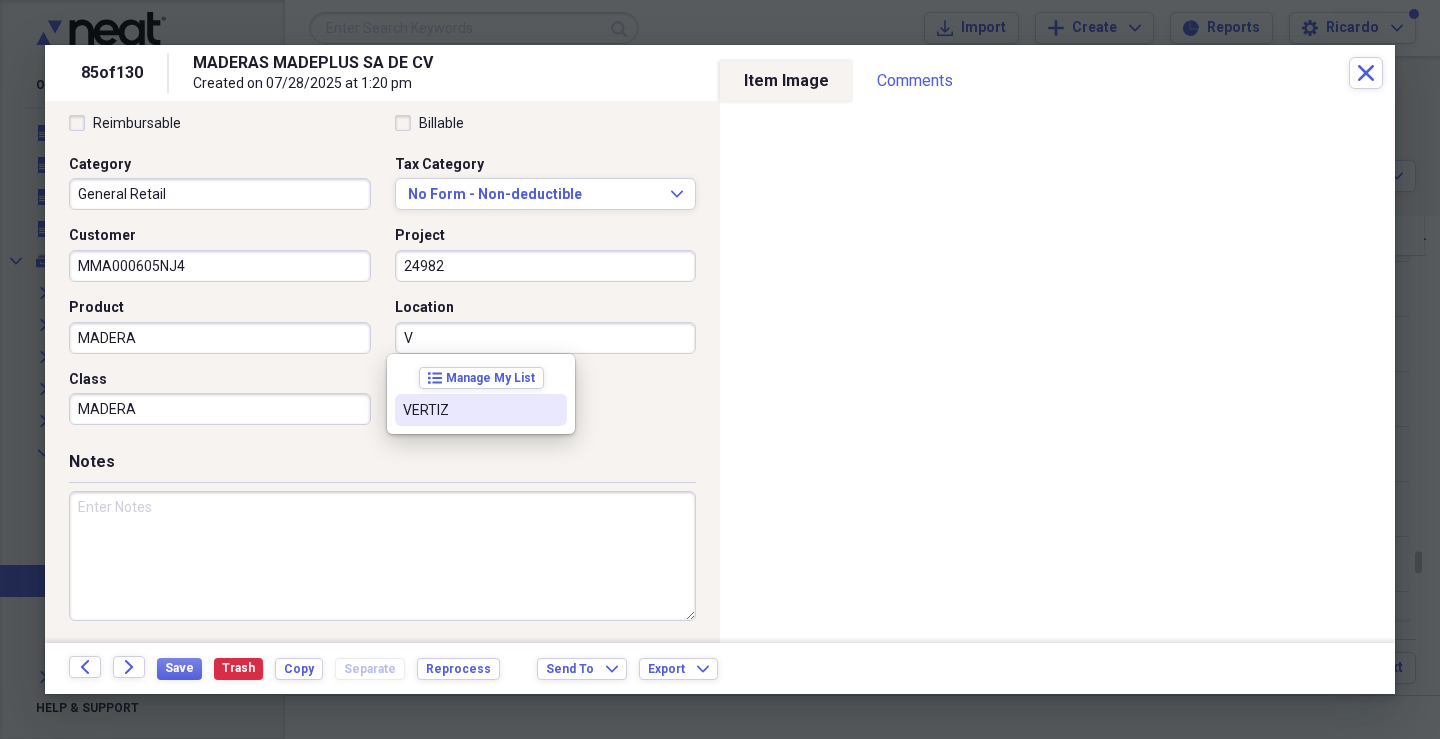 click on "VERTIZ" at bounding box center (481, 410) 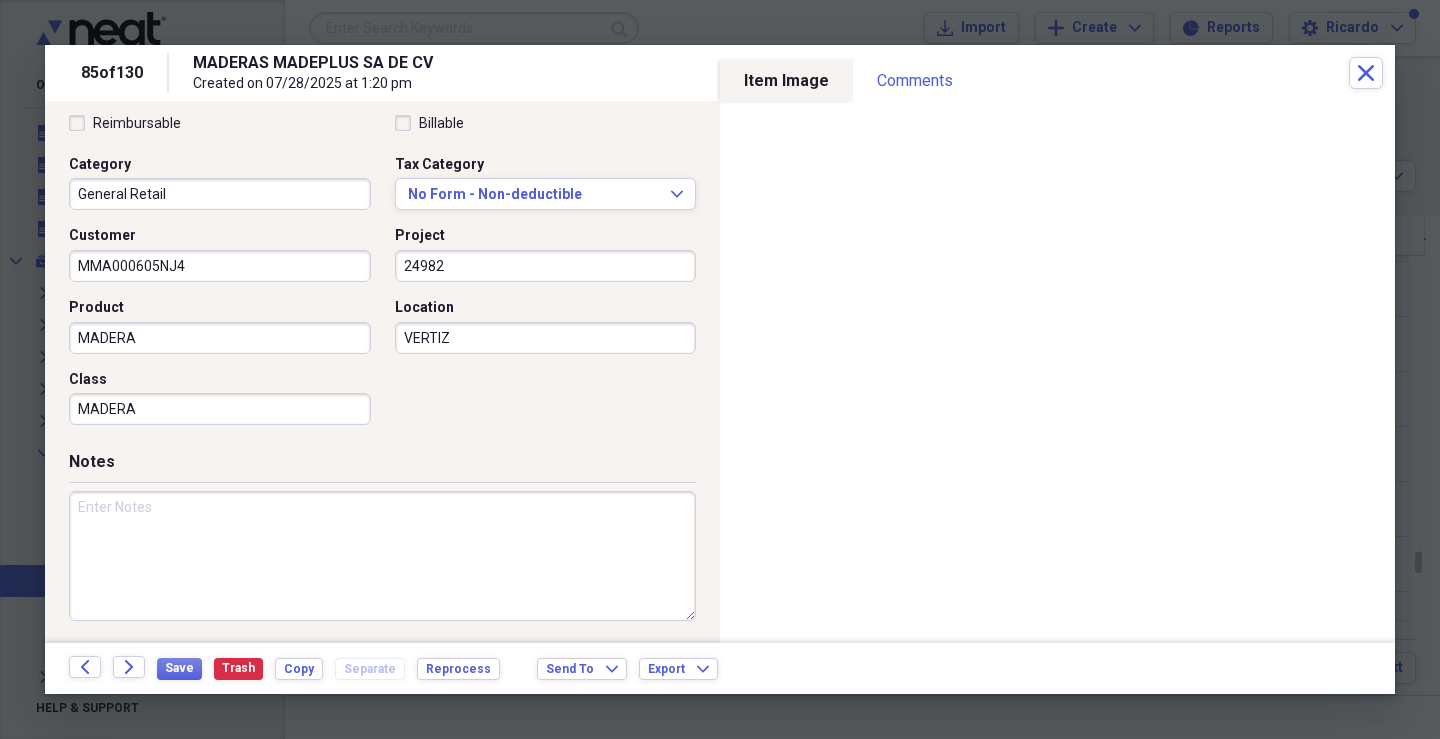 click at bounding box center [382, 556] 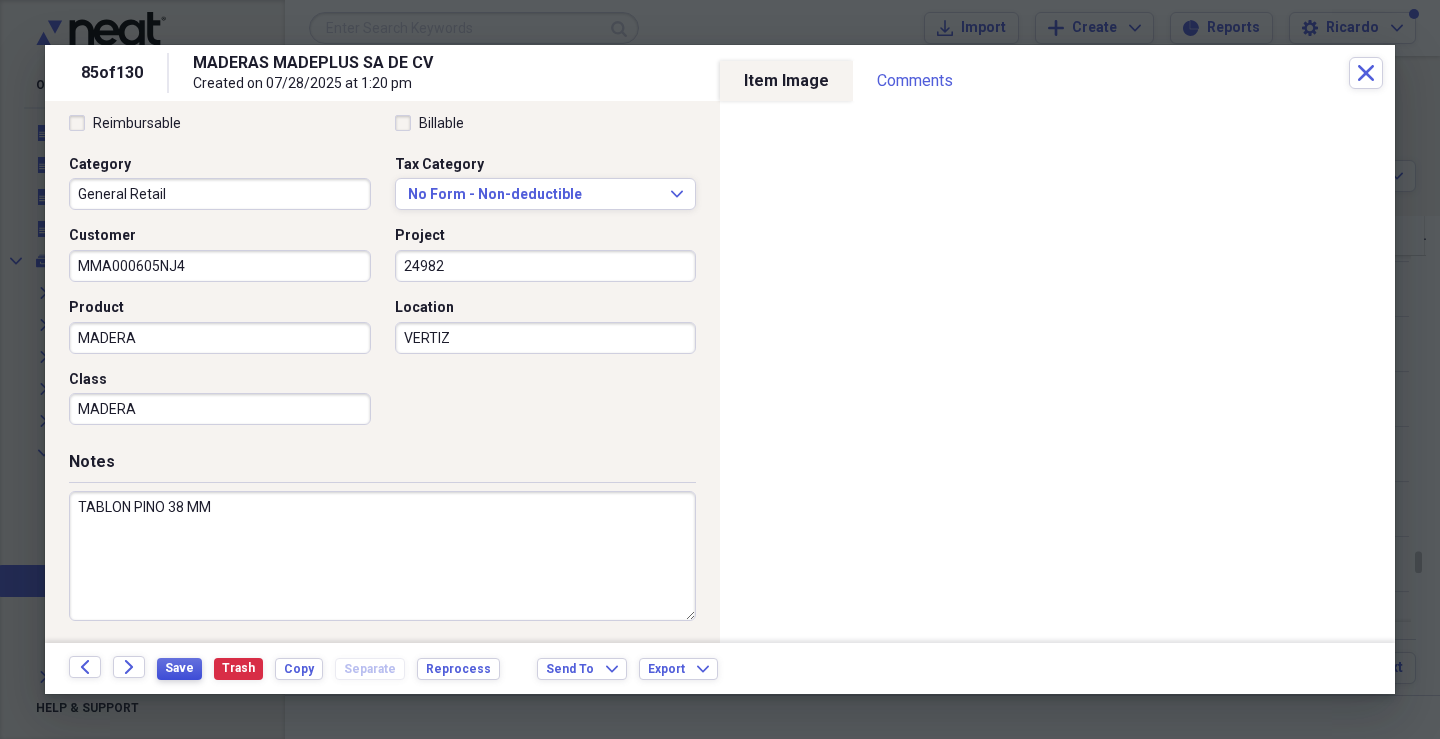 type on "[PRODUCT_NAME] [PRODUCT_NAME] [PRODUCT_NAME]" 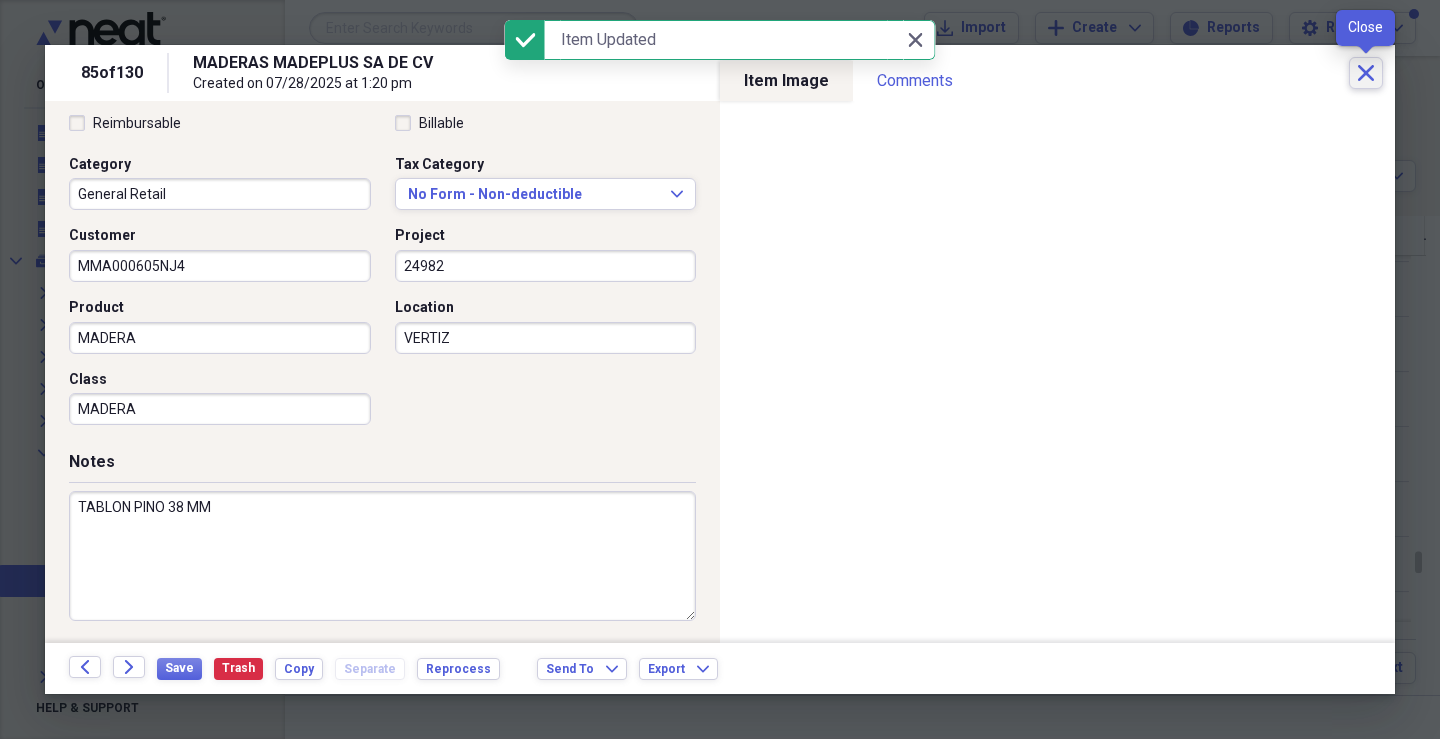 click on "Close" at bounding box center (1366, 73) 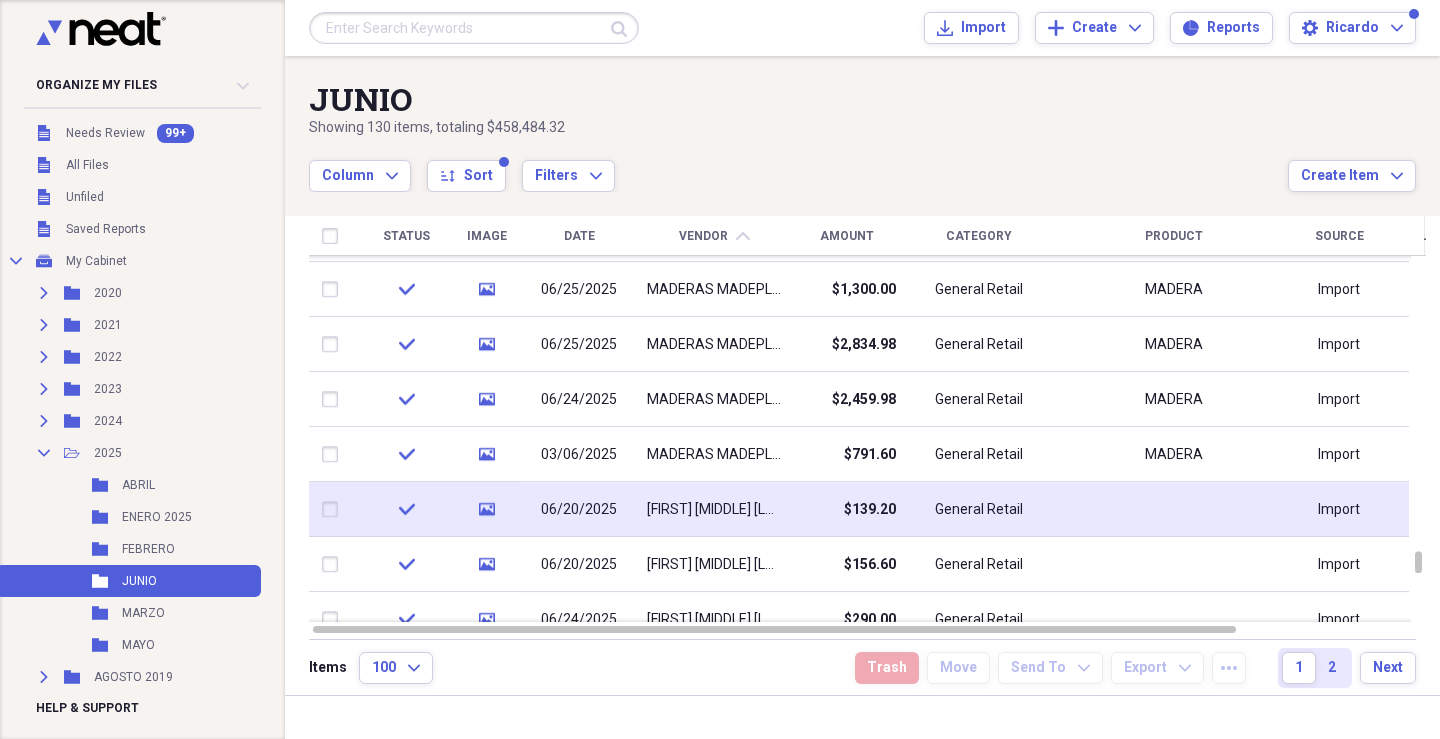 click on "[FIRST] [LAST] [LAST]" at bounding box center [714, 510] 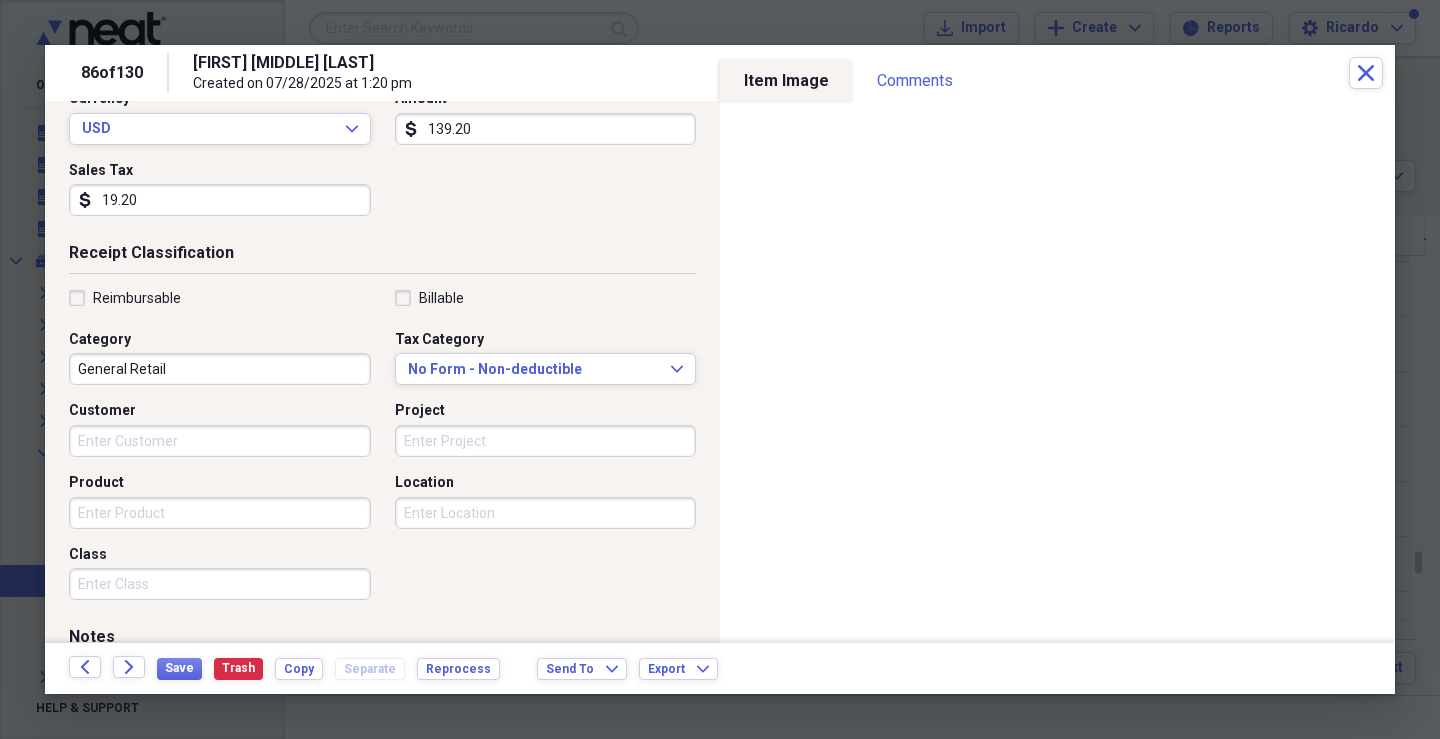 scroll, scrollTop: 400, scrollLeft: 0, axis: vertical 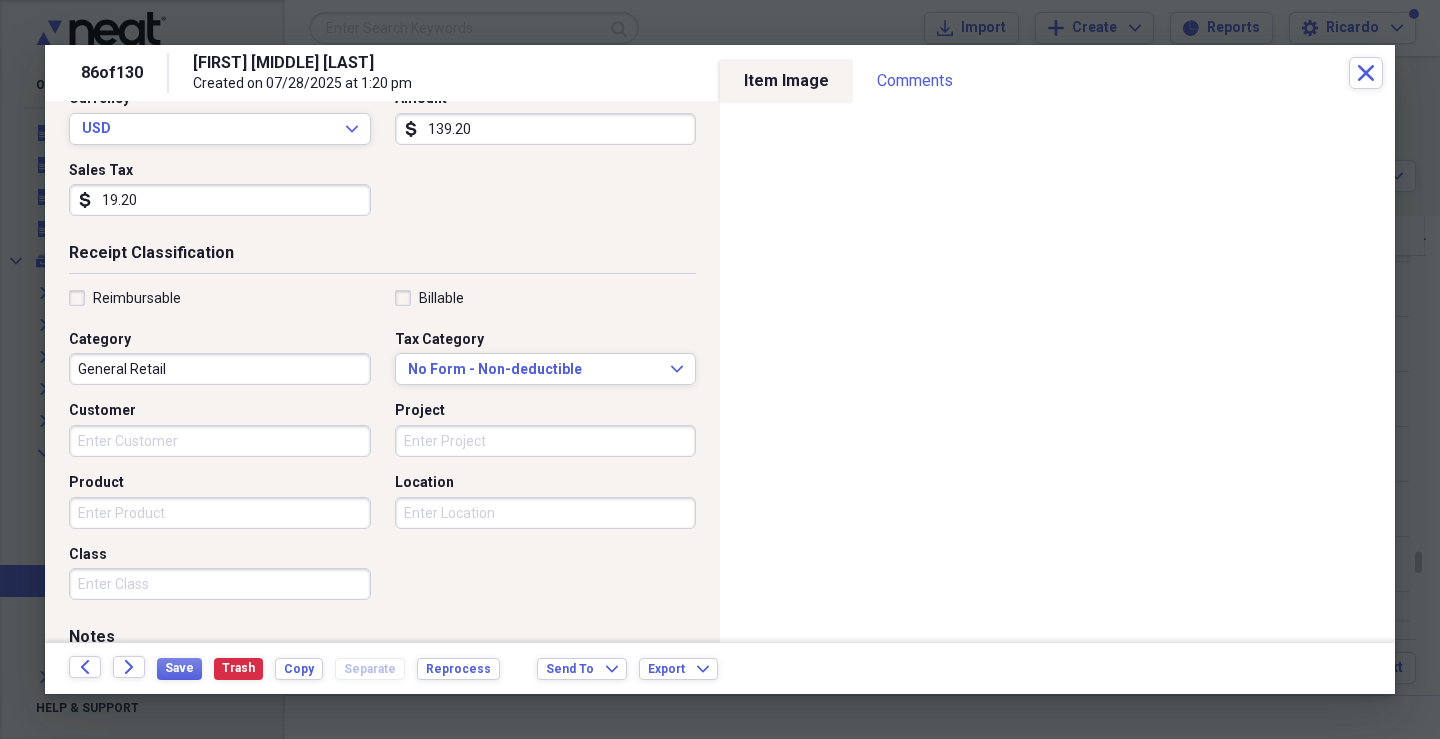 click on "Customer" at bounding box center [220, 441] 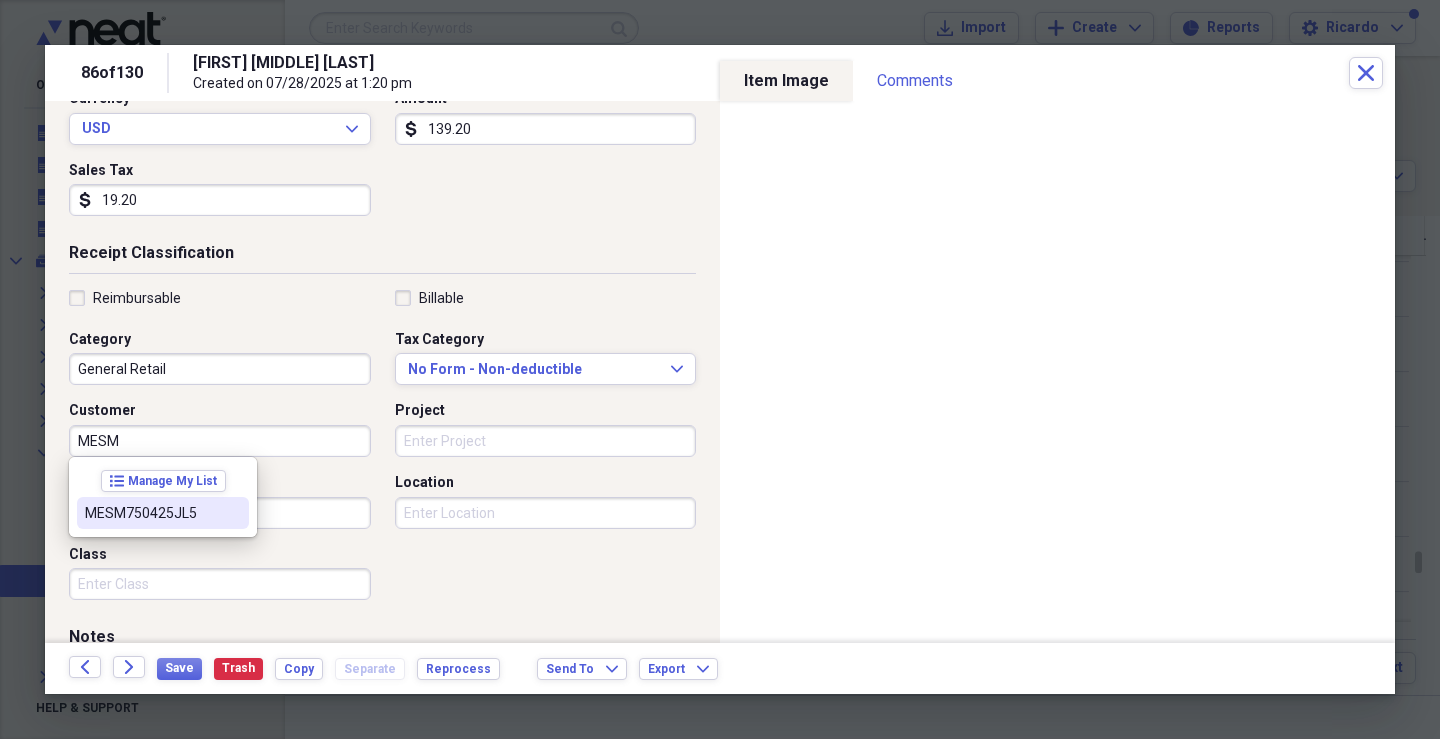 click on "MESM750425JL5" at bounding box center [151, 513] 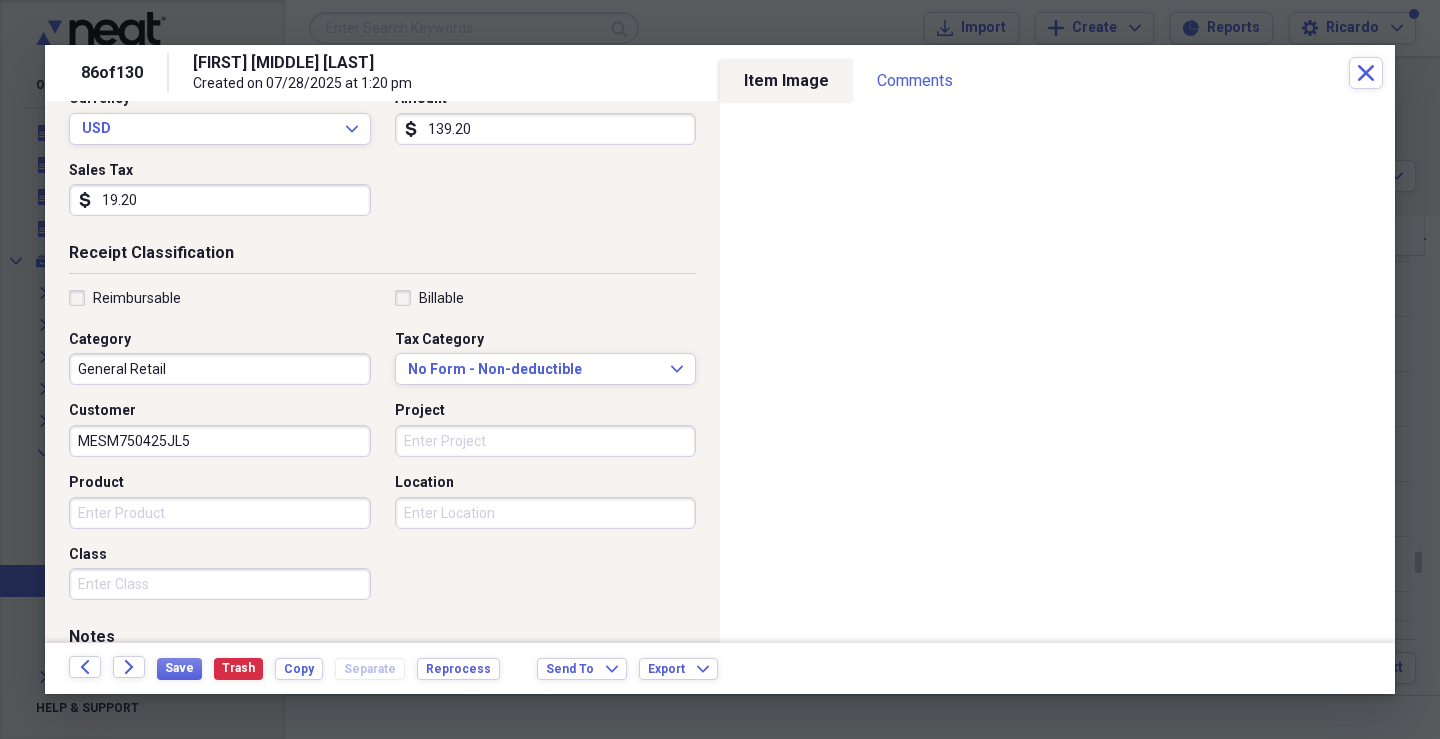click on "Project" at bounding box center (546, 441) 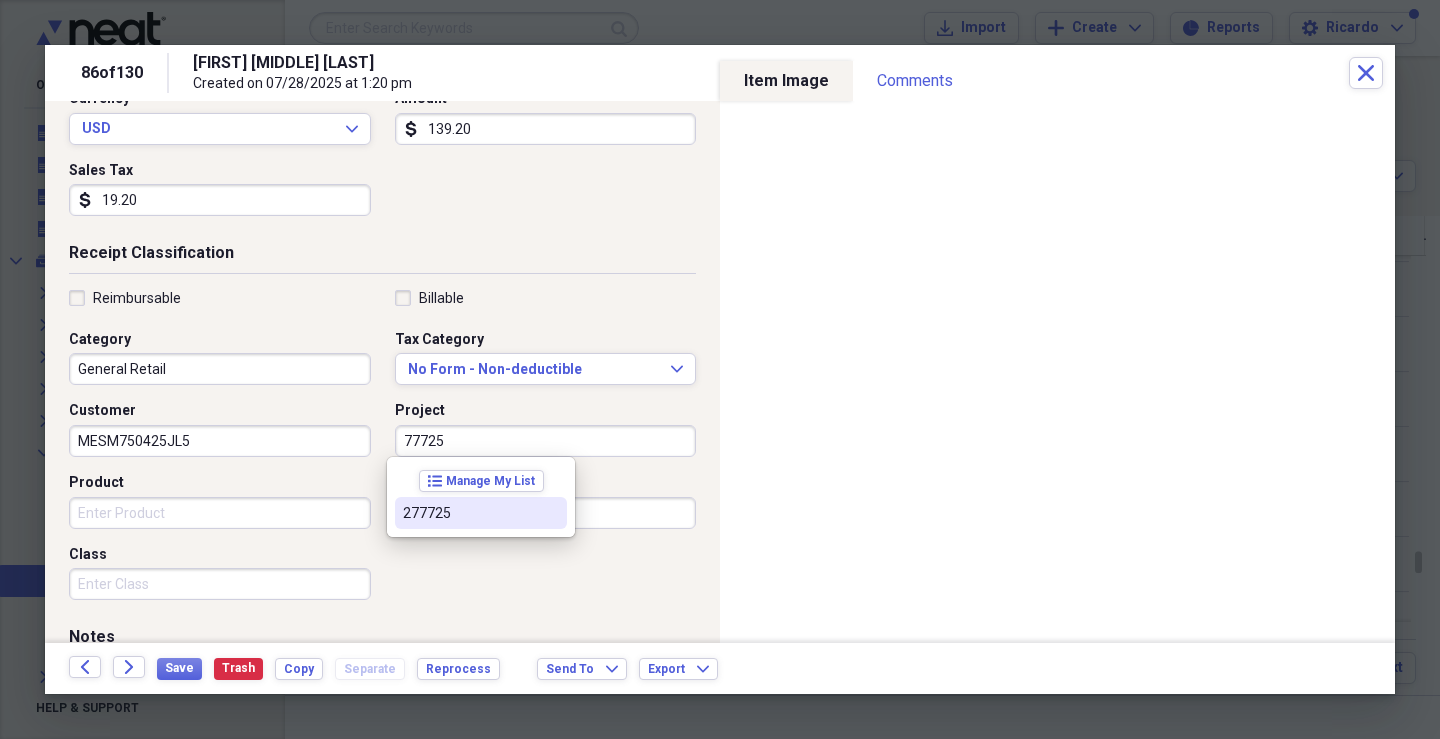 type on "77725" 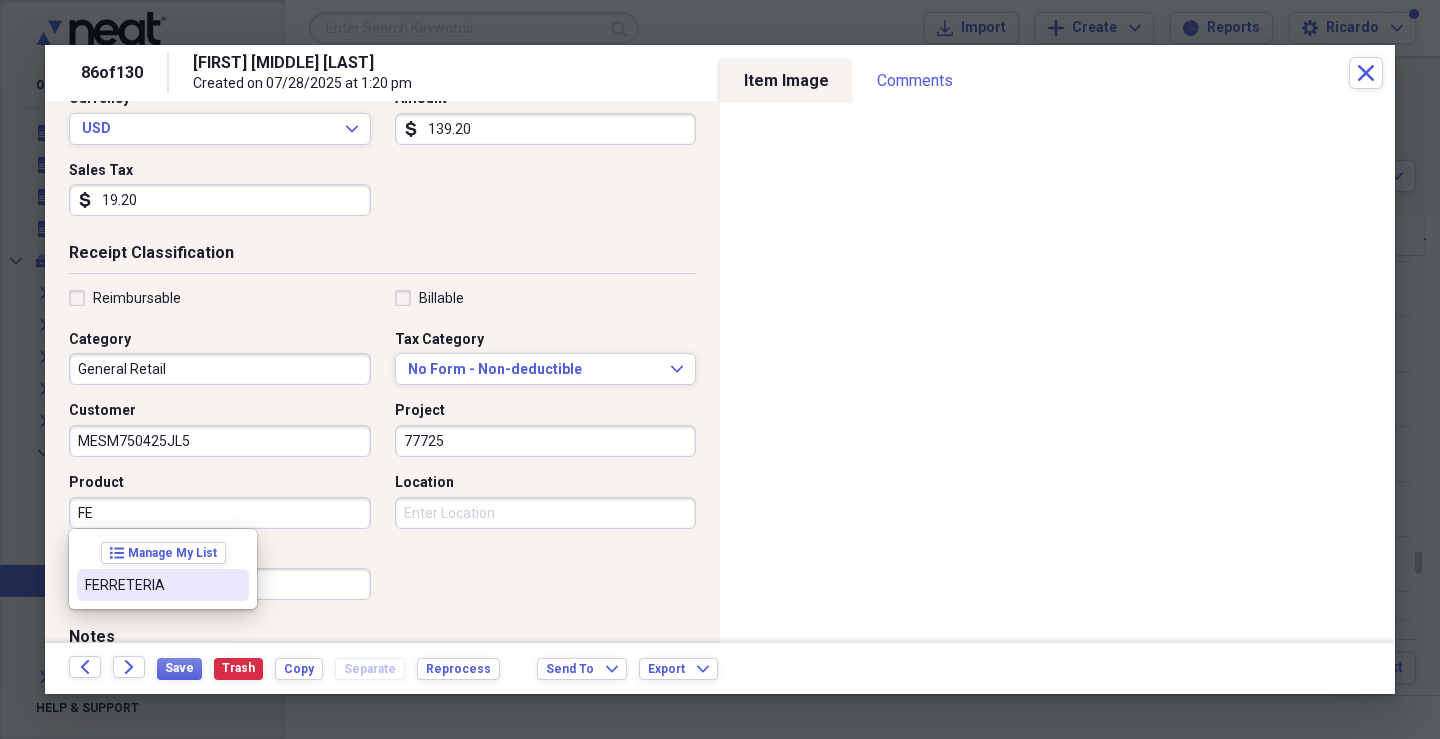 click on "FERRETERIA" at bounding box center [151, 585] 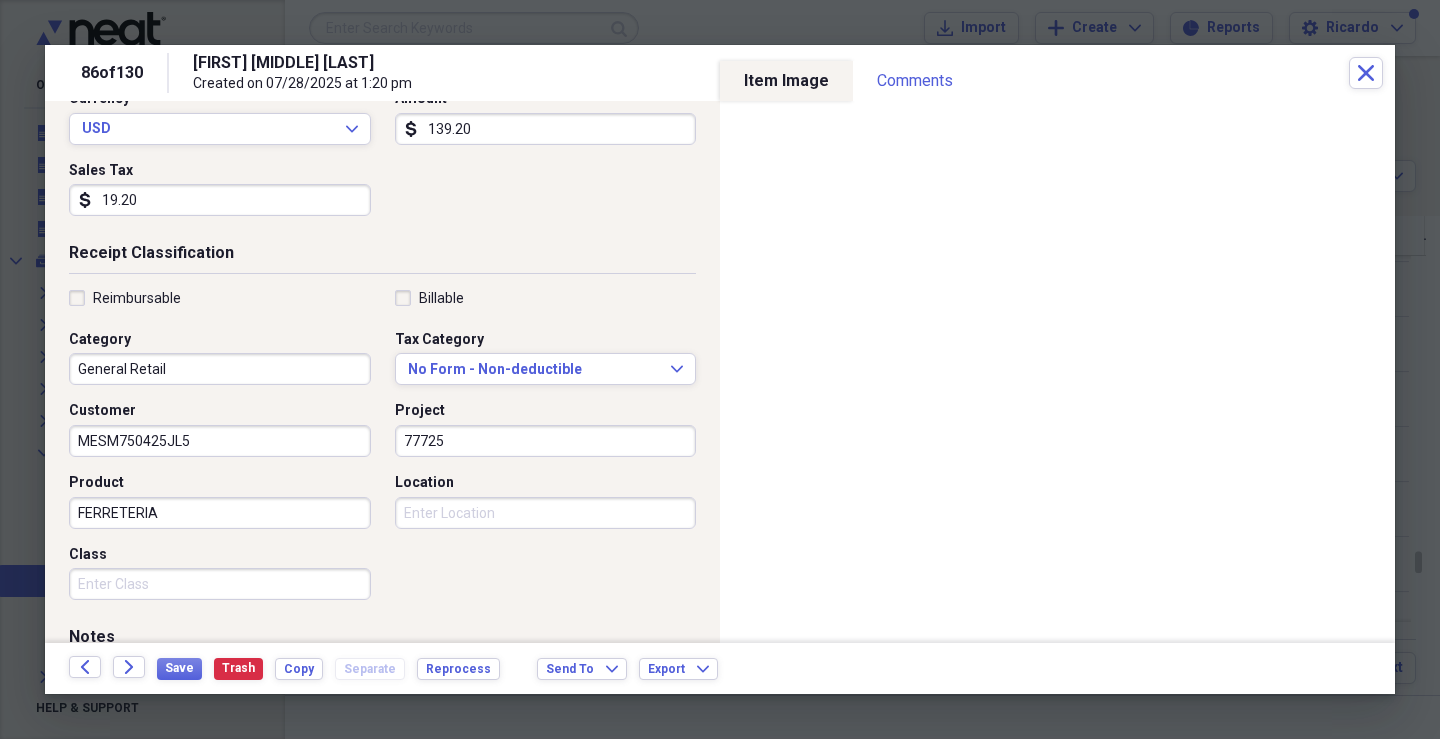 click on "Class" at bounding box center (220, 584) 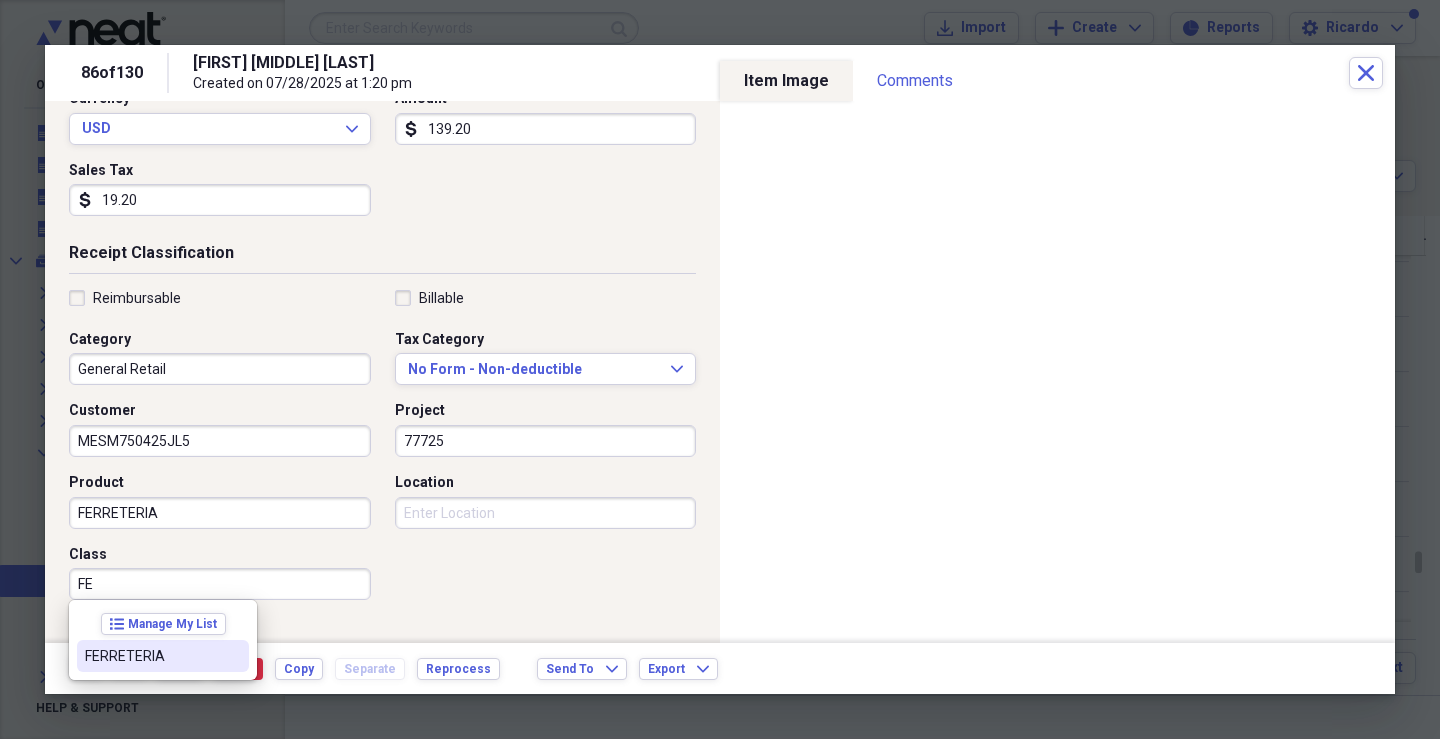drag, startPoint x: 177, startPoint y: 642, endPoint x: 187, endPoint y: 638, distance: 10.770329 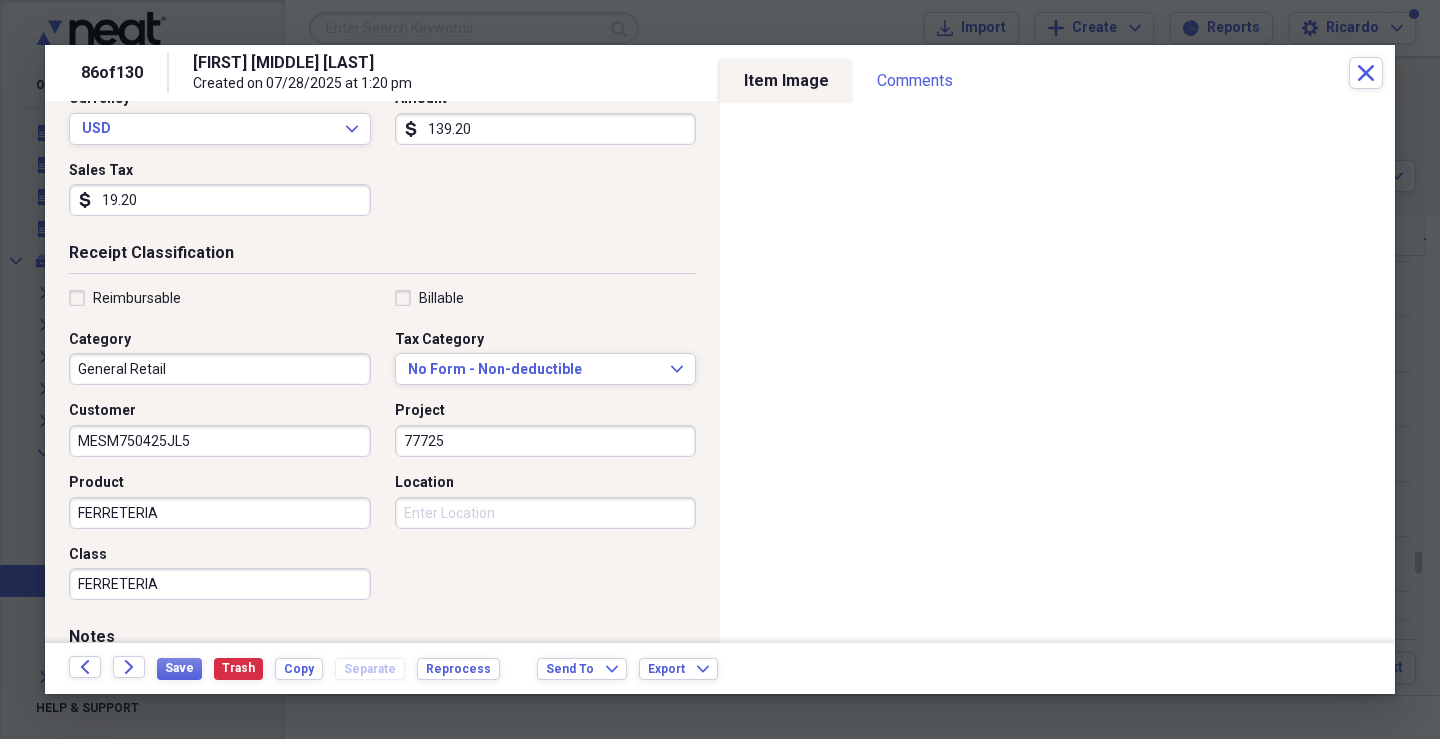 click on "Location" at bounding box center [546, 513] 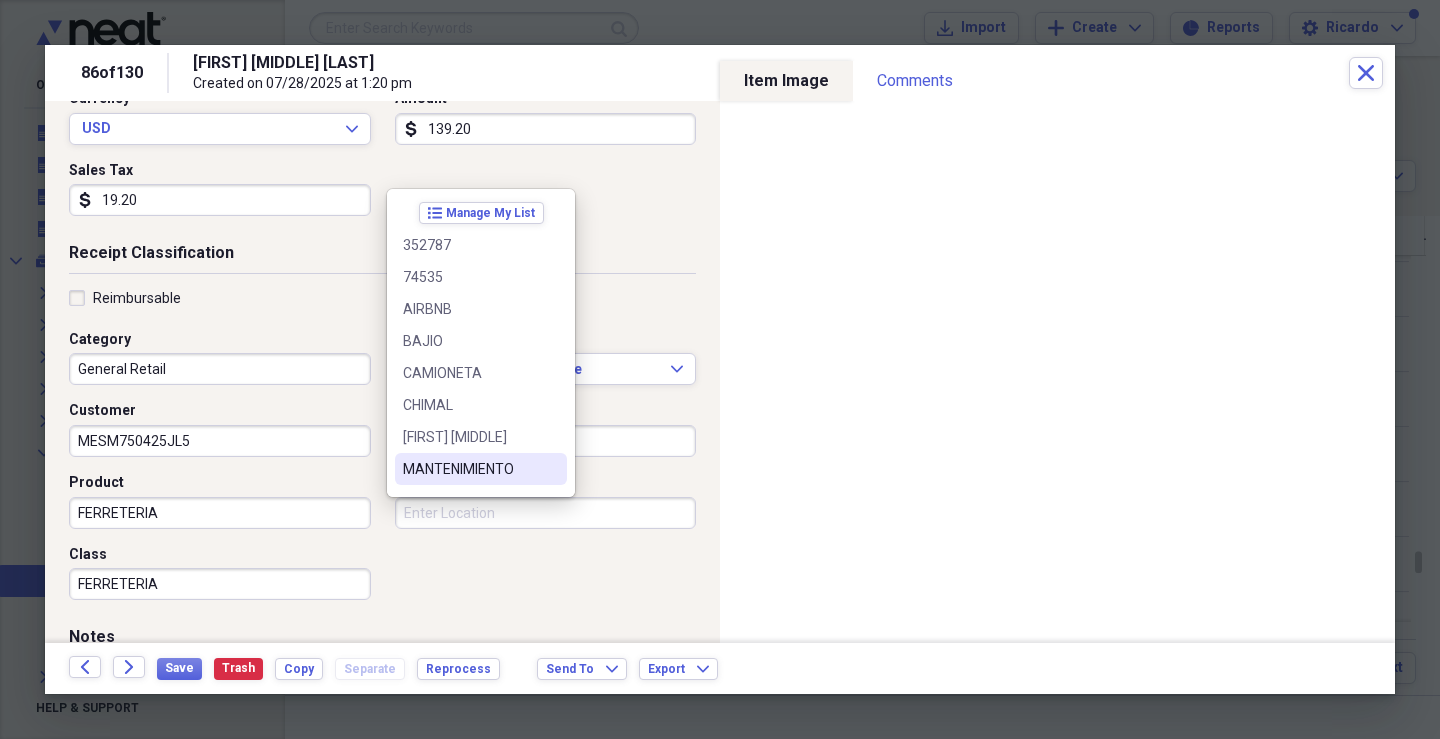 click on "MANTENIMIENTO" at bounding box center [469, 469] 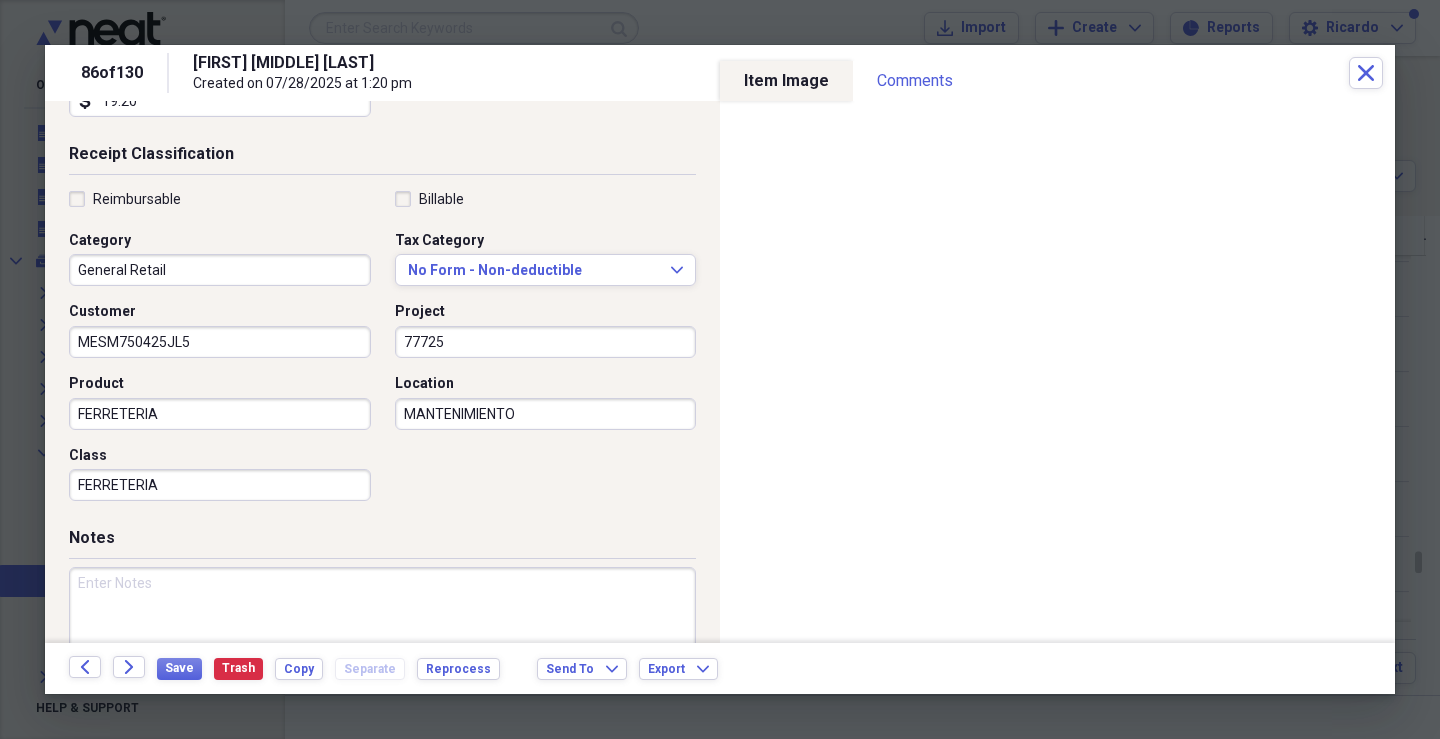 scroll, scrollTop: 479, scrollLeft: 0, axis: vertical 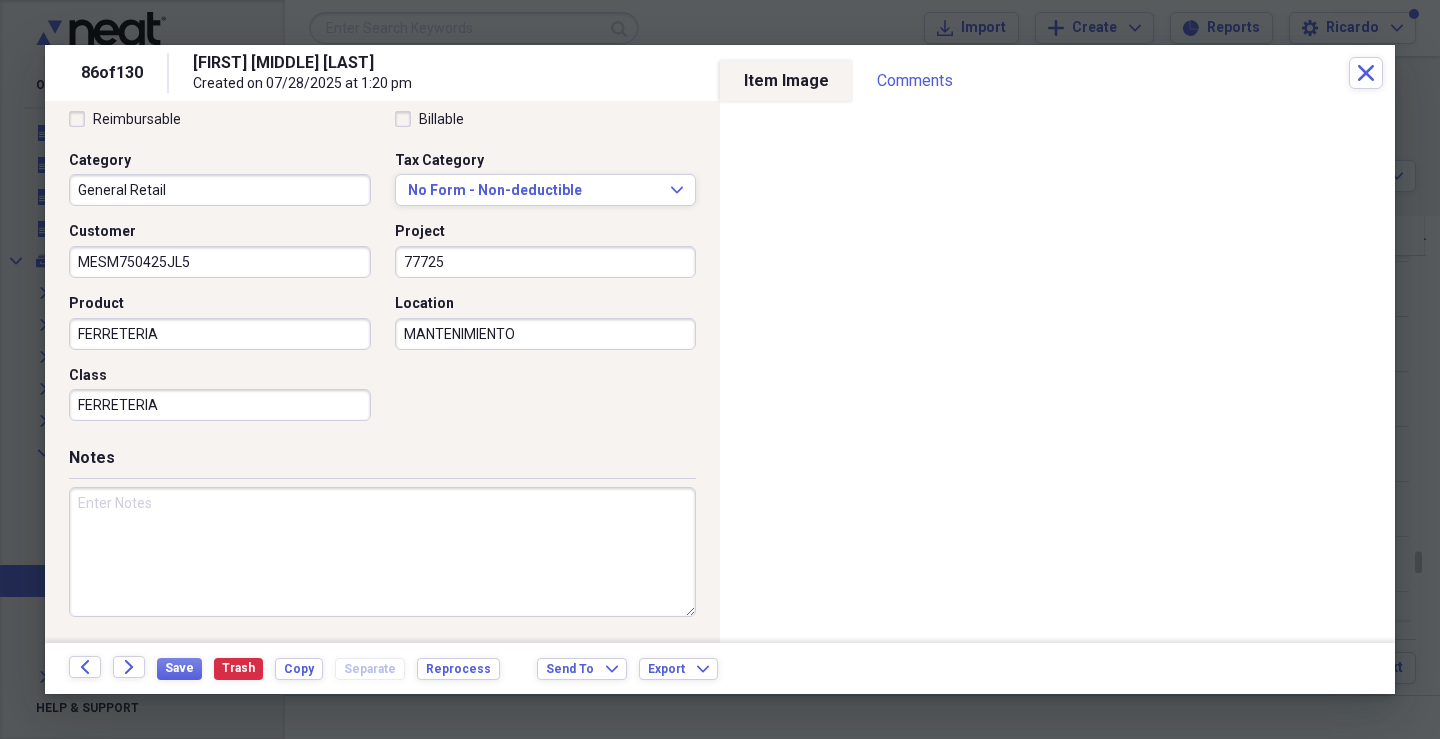 click at bounding box center [382, 552] 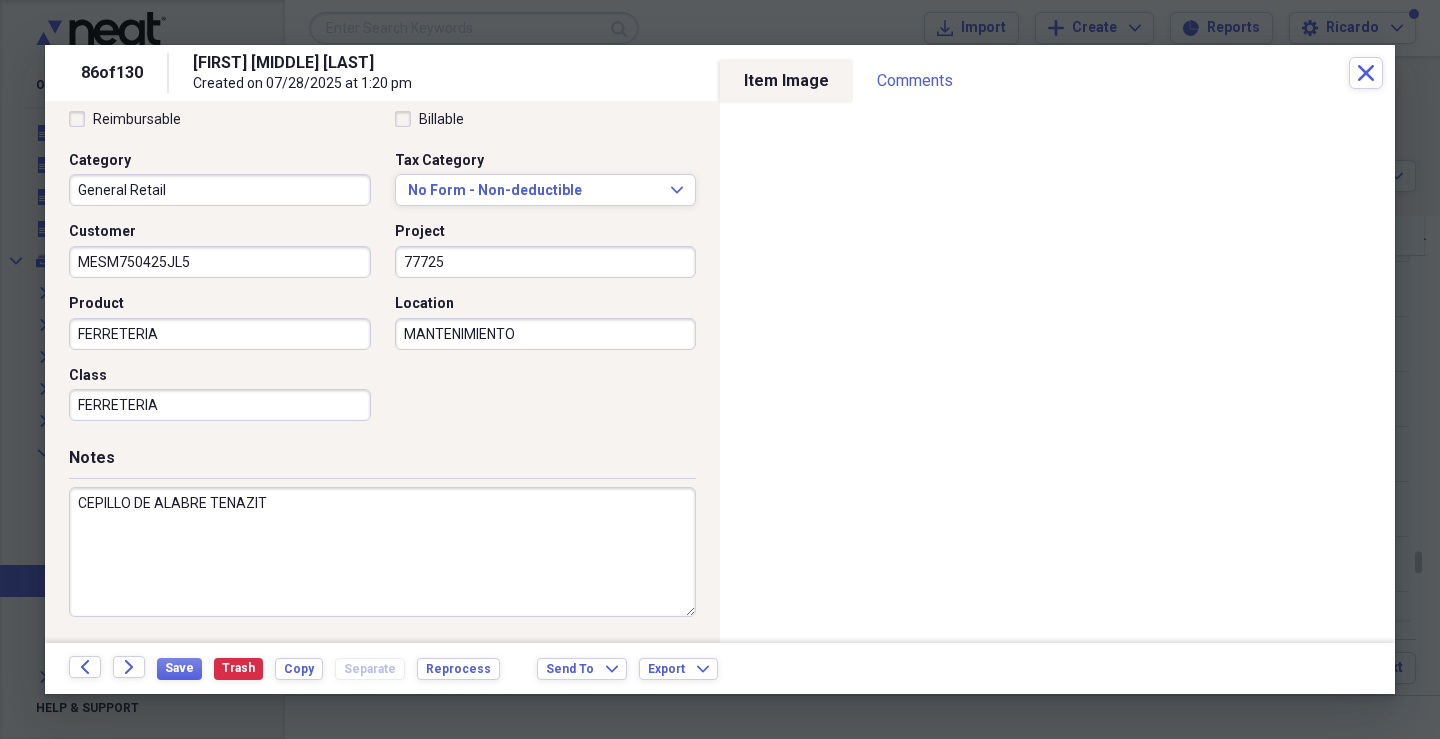click on "CEPILLO DE ALABRE TENAZIT" at bounding box center [382, 552] 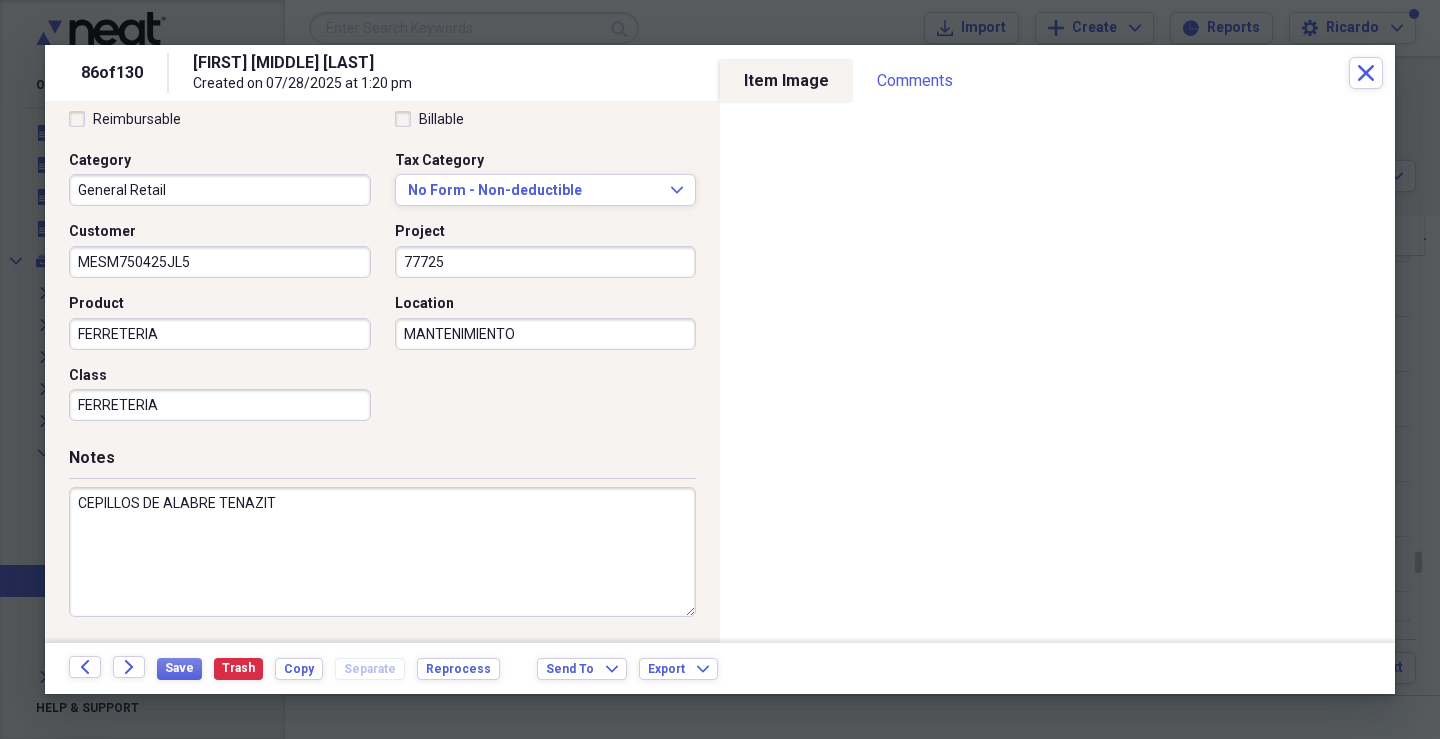 drag, startPoint x: 219, startPoint y: 501, endPoint x: 380, endPoint y: 512, distance: 161.37534 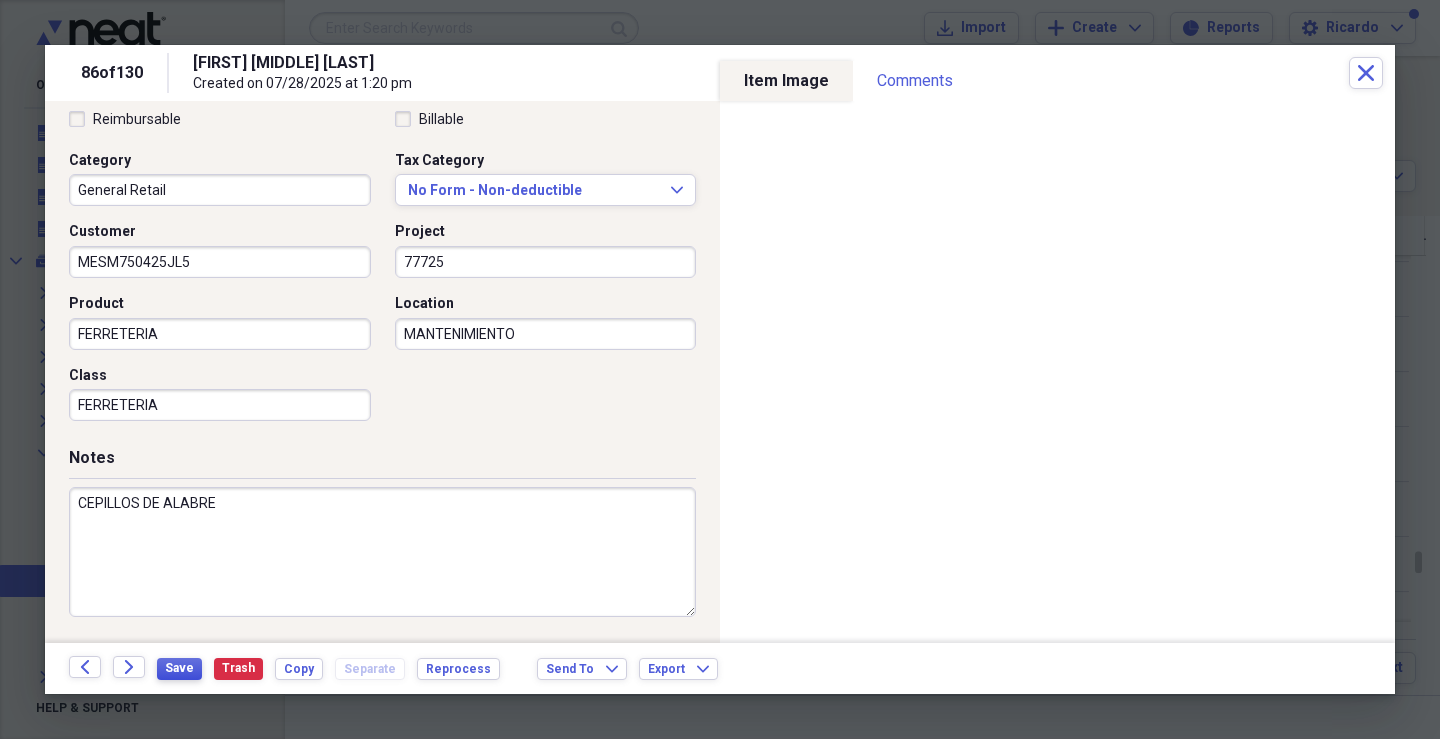 click on "Save" at bounding box center [179, 669] 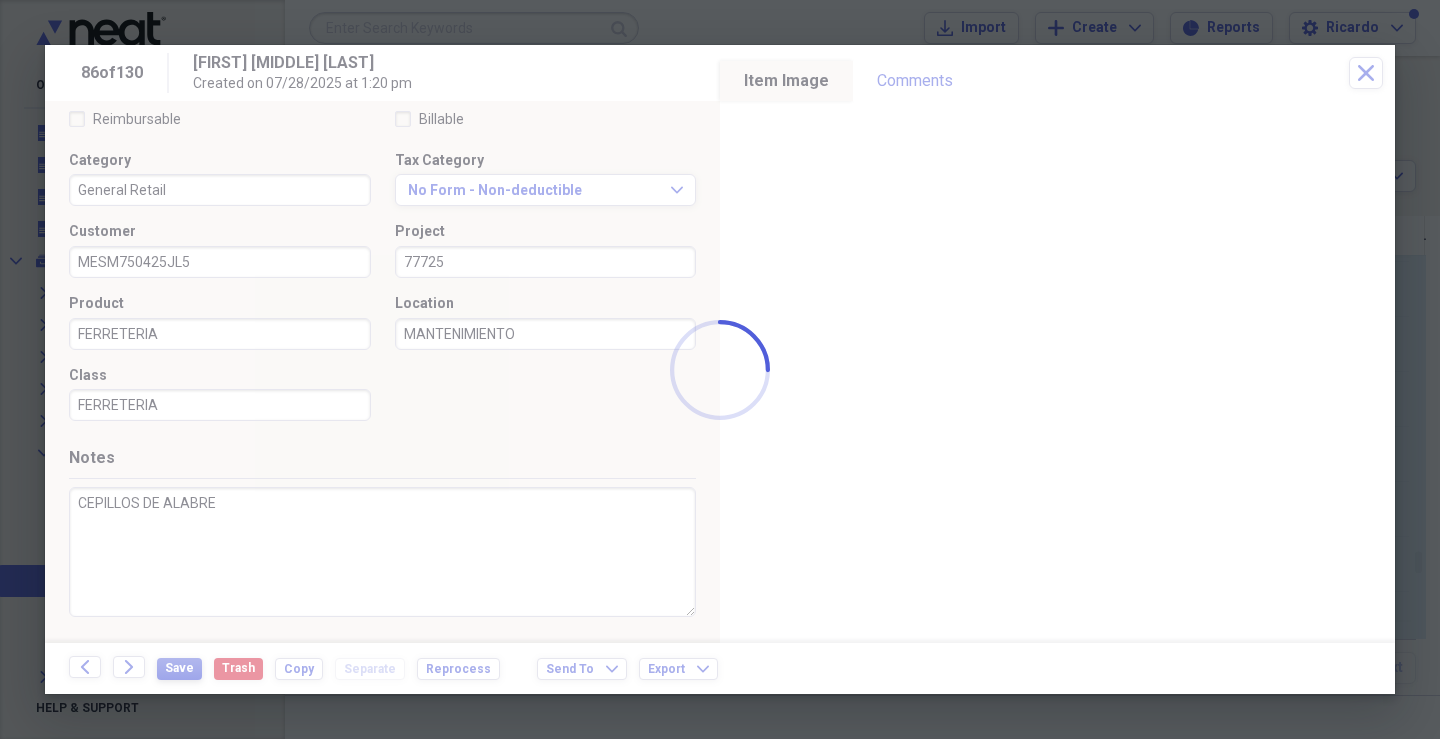 type on "CEPILLOS DE ALABRE" 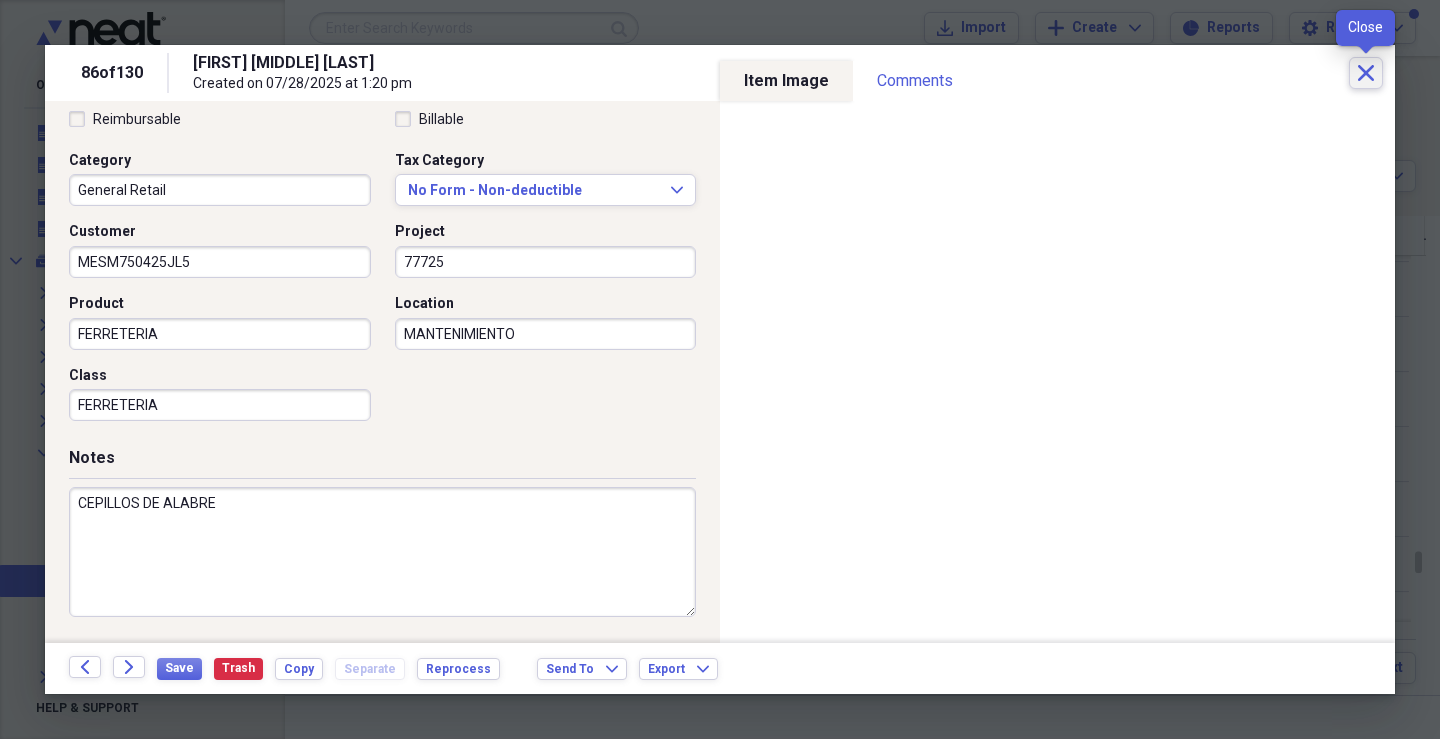 click on "Close" 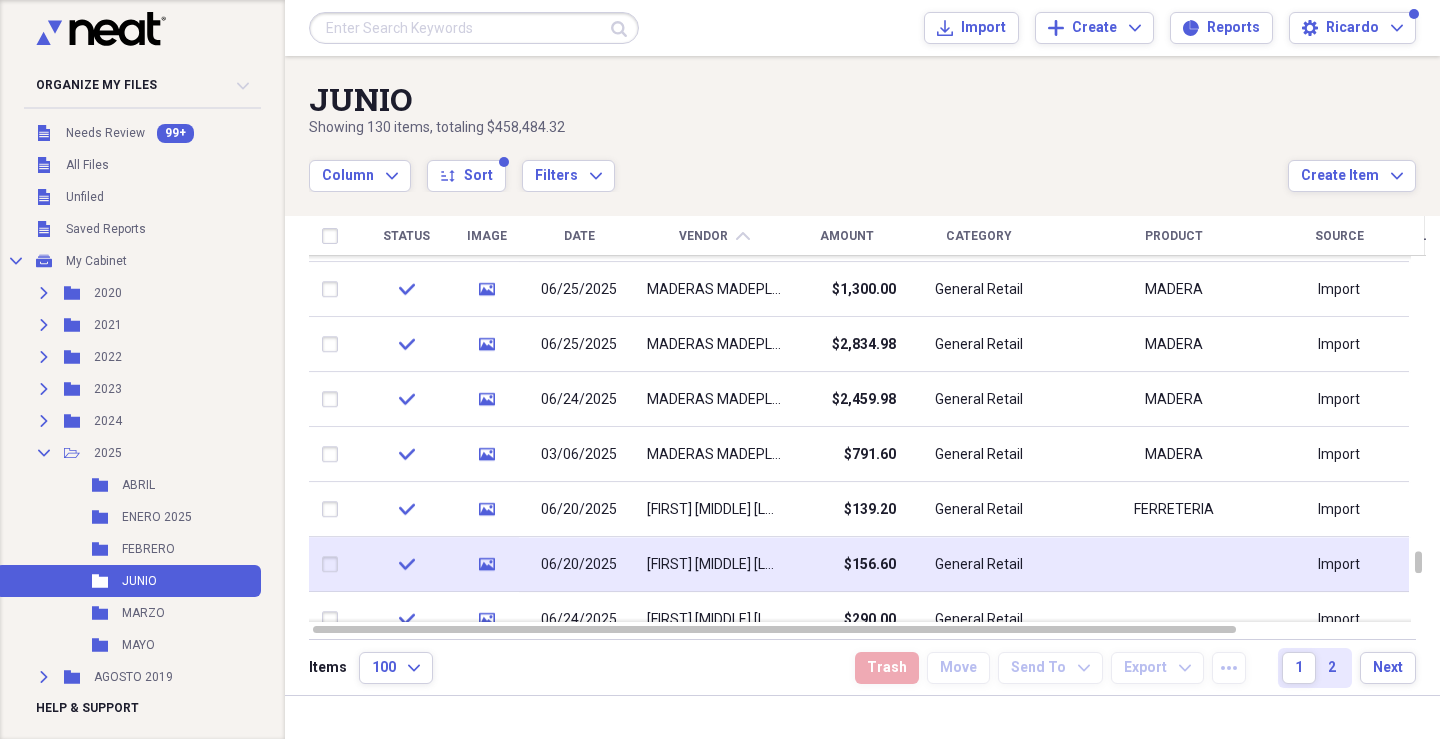 click on "$156.60" at bounding box center [846, 564] 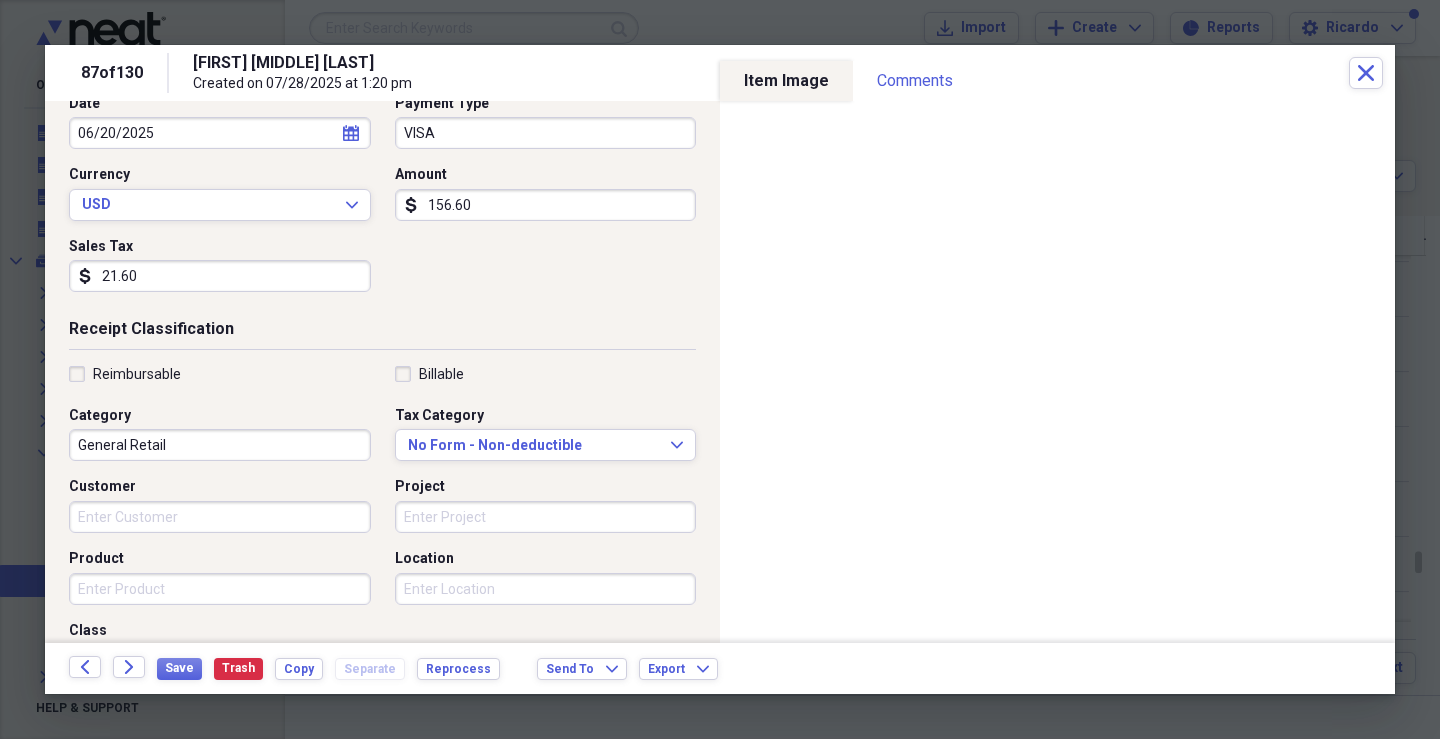 scroll, scrollTop: 226, scrollLeft: 0, axis: vertical 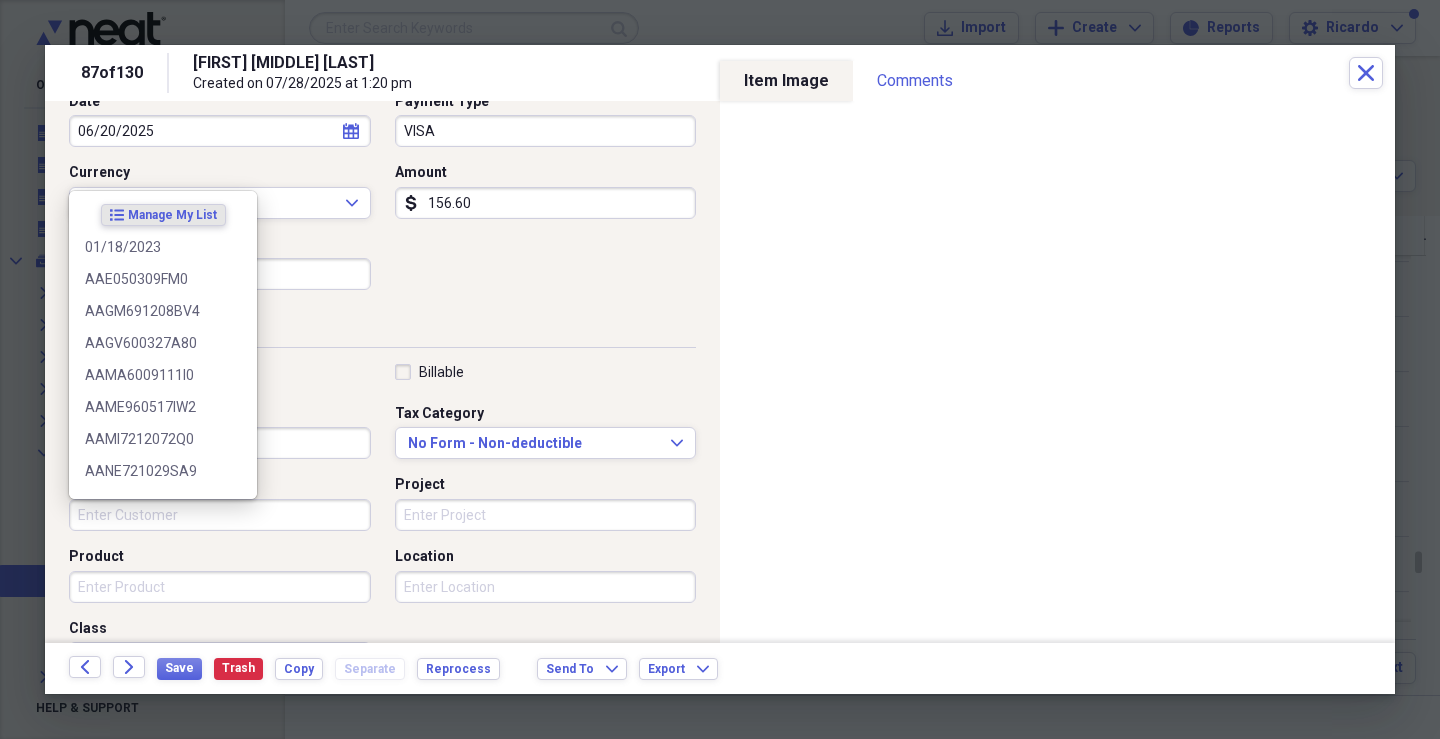 click on "Customer" at bounding box center [220, 515] 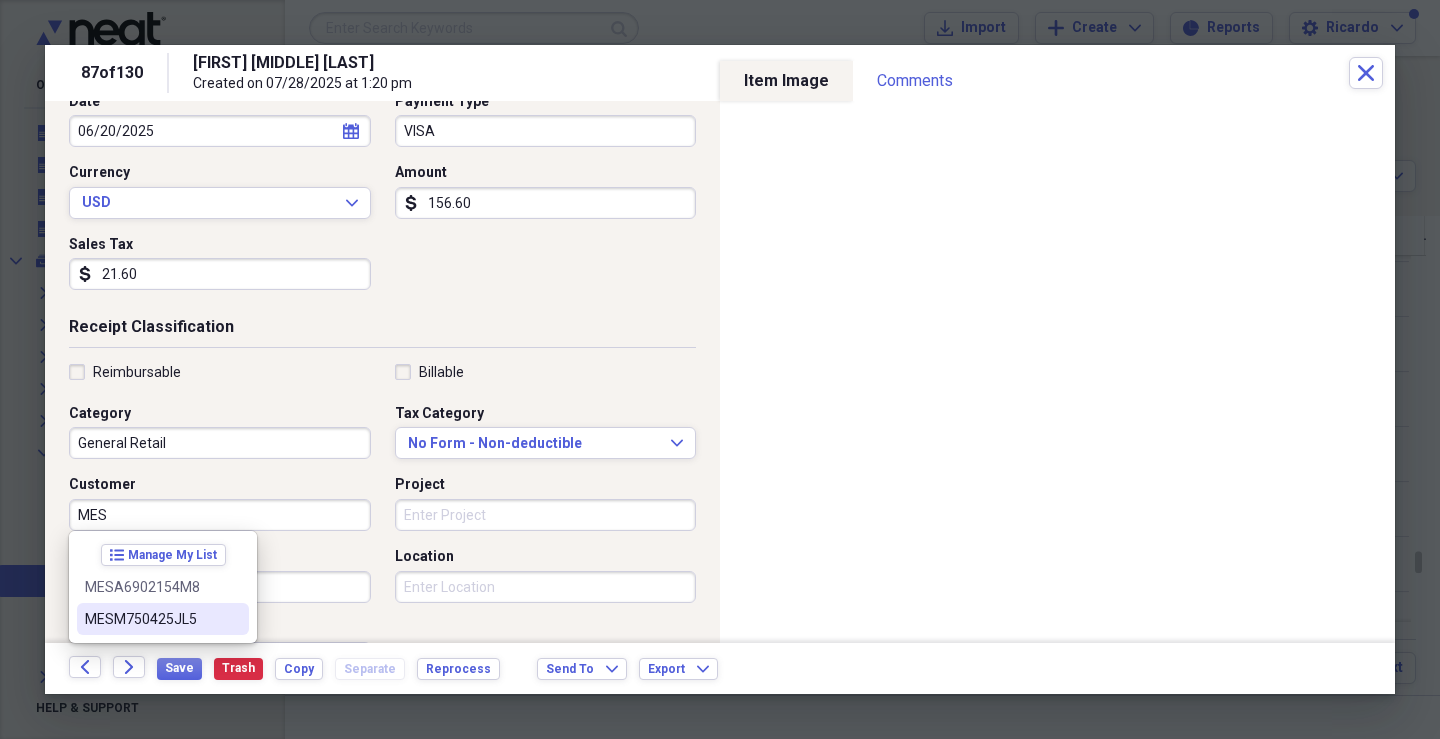 click on "MESM750425JL5" at bounding box center (151, 619) 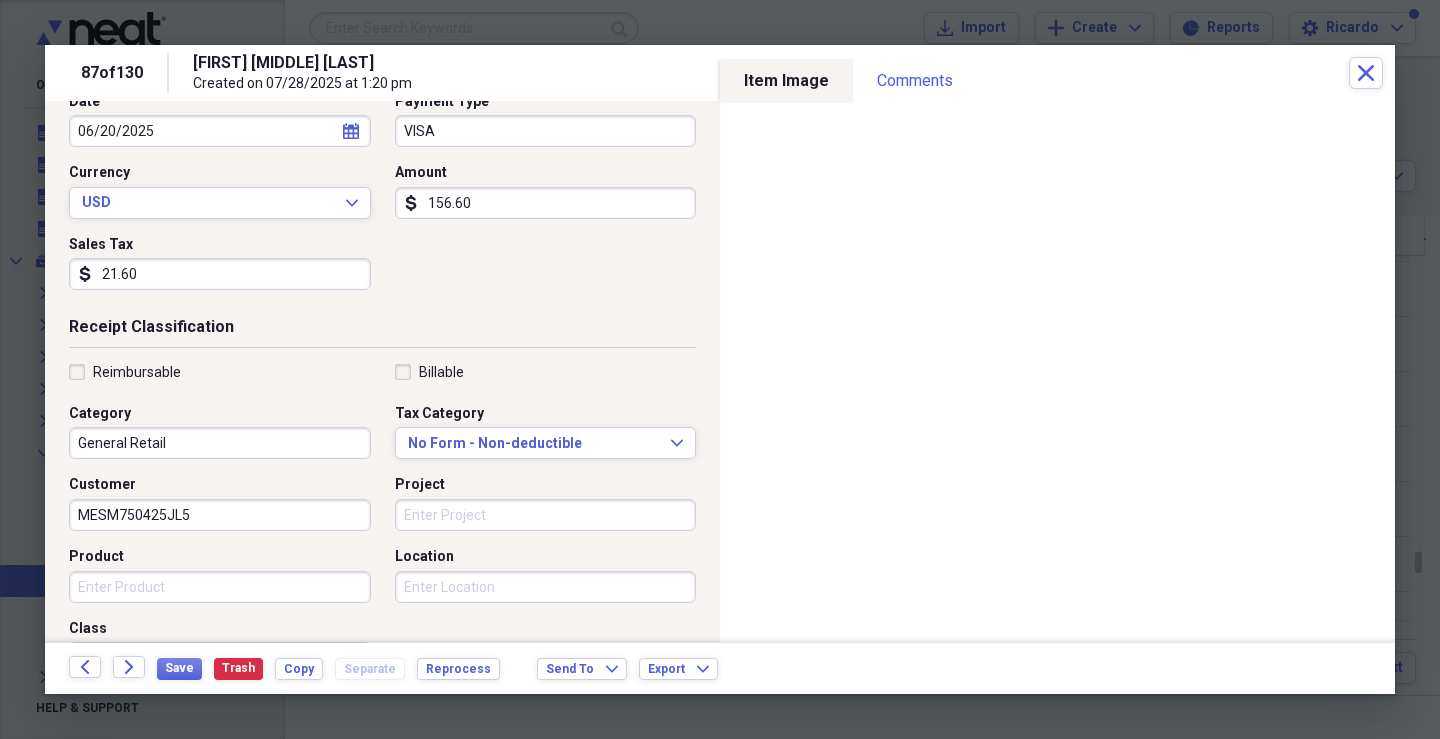 click on "Project" at bounding box center (546, 515) 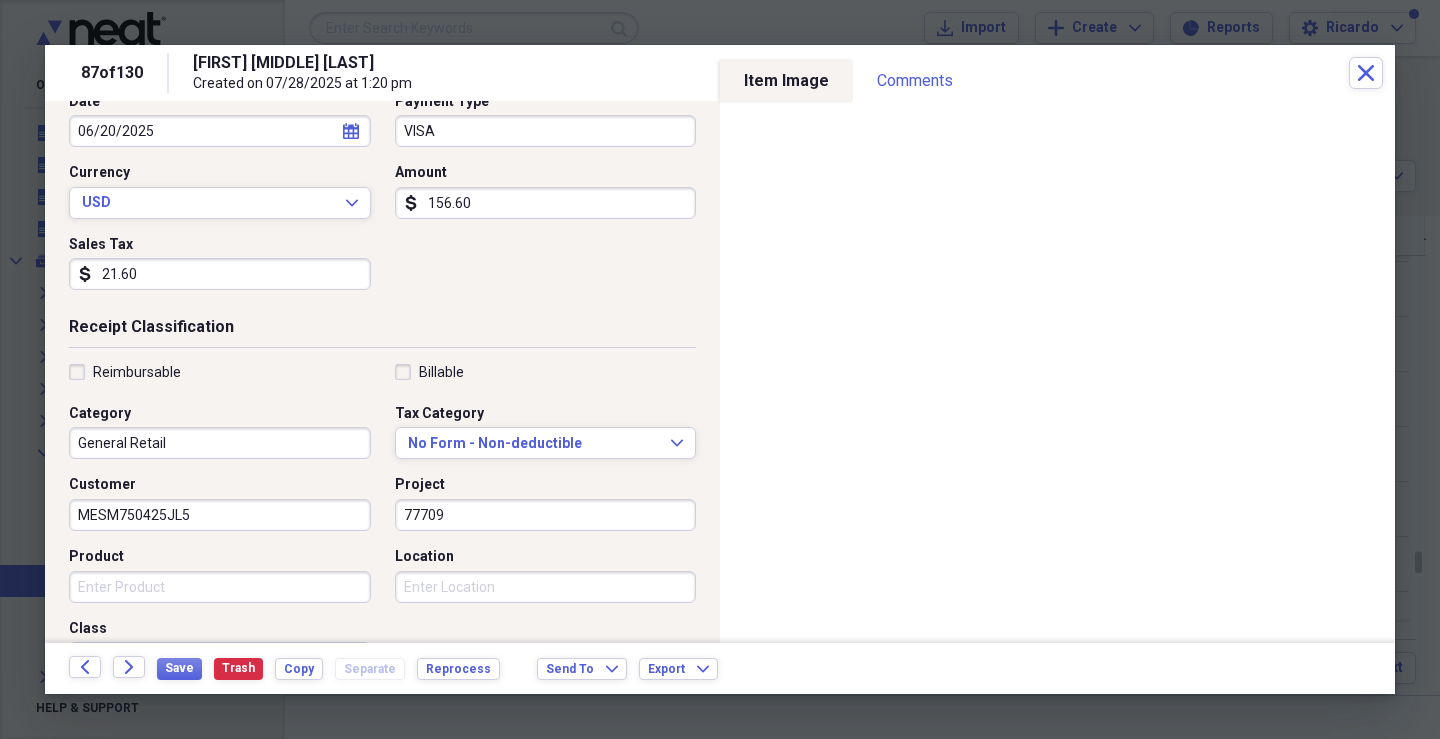 type on "77709" 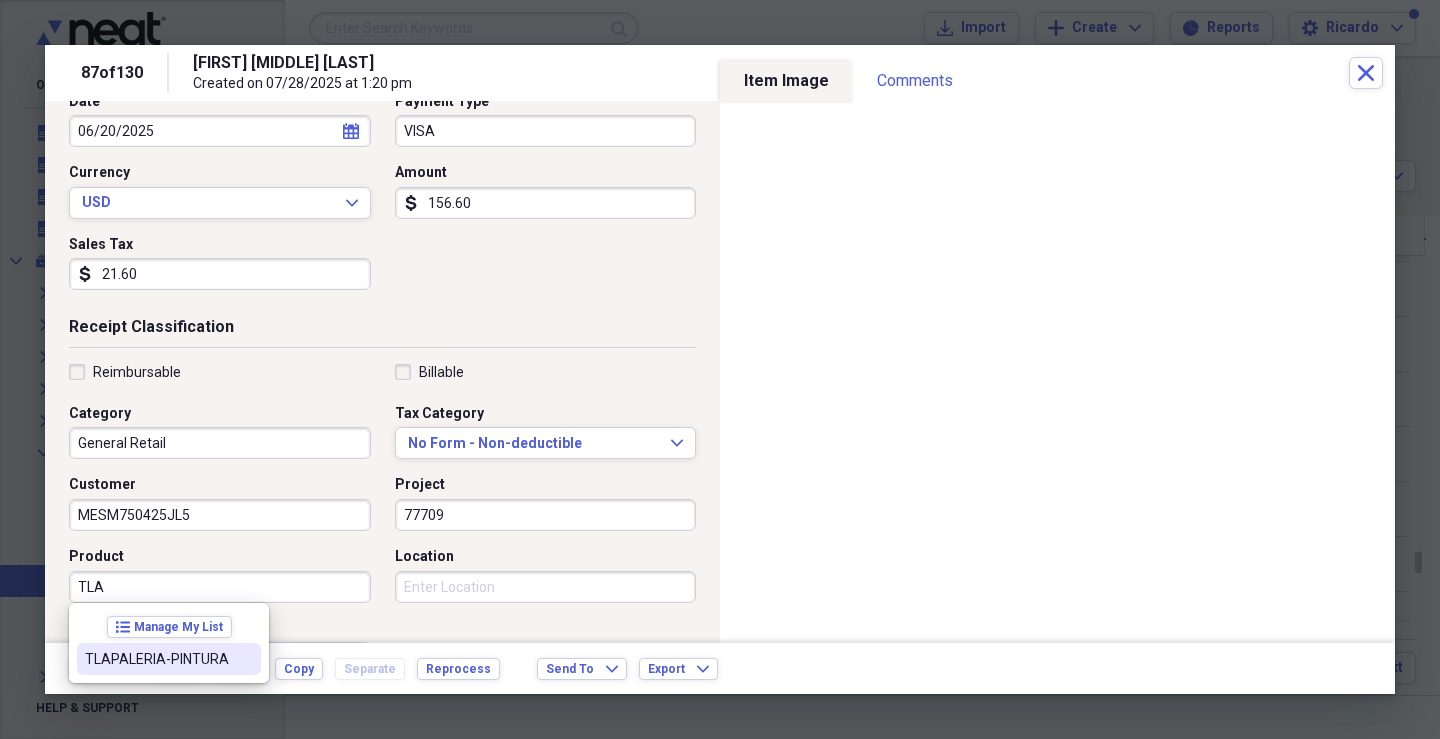 click on "TLAPALERIA-PINTURA" at bounding box center (169, 659) 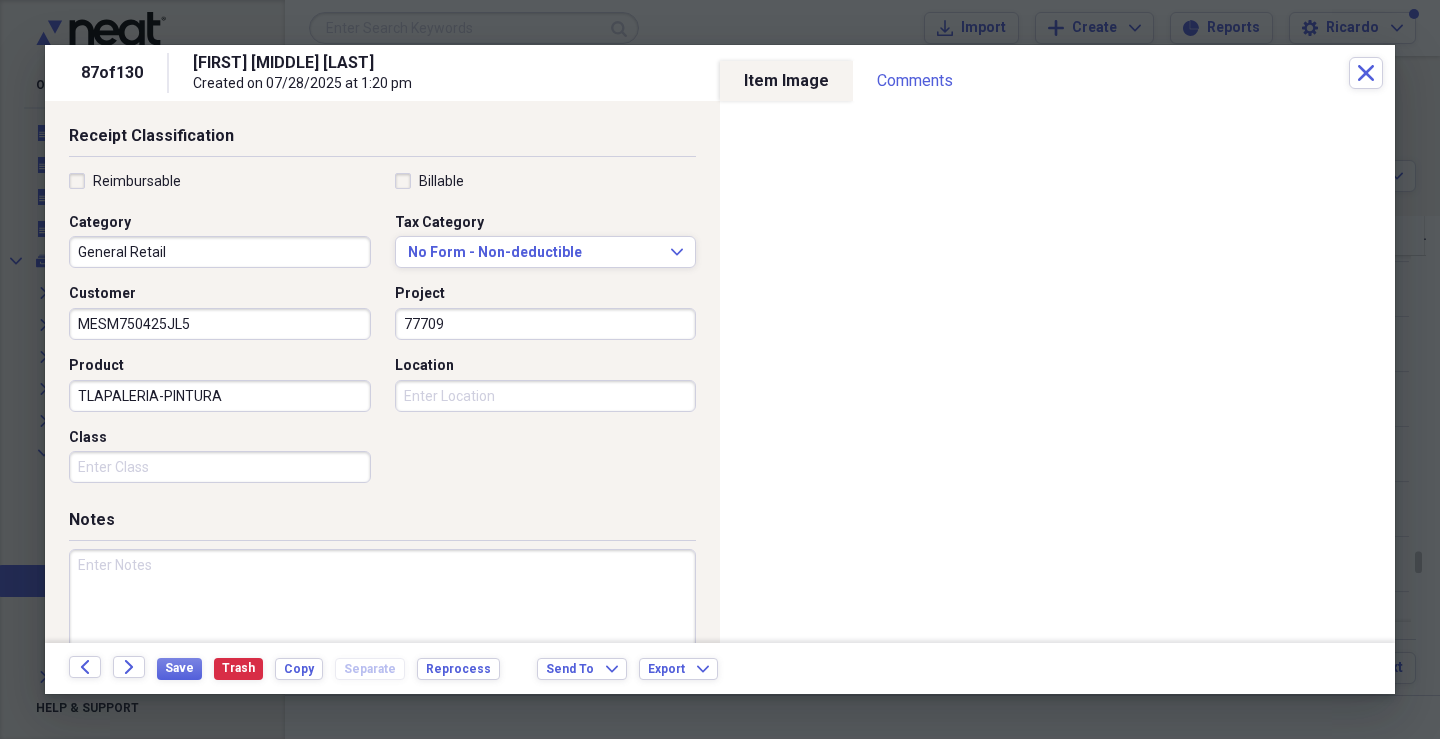 scroll, scrollTop: 479, scrollLeft: 0, axis: vertical 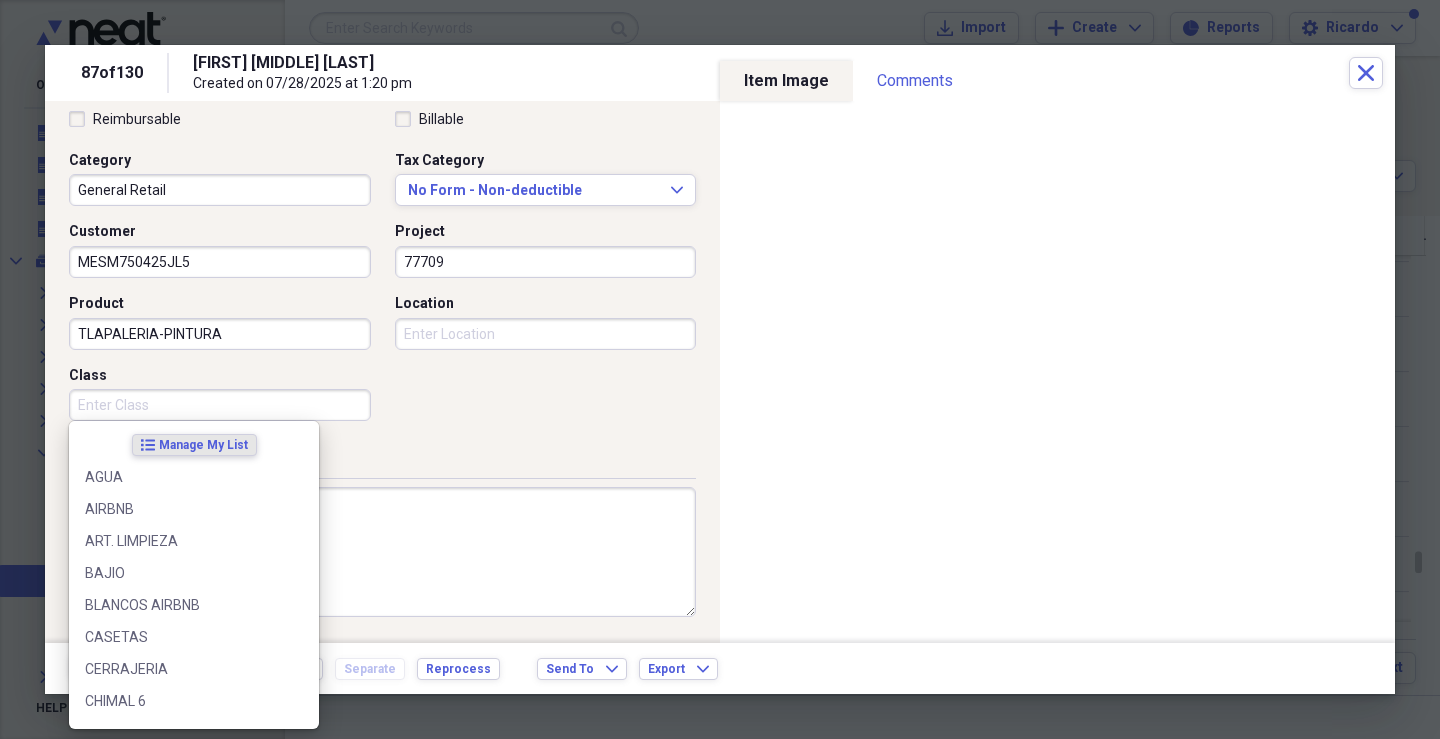 click on "Class" at bounding box center [220, 405] 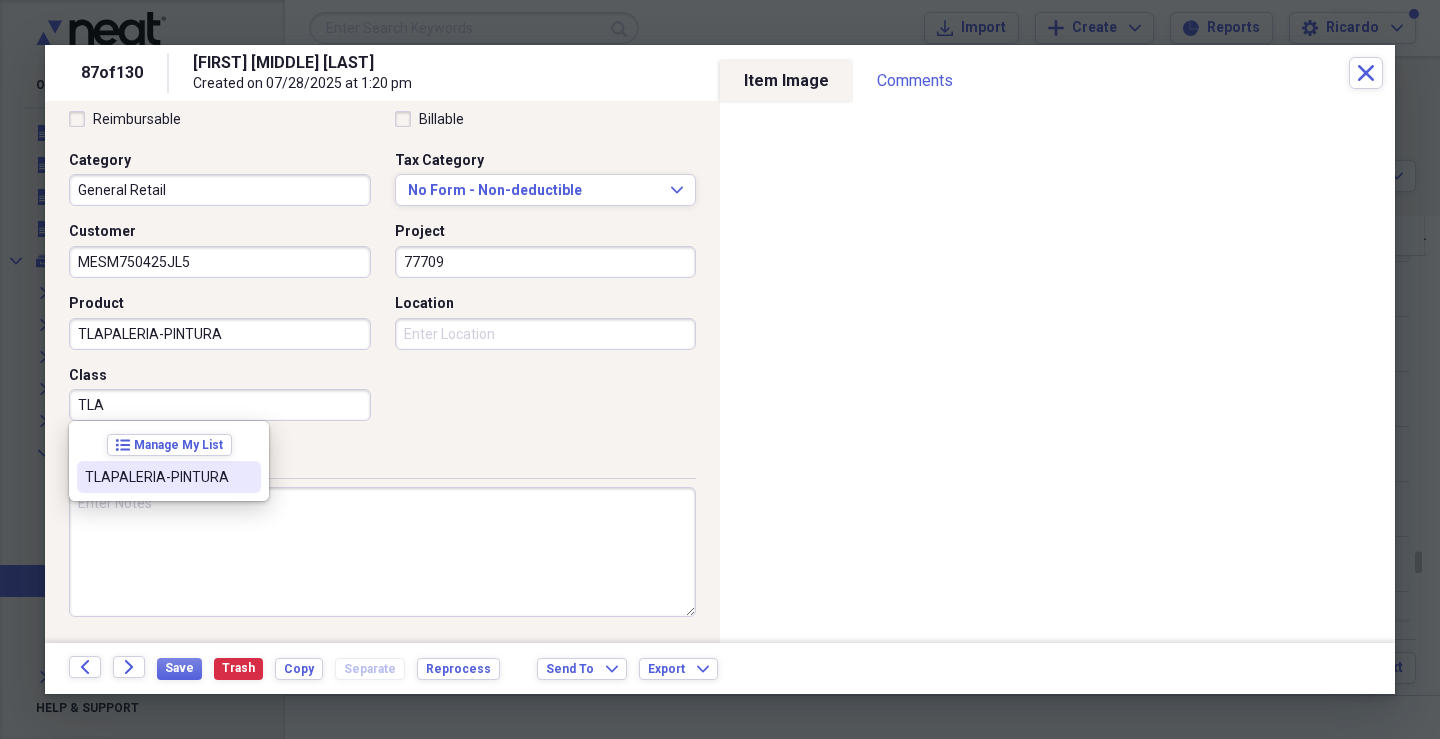 drag, startPoint x: 113, startPoint y: 485, endPoint x: 122, endPoint y: 480, distance: 10.29563 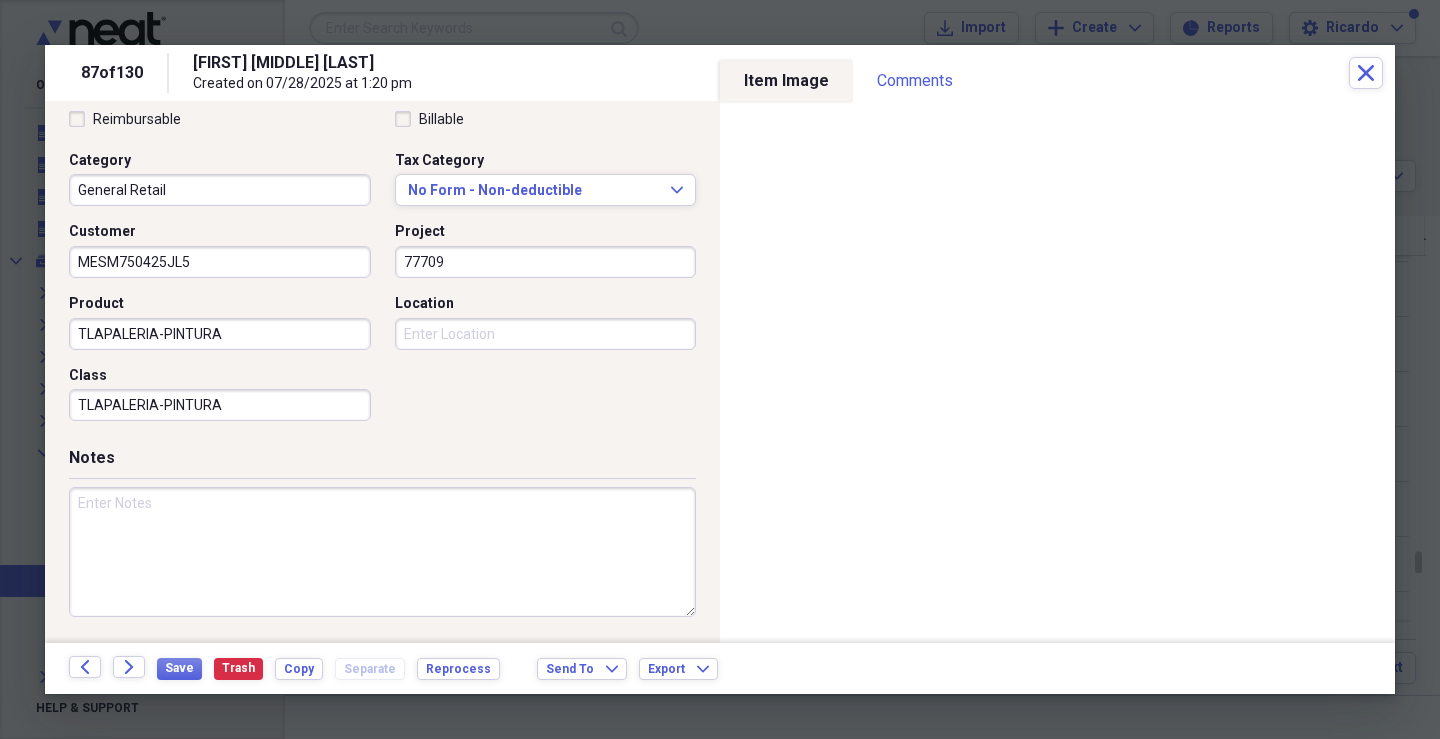 click on "Location" at bounding box center (546, 334) 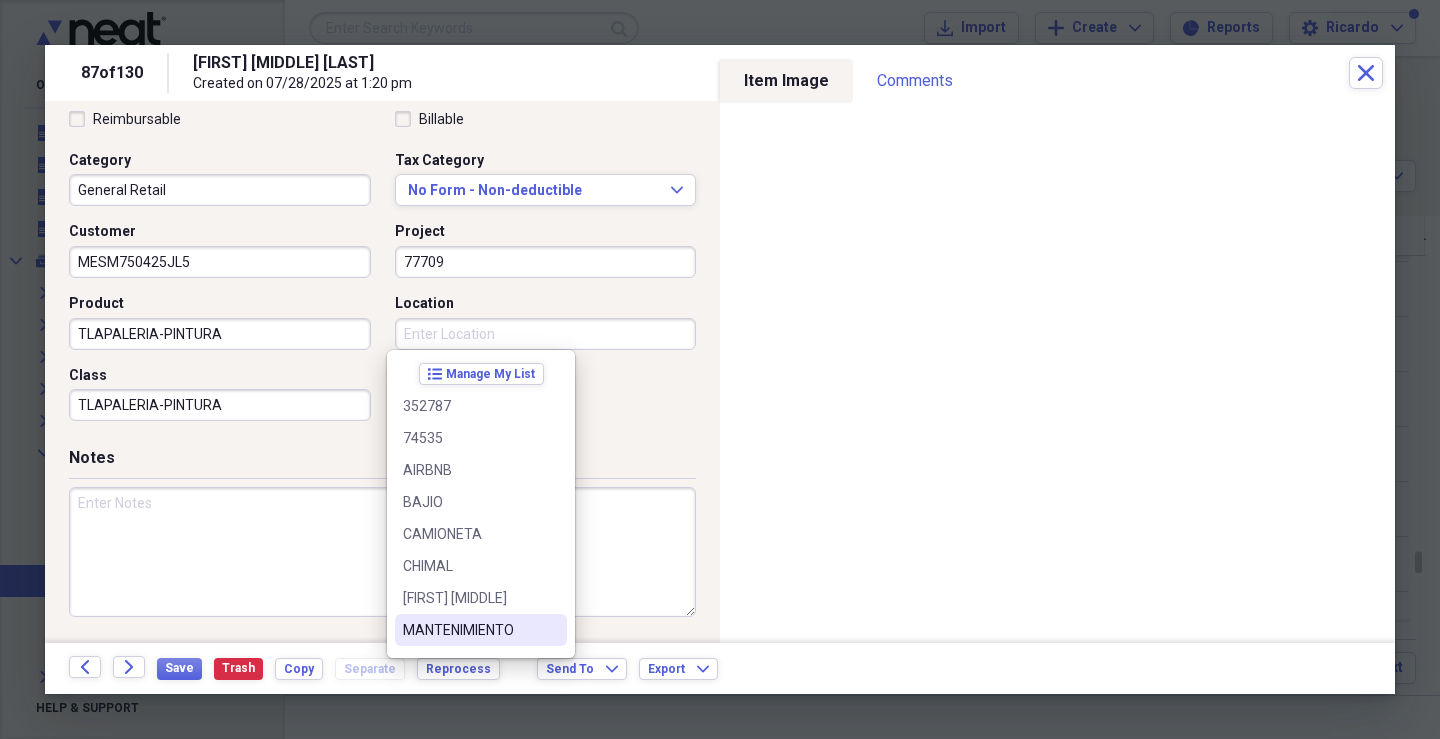 click on "MANTENIMIENTO" at bounding box center (469, 630) 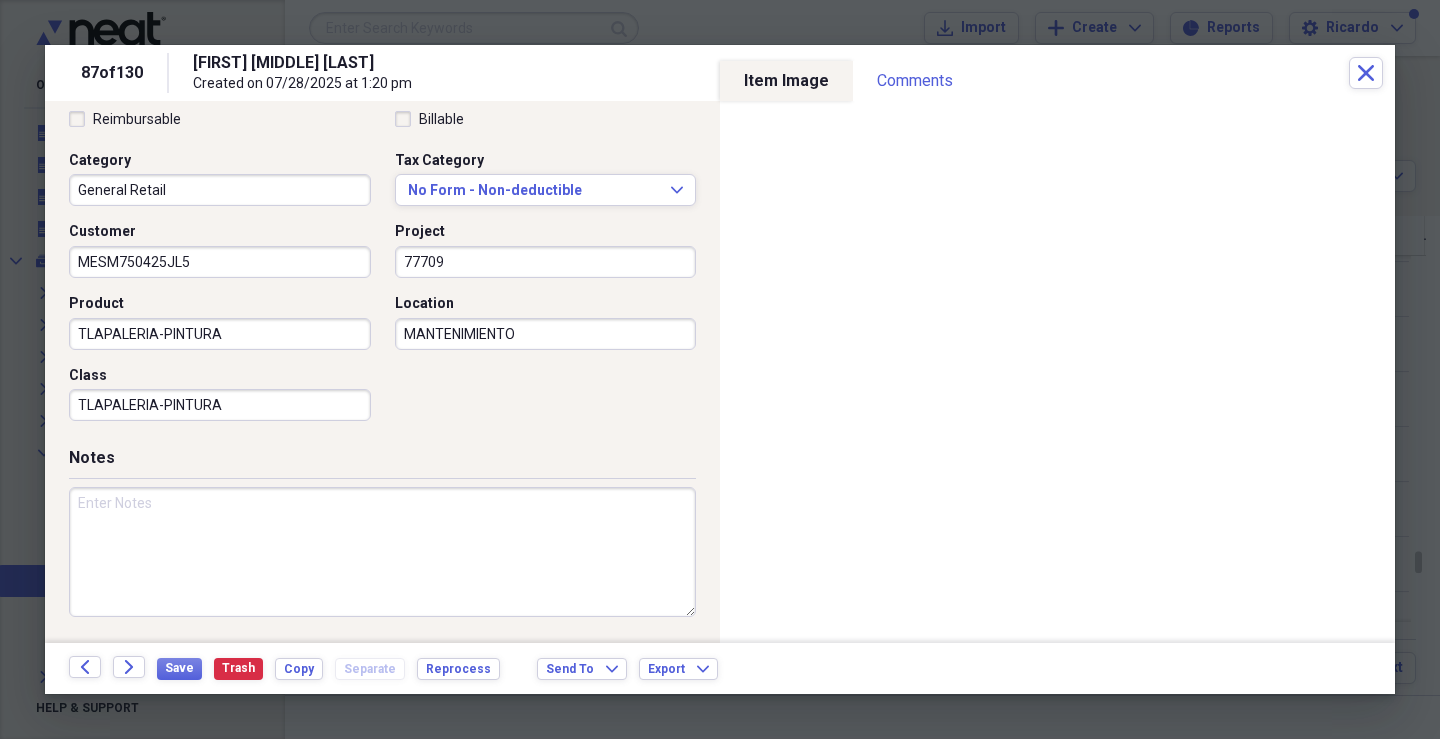 click at bounding box center [382, 552] 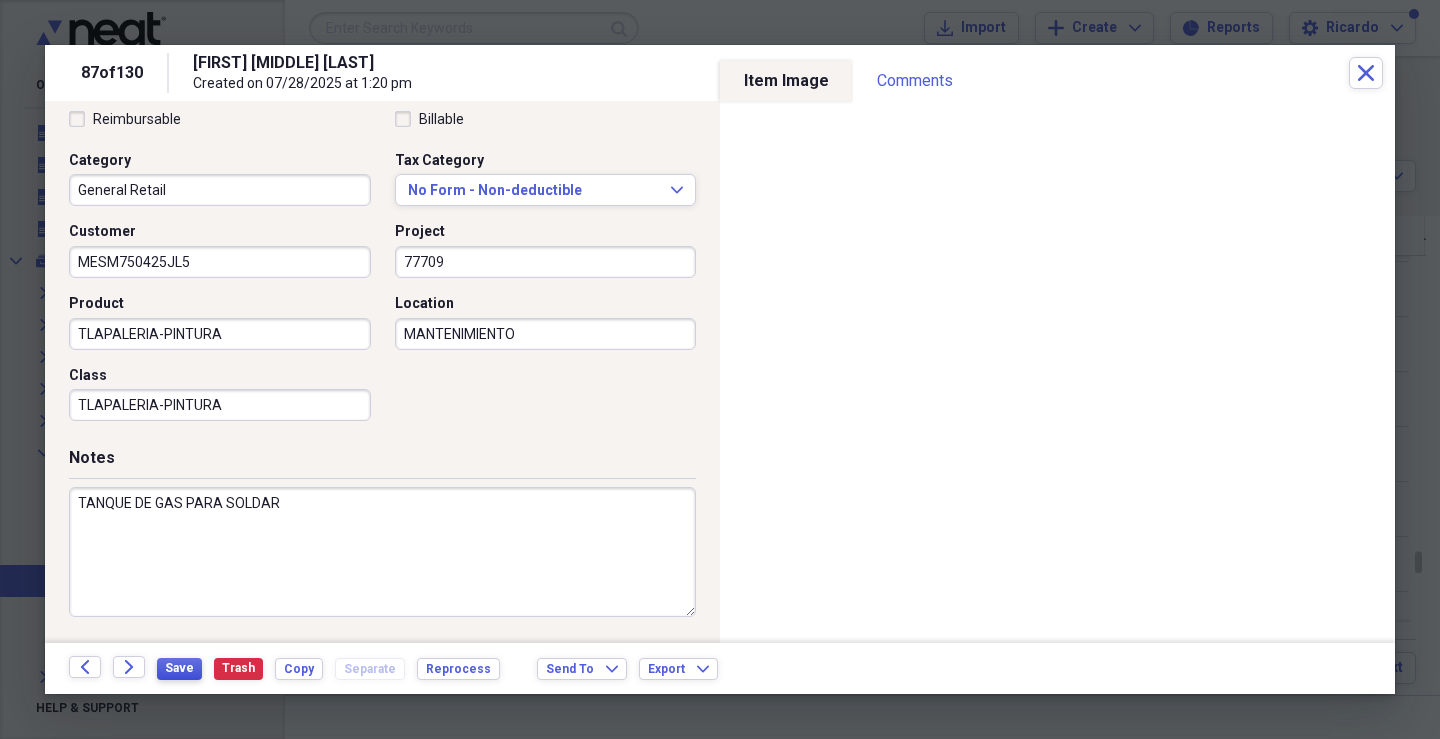 type on "TANQUE DE GAS PARA SOLDAR" 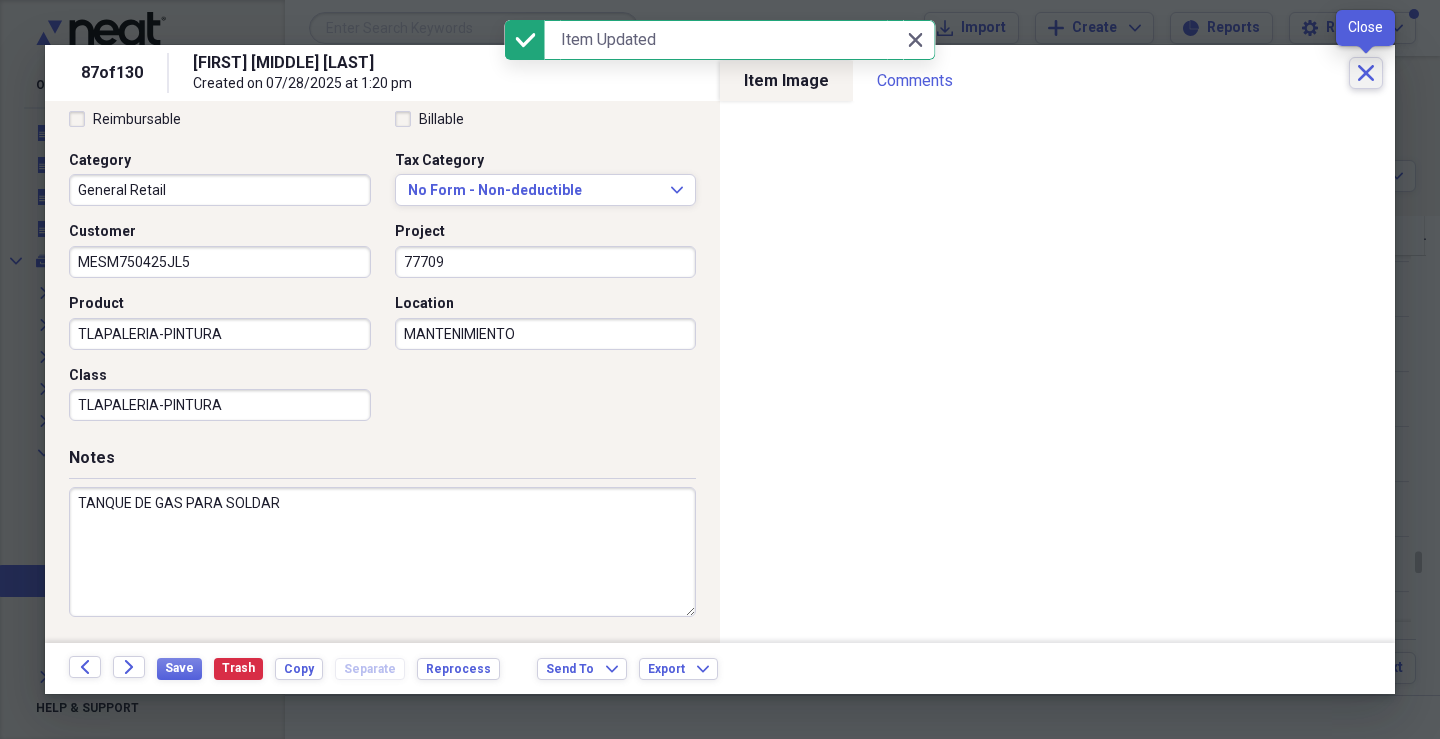 click on "Close" at bounding box center [1366, 73] 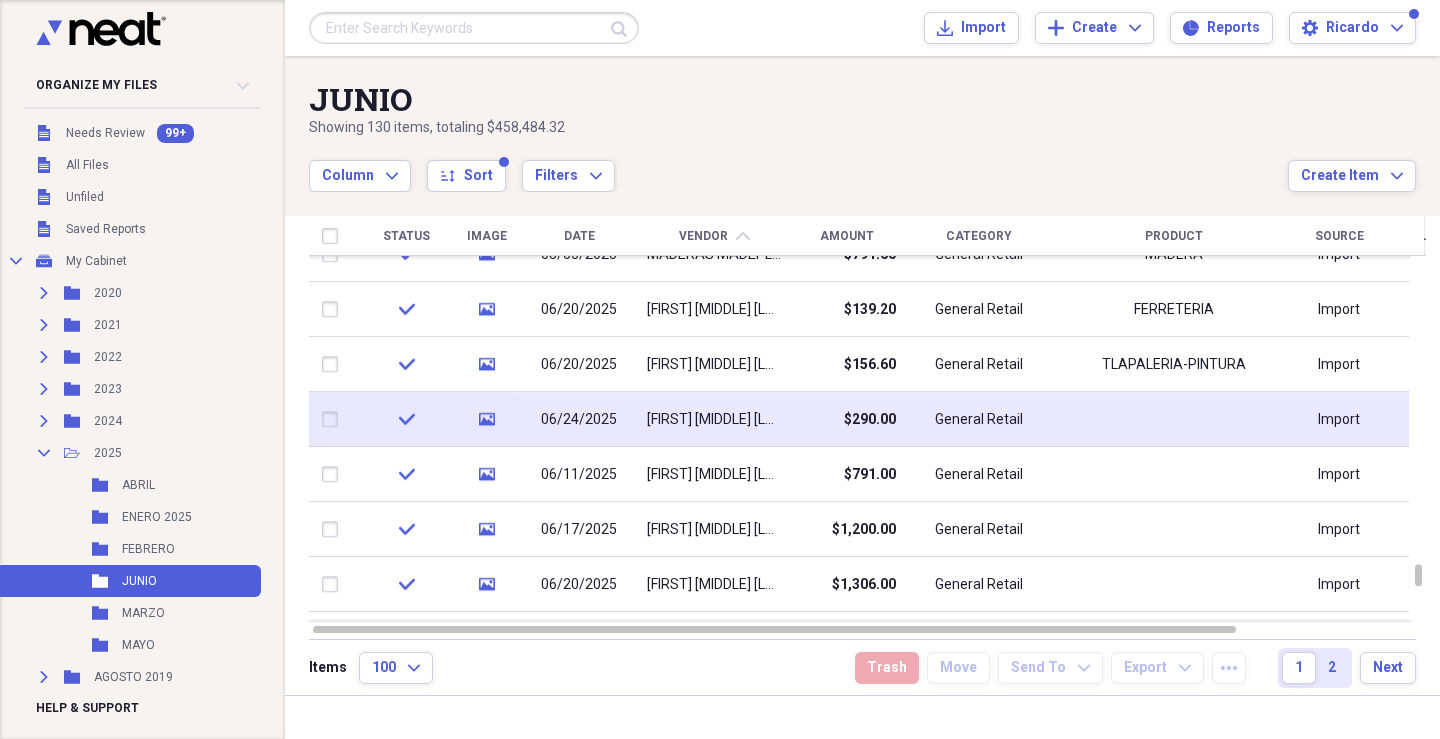 click on "$290.00" at bounding box center [846, 419] 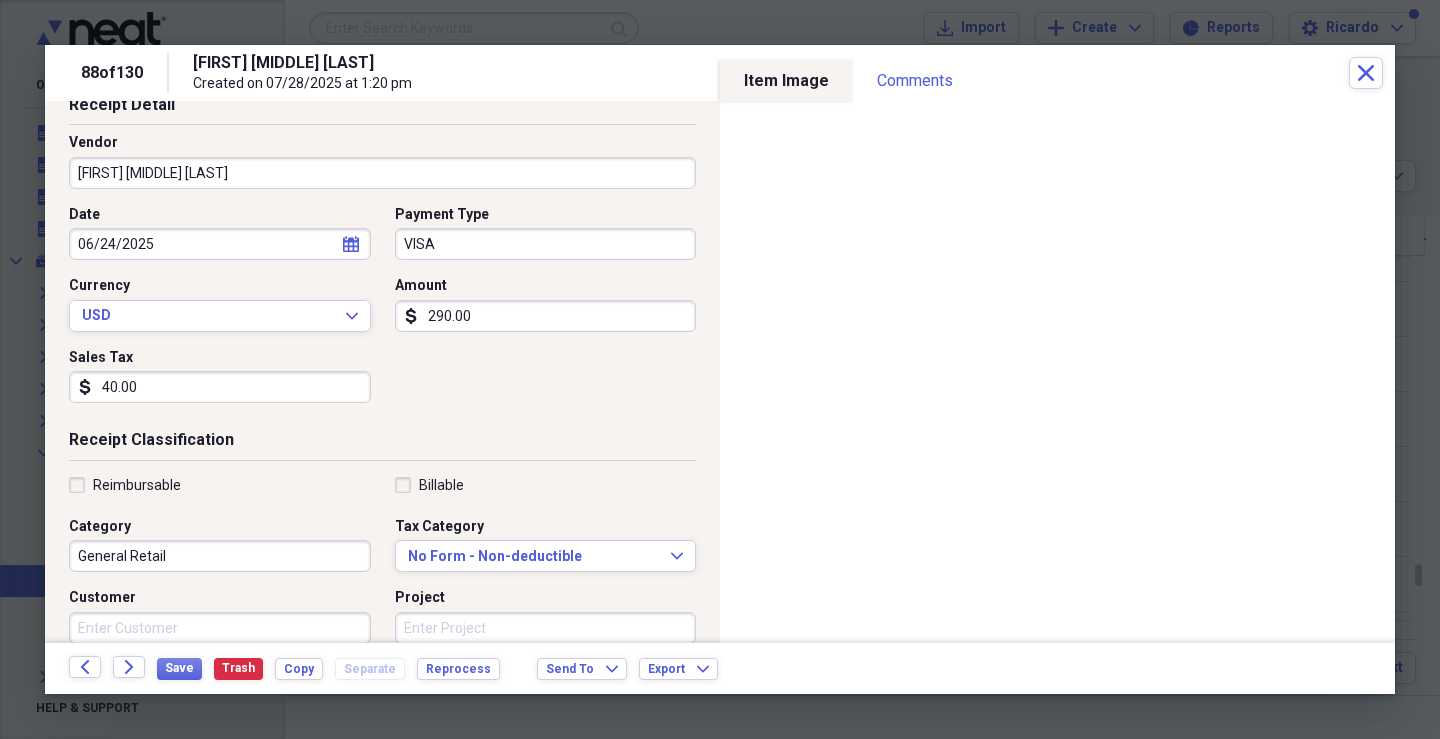 scroll, scrollTop: 300, scrollLeft: 0, axis: vertical 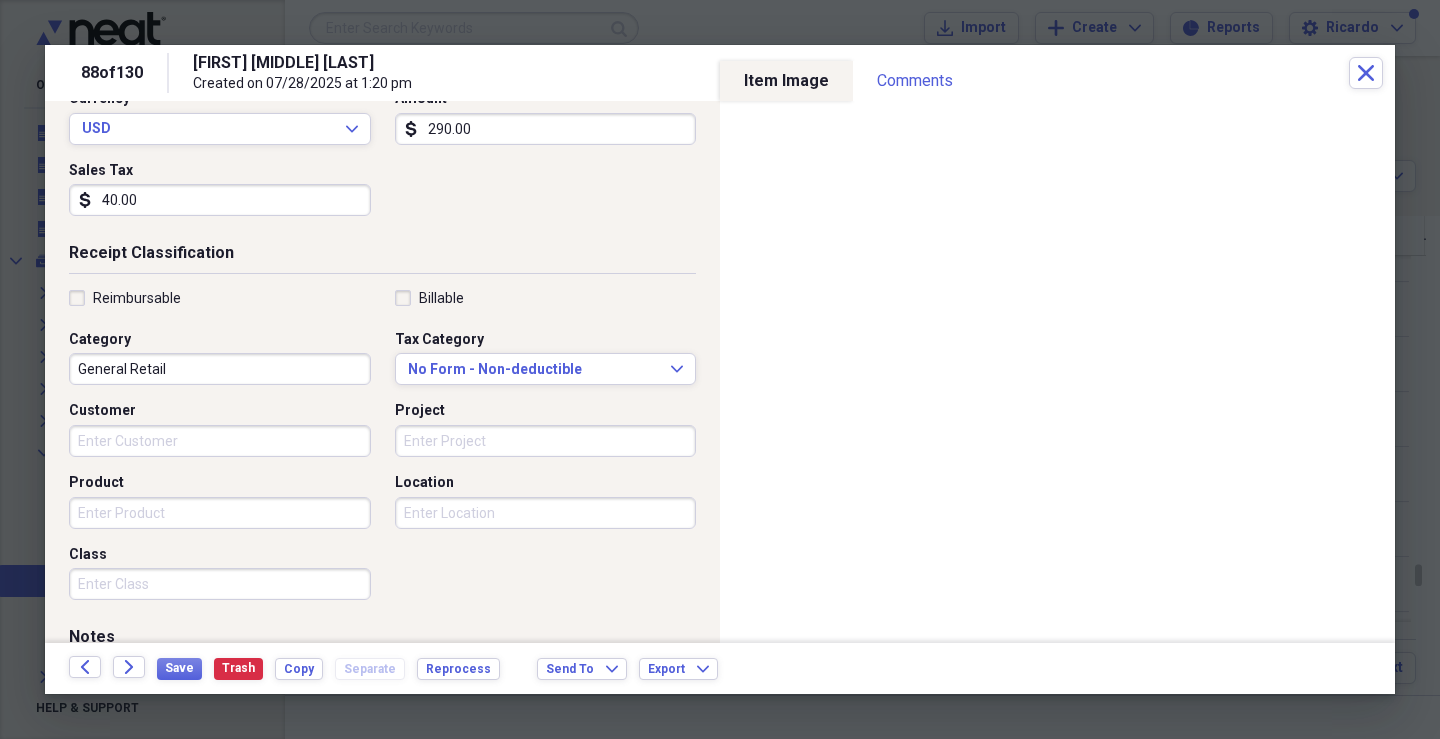 click on "Customer" at bounding box center [220, 441] 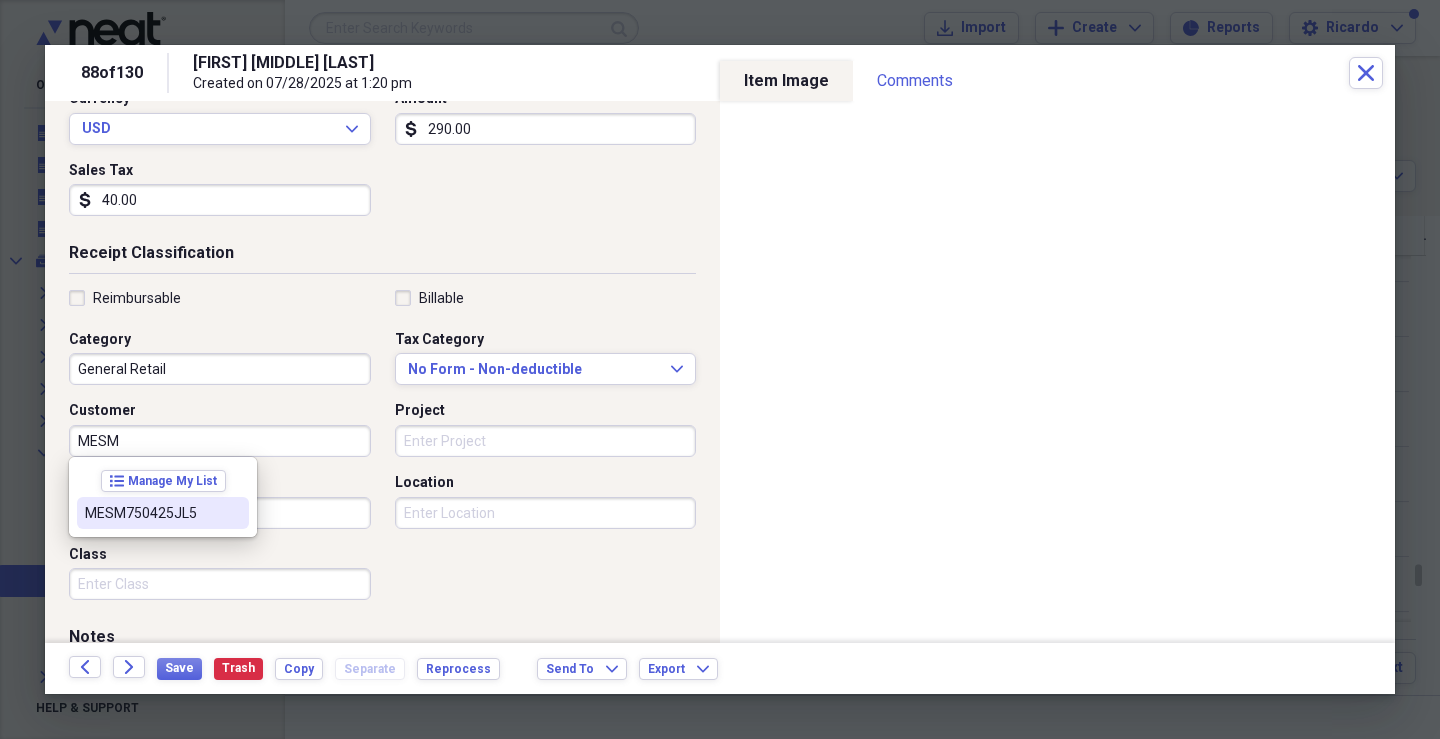 click on "MESM750425JL5" at bounding box center (151, 513) 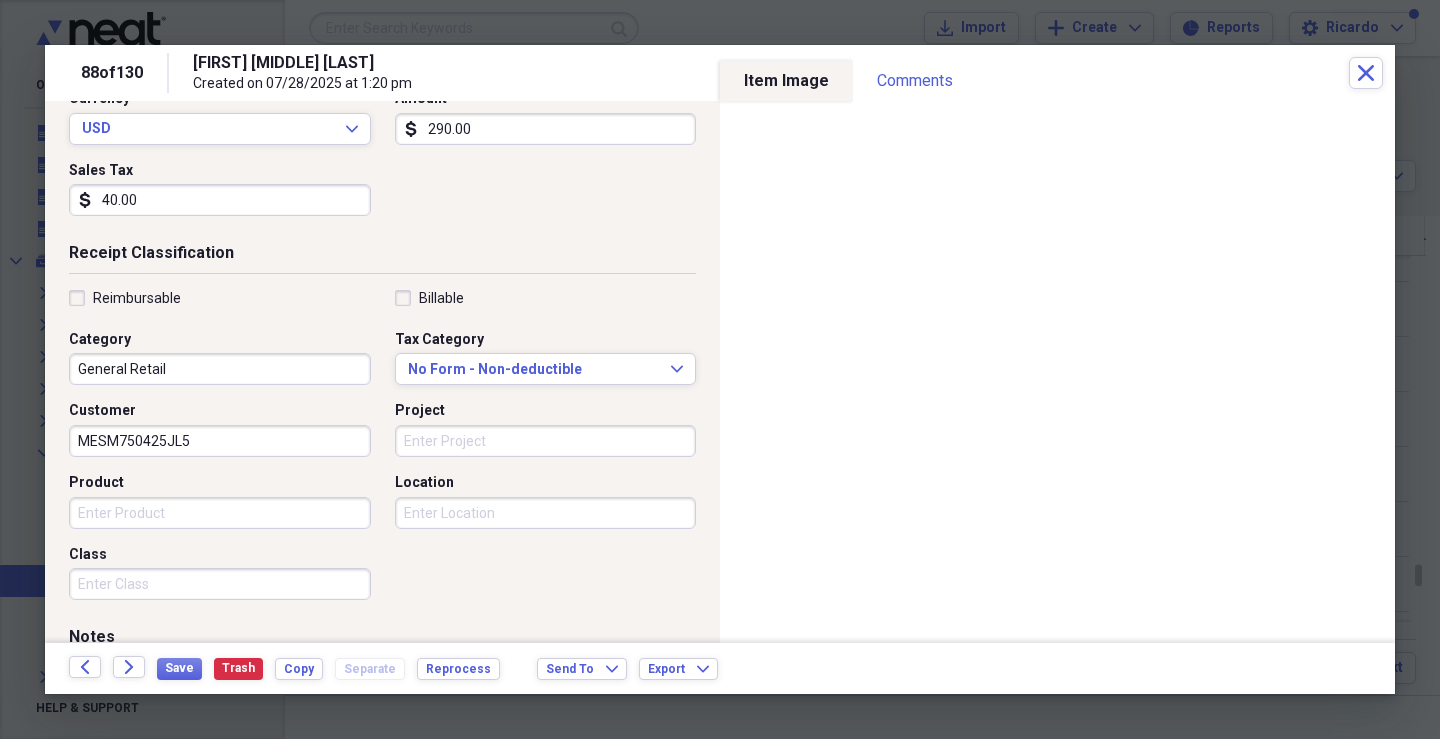 click on "Project" at bounding box center [546, 441] 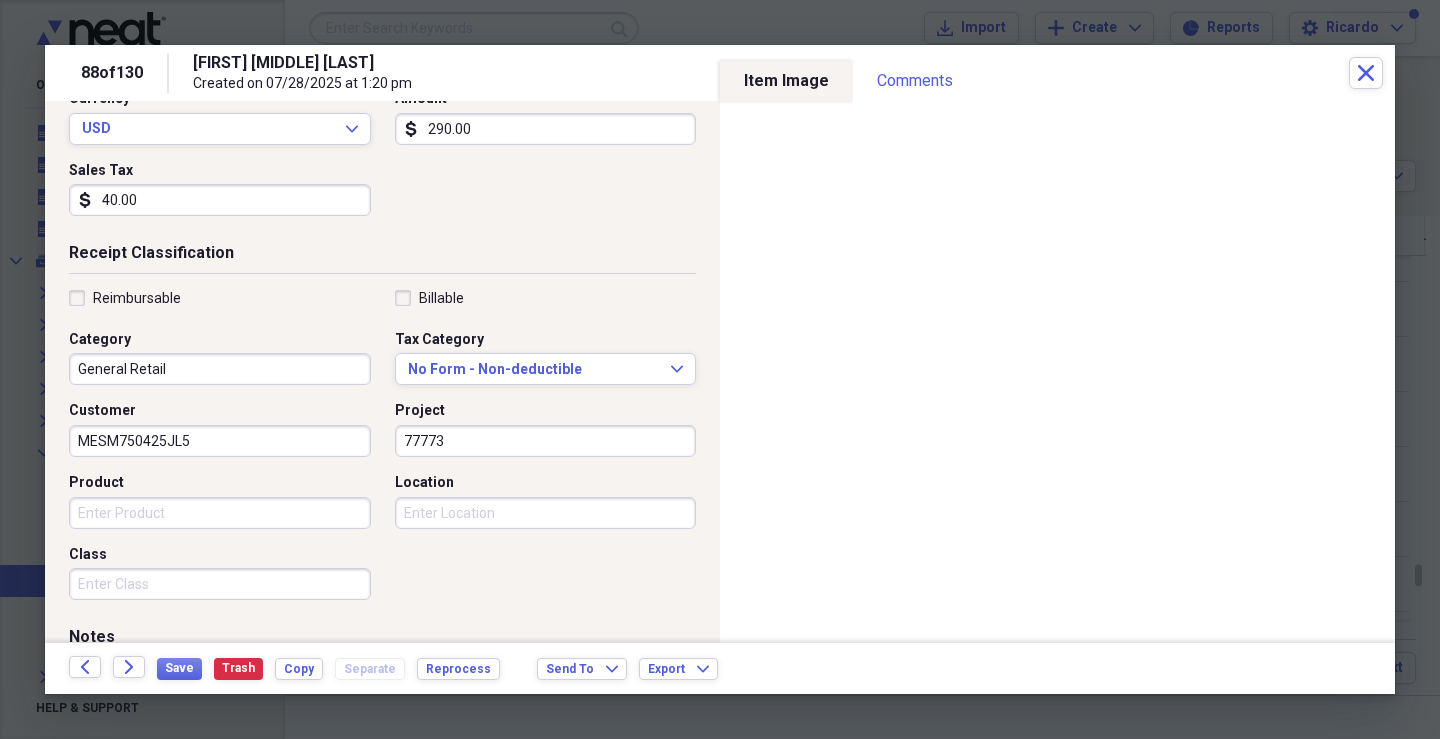 type on "77773" 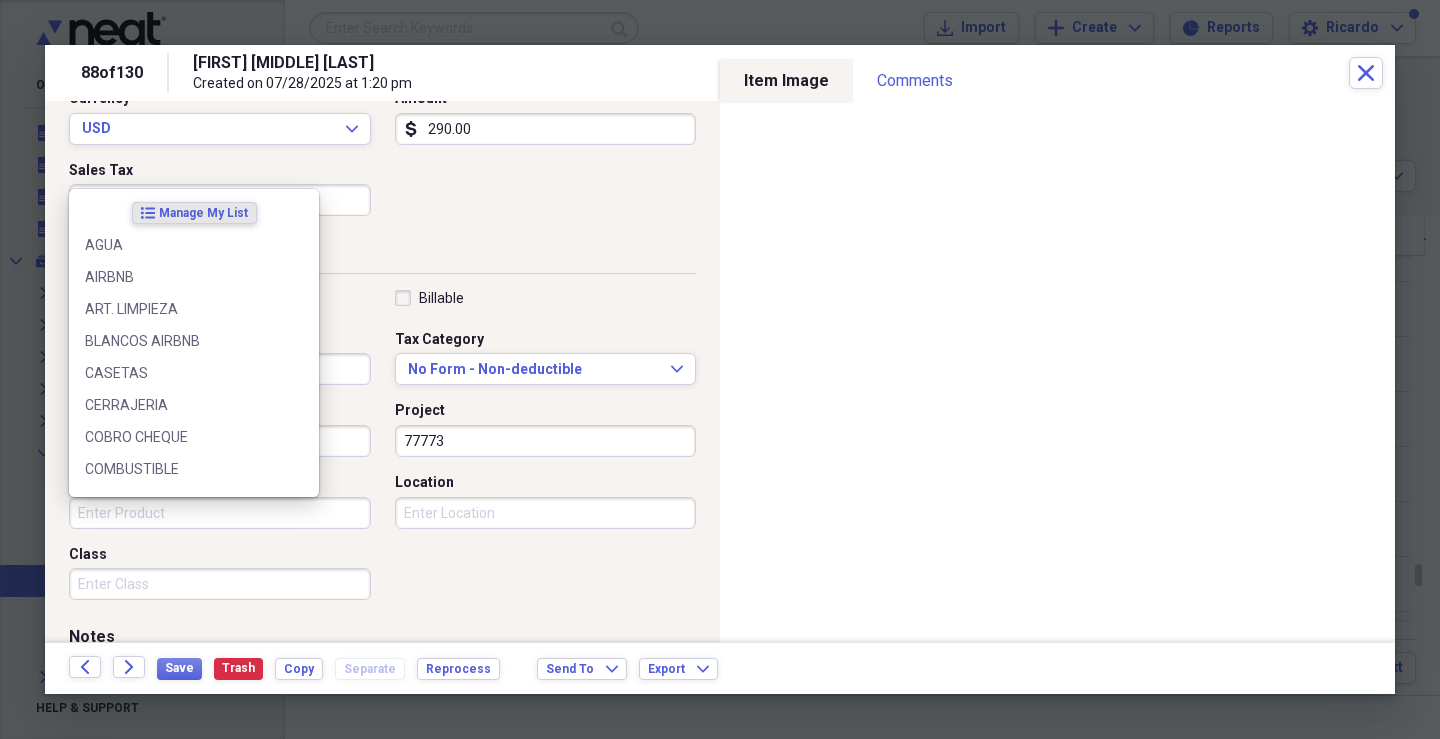 click on "Product" at bounding box center (220, 513) 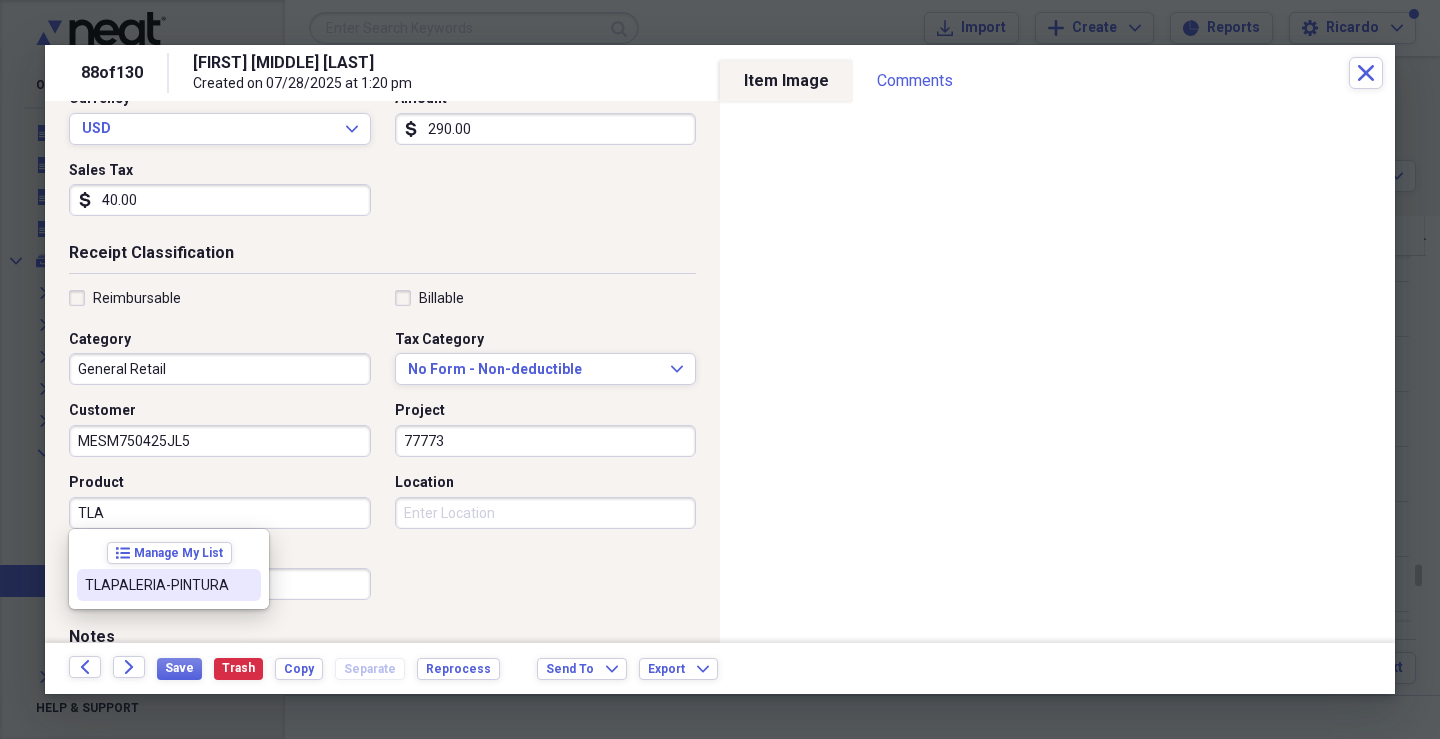 drag, startPoint x: 116, startPoint y: 523, endPoint x: 75, endPoint y: 521, distance: 41.04875 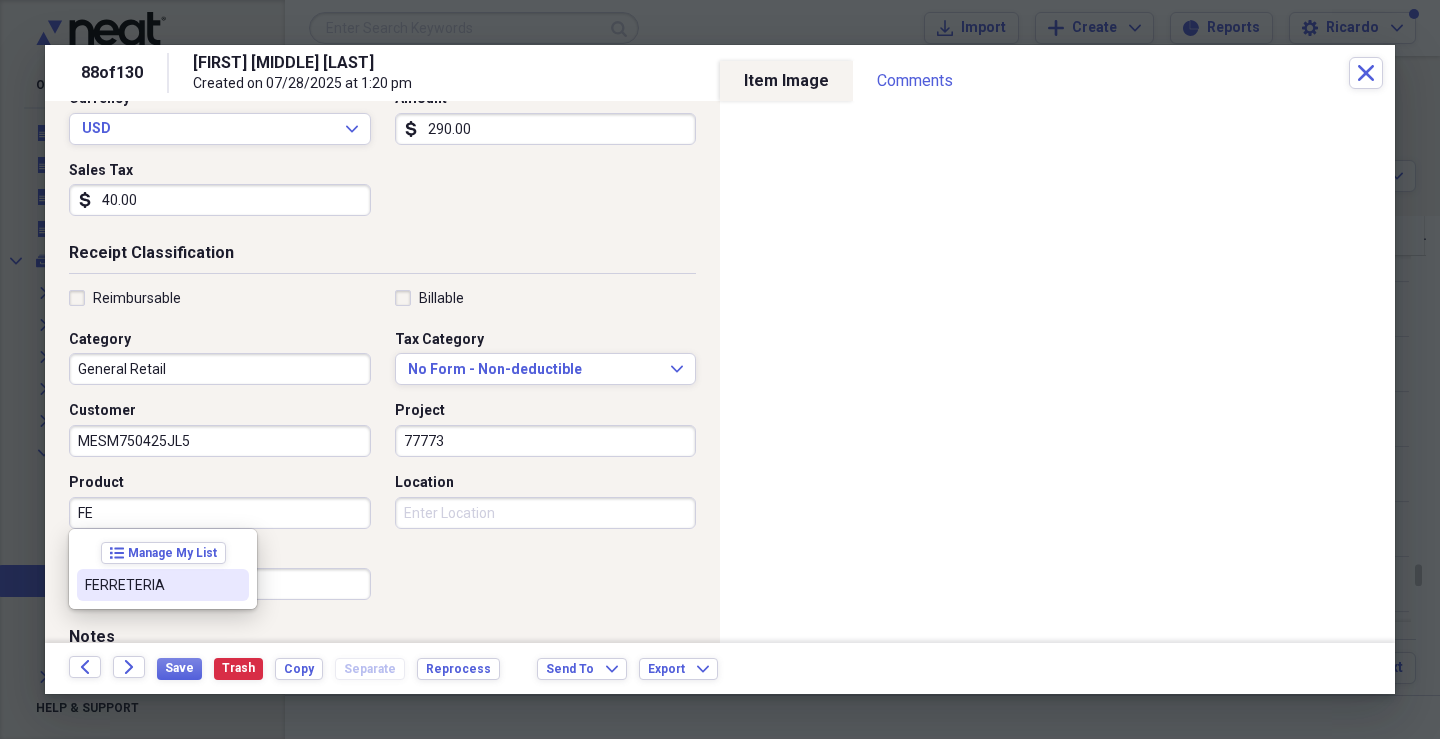 click on "FERRETERIA" at bounding box center (151, 585) 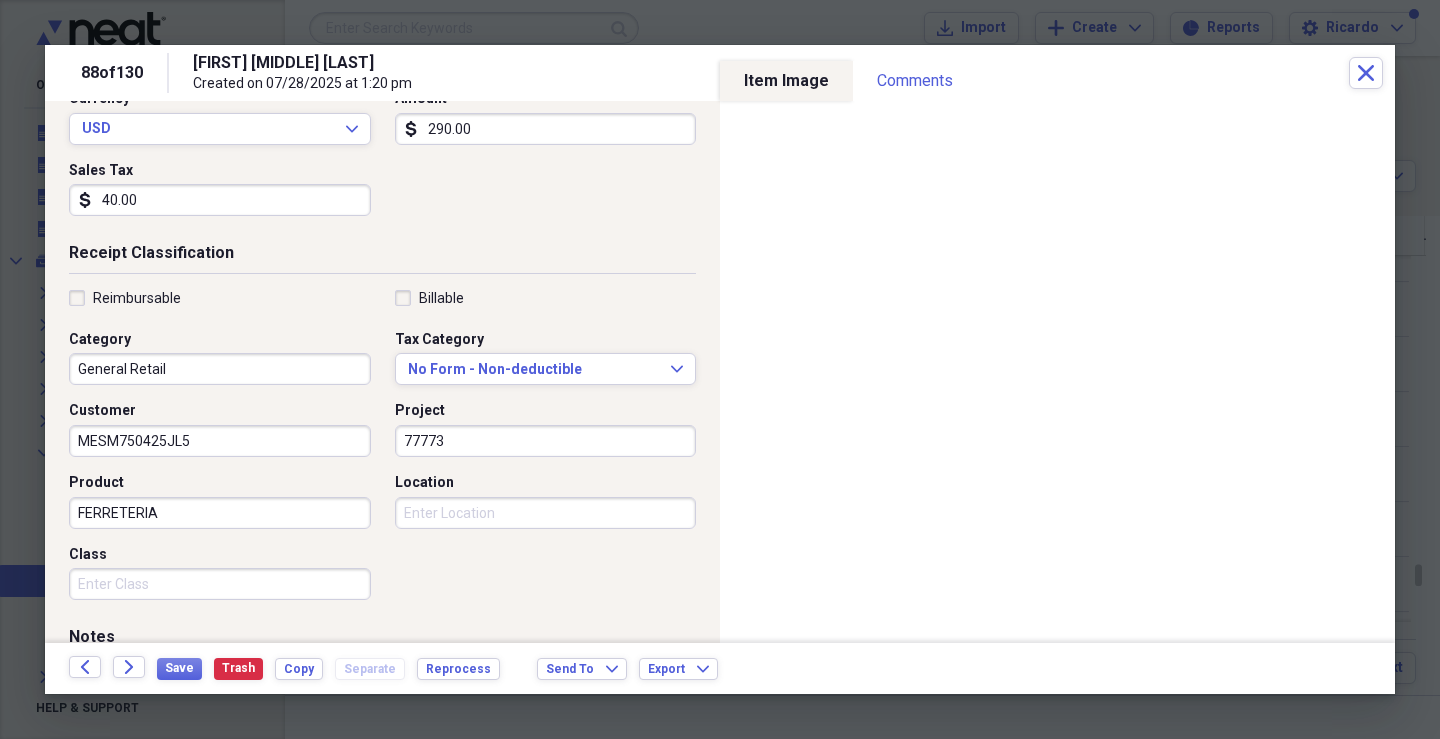click on "88  of  130 MARCO ANTONIO MEDINA SAN VICENTE Created on 07/28/2025 at 1:20 pm Close Item Type Receipt Expand Folder JUNIO Expand Receipt Detail Vendor MARCO ANTONIO MEDINA SAN VICENTE Date 06/24/2025 calendar Calendar Payment Type VISA Currency USD Expand Amount dollar-sign 290.00 Sales Tax dollar-sign 40.00 Receipt Classification Reimbursable Billable Category General Retail Tax Category No Form - Non-deductible Expand Customer MESM750425JL5 Project 77773 Product FERRETERIA Location Class Notes Item Image Comments There are no comments for this item yet Share your comments Back Forward Save Trash Copy Separate Reprocess Send To Expand Export Expand" at bounding box center [720, 0] 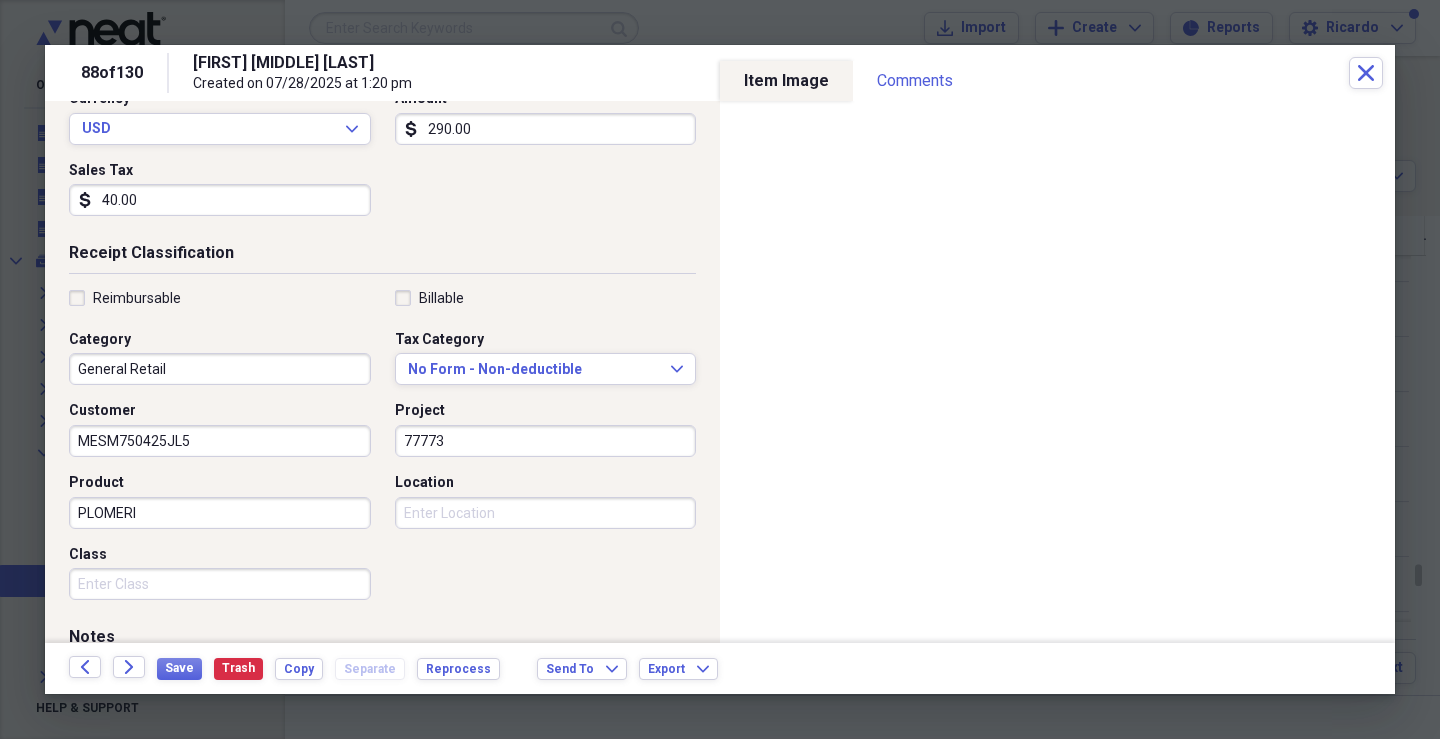 type on "PLOMERIA" 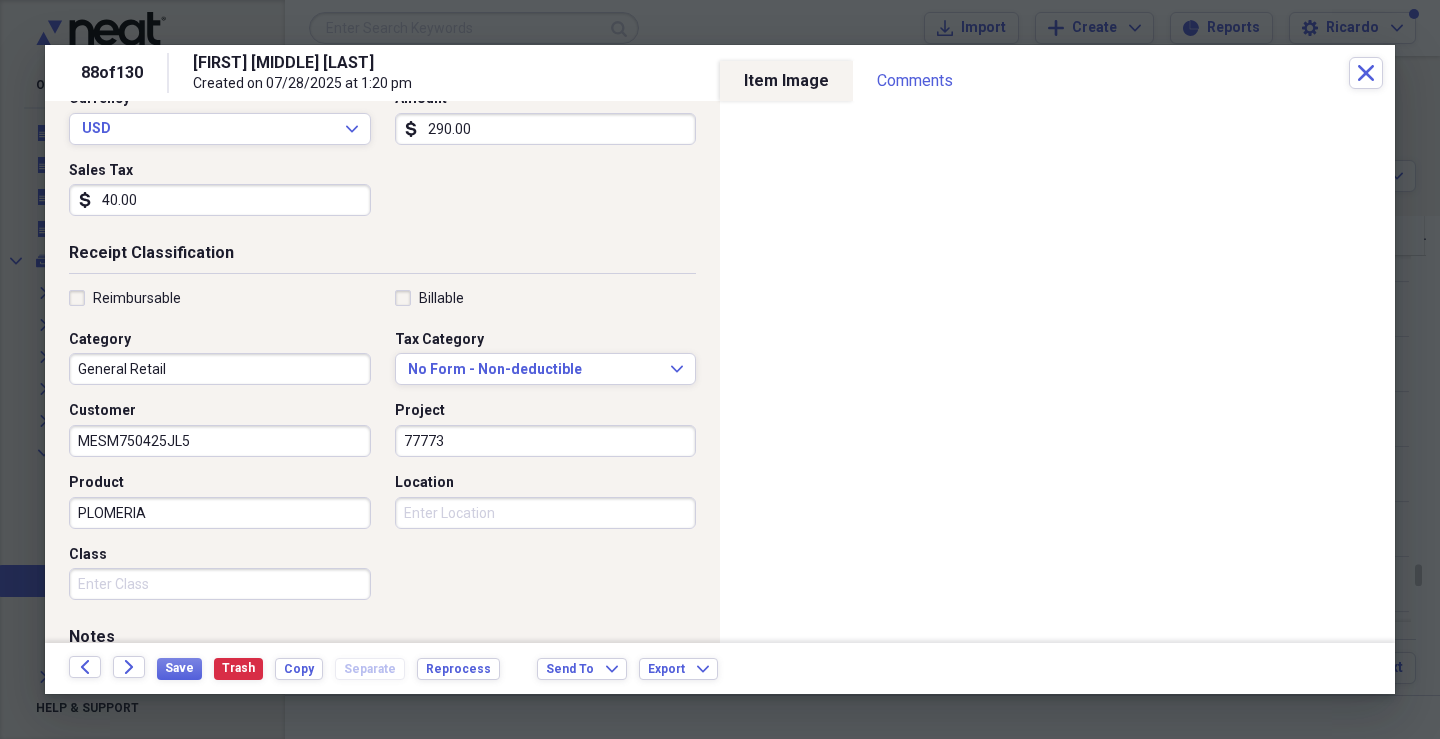 drag, startPoint x: 151, startPoint y: 518, endPoint x: 0, endPoint y: 515, distance: 151.0298 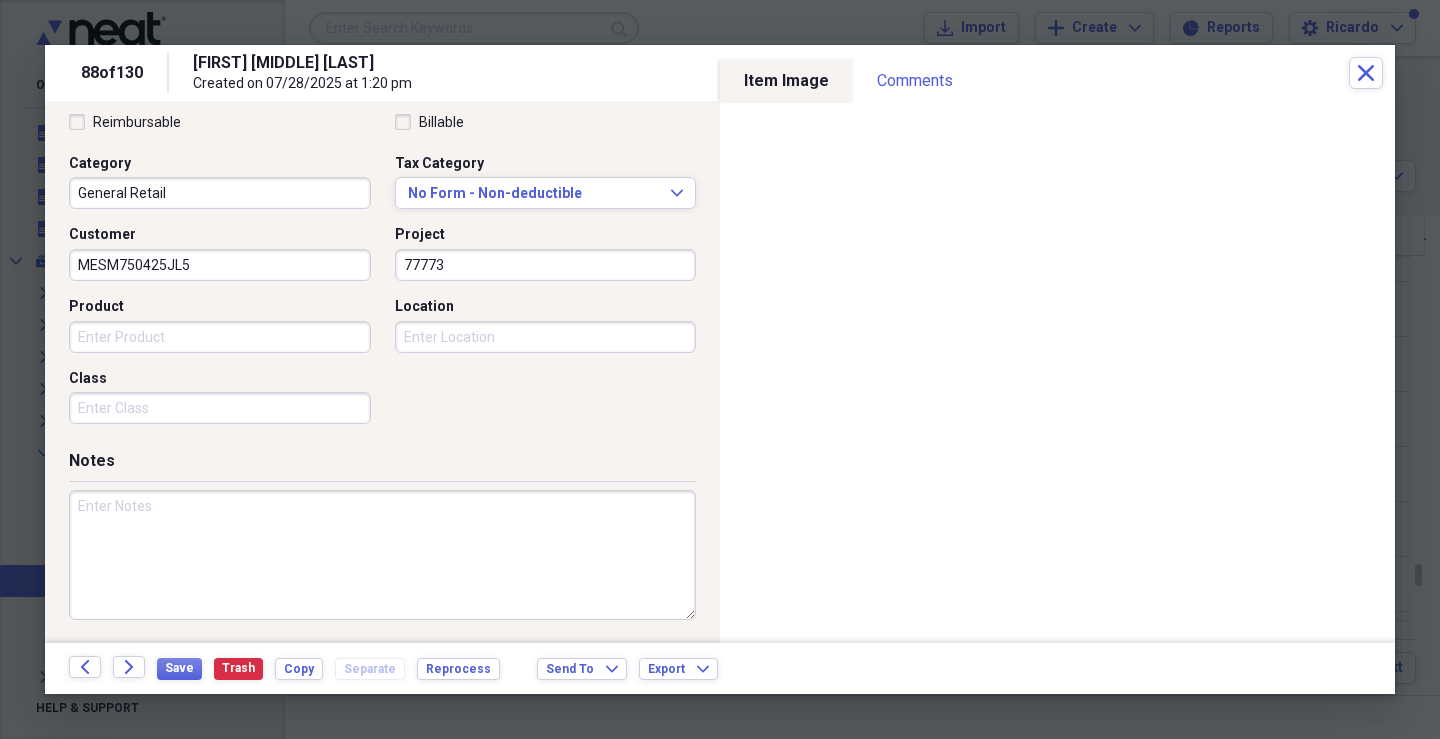 scroll, scrollTop: 479, scrollLeft: 0, axis: vertical 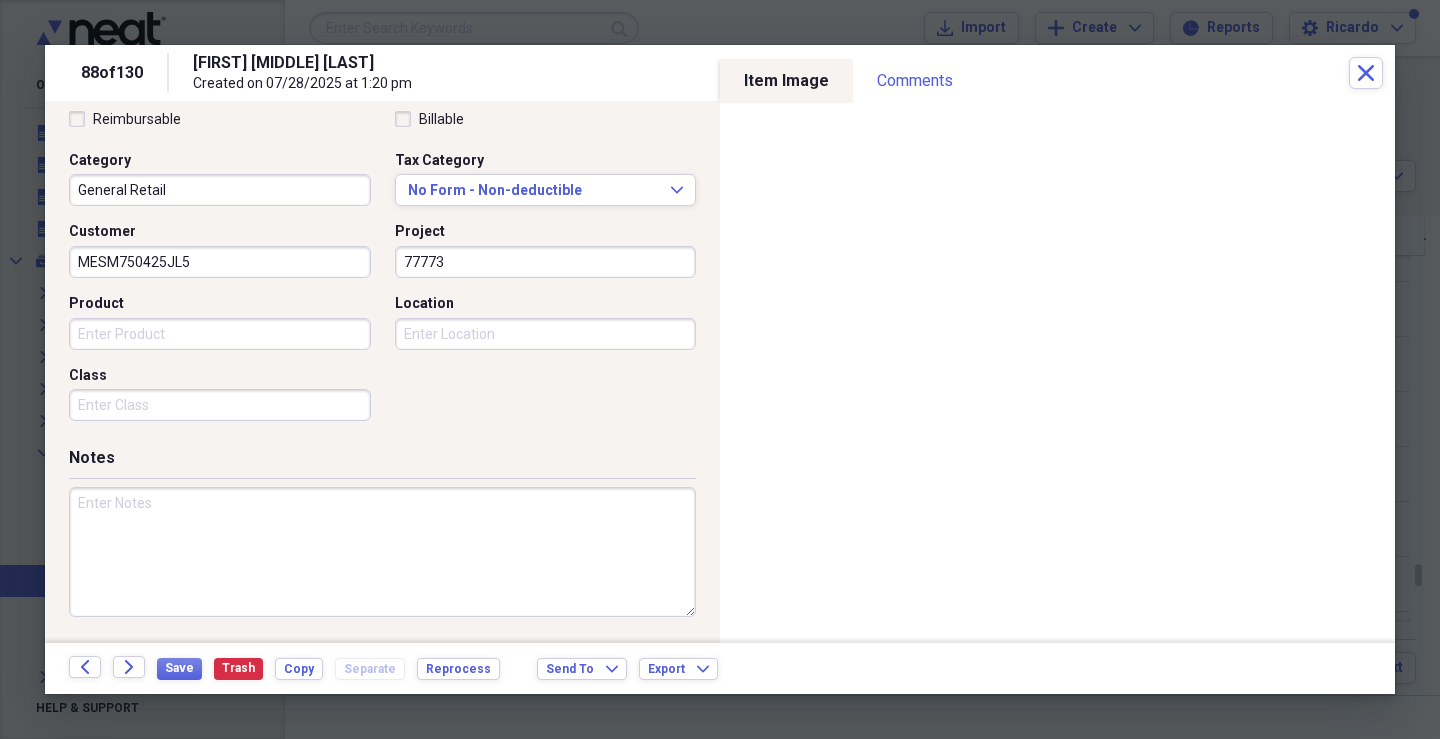 click on "Product" at bounding box center [220, 334] 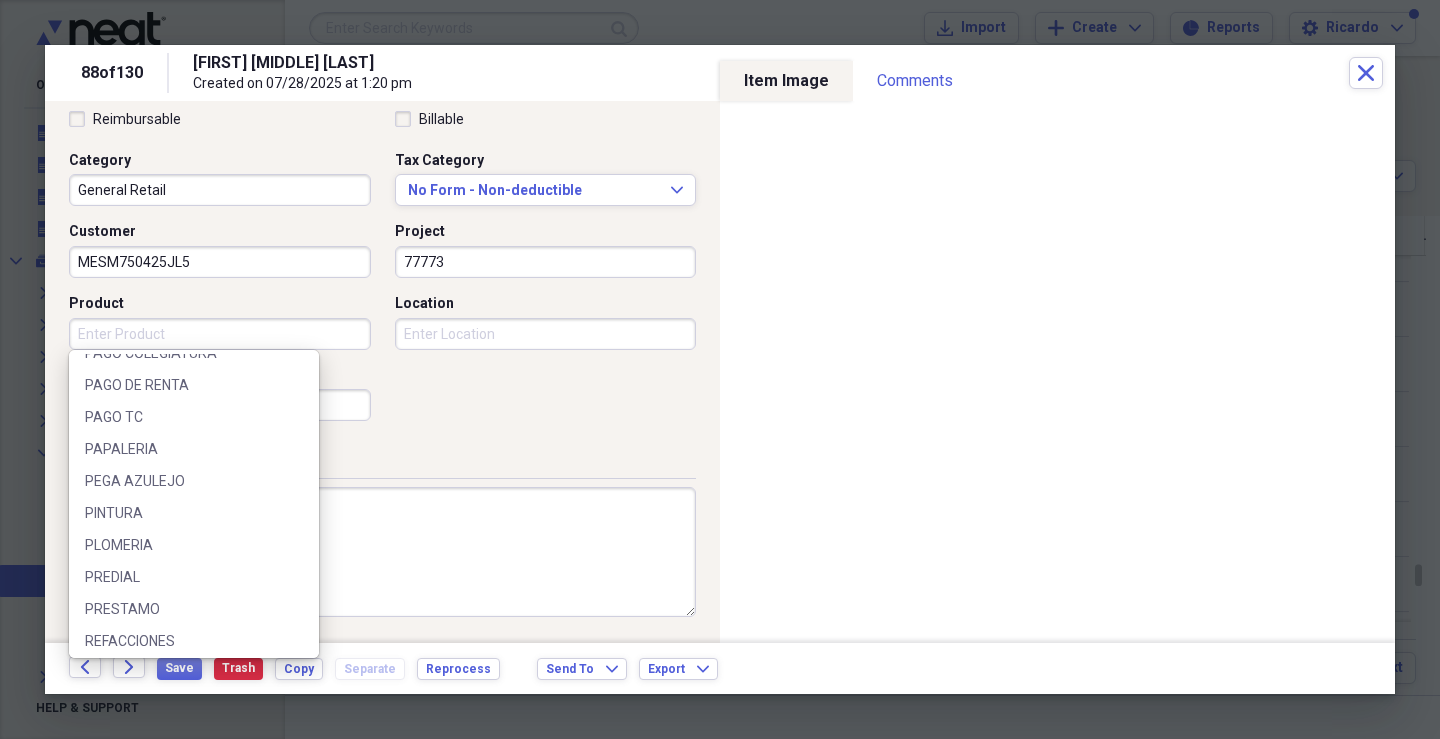 scroll, scrollTop: 1443, scrollLeft: 0, axis: vertical 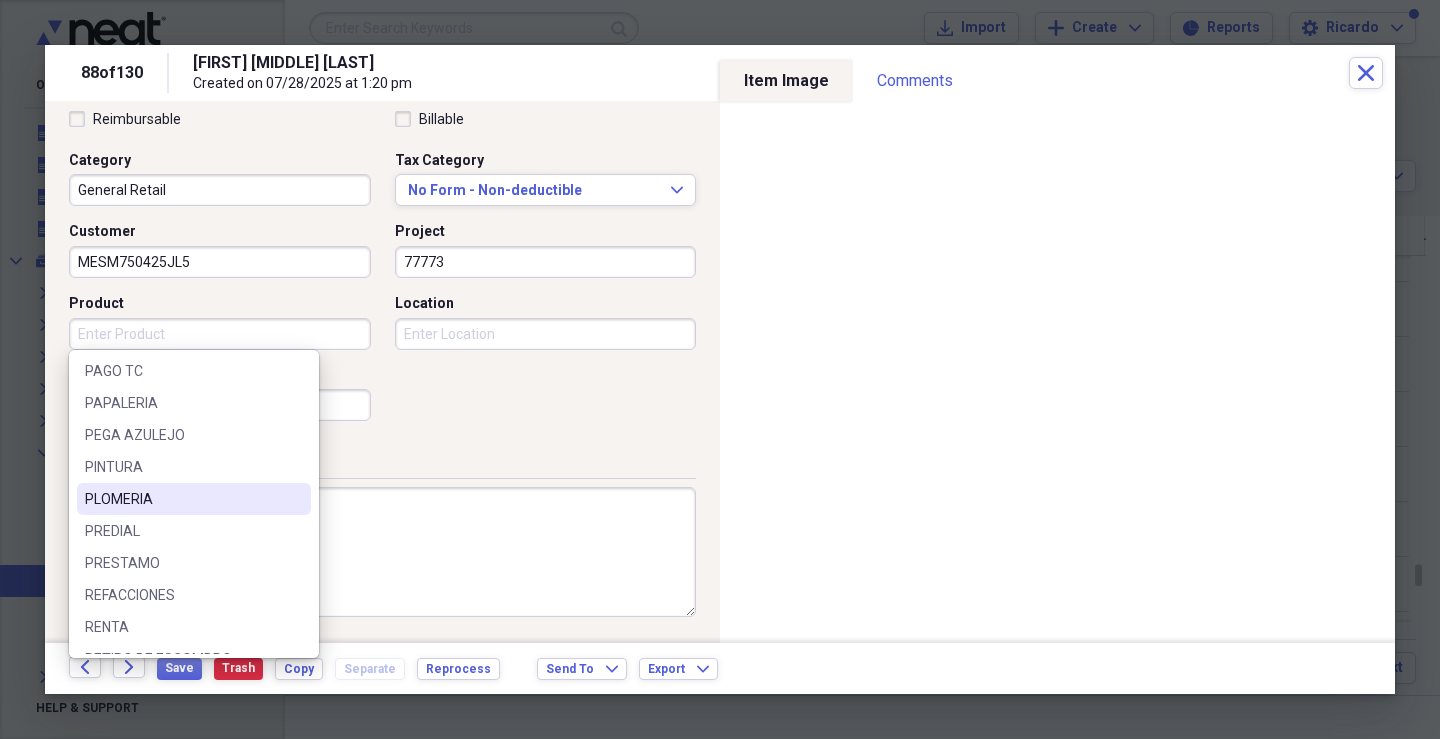 click on "PLOMERIA" at bounding box center [182, 499] 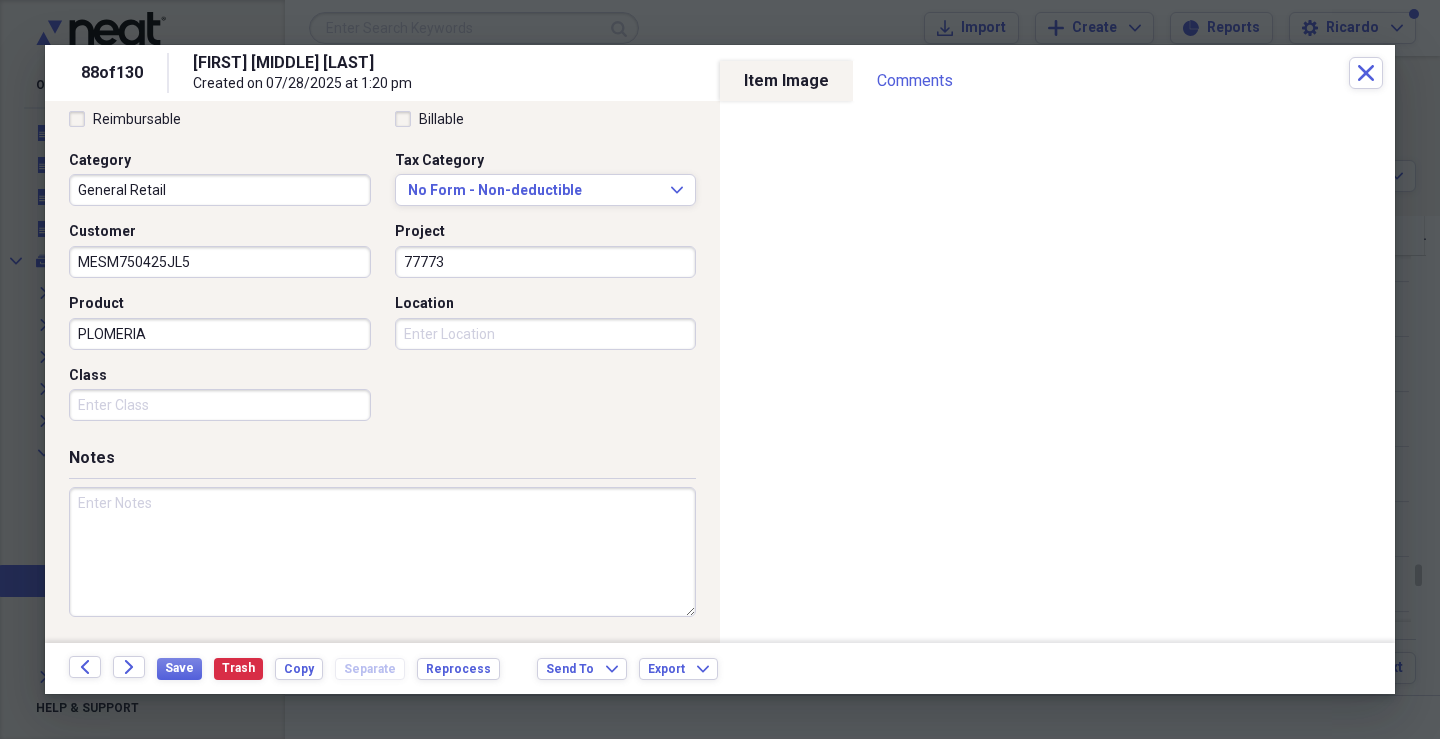 click on "Class" at bounding box center (220, 405) 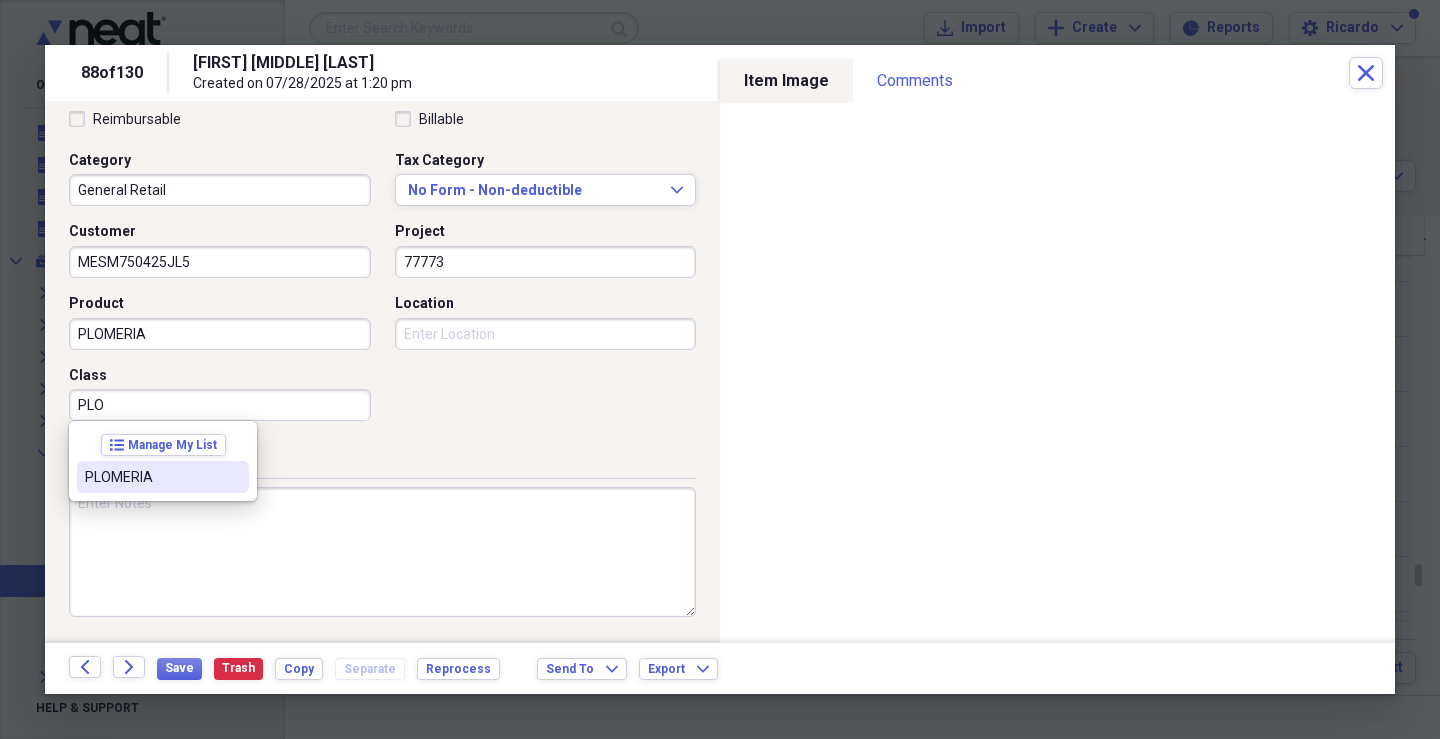 click on "PLOMERIA" at bounding box center (151, 477) 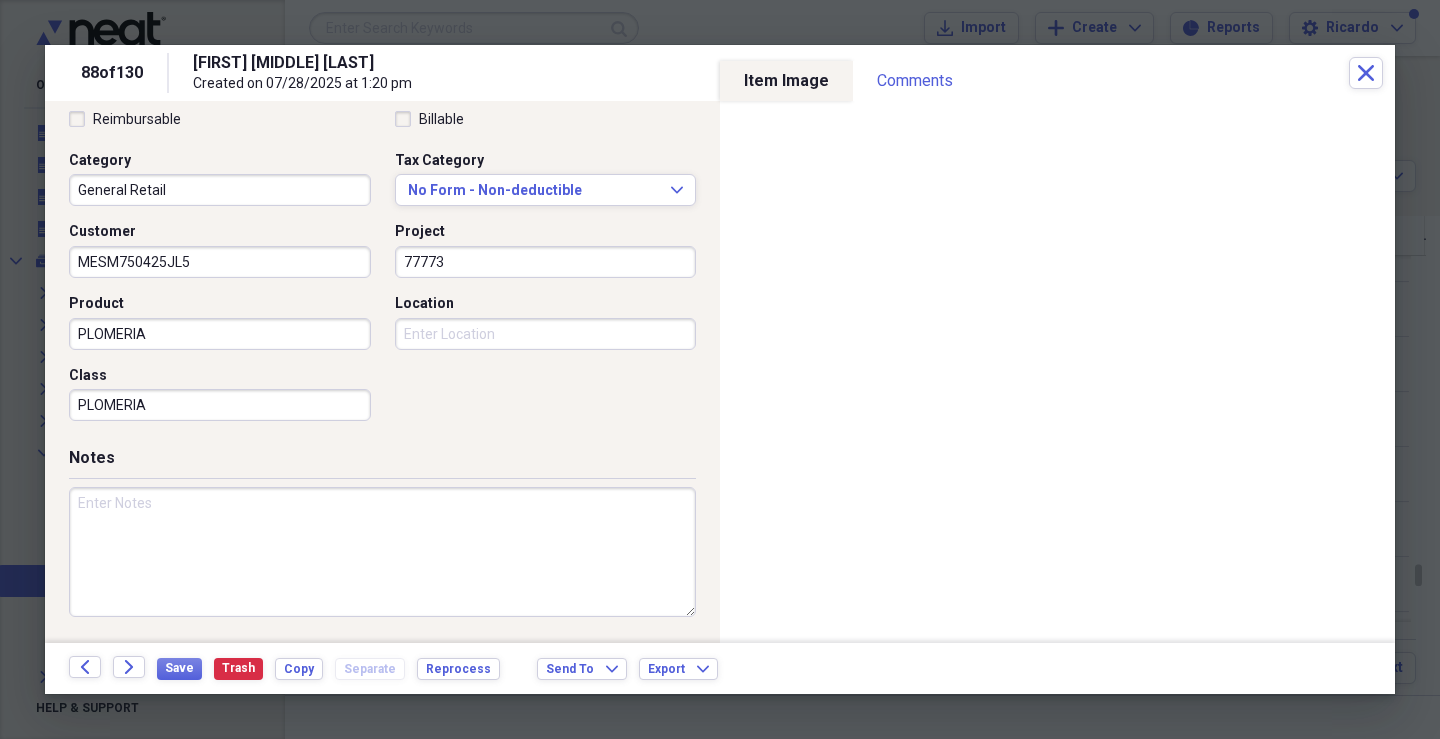 click on "Location" at bounding box center [546, 334] 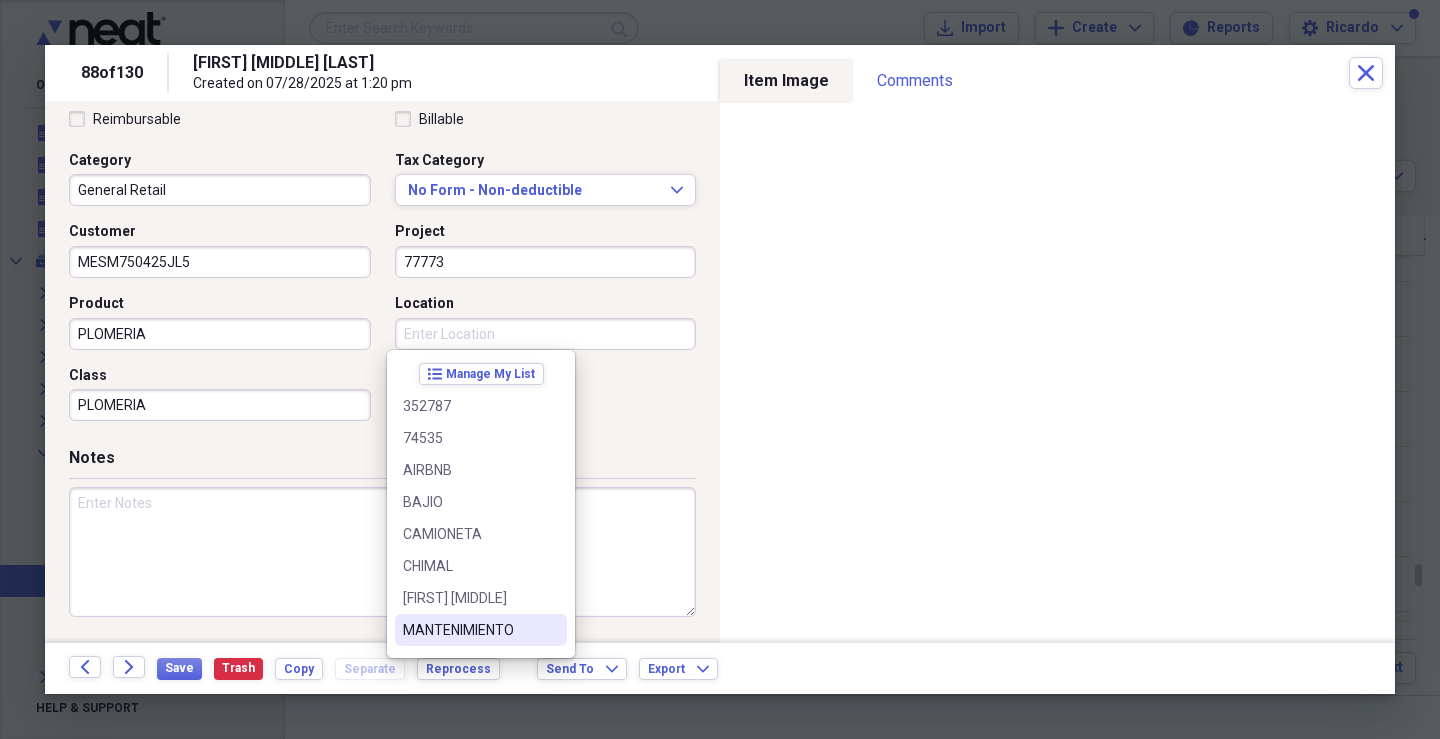 click on "MANTENIMIENTO" at bounding box center [469, 630] 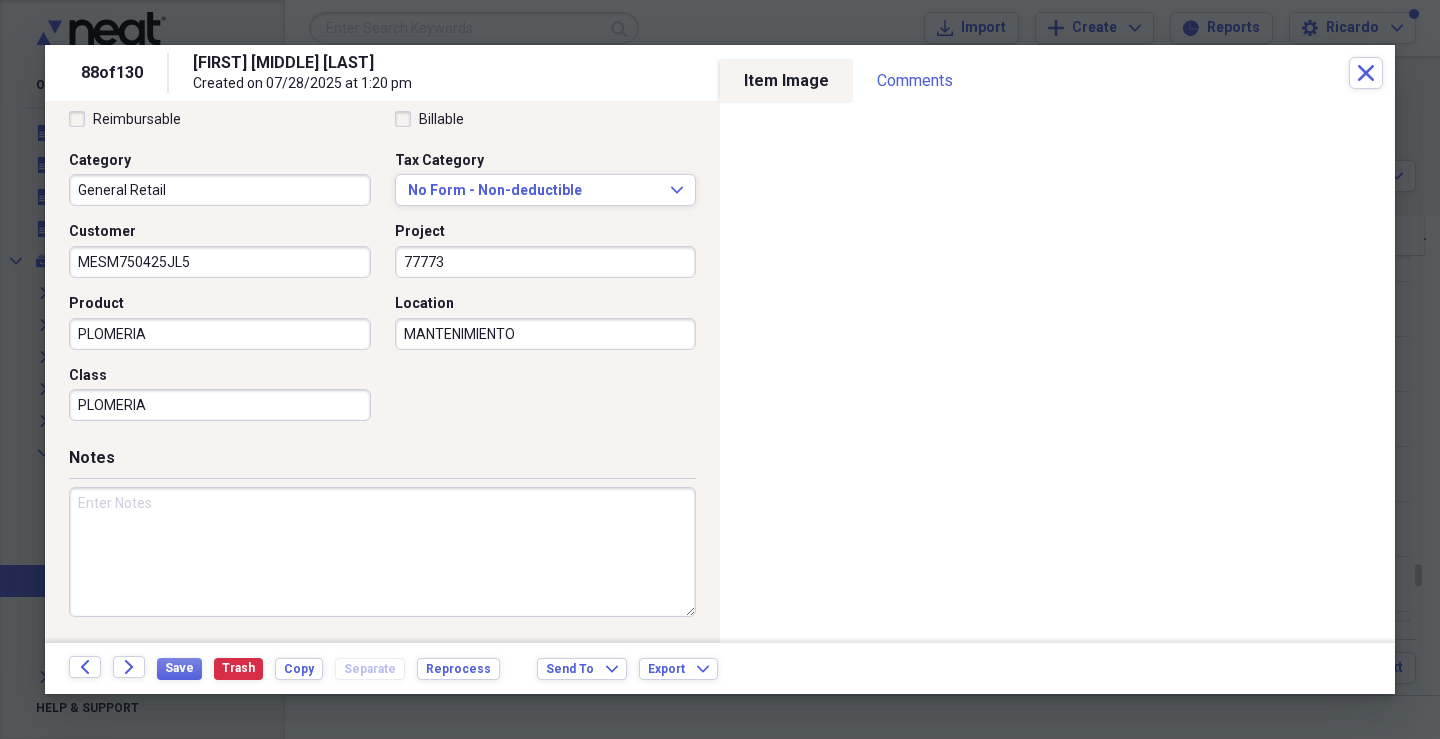 click at bounding box center [382, 552] 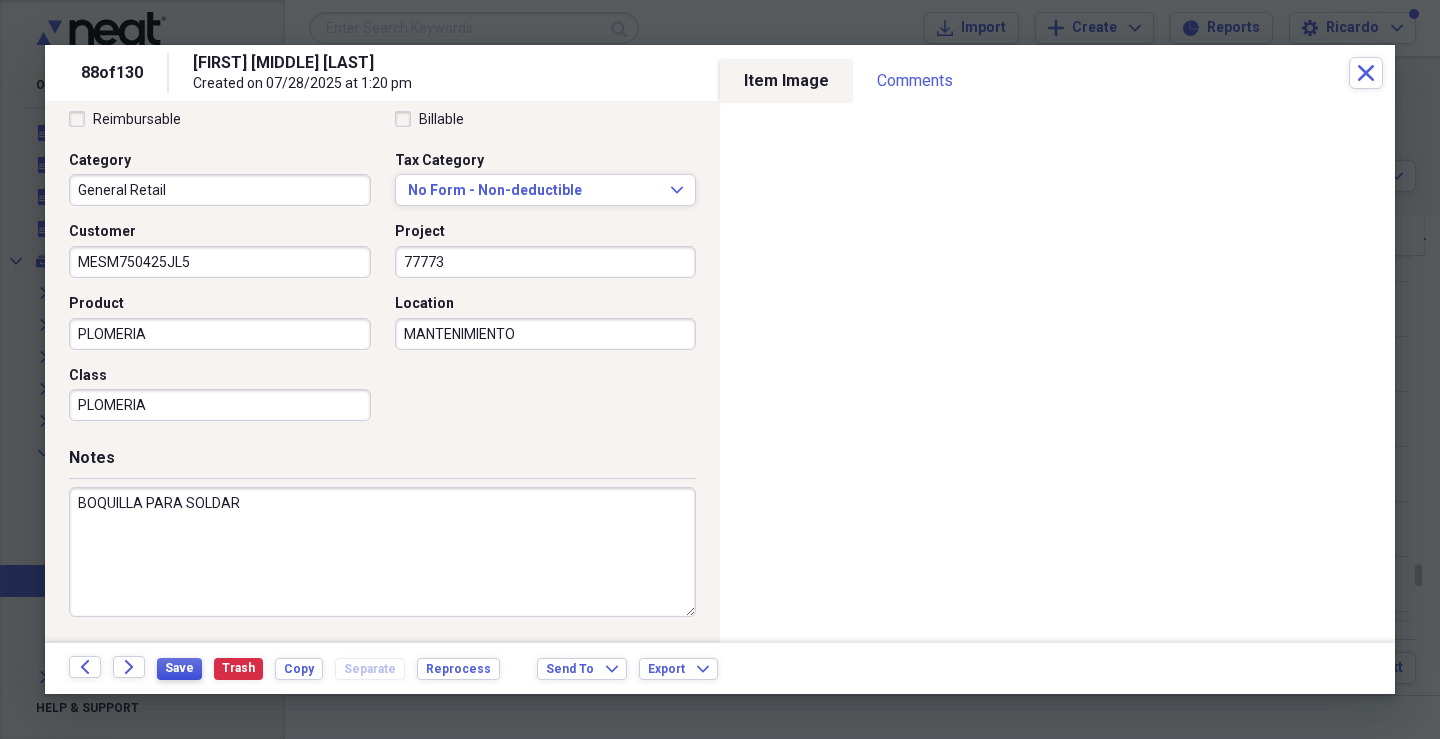 type on "BOQUILLA PARA SOLDAR" 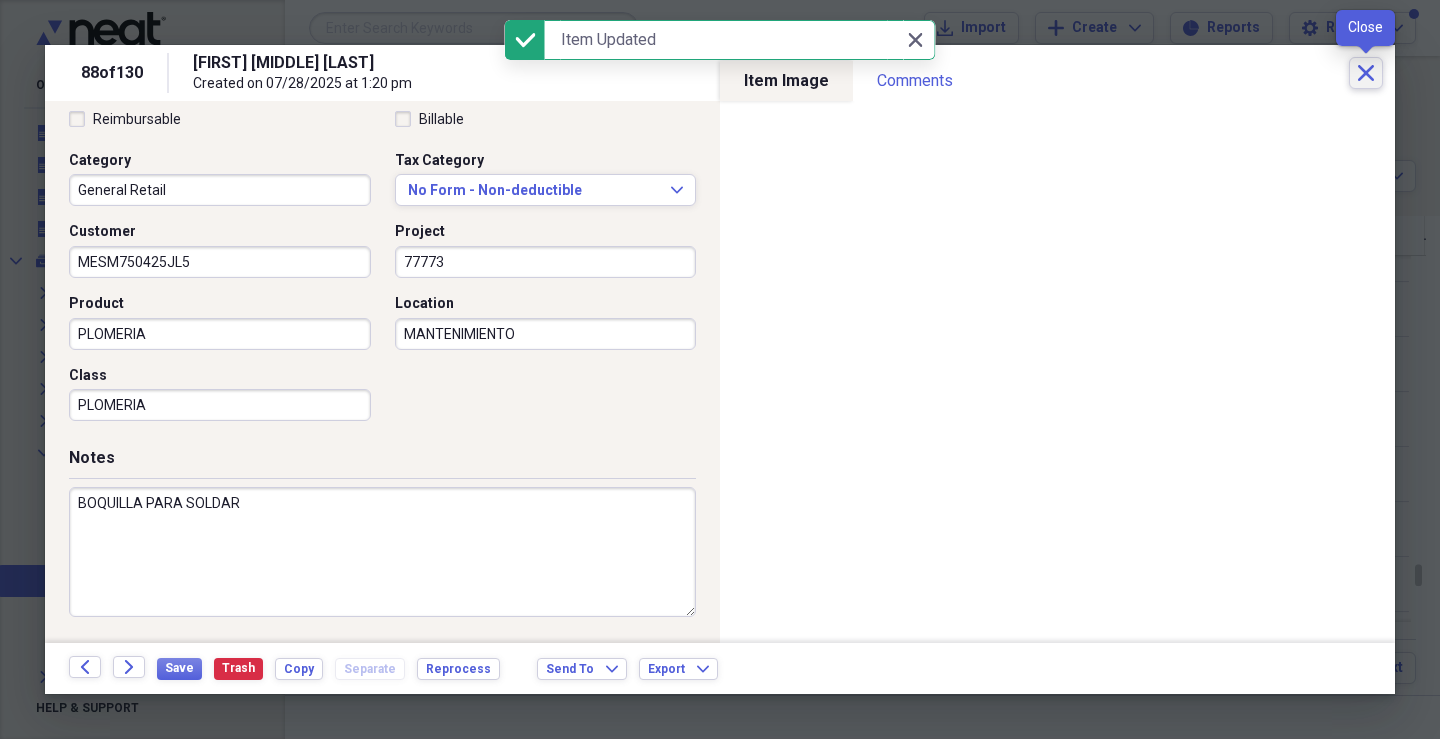 click on "Close" at bounding box center [1366, 73] 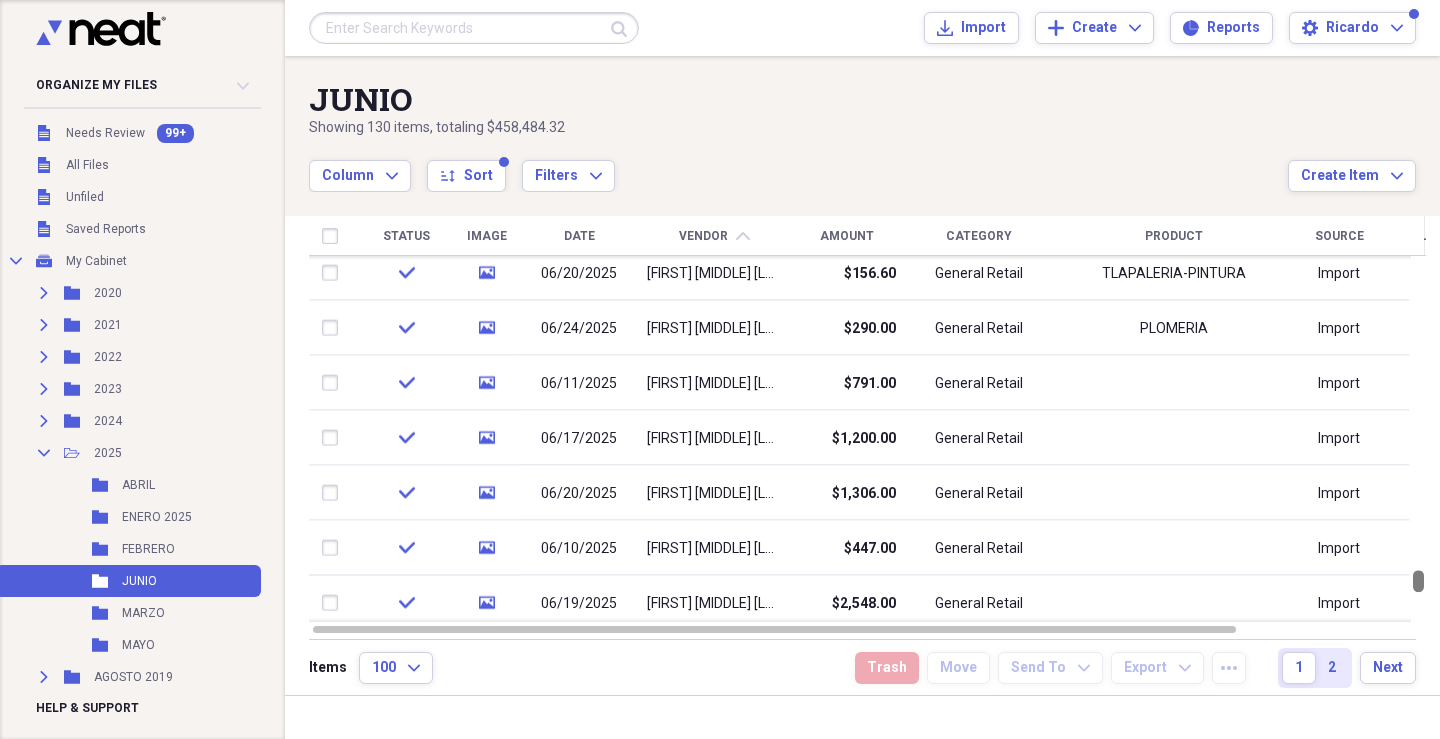 click at bounding box center (1418, 581) 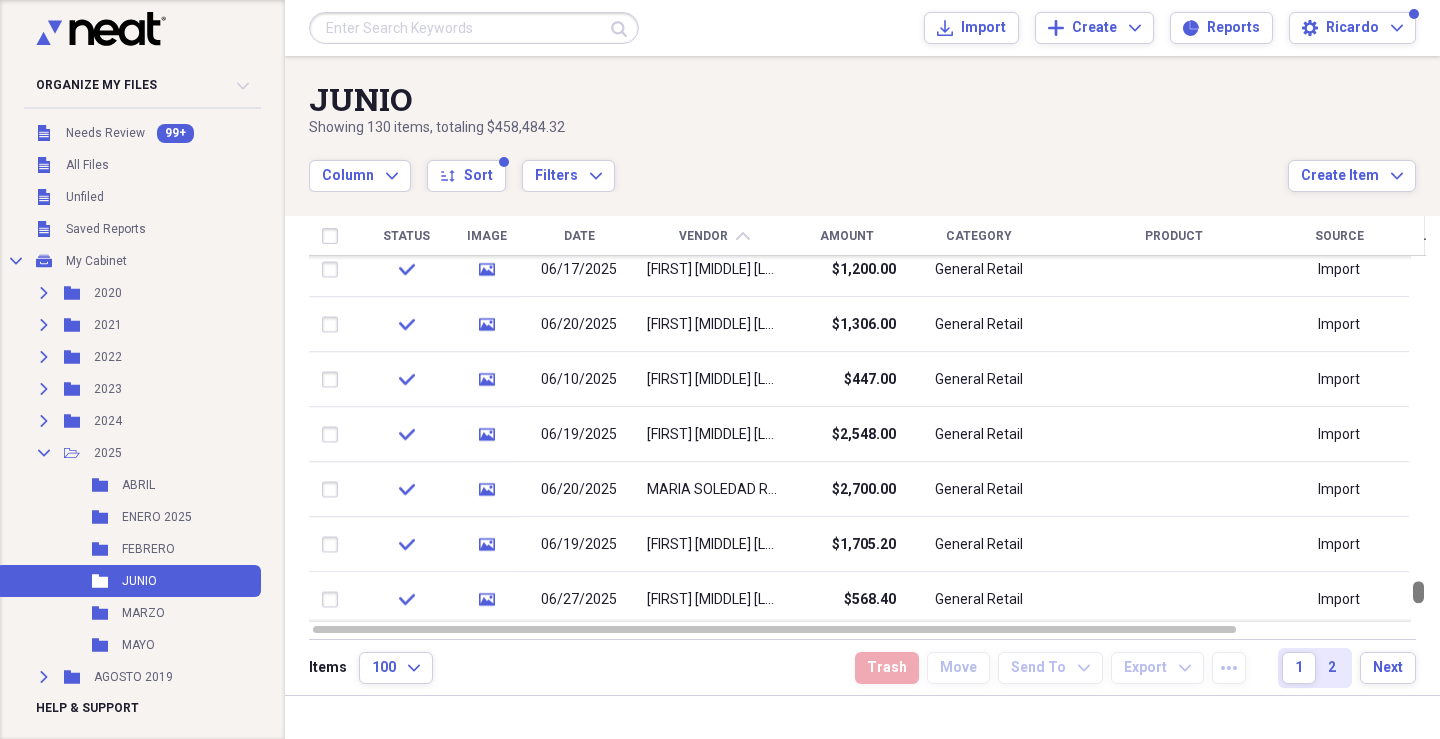 drag, startPoint x: 1431, startPoint y: 582, endPoint x: 1432, endPoint y: 593, distance: 11.045361 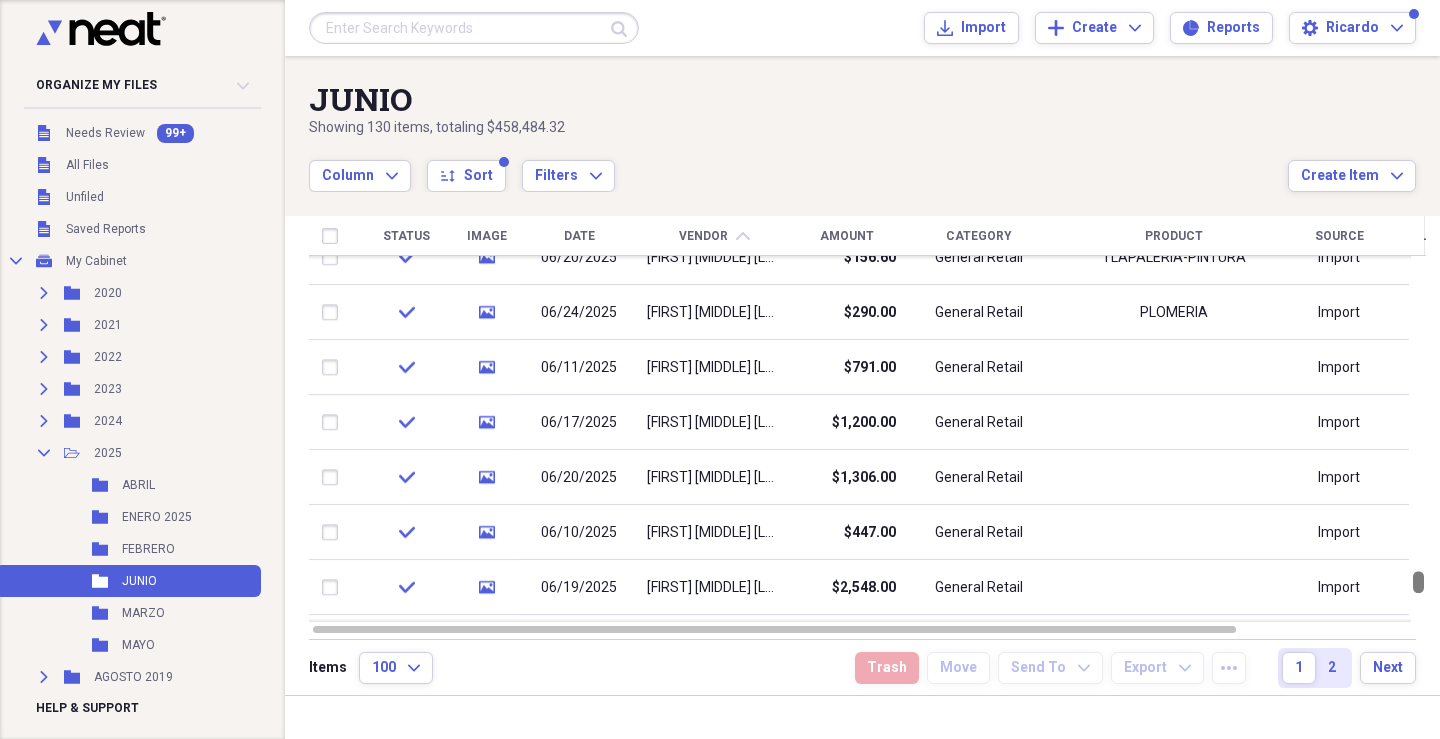 click at bounding box center [1418, 582] 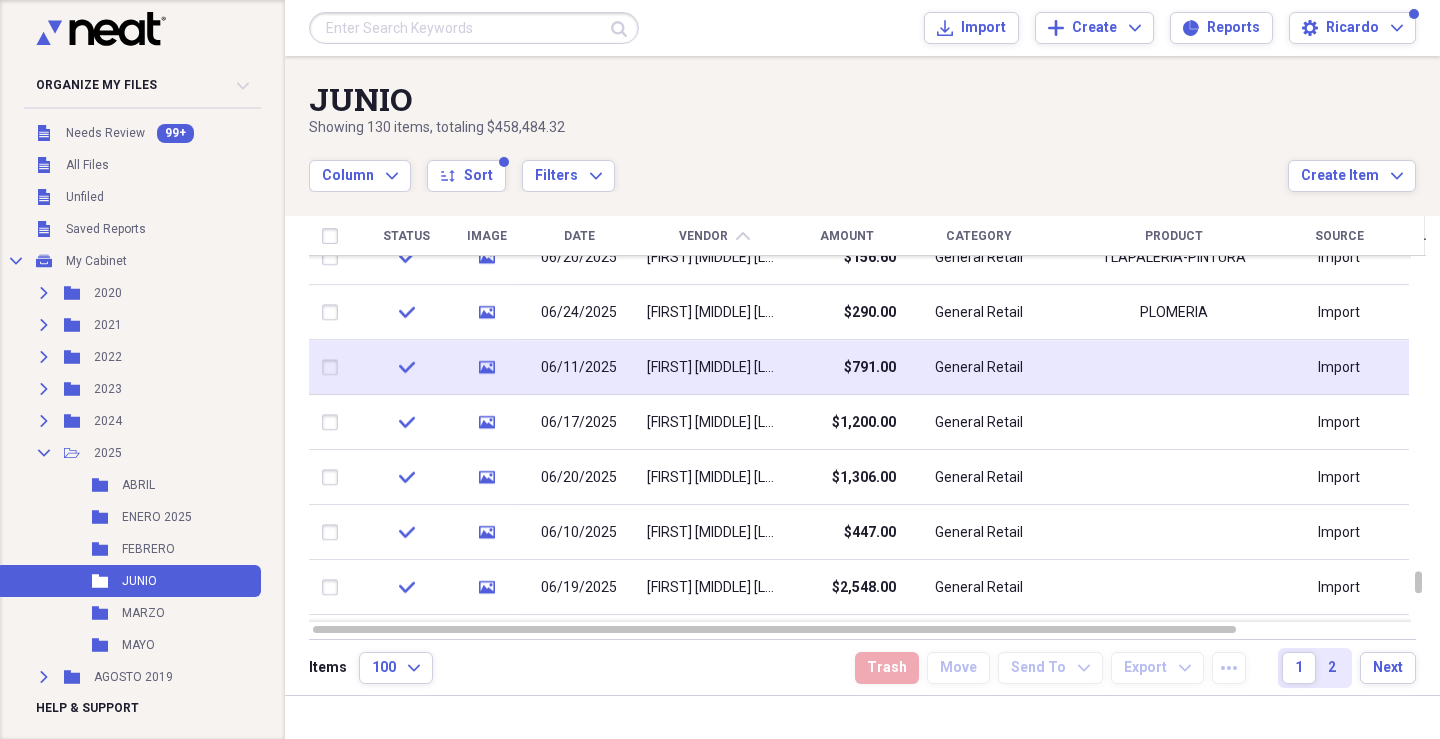 click on "[FIRST] [LAST] [LAST]" at bounding box center [714, 367] 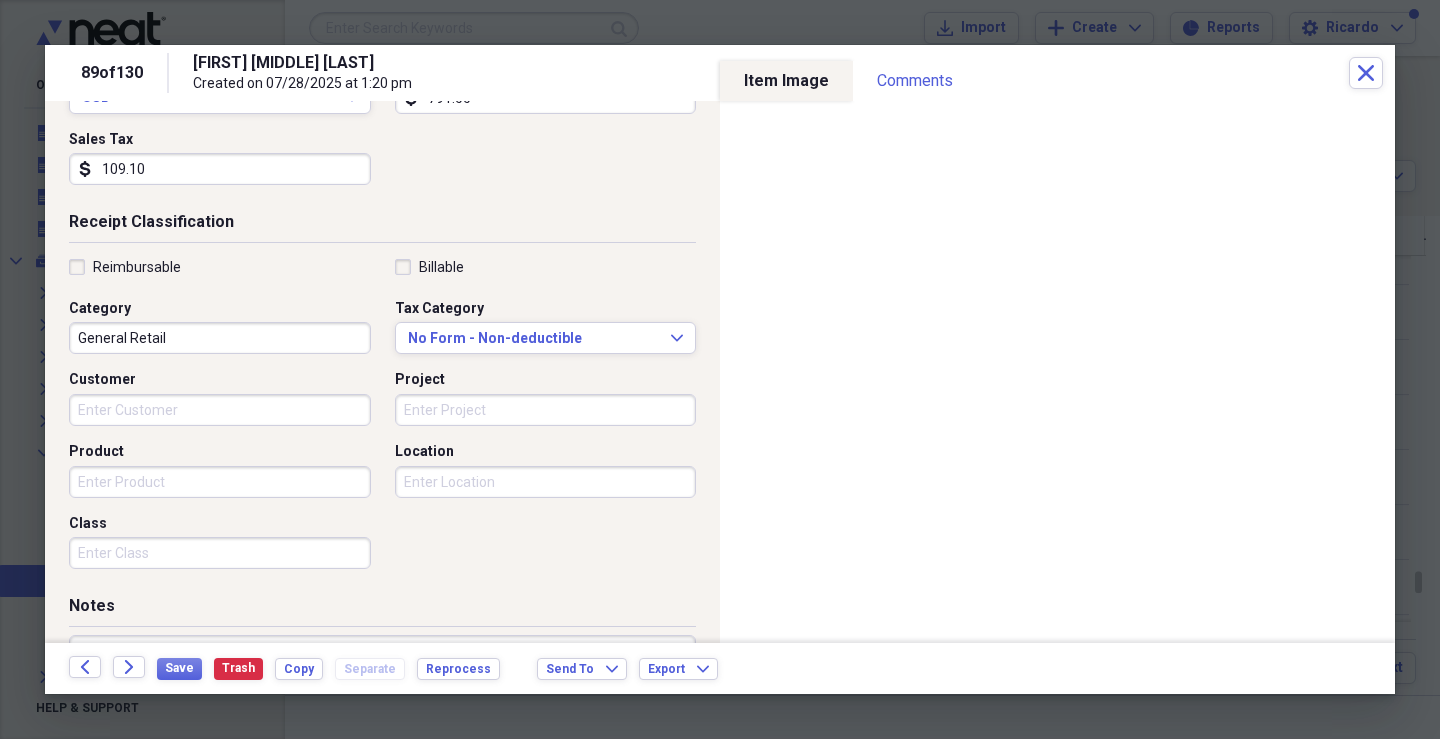 scroll, scrollTop: 370, scrollLeft: 0, axis: vertical 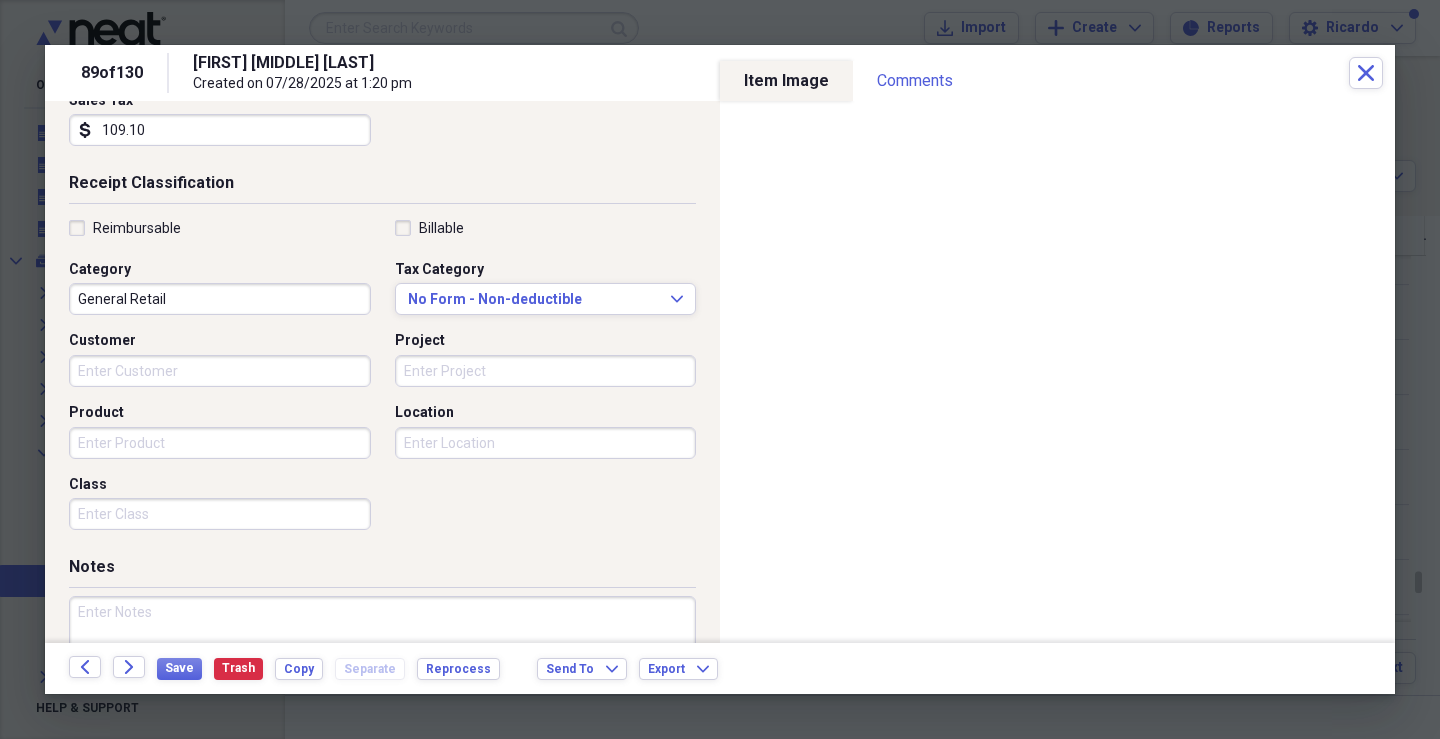 click on "Customer" at bounding box center (220, 371) 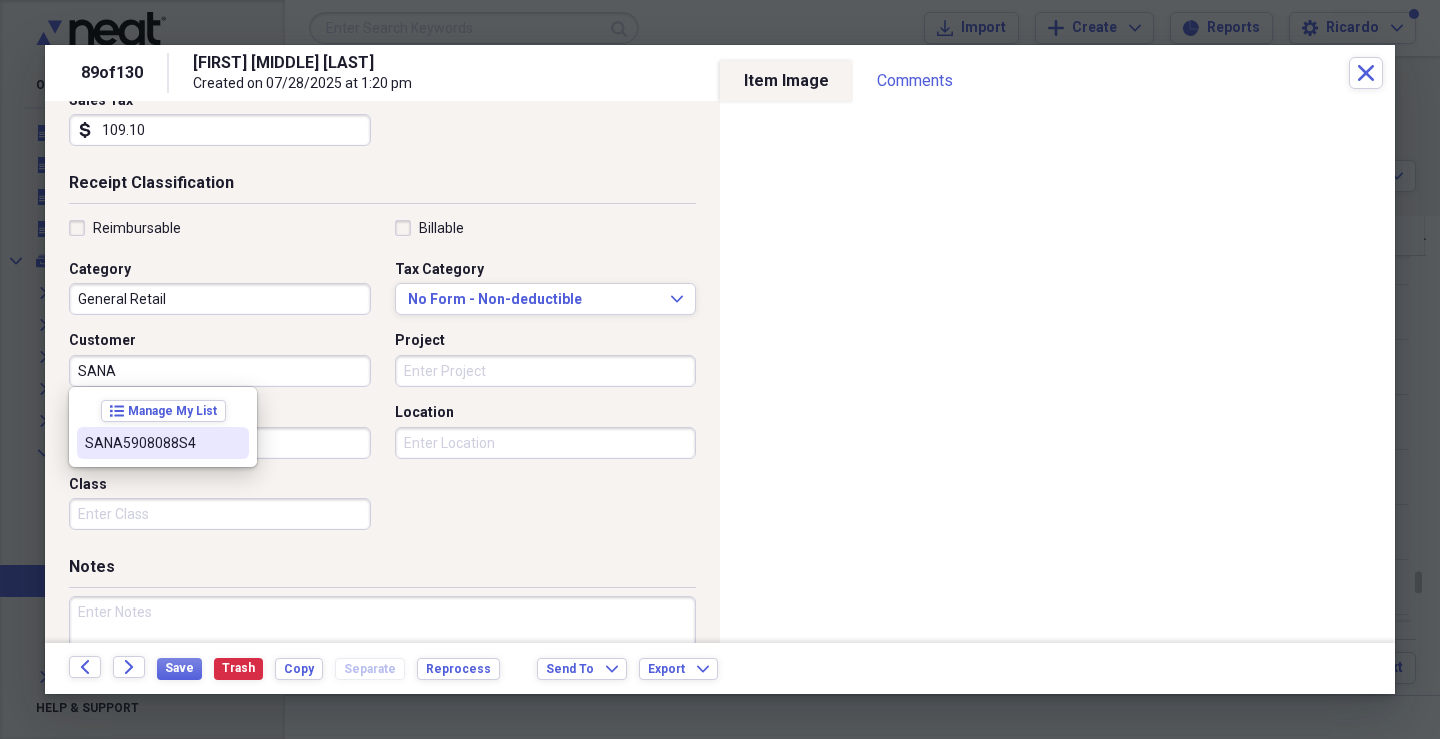 click on "[RFC]" at bounding box center [151, 443] 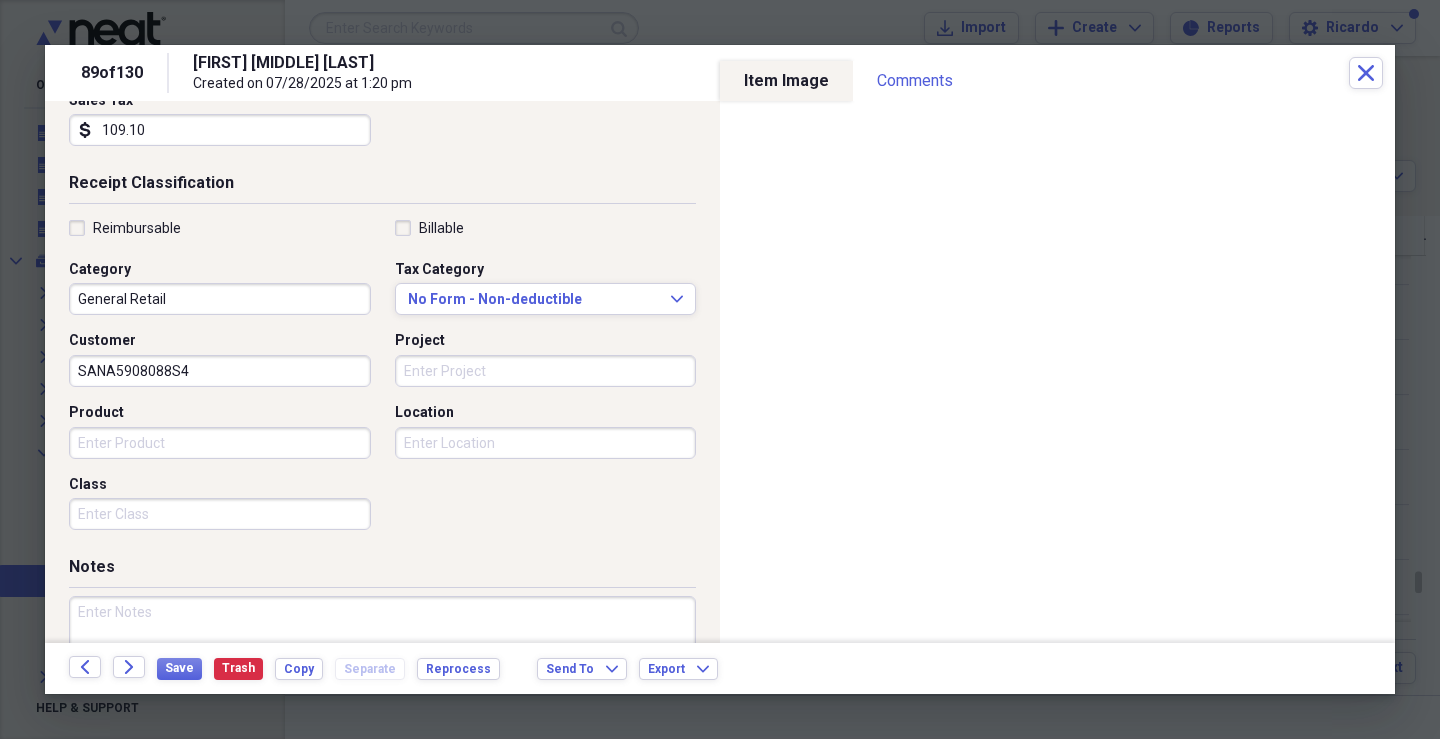 click on "Project" at bounding box center [546, 371] 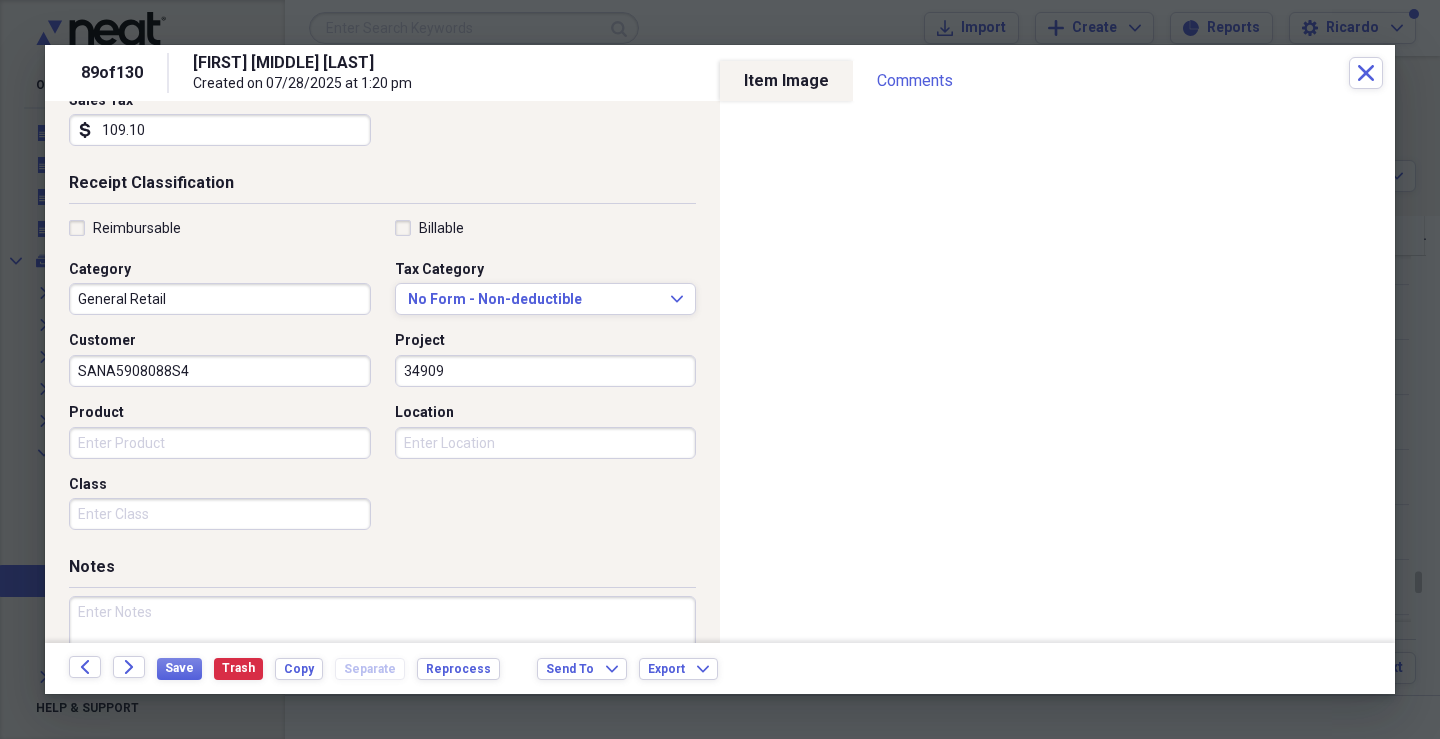 type on "34909" 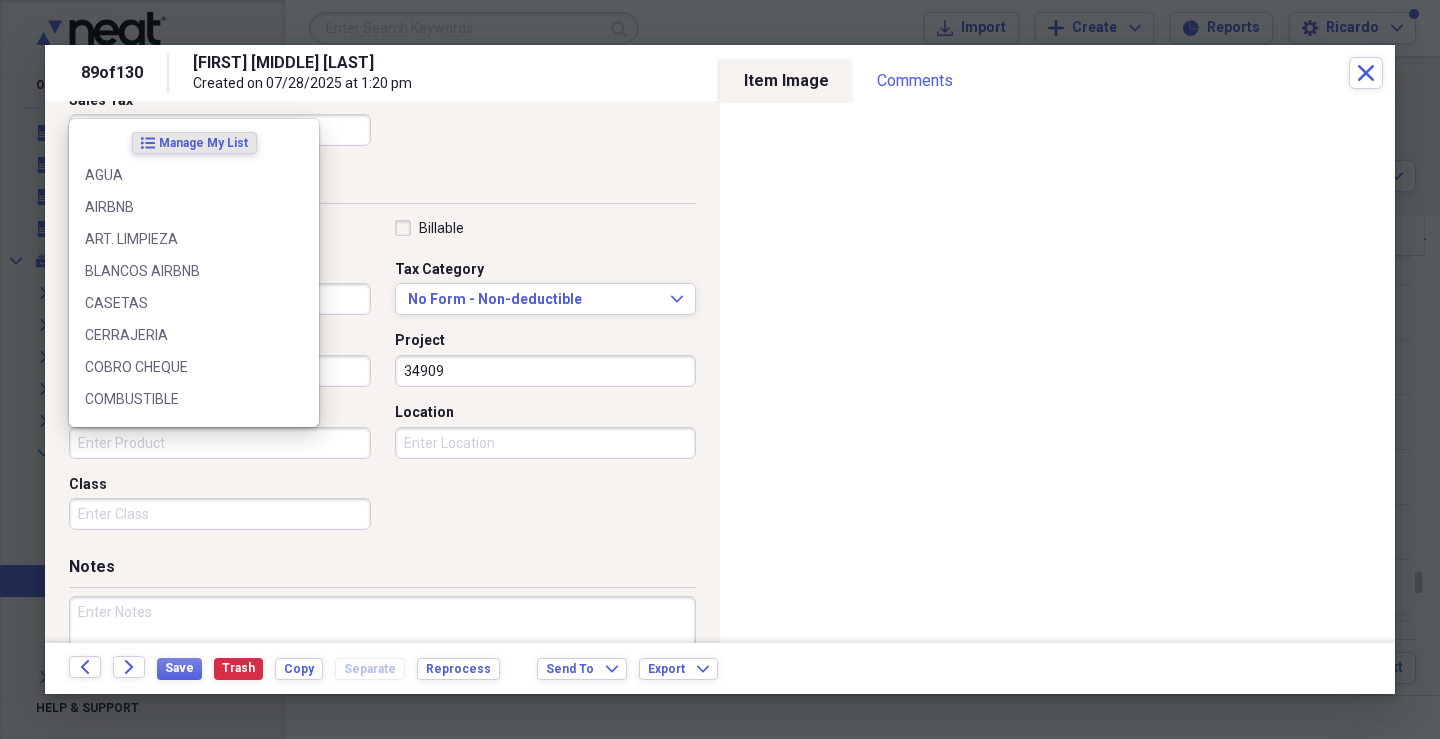 click on "Product" at bounding box center (220, 443) 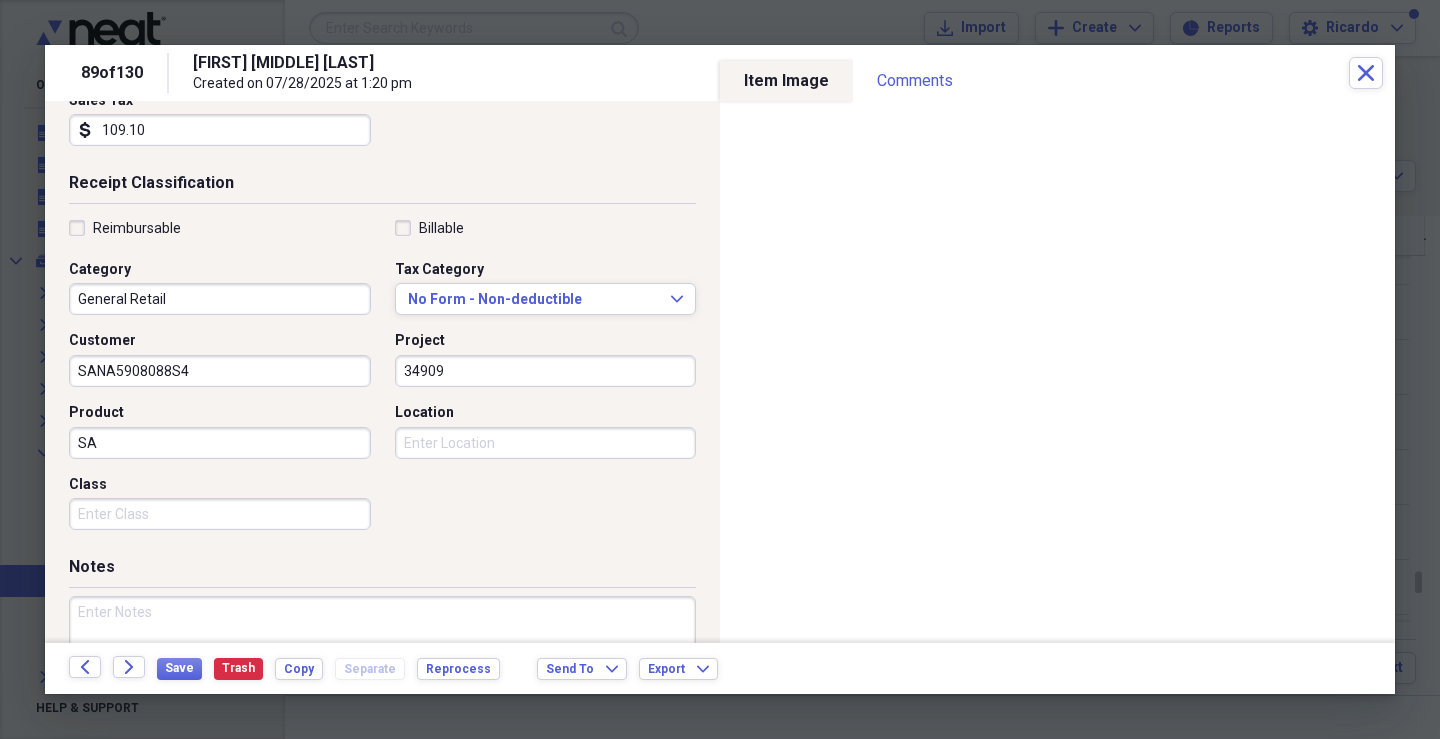type on "S" 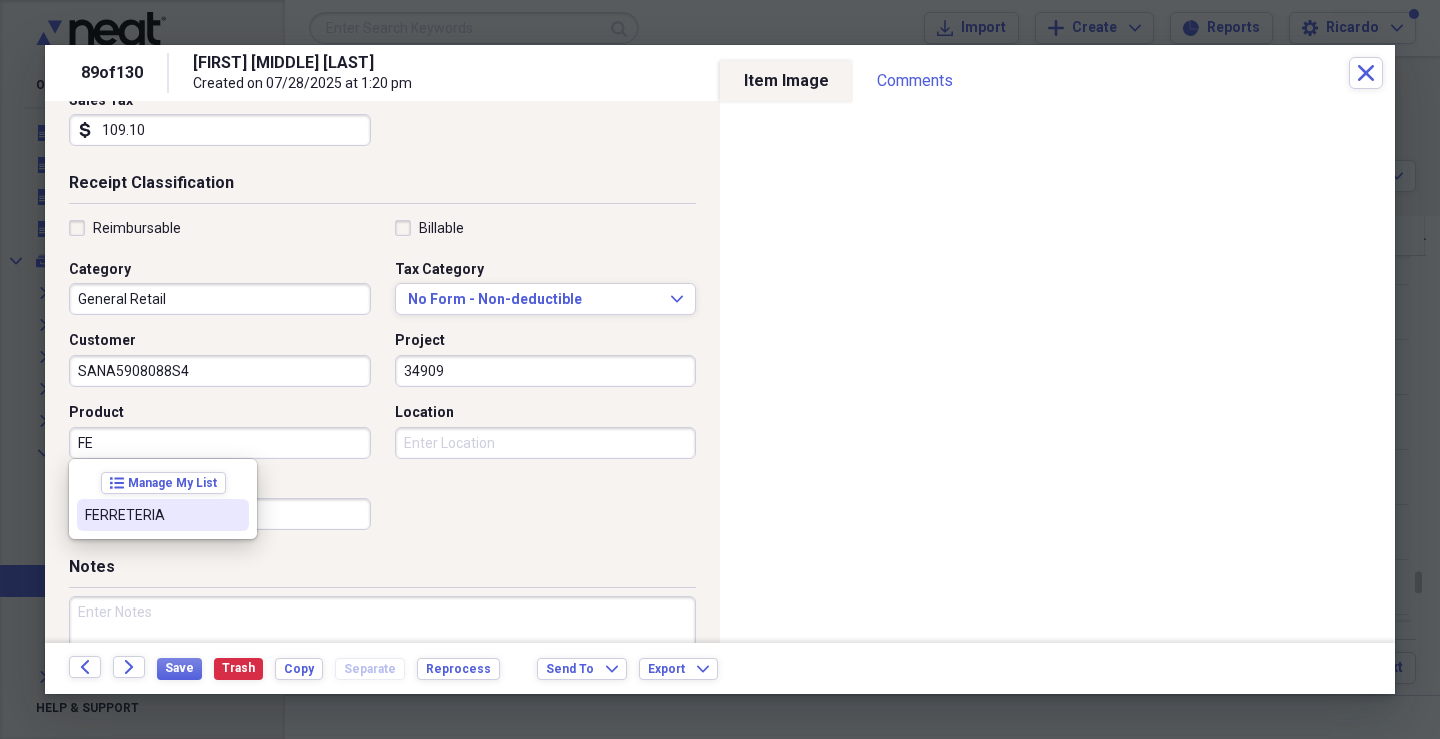 click on "FERRETERIA" at bounding box center [151, 515] 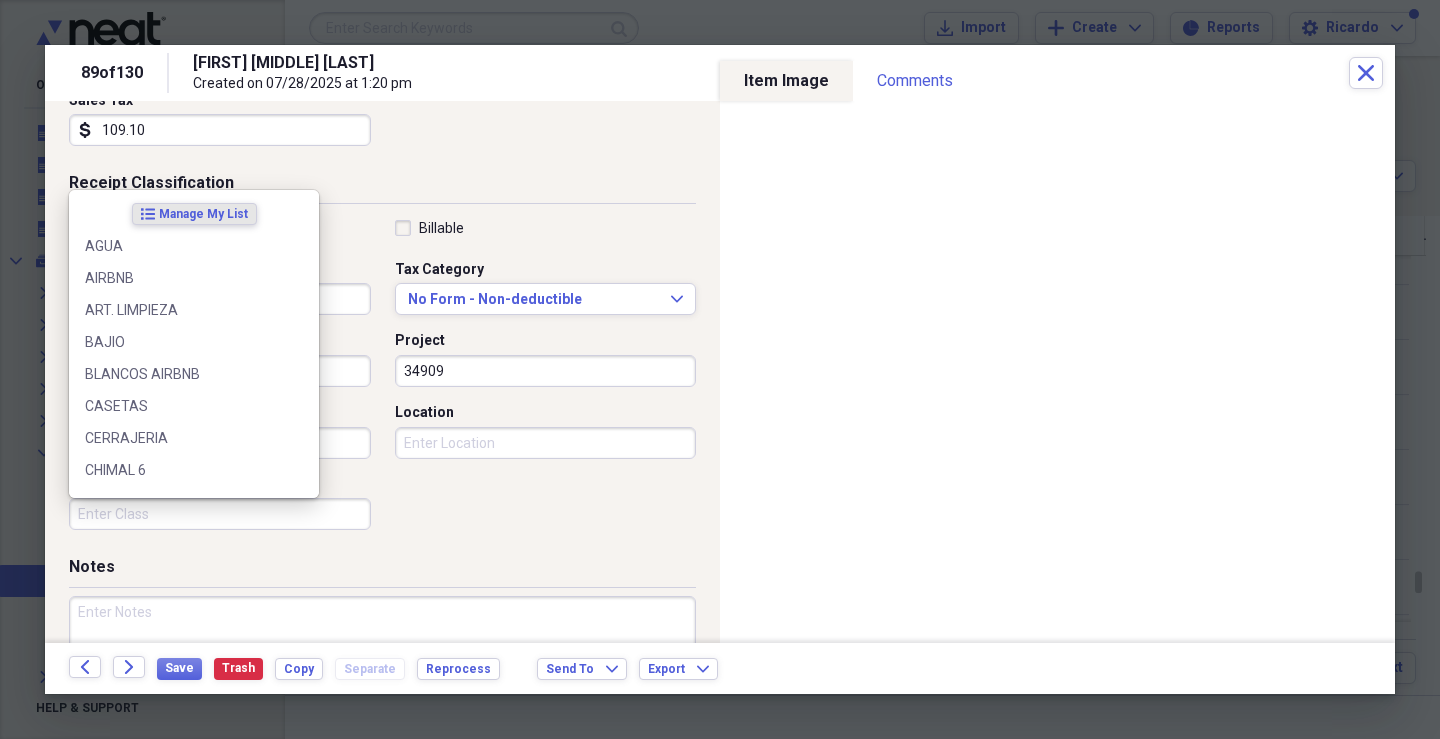 click on "Class" at bounding box center [220, 514] 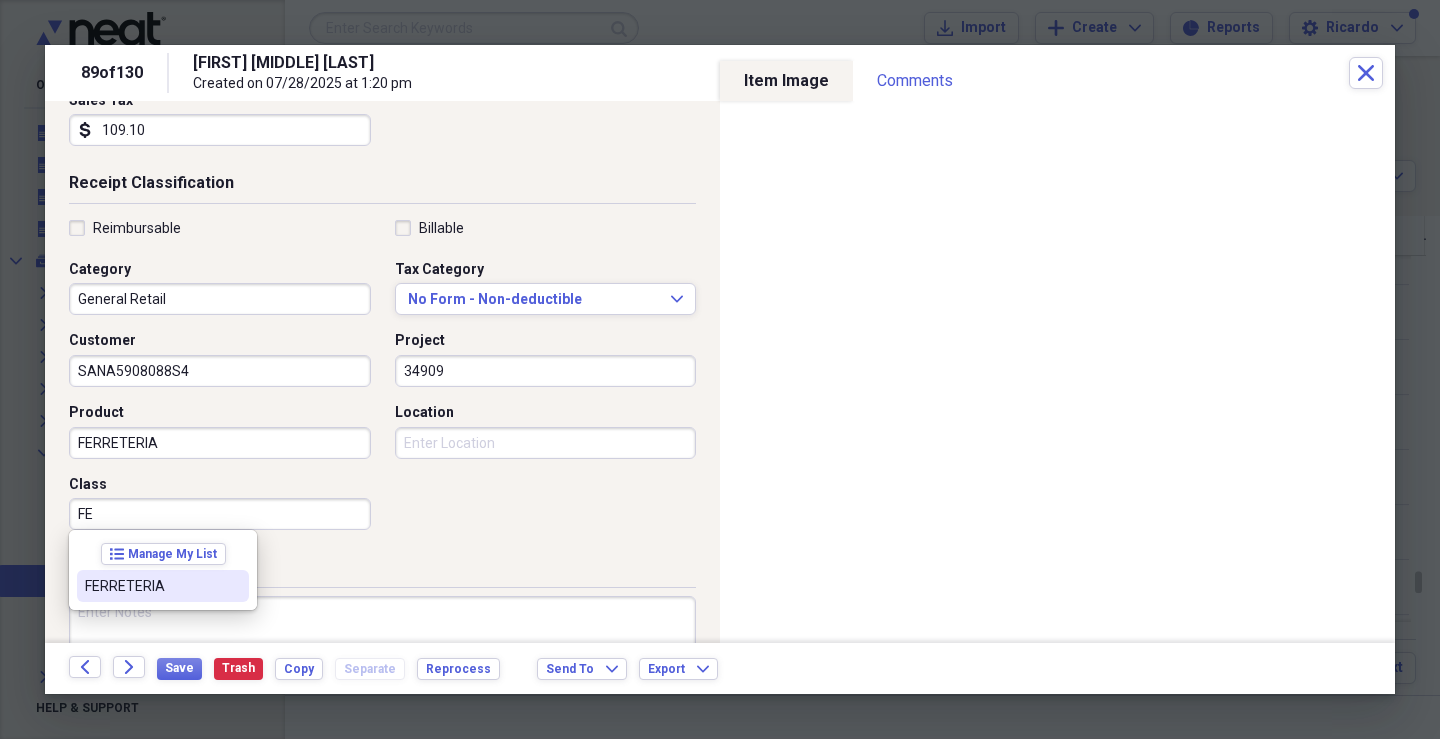 click on "FERRETERIA" at bounding box center (151, 586) 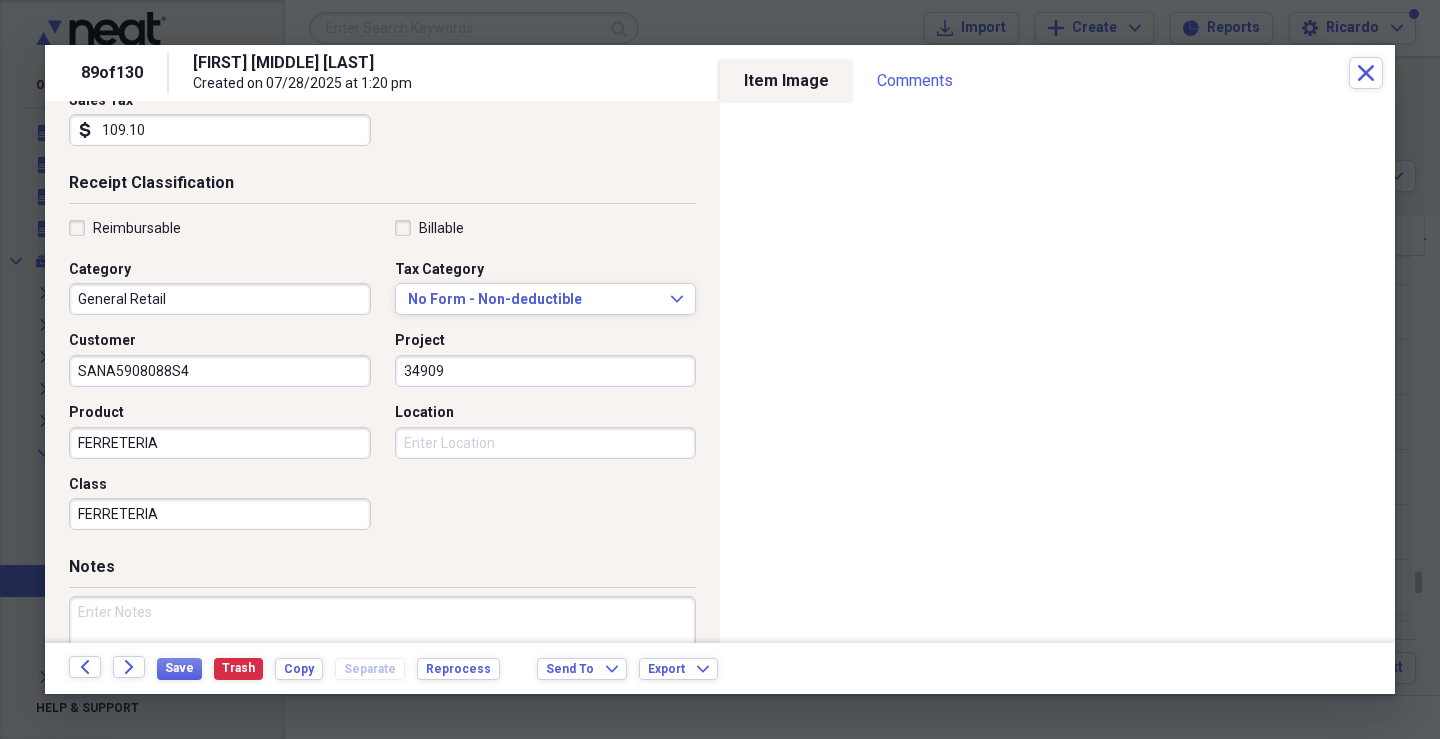 click on "Location" at bounding box center [546, 443] 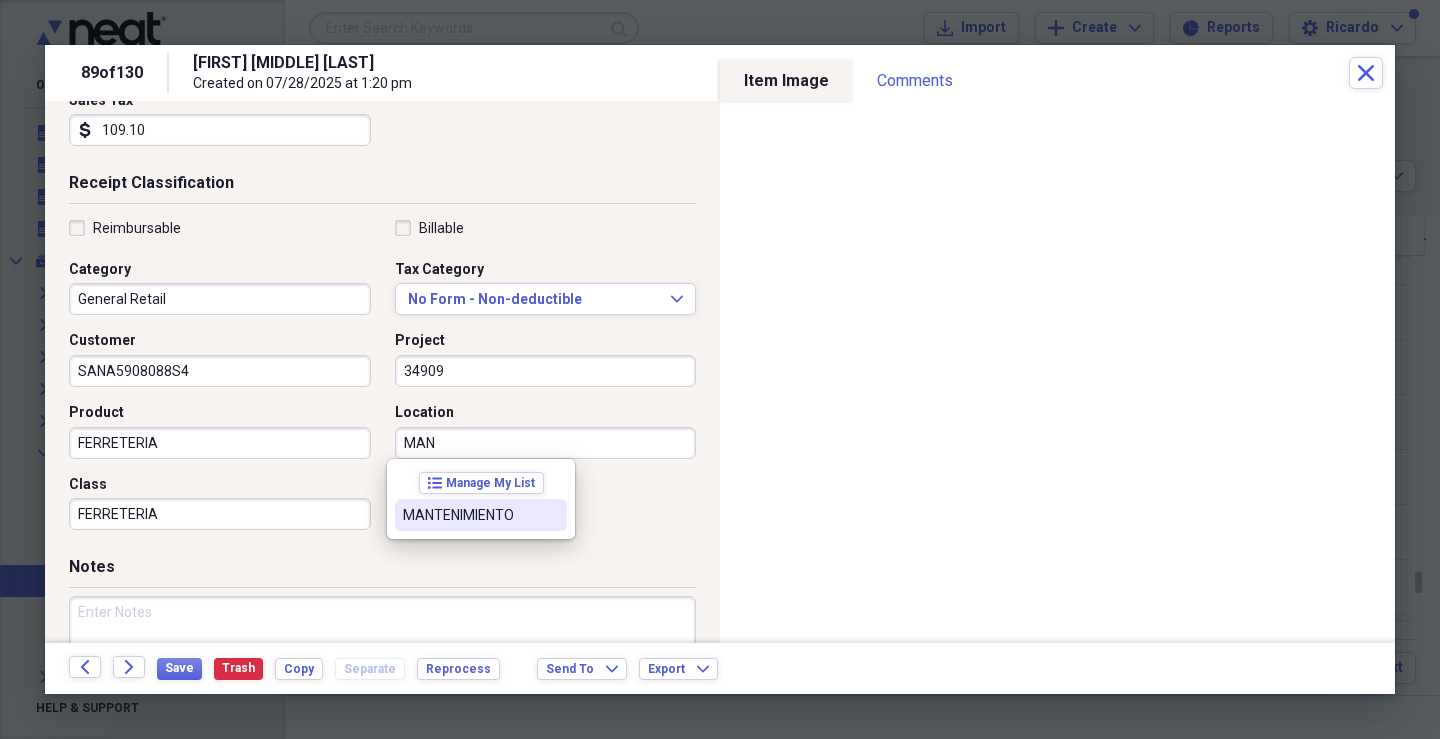 click on "MANTENIMIENTO" at bounding box center (469, 515) 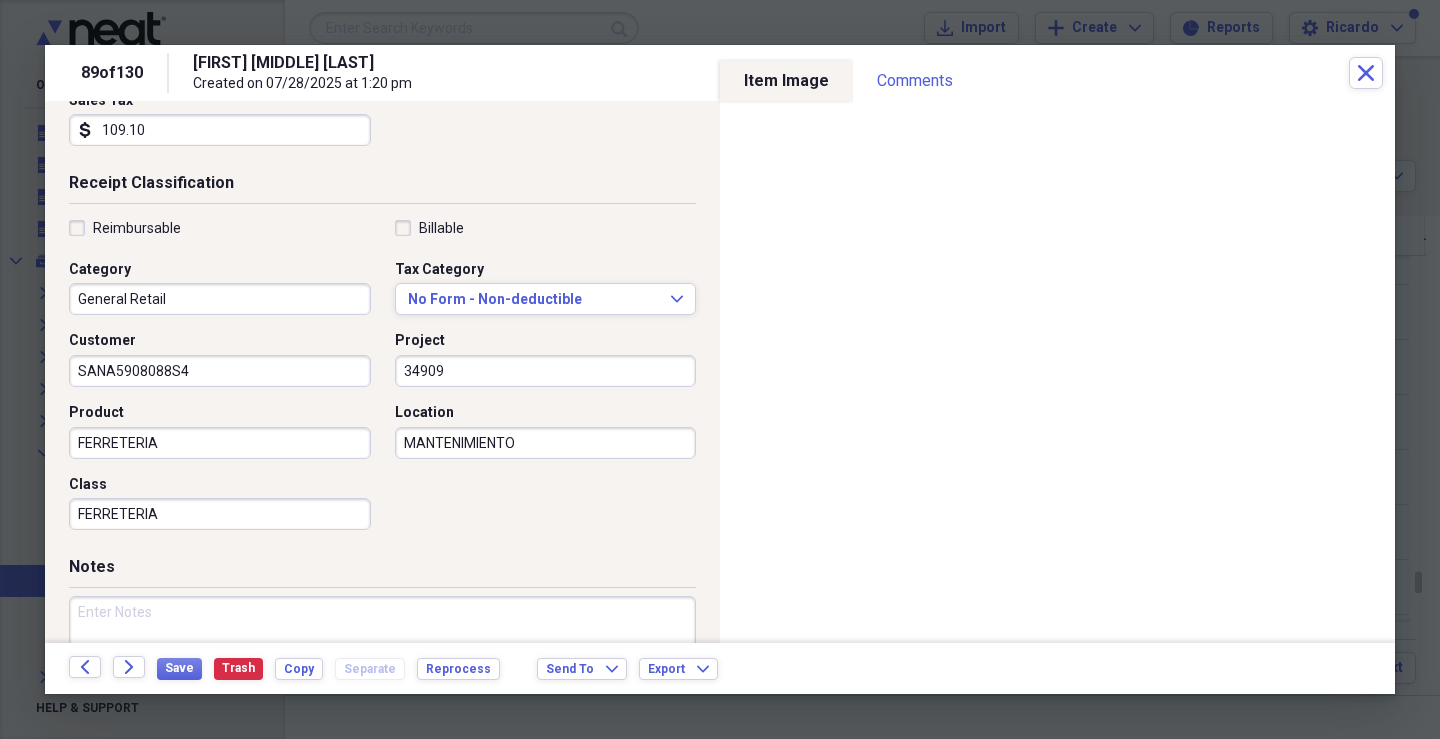 click at bounding box center (382, 661) 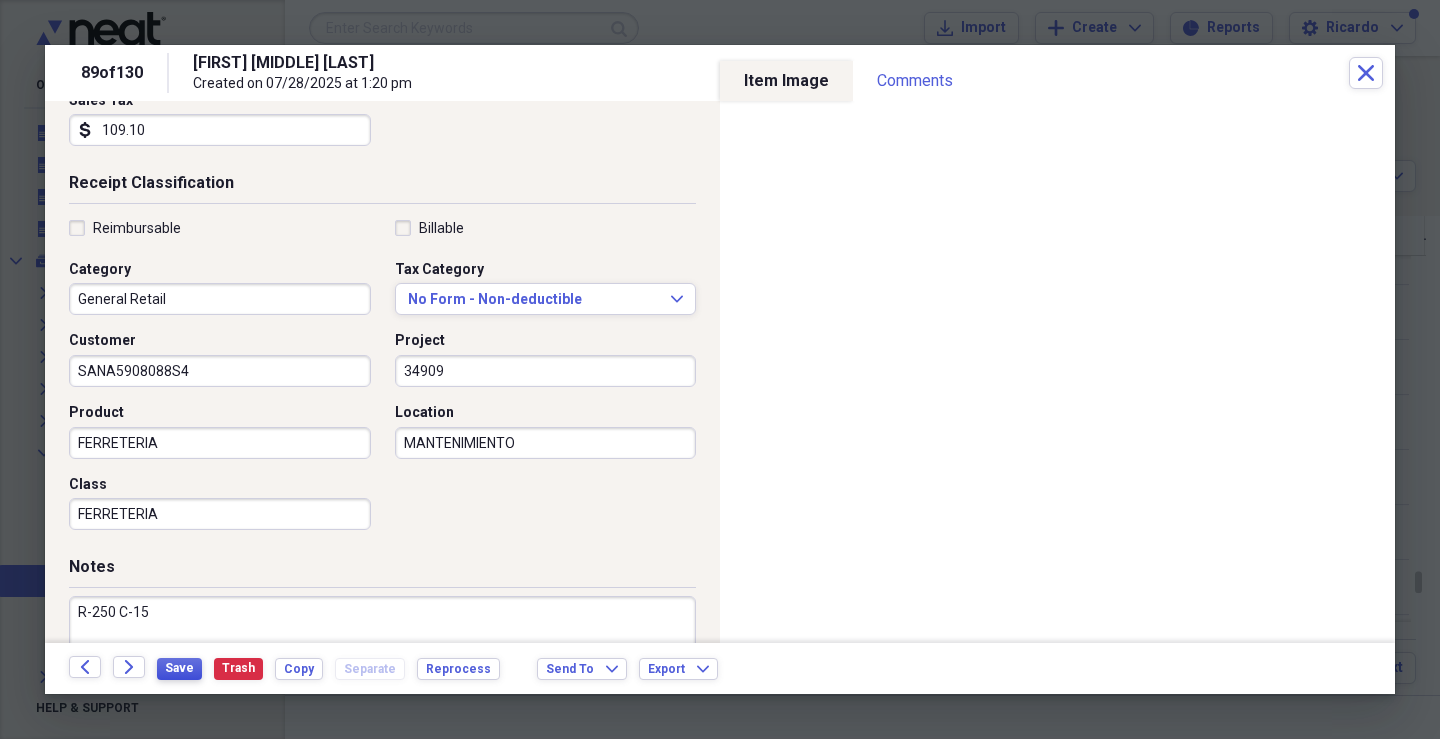 type on "R-250 C-15" 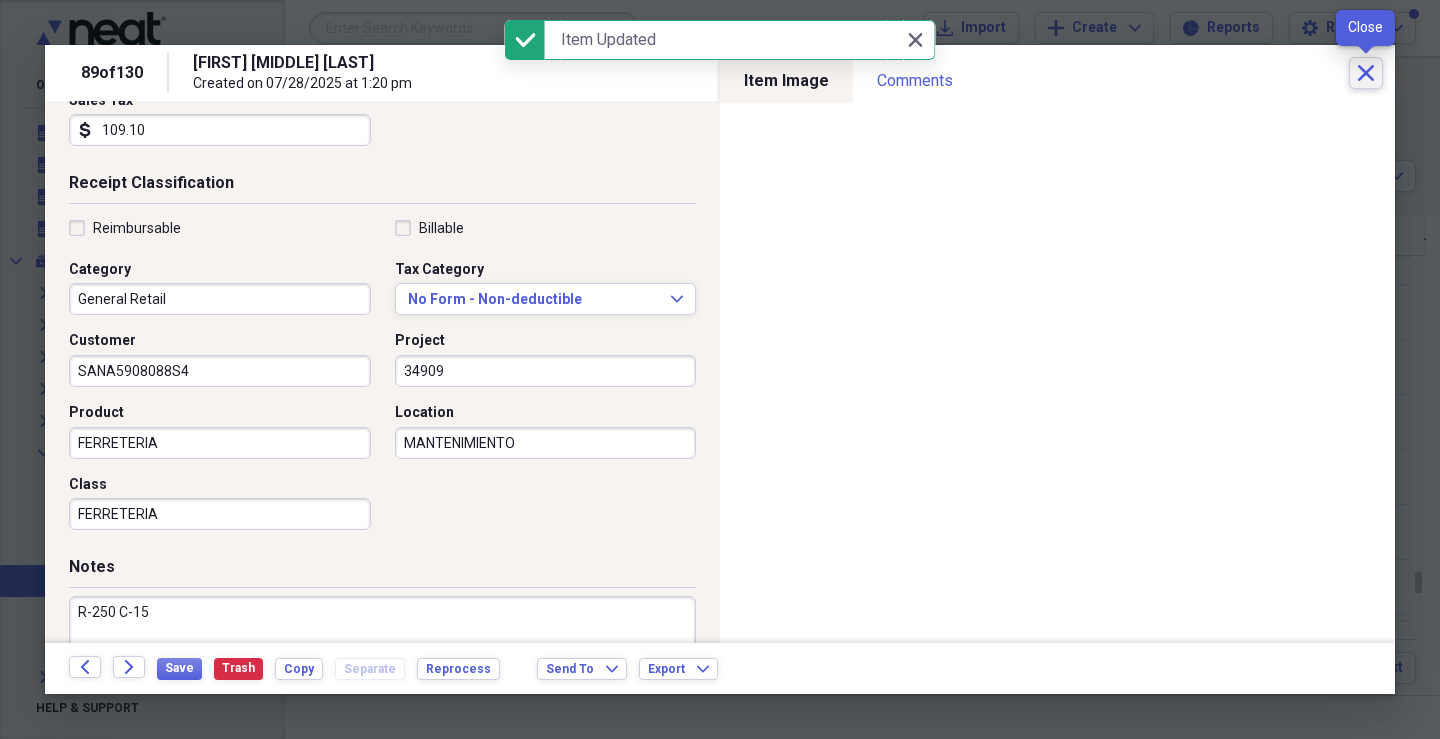 click 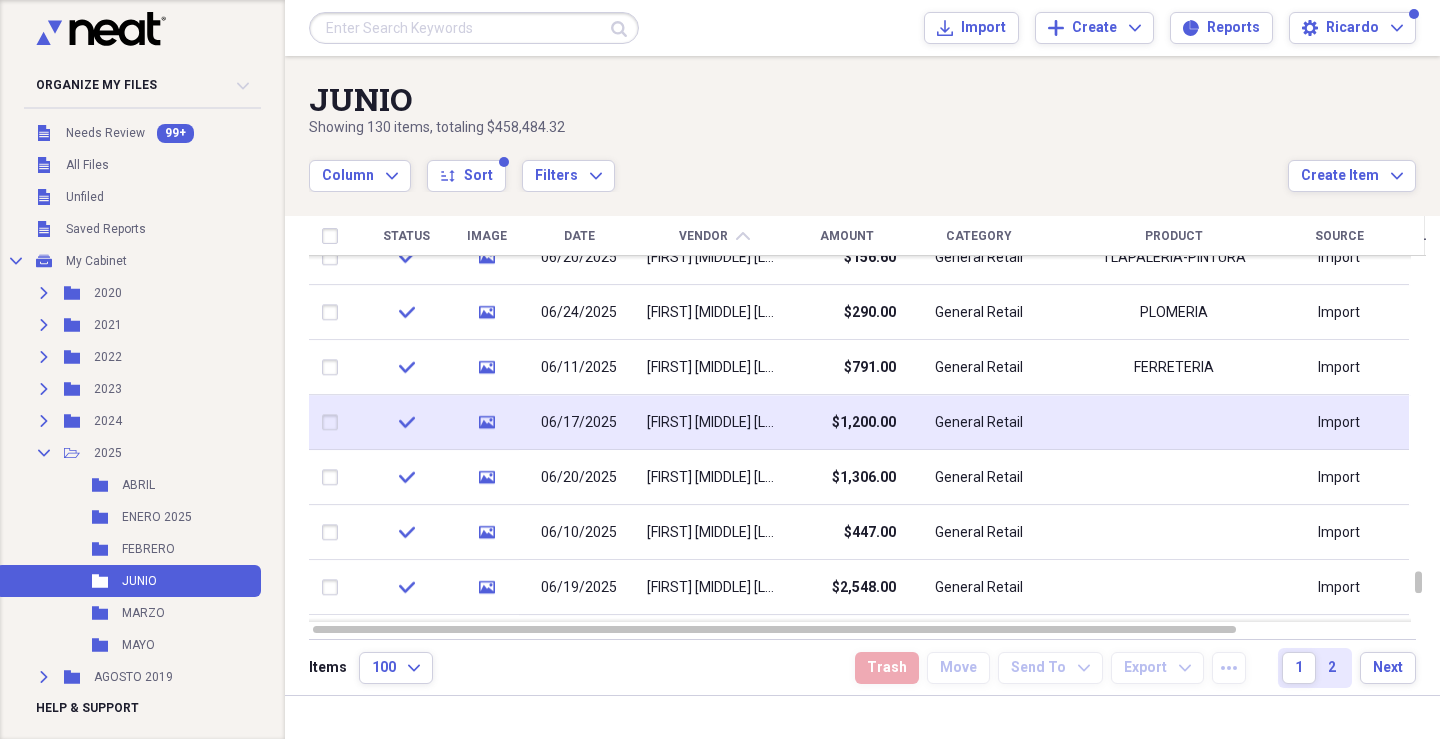 click on "06/17/2025" at bounding box center (579, 422) 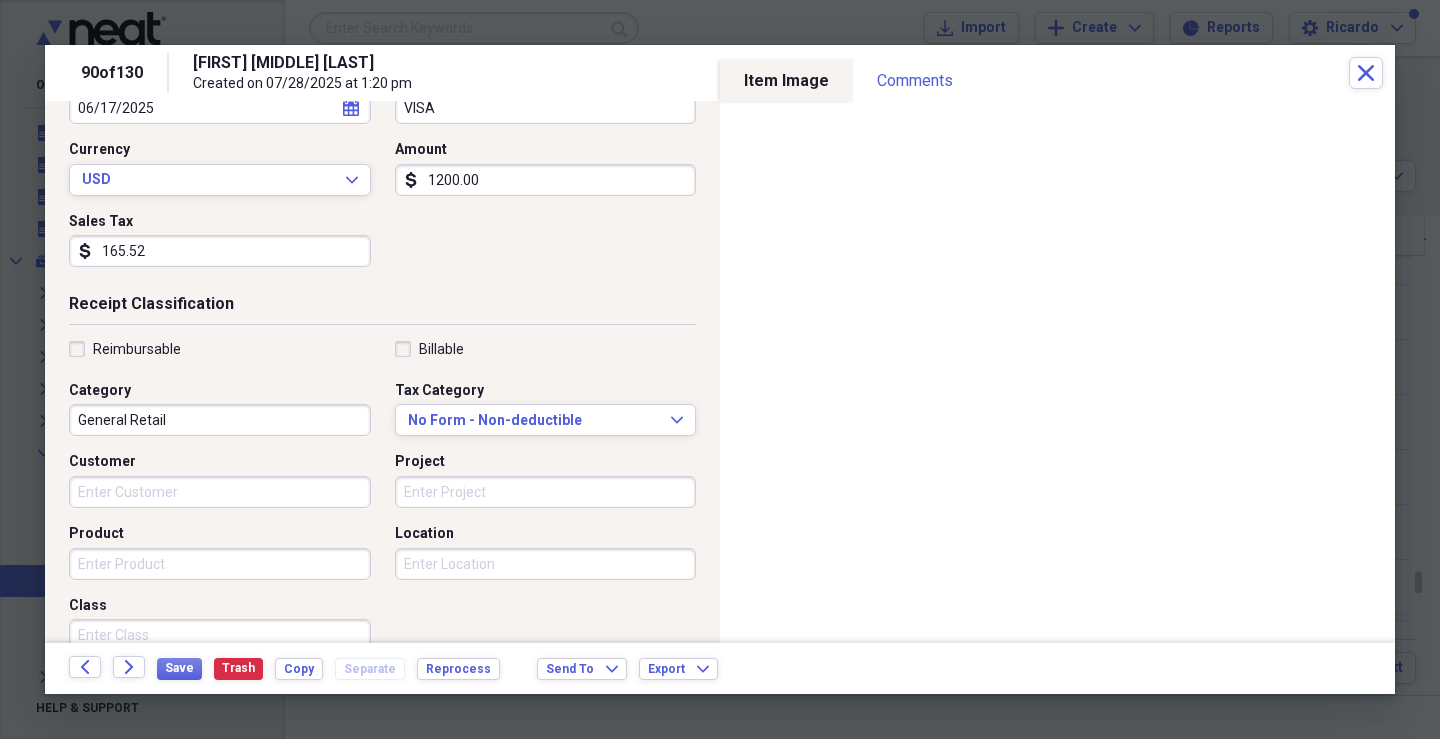 scroll, scrollTop: 479, scrollLeft: 0, axis: vertical 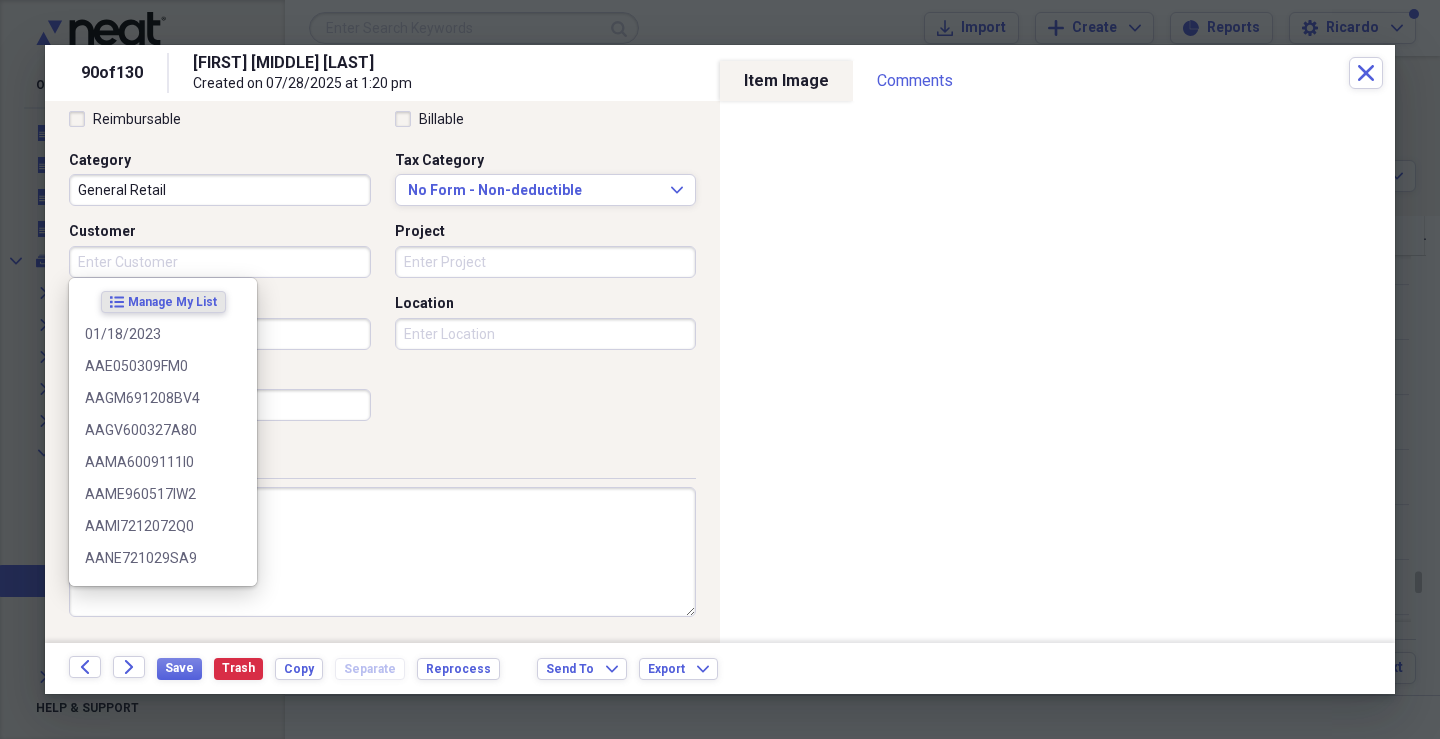 click on "Customer" at bounding box center [220, 262] 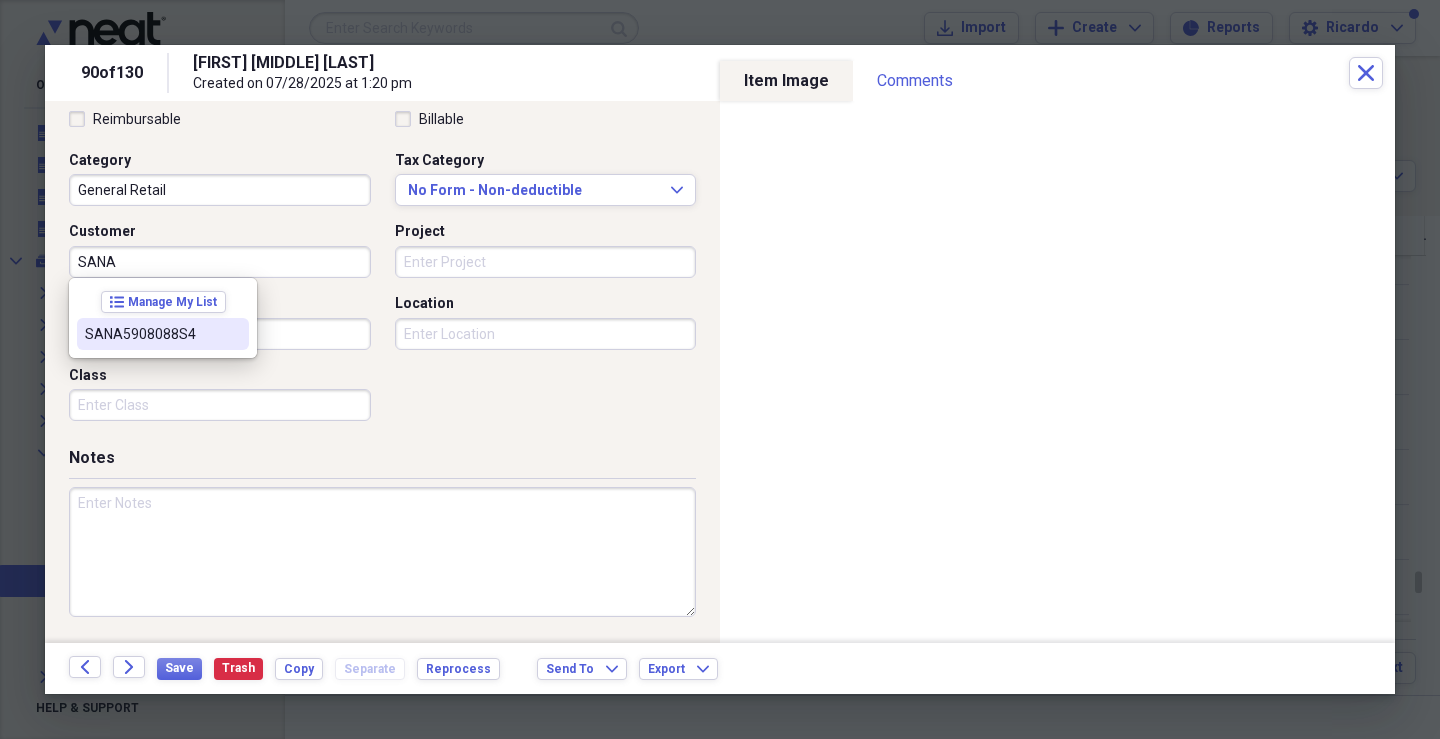 click on "[RFC]" at bounding box center (151, 334) 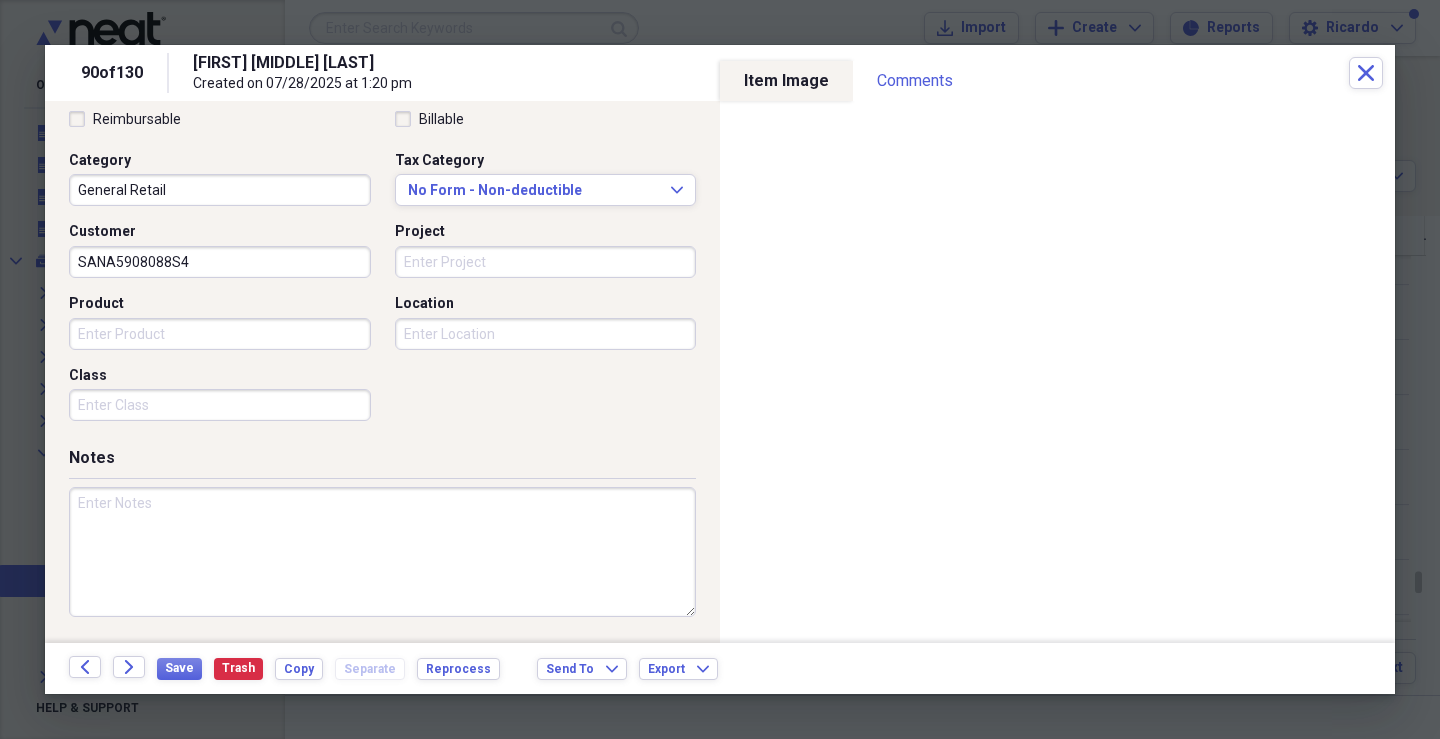 click on "Project" at bounding box center [546, 262] 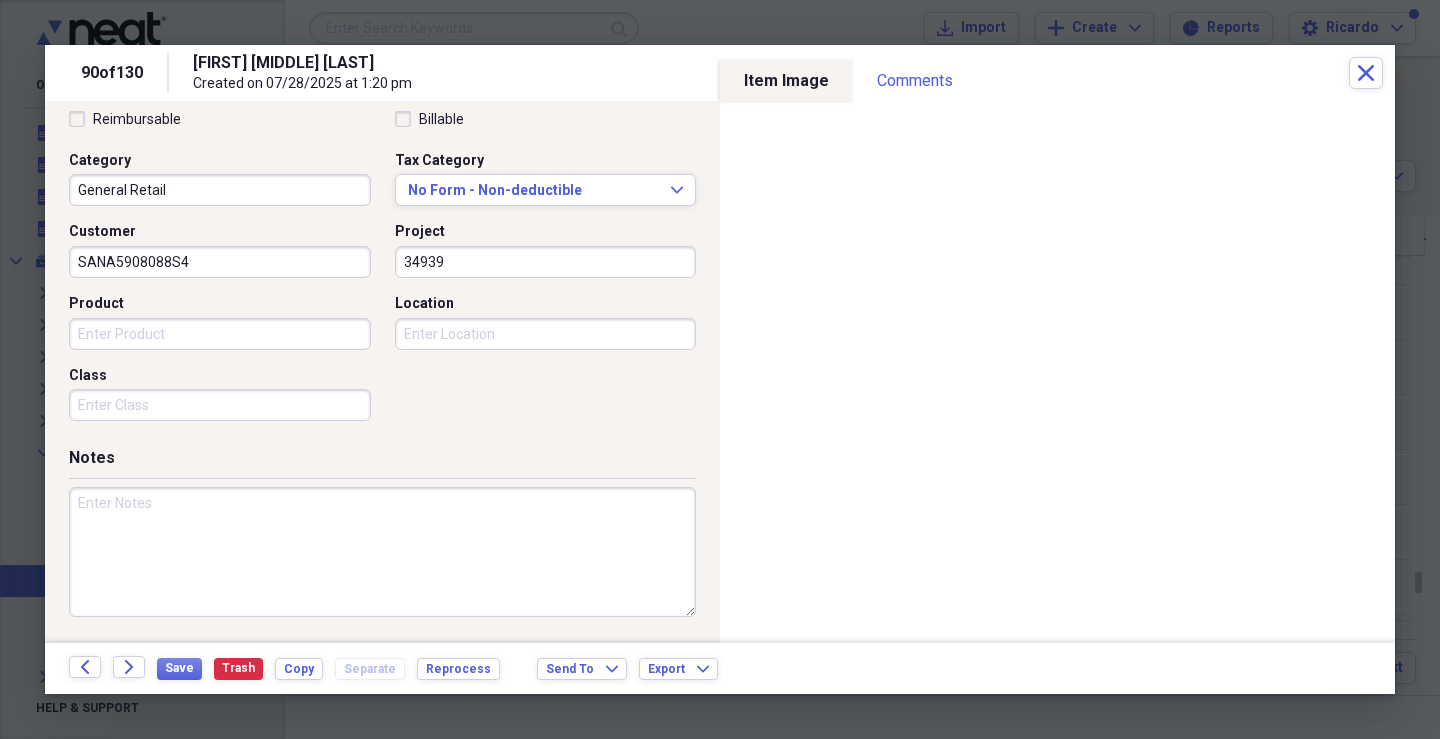 type on "34939" 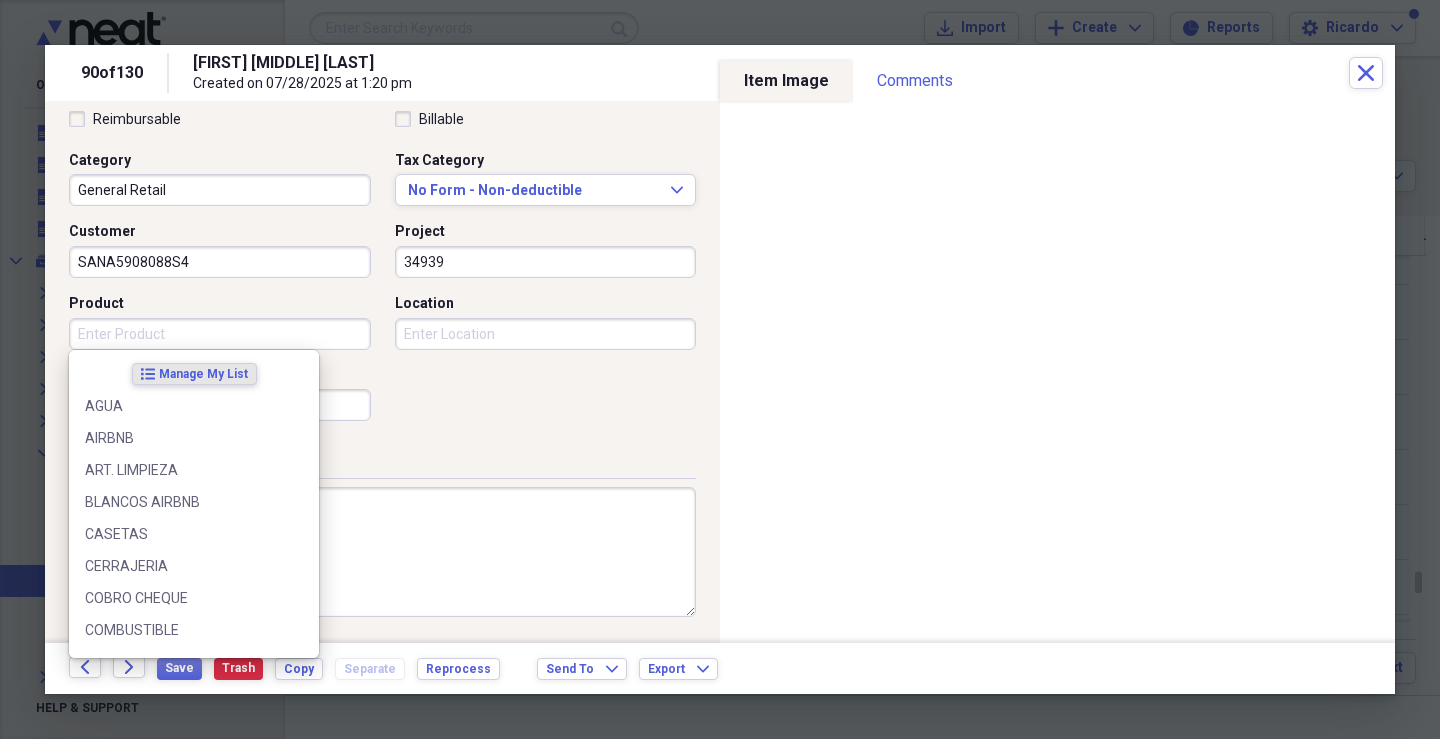 click on "Product" at bounding box center [220, 334] 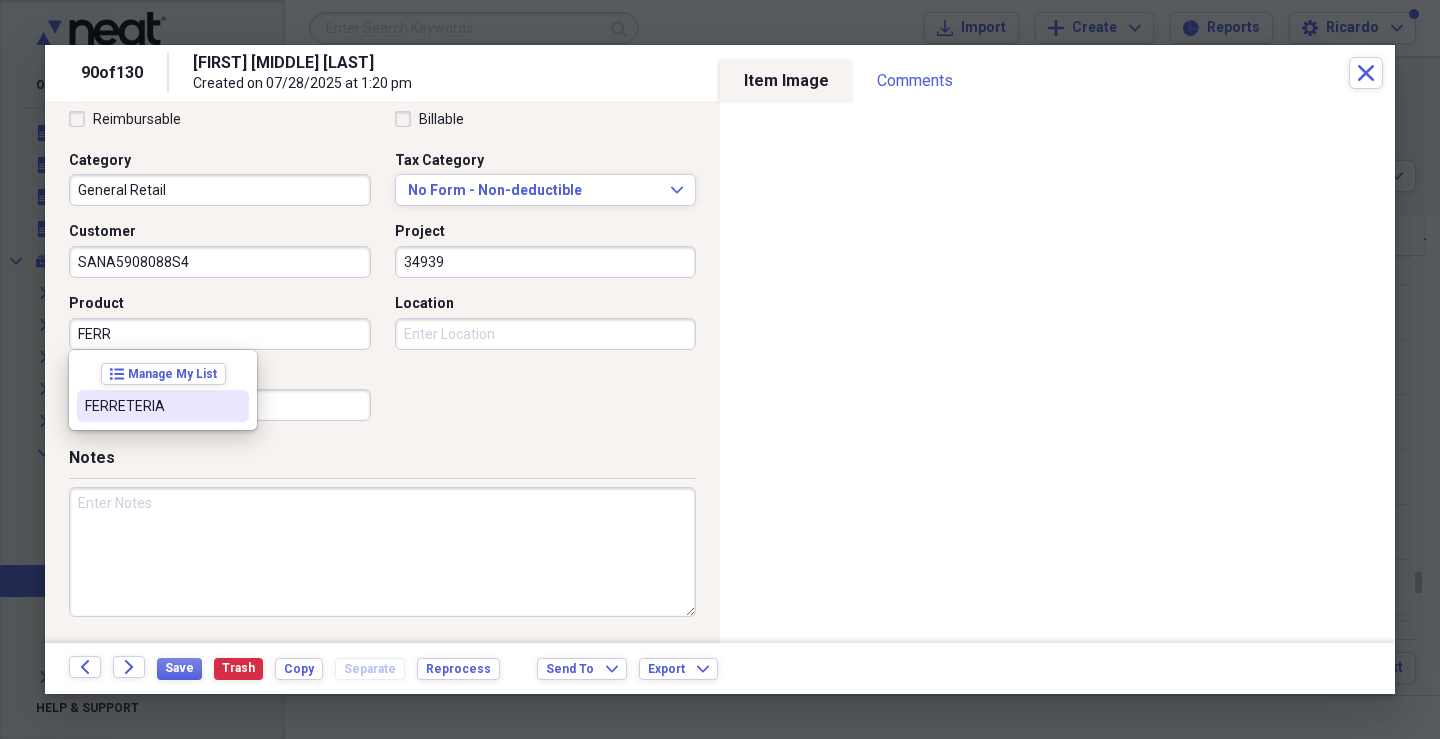click on "FERRETERIA" at bounding box center [151, 406] 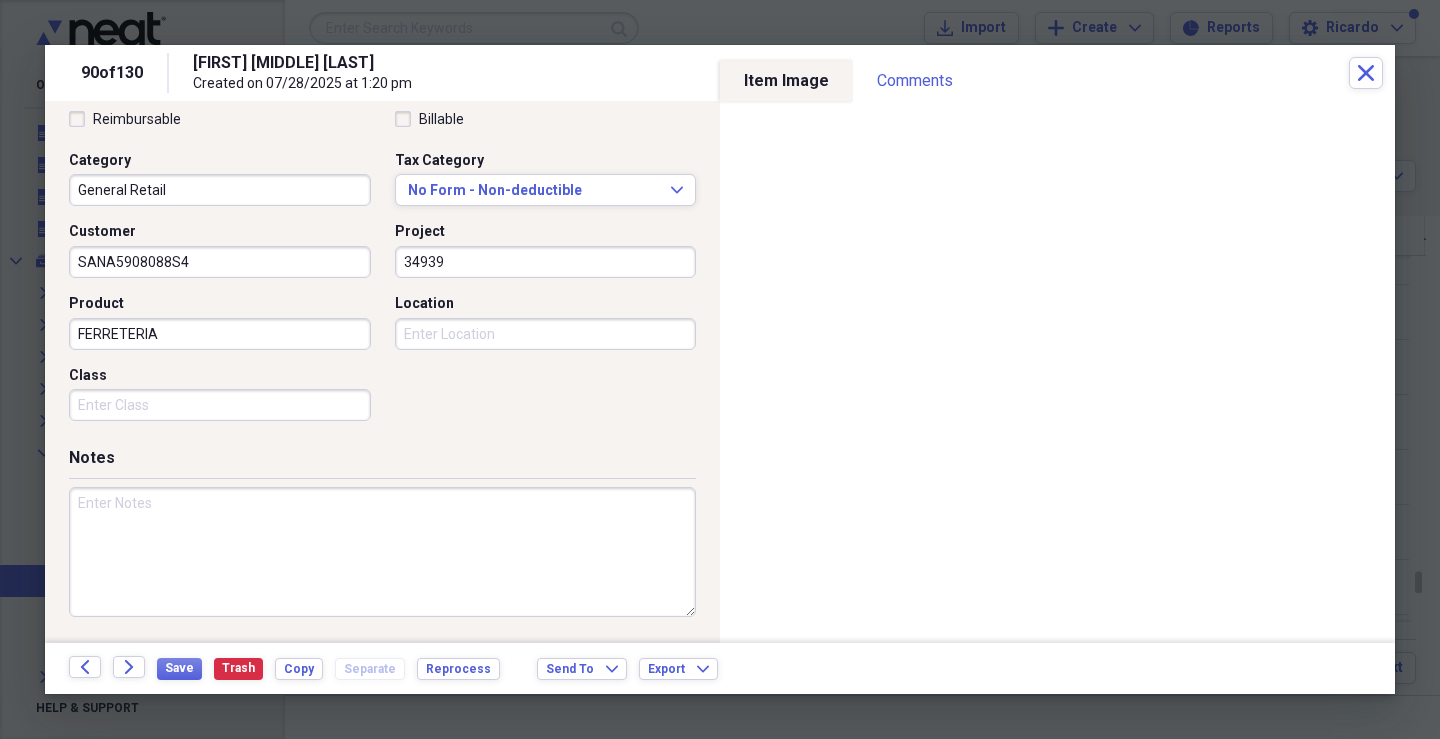 click on "Class" at bounding box center [220, 405] 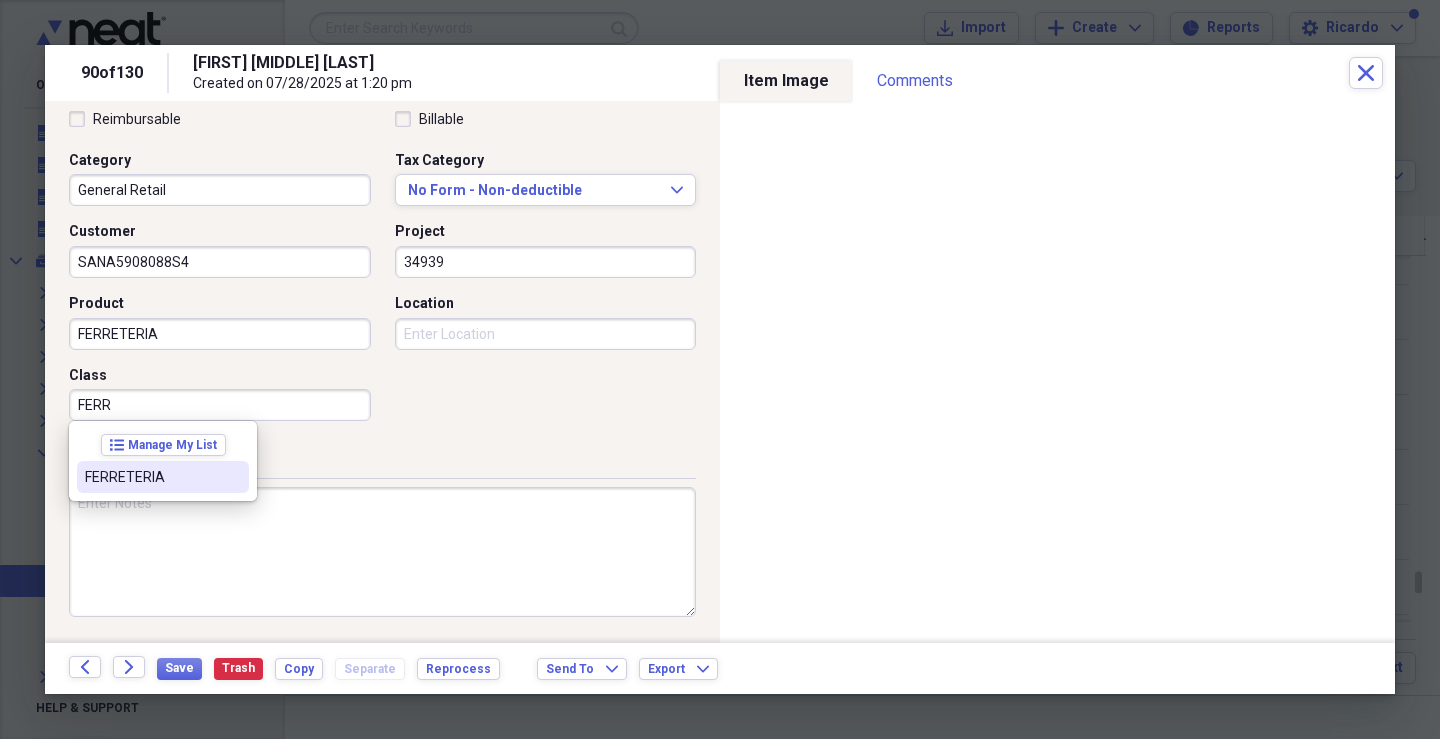 click on "FERRETERIA" at bounding box center [151, 477] 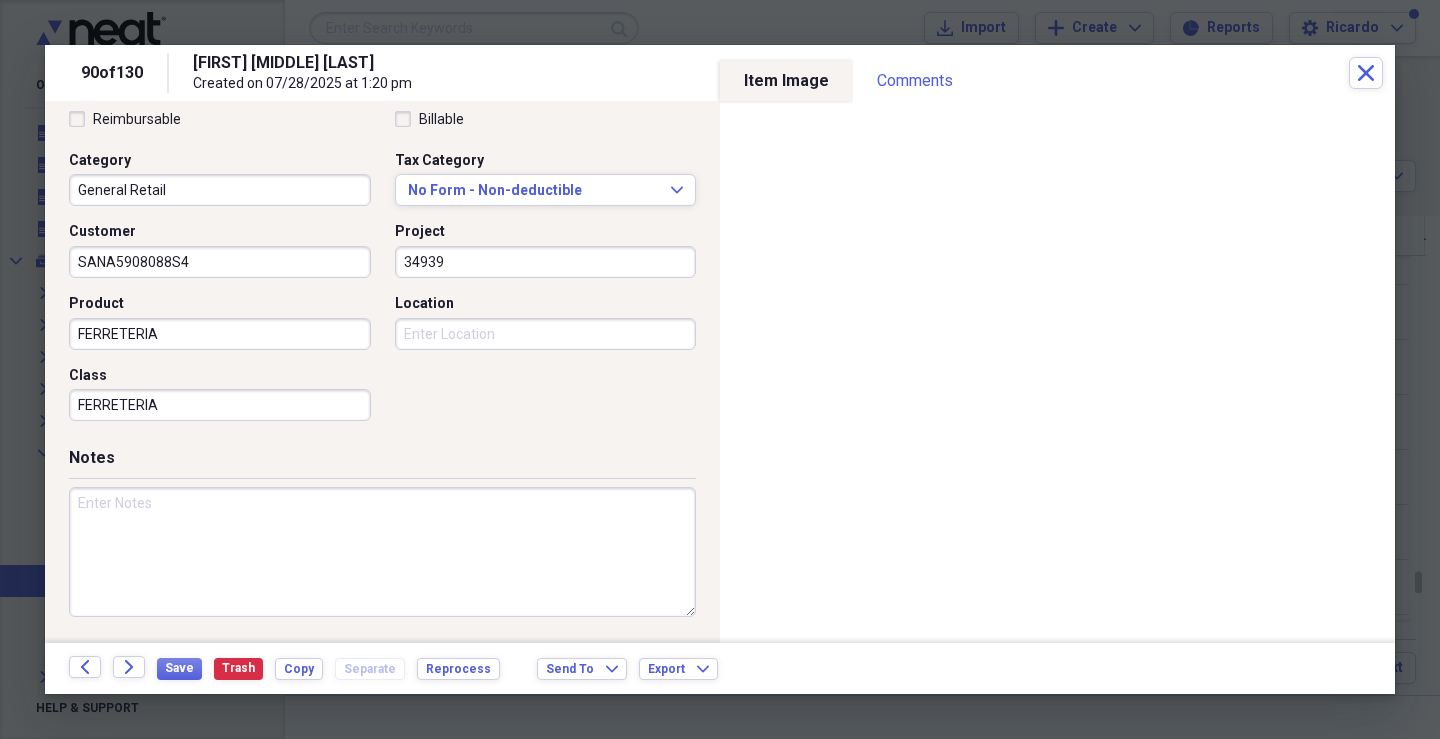 click on "Location" at bounding box center (546, 334) 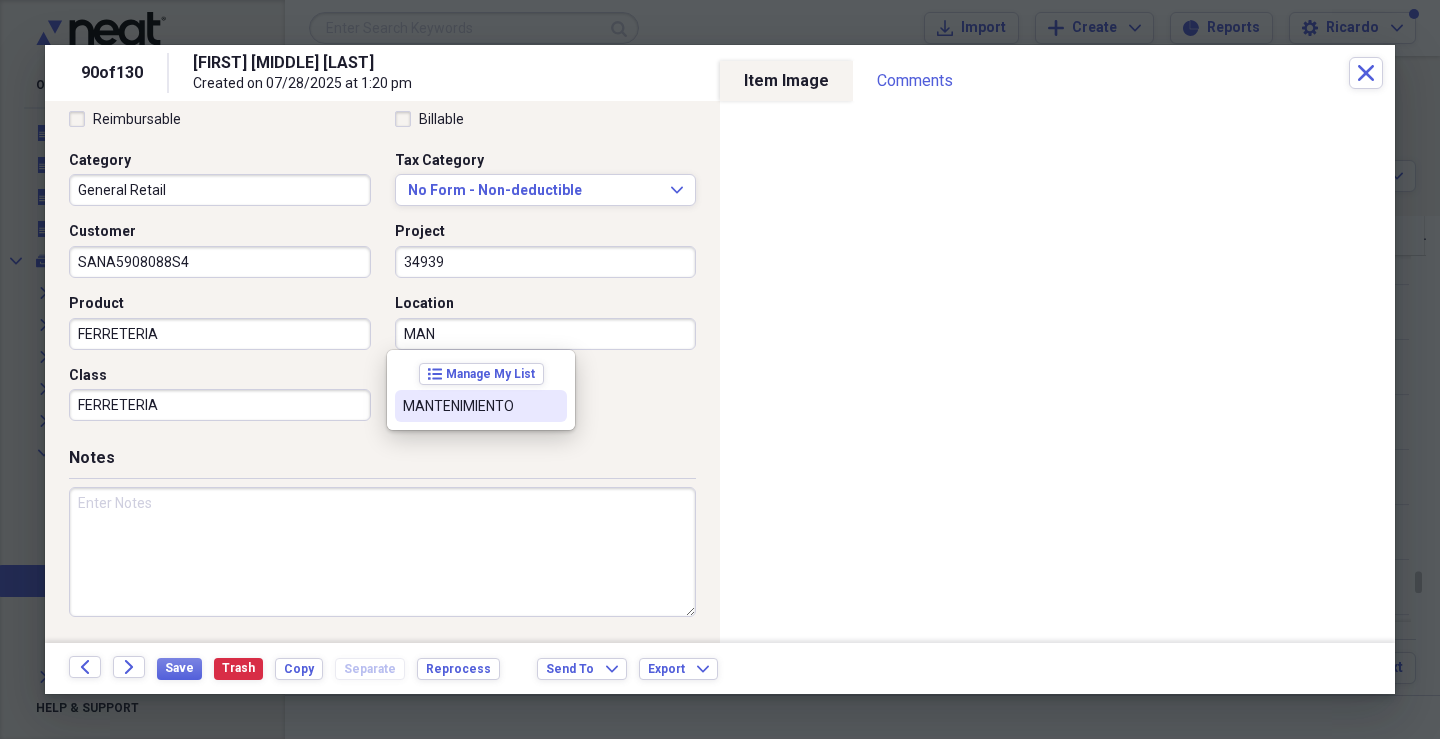click on "MANTENIMIENTO" at bounding box center [481, 406] 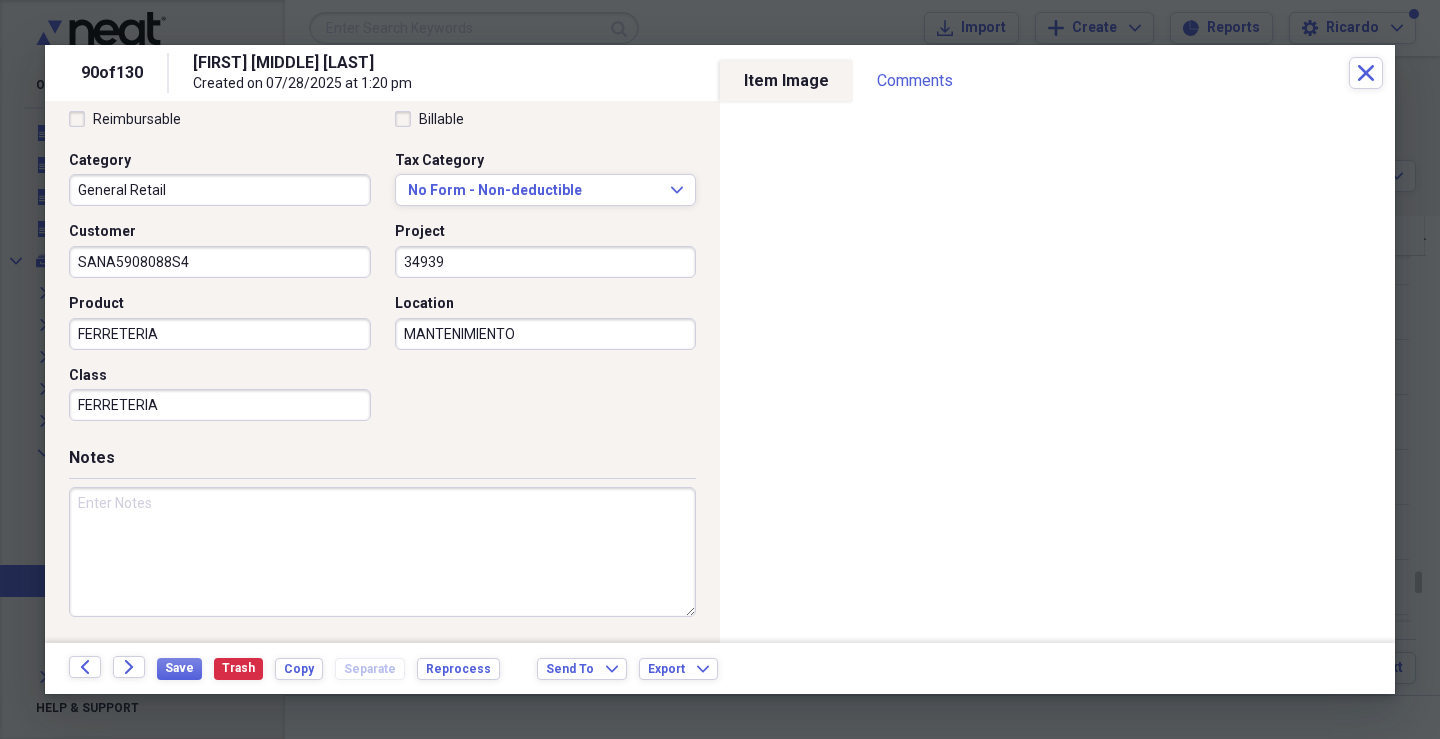 click at bounding box center (382, 552) 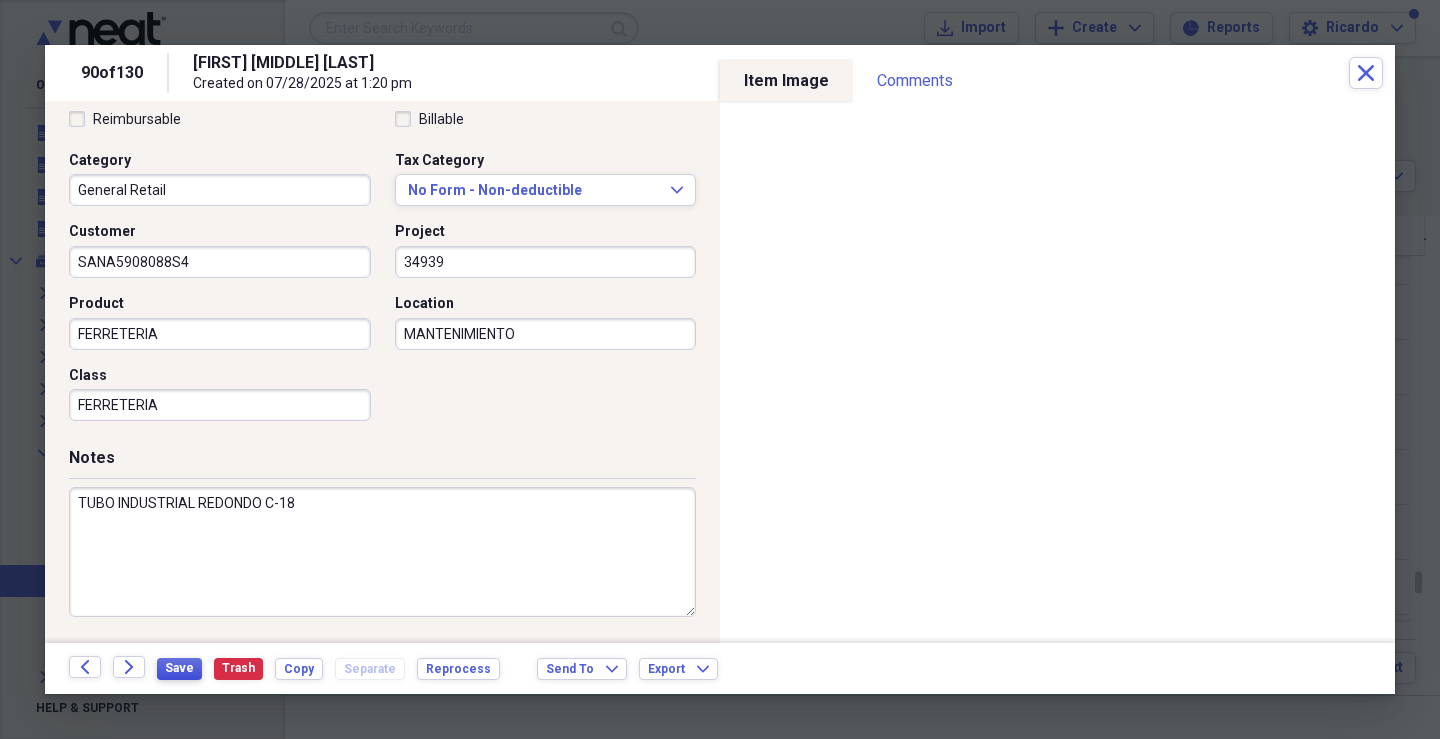 type on "TUBO INDUSTRIAL REDONDO C-18" 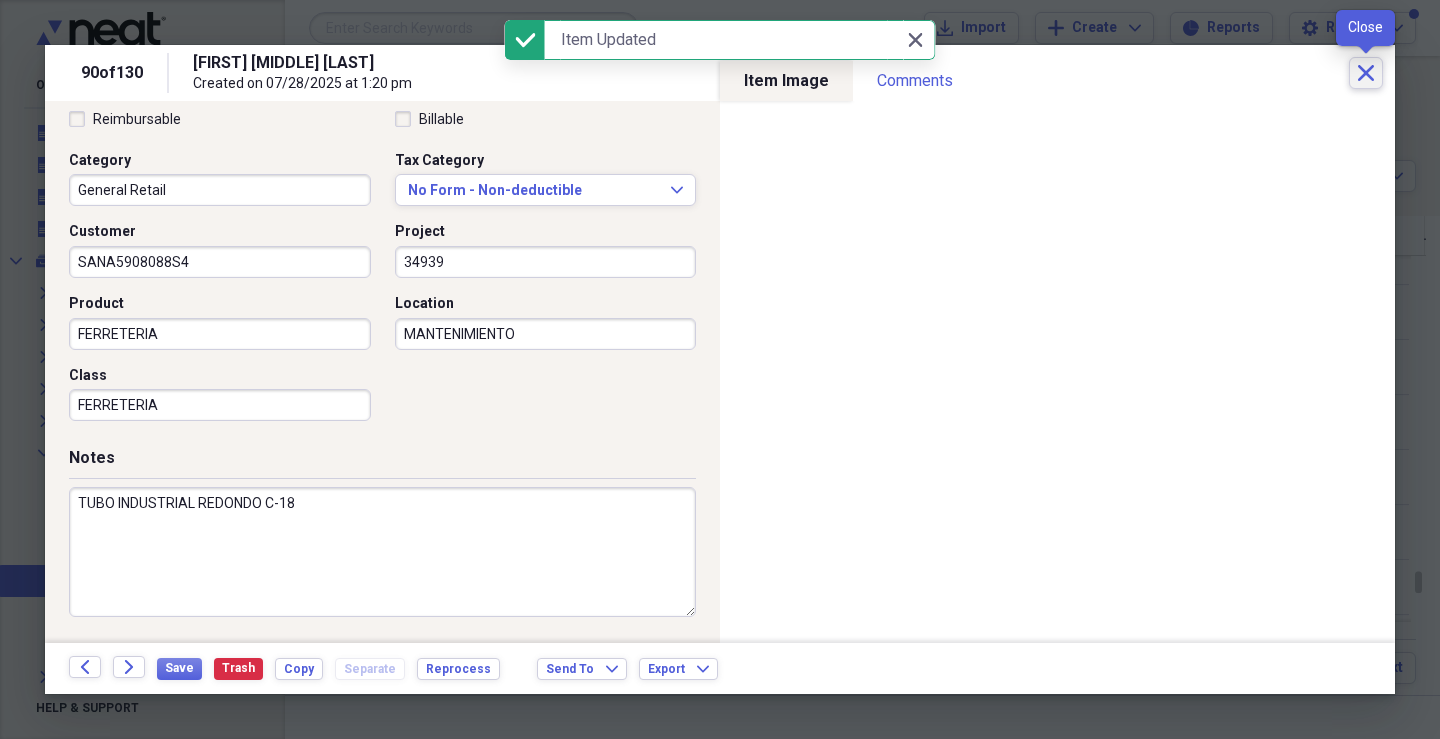 click on "Close" at bounding box center (1366, 73) 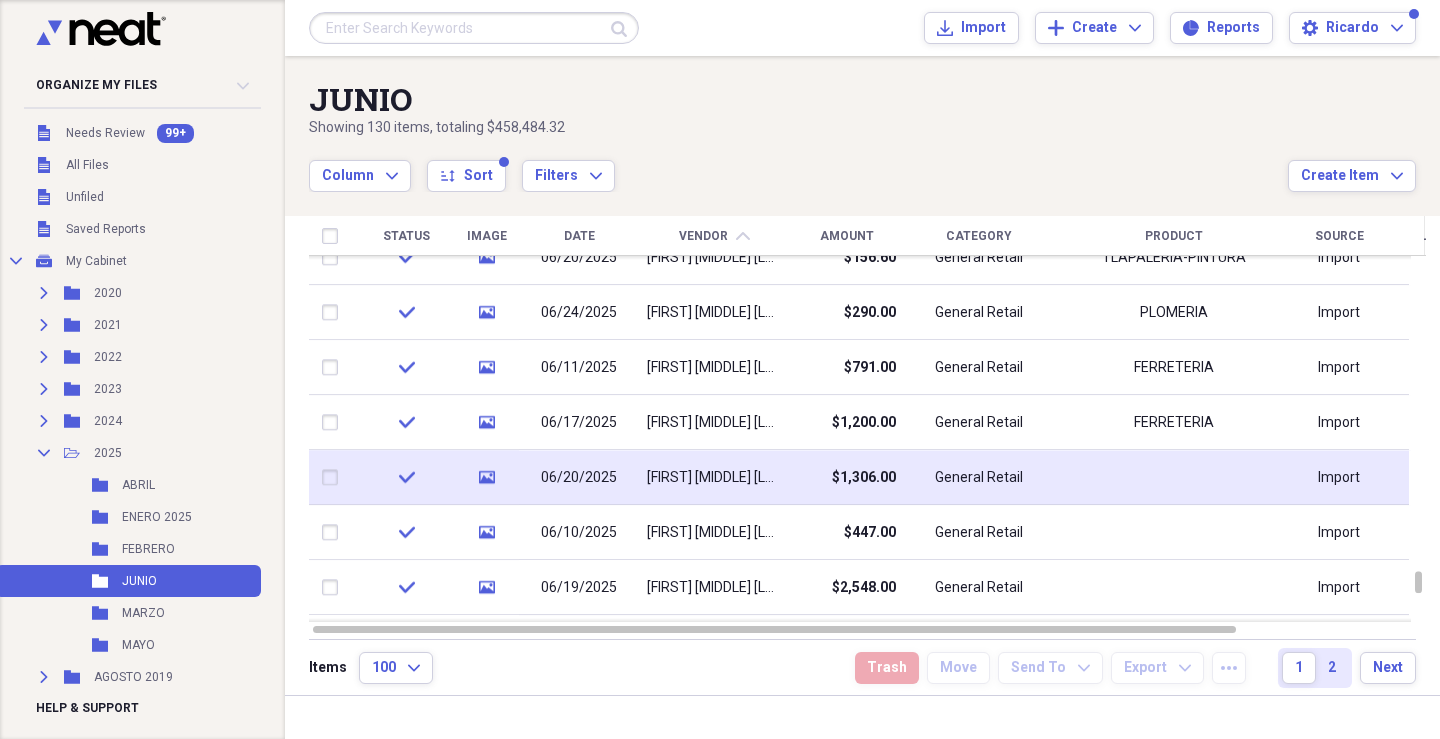 click on "[FIRST] [LAST] [LAST]" at bounding box center [714, 478] 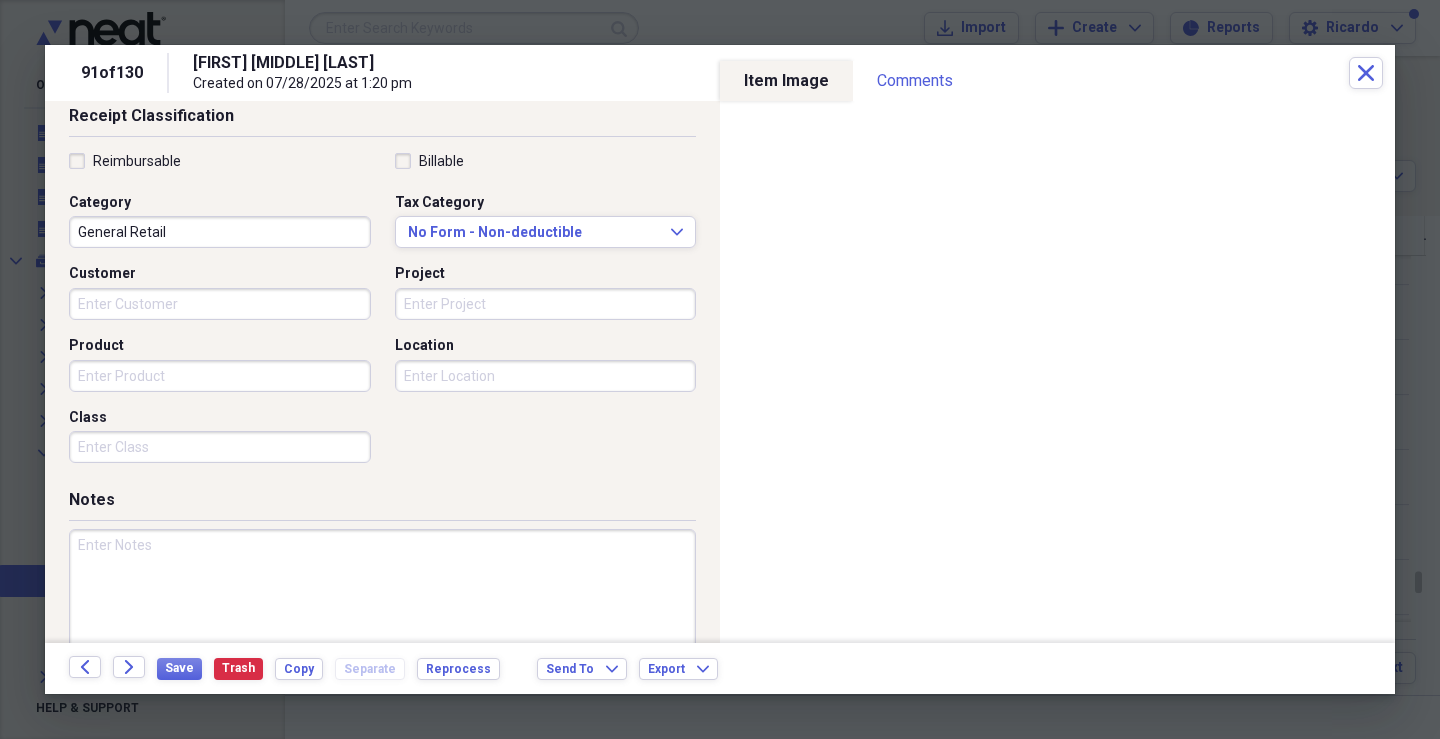scroll, scrollTop: 448, scrollLeft: 0, axis: vertical 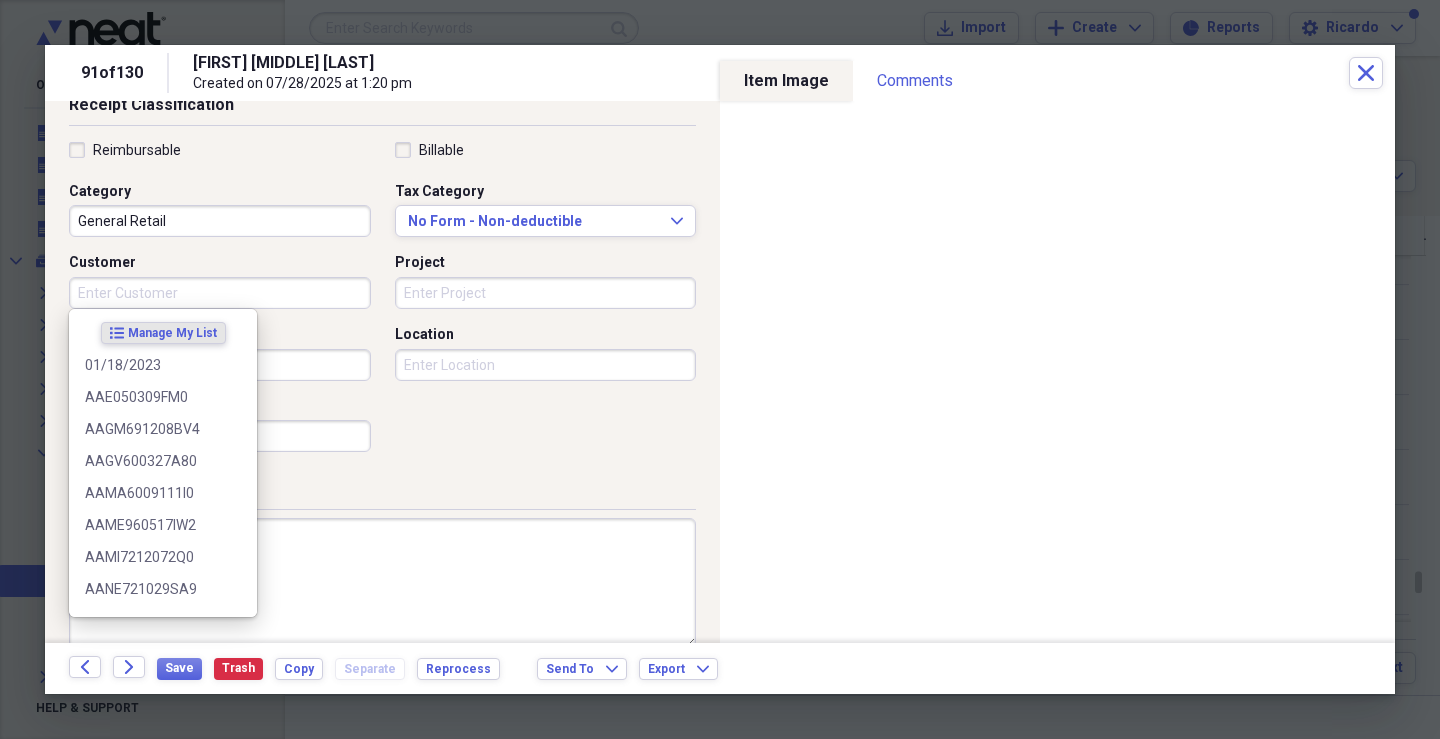click on "Customer" at bounding box center (220, 293) 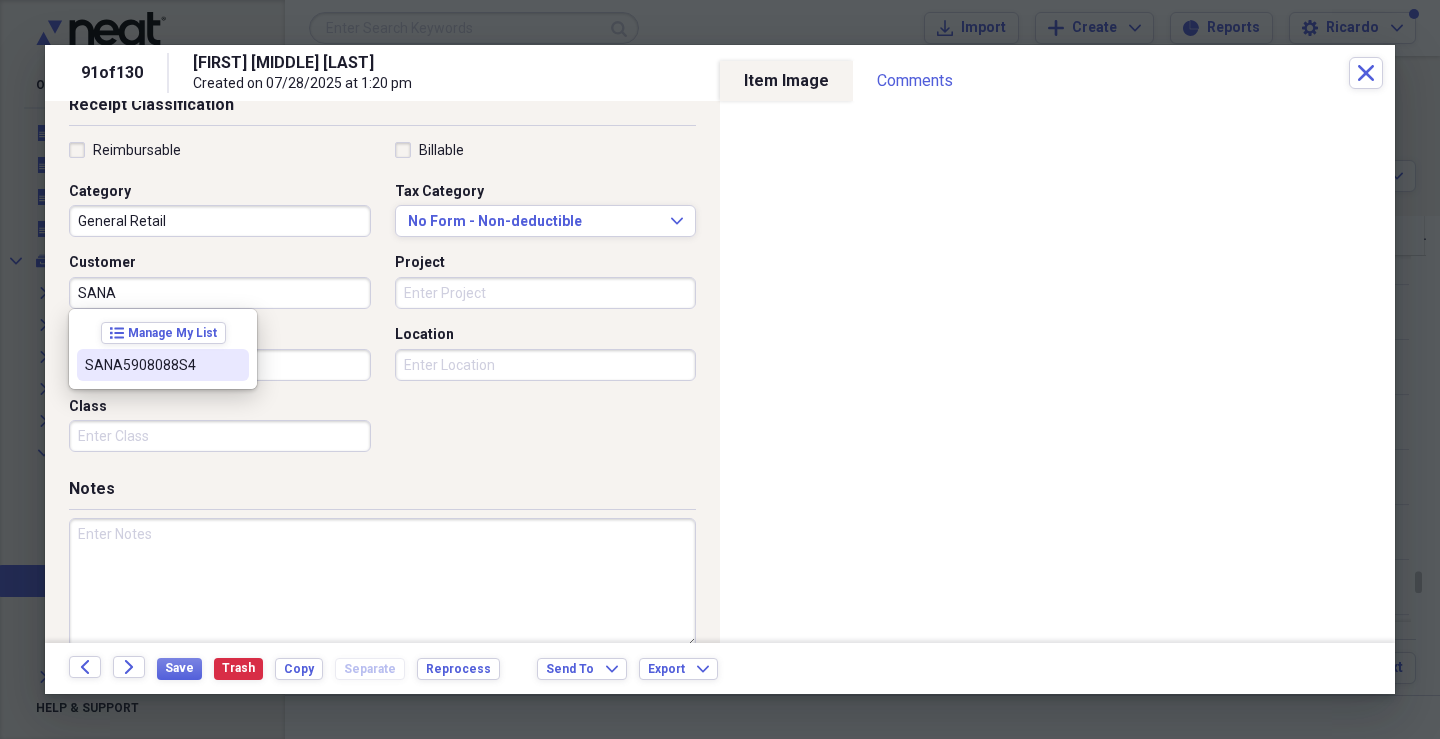 drag, startPoint x: 114, startPoint y: 363, endPoint x: 236, endPoint y: 266, distance: 155.86212 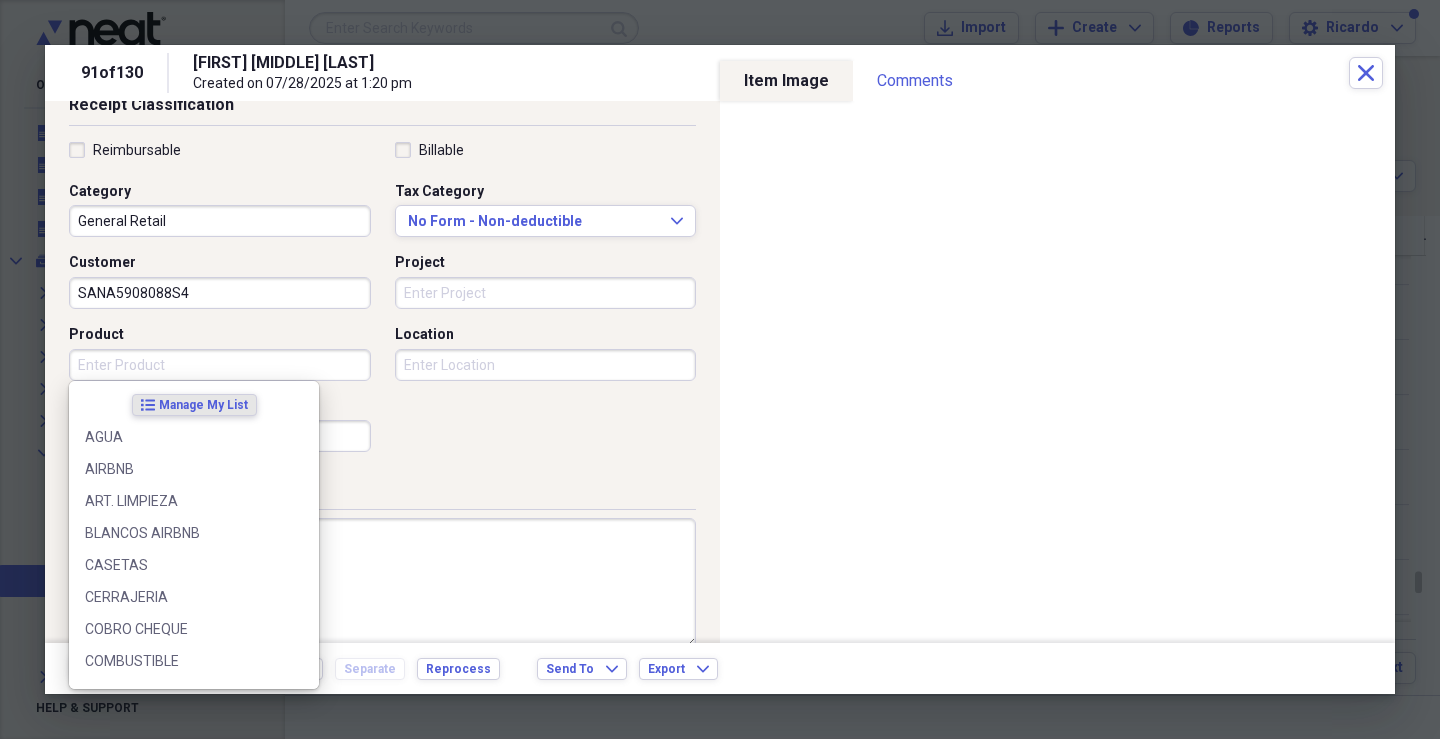 click on "Product" at bounding box center (220, 365) 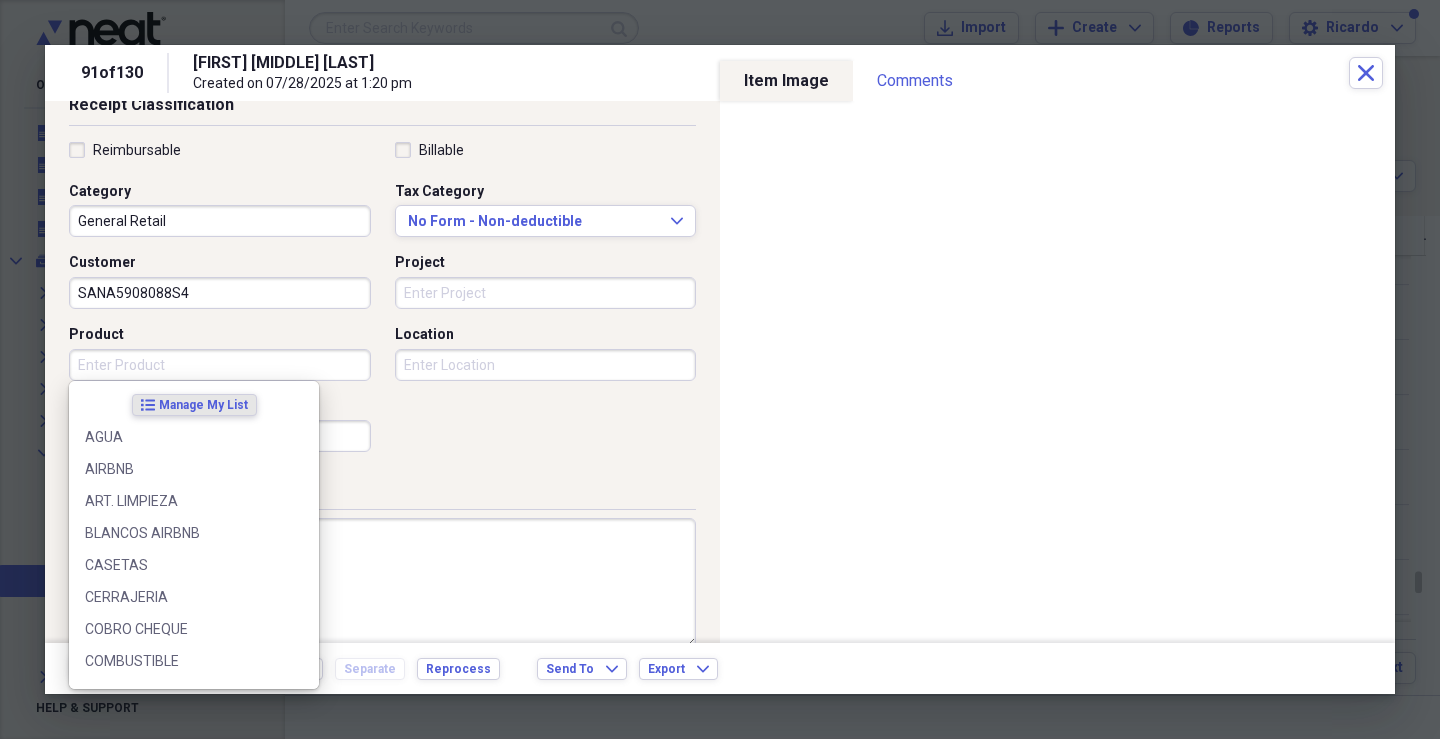 click on "Project" at bounding box center [546, 293] 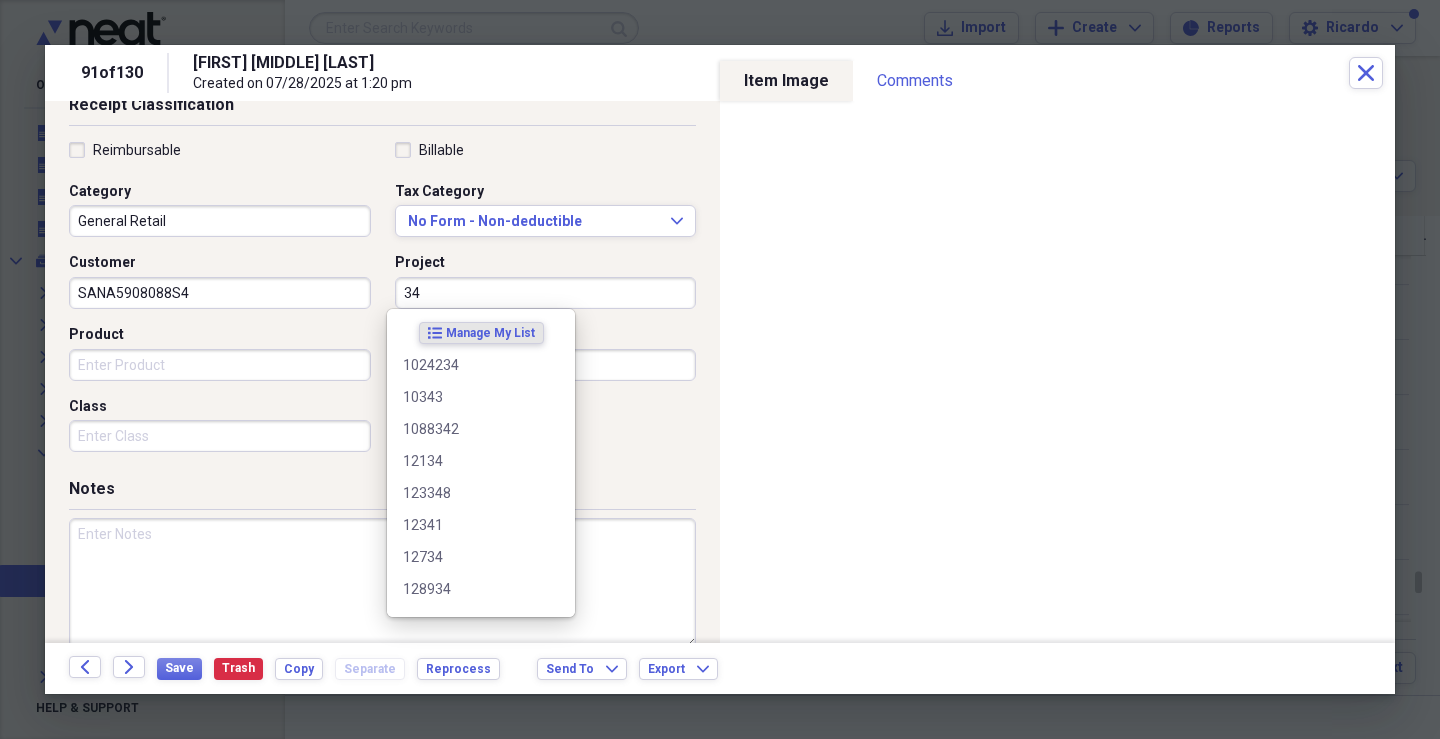 type on "3" 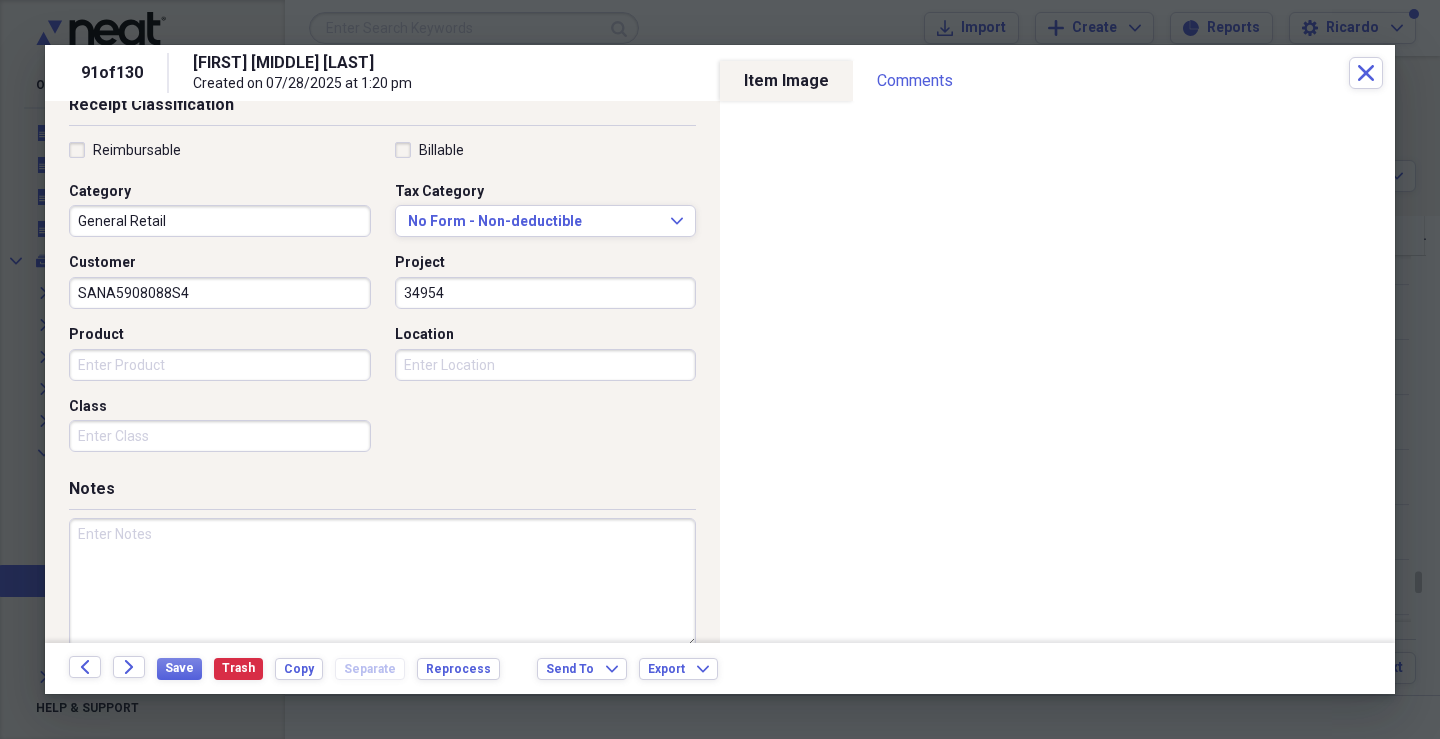 type on "34954" 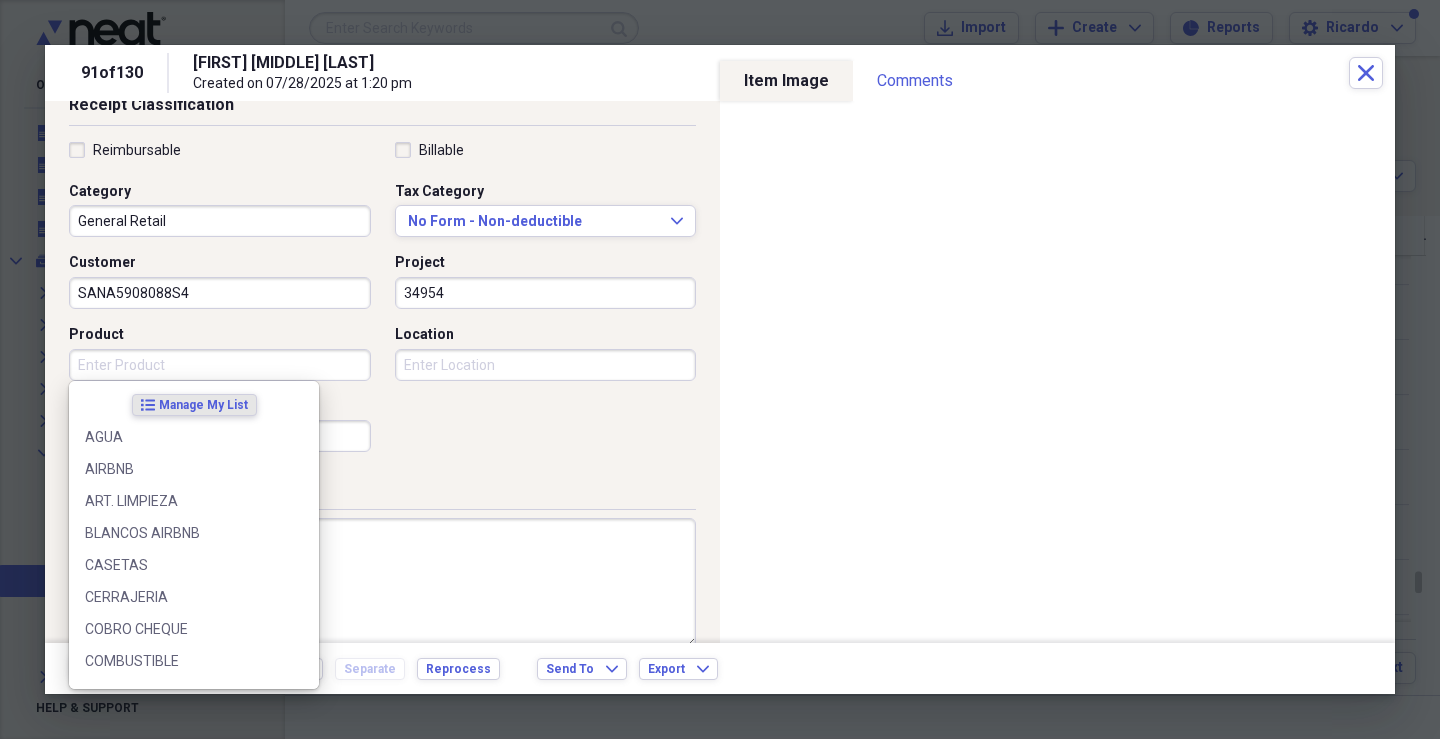 click on "Product" at bounding box center (220, 365) 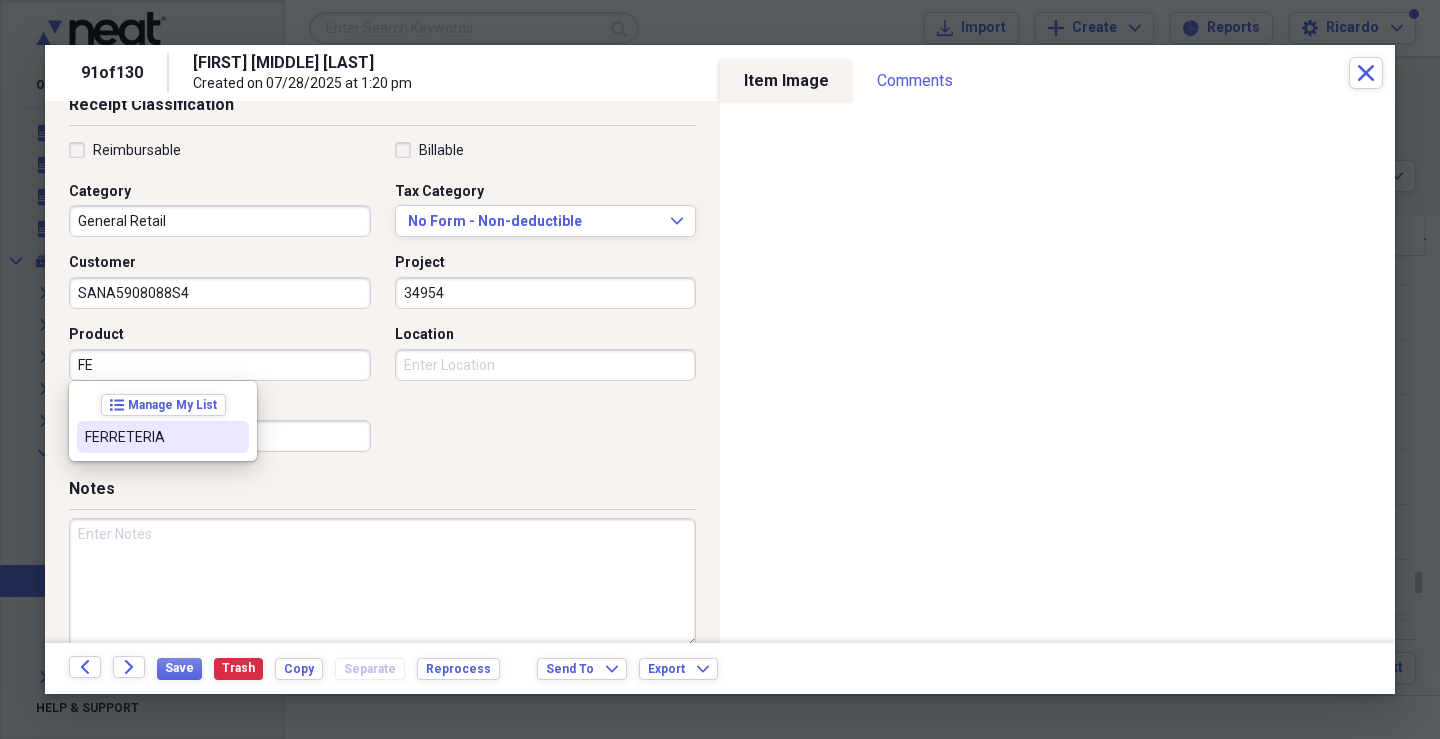 click on "FERRETERIA" at bounding box center (163, 437) 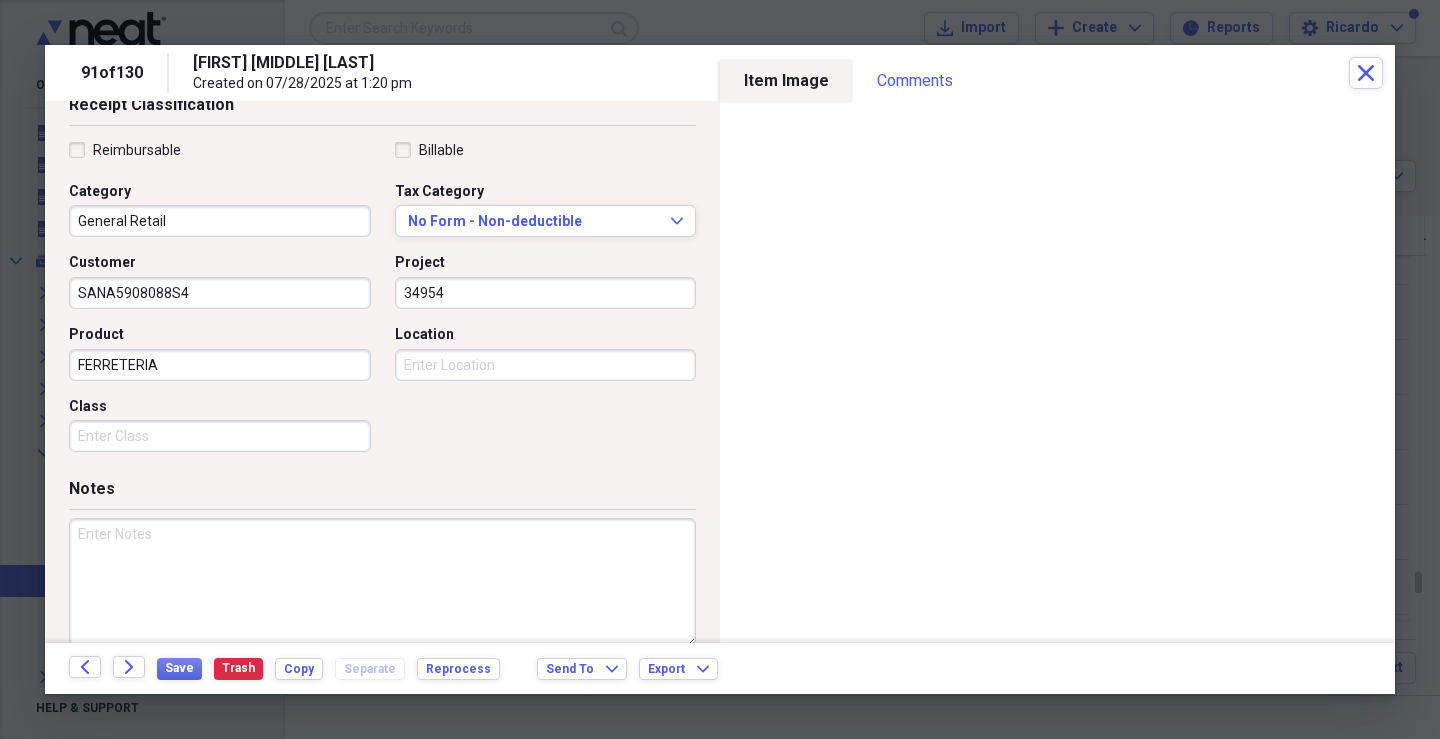 click on "Class" at bounding box center (220, 436) 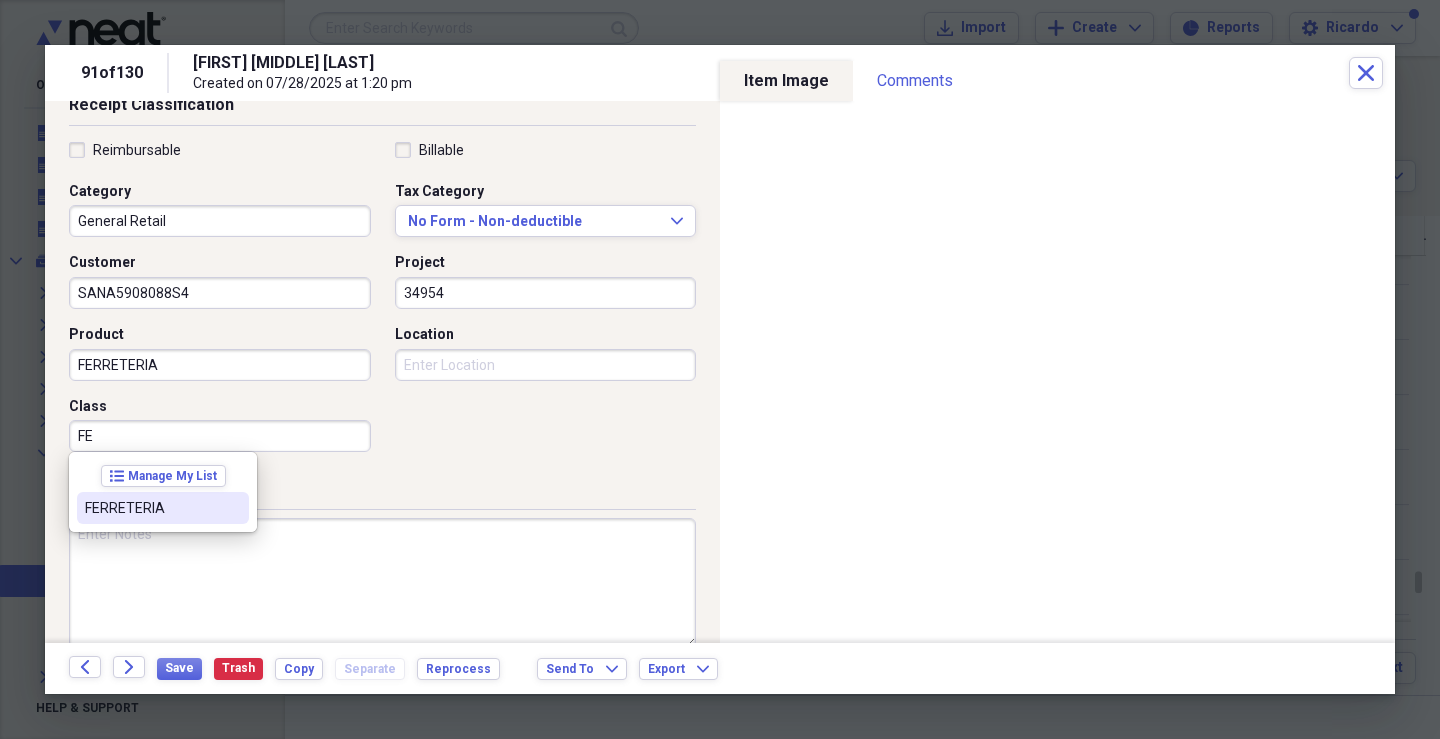 click on "FERRETERIA" at bounding box center [151, 508] 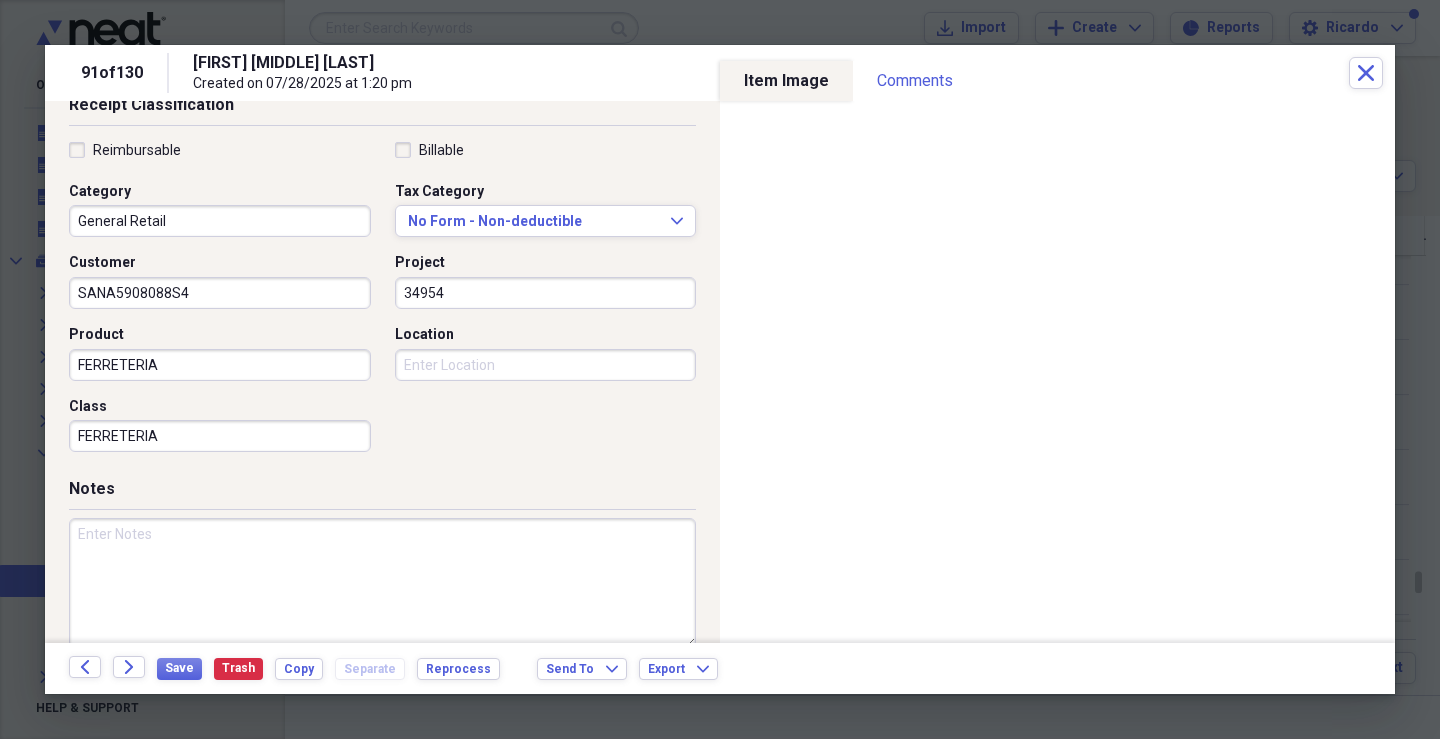 click on "Location" at bounding box center (546, 365) 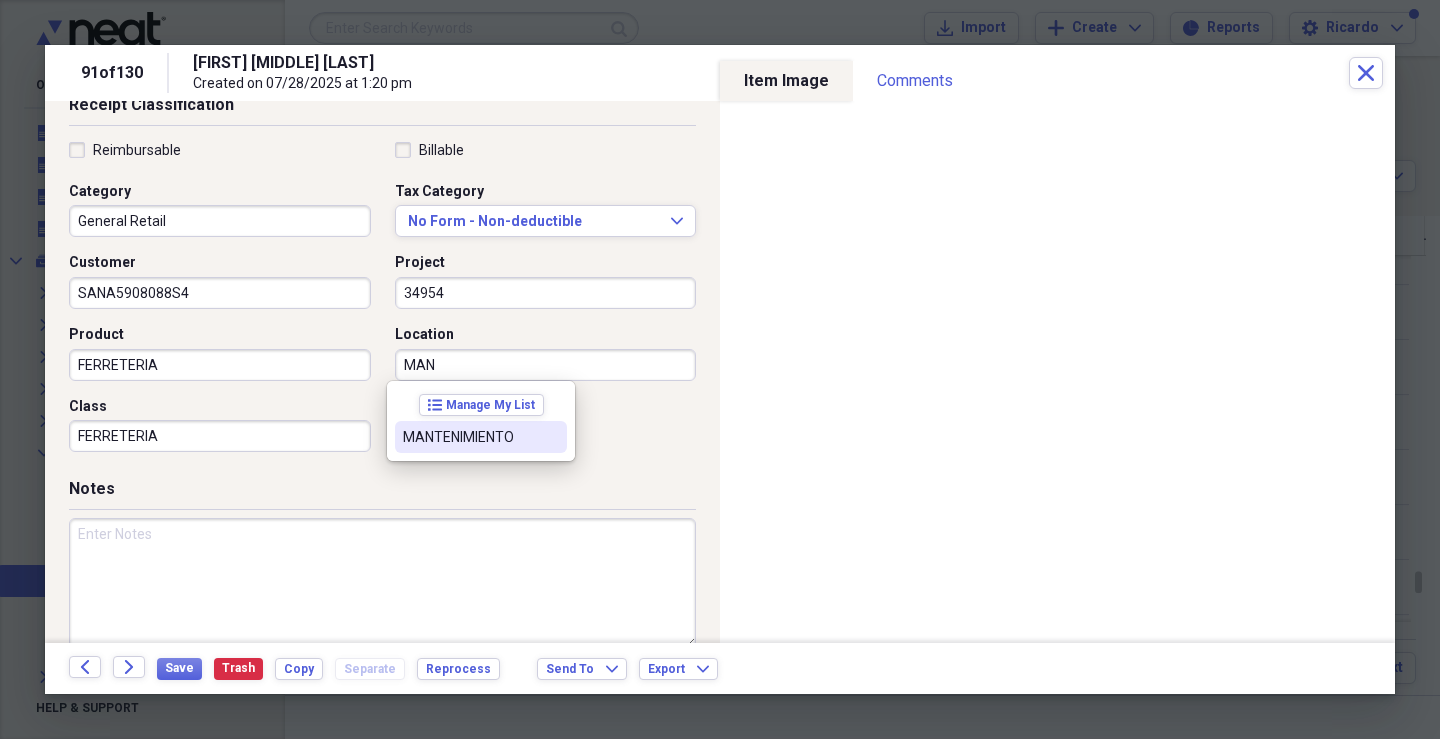 drag, startPoint x: 424, startPoint y: 434, endPoint x: 413, endPoint y: 426, distance: 13.601471 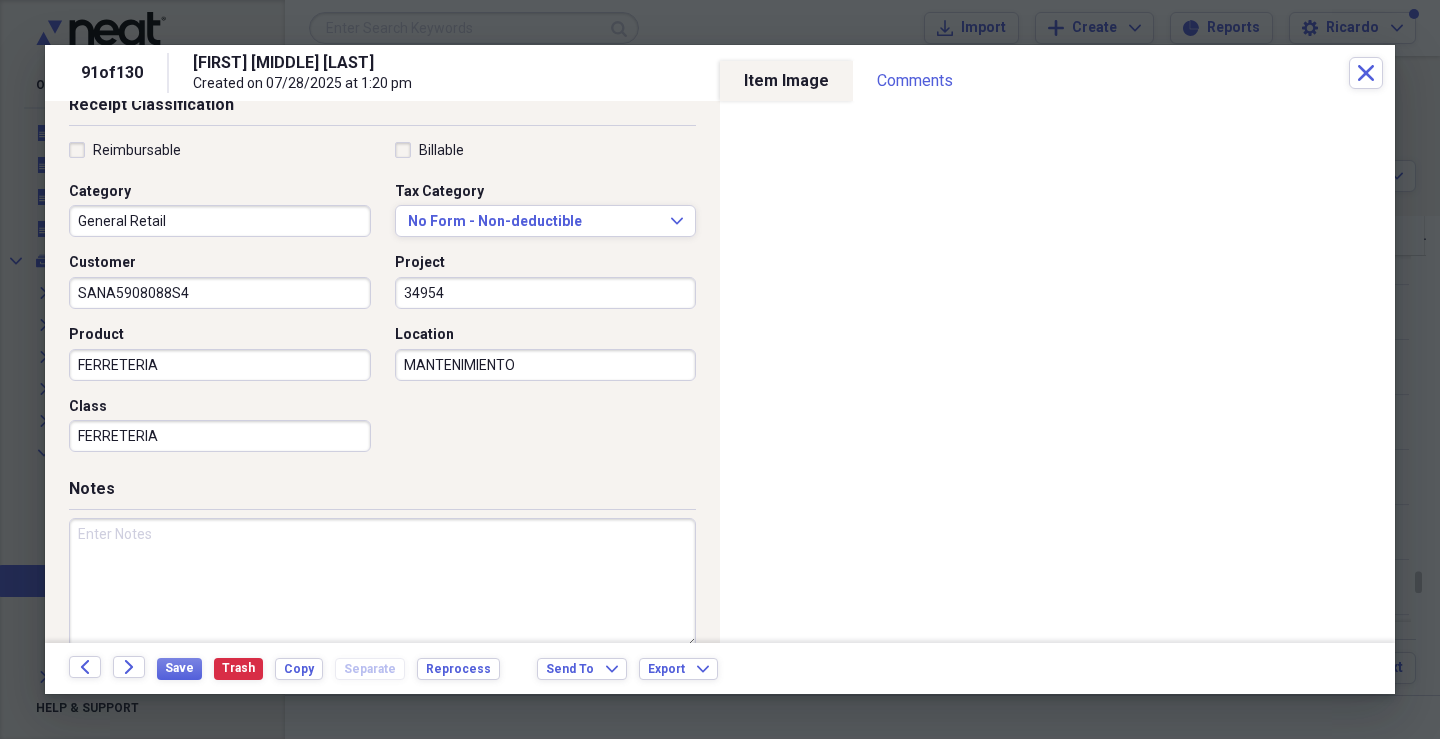 click at bounding box center [382, 583] 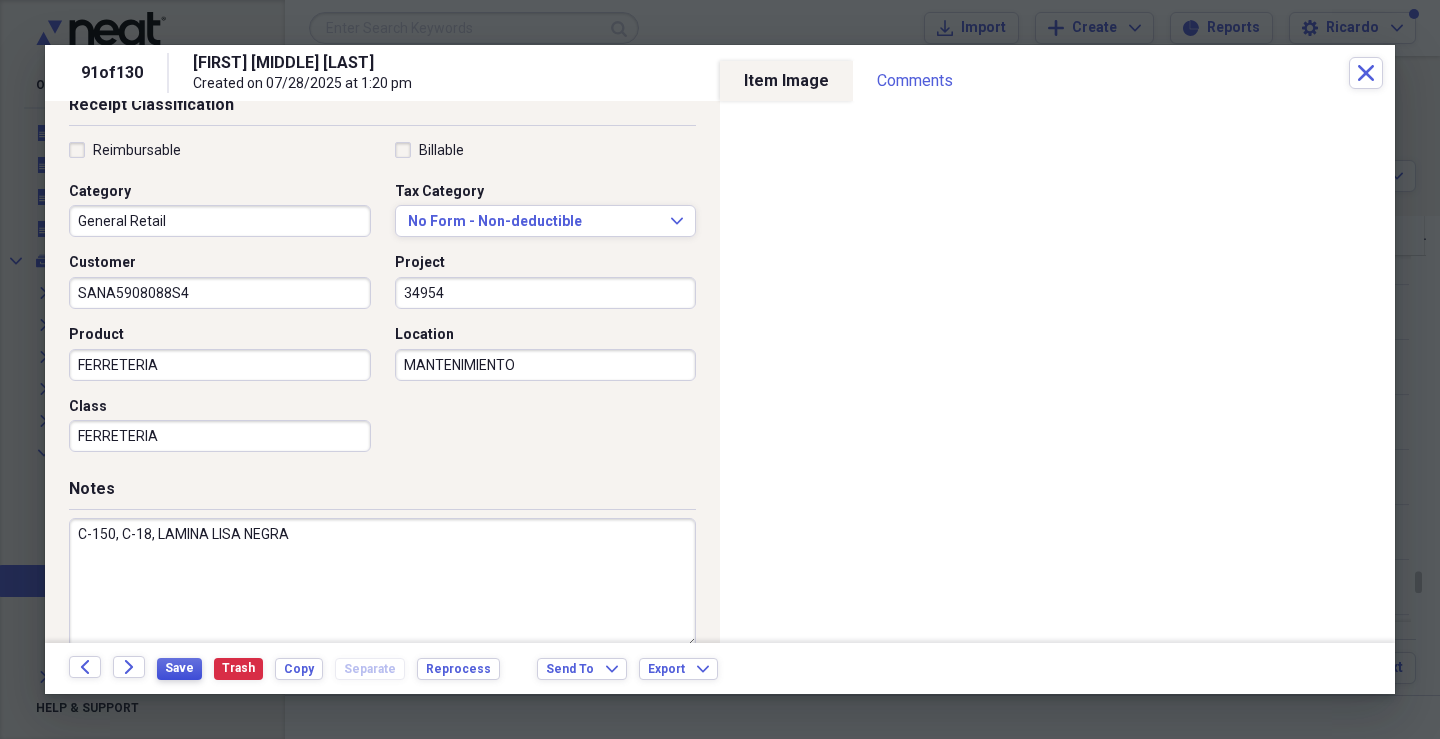 type on "C-150, C-18, LAMINA LISA NEGRA" 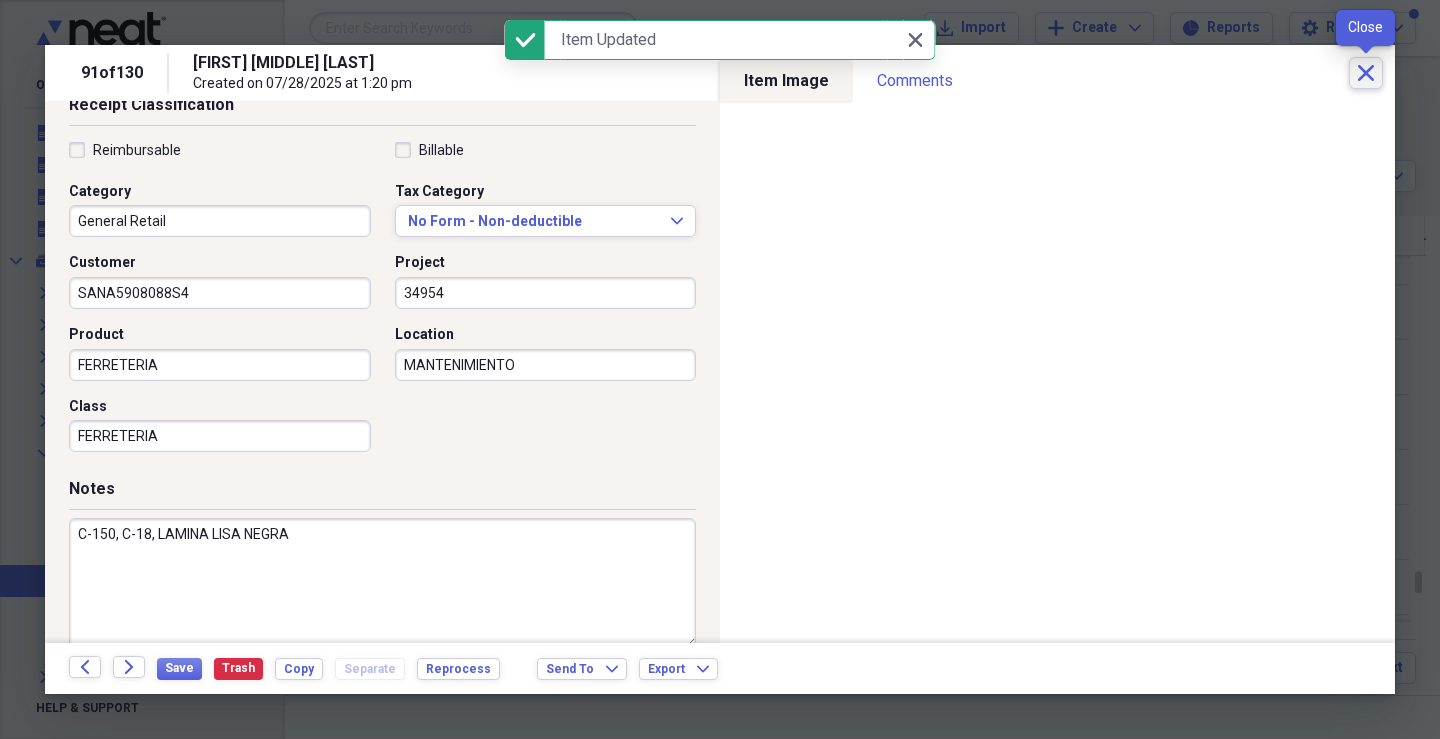 click 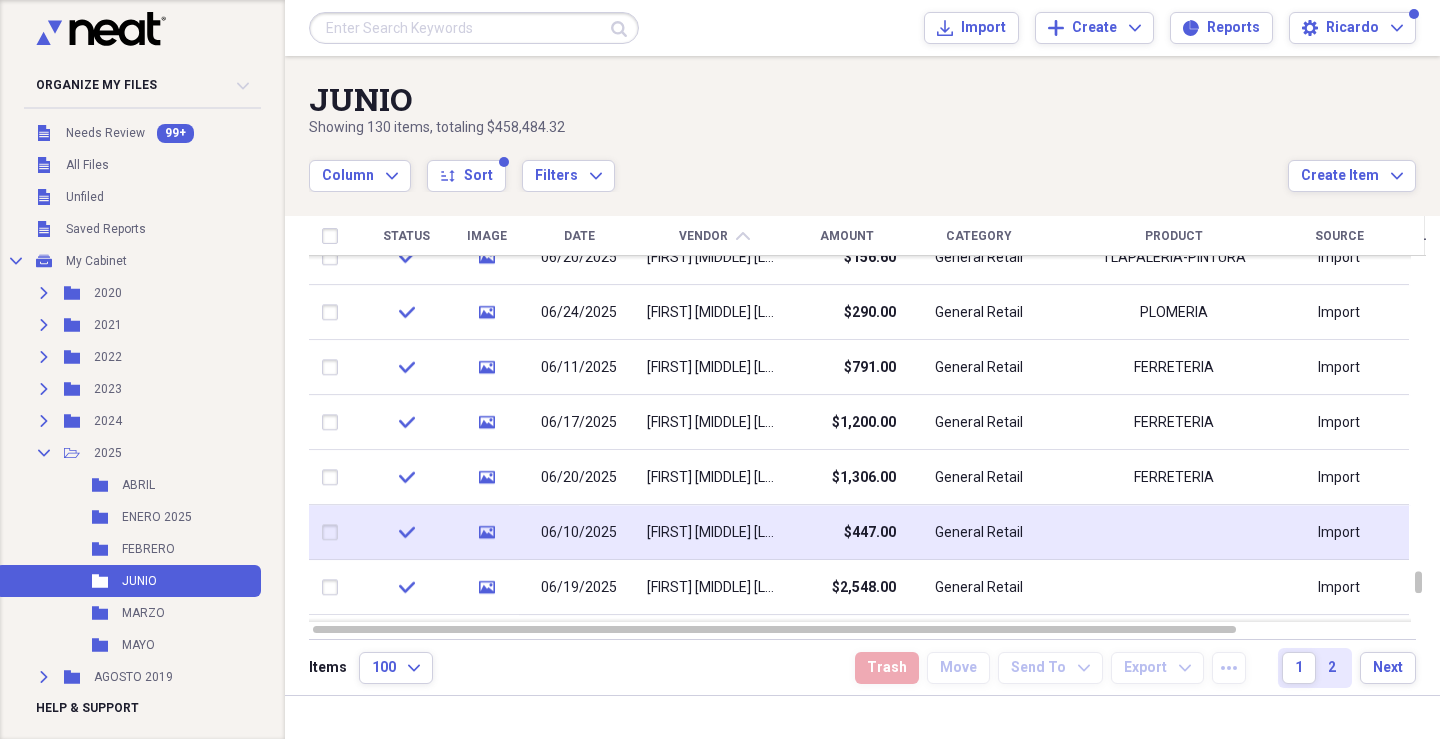 click on "[FIRST] [LAST] [LAST]" at bounding box center [714, 533] 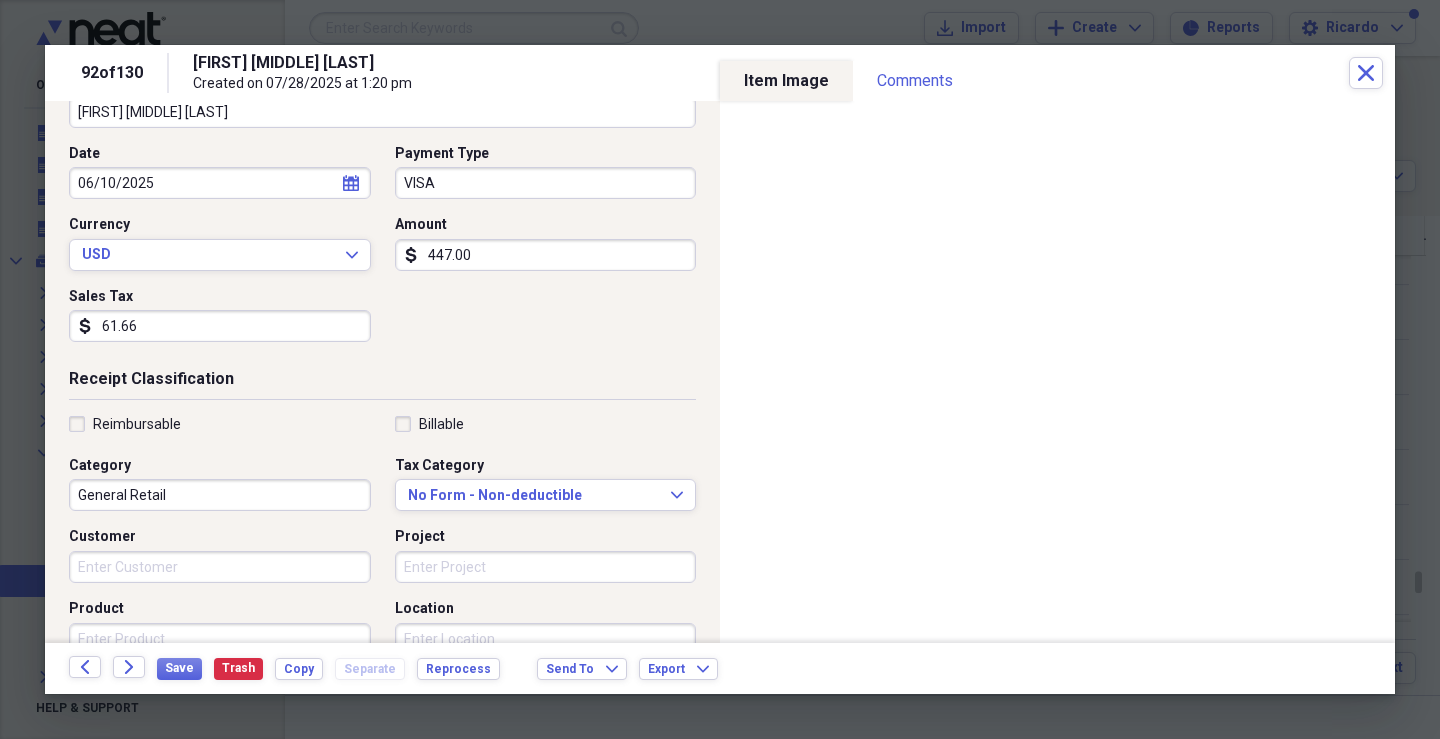 scroll, scrollTop: 178, scrollLeft: 0, axis: vertical 